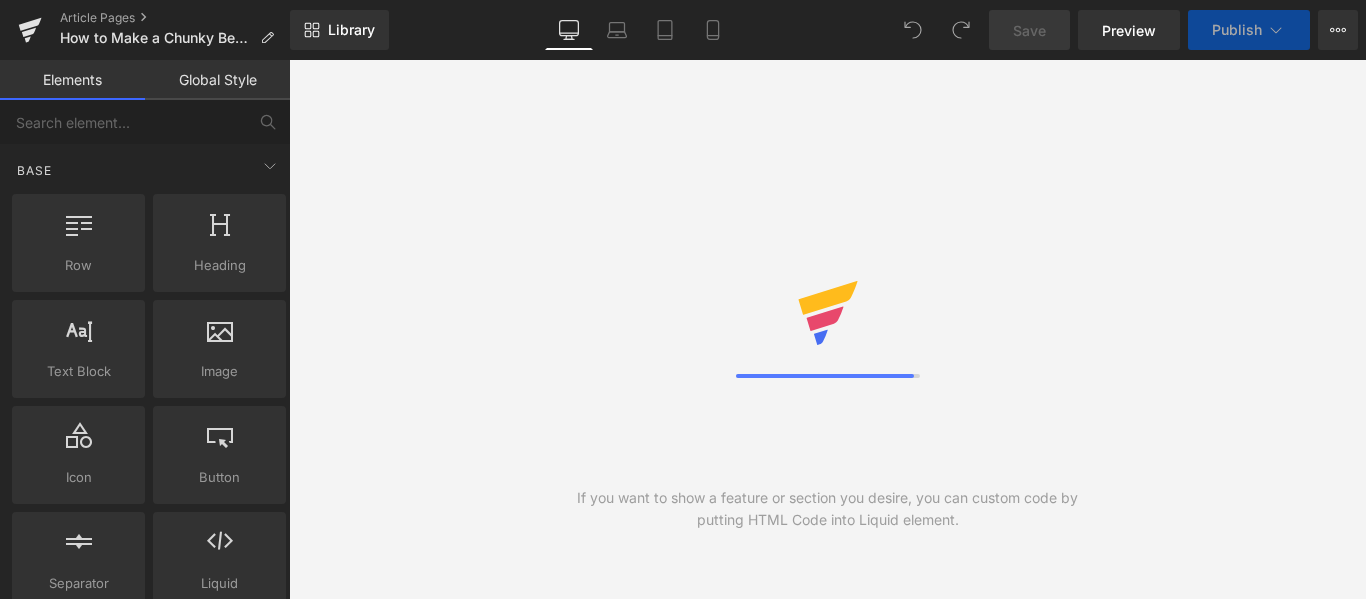 scroll, scrollTop: 0, scrollLeft: 0, axis: both 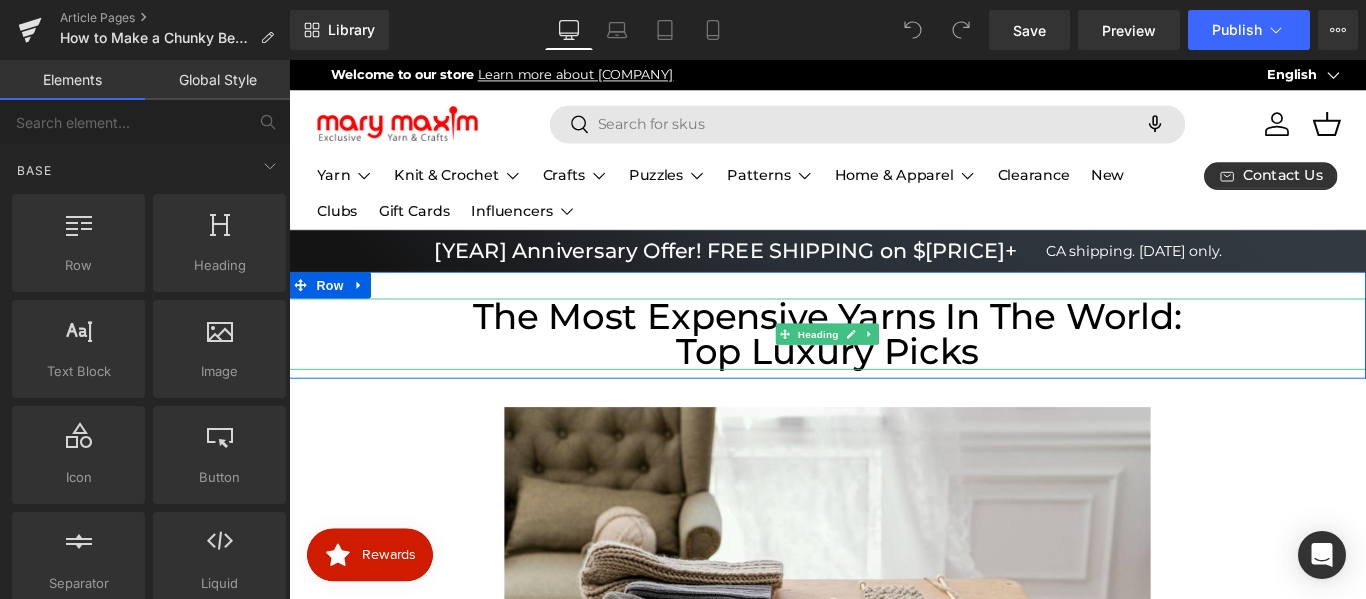 click on "Top Luxury Picks" at bounding box center (894, 388) 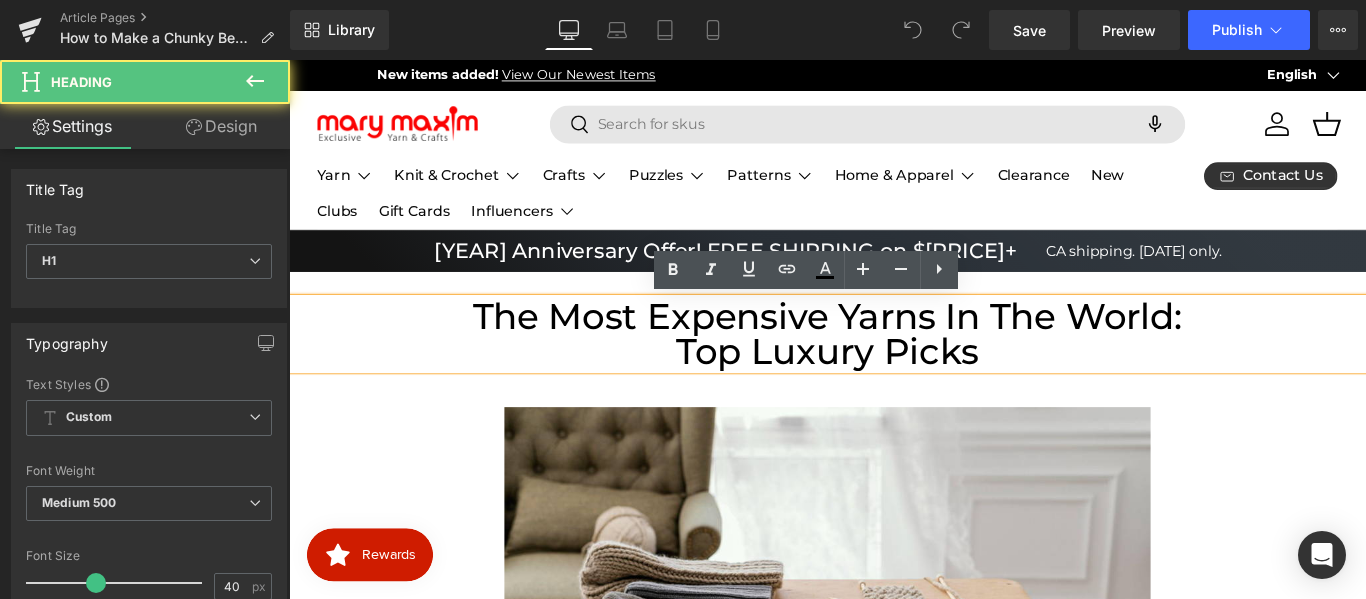 scroll, scrollTop: 0, scrollLeft: 2084, axis: horizontal 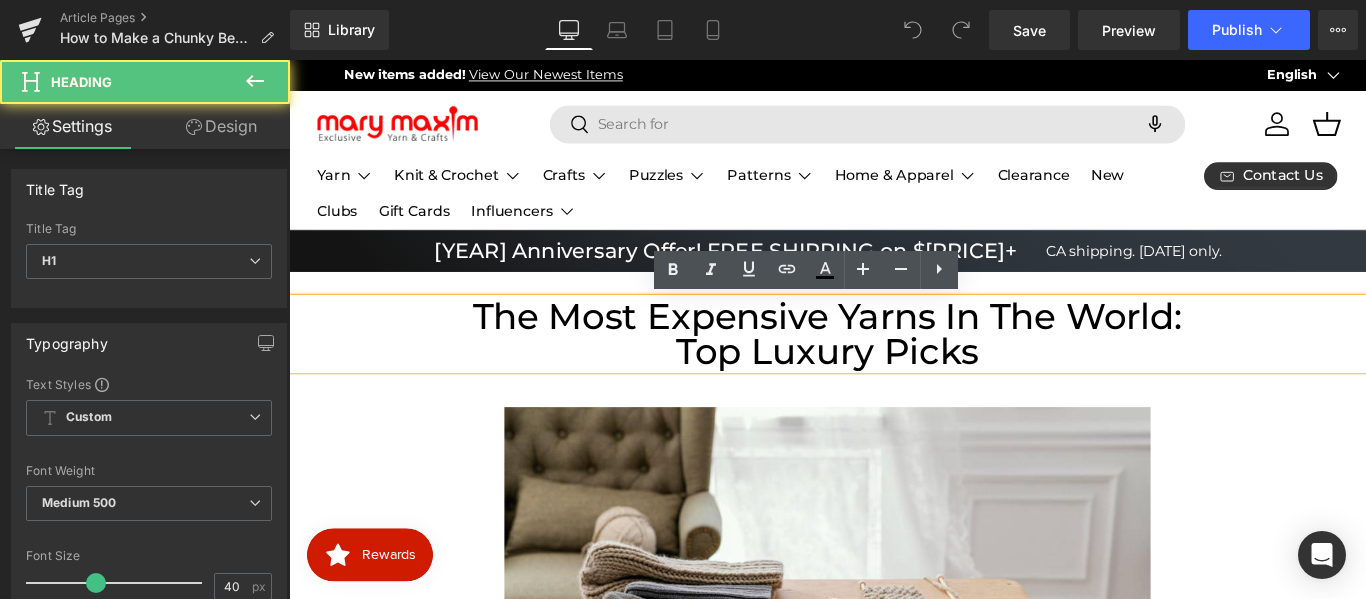 click on "Top Luxury Picks" at bounding box center (894, 388) 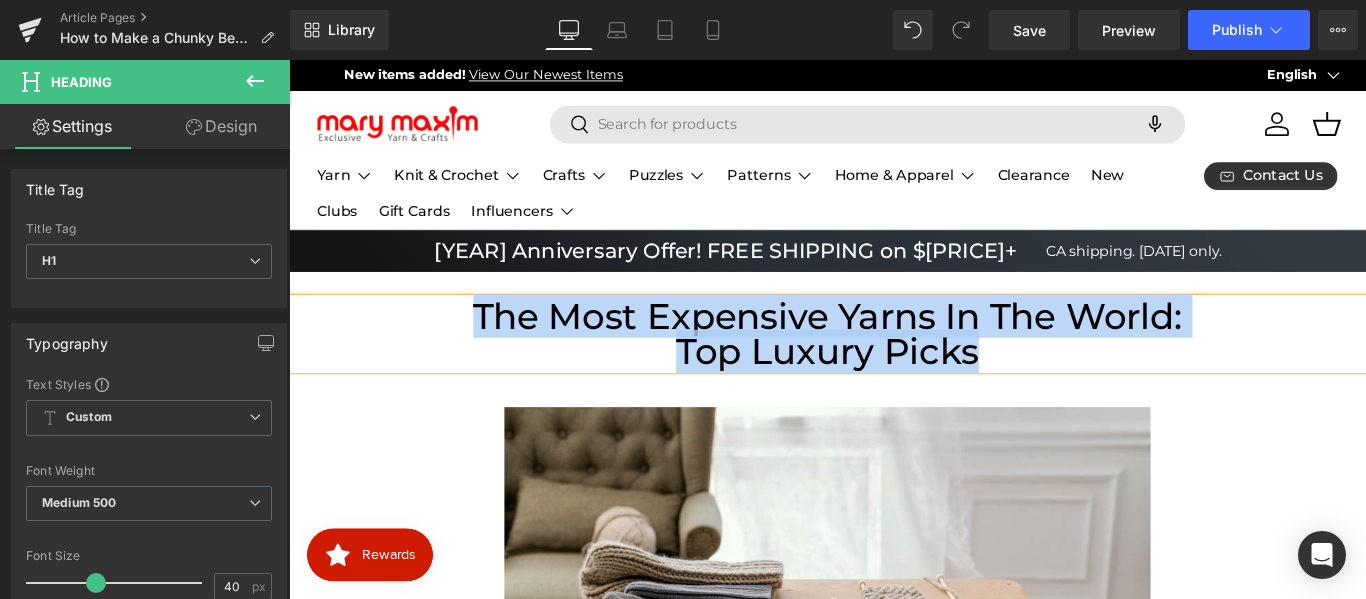 paste 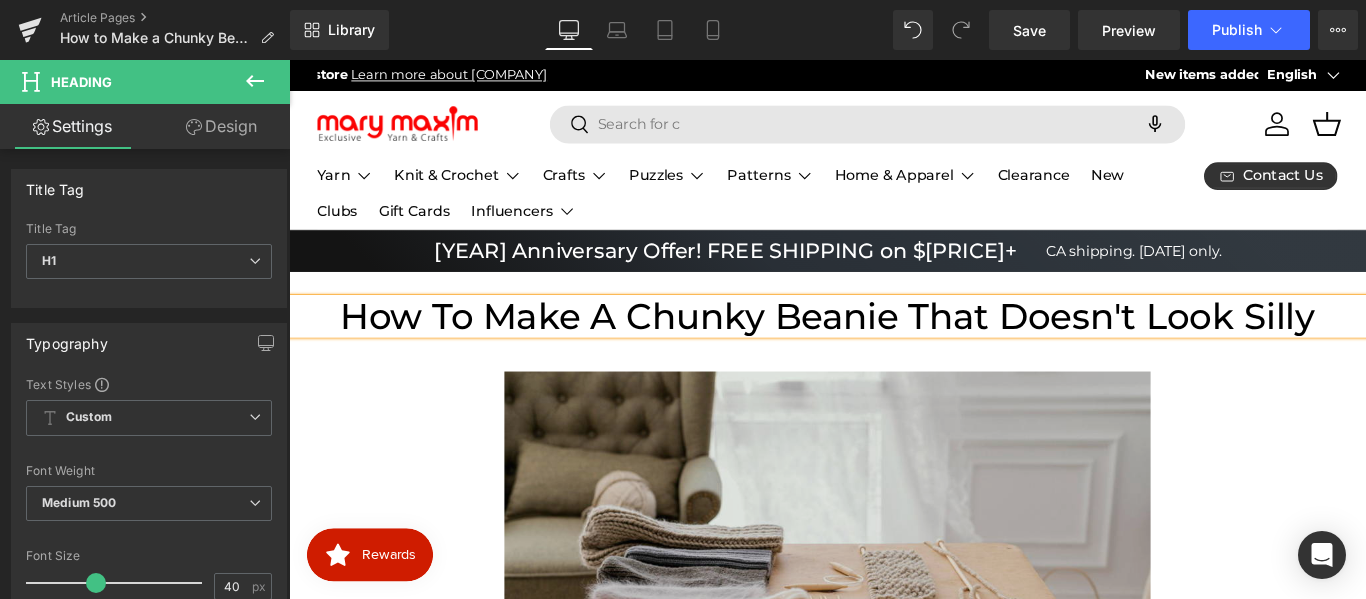 scroll, scrollTop: 0, scrollLeft: 1042, axis: horizontal 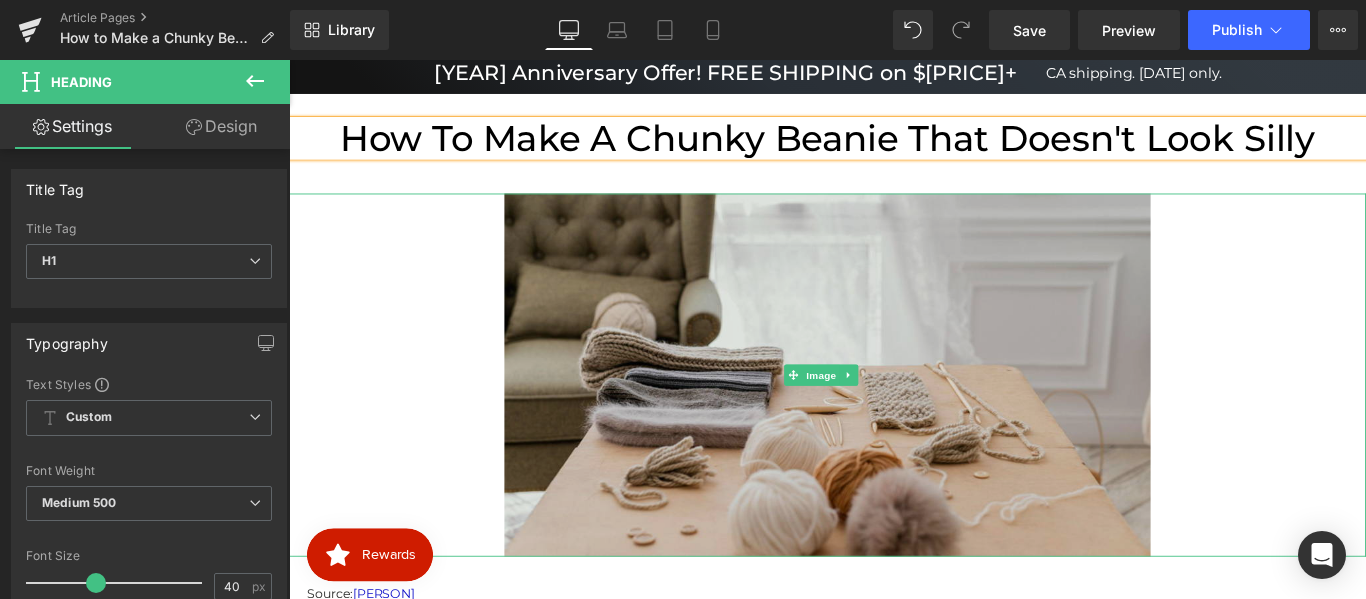 click at bounding box center [894, 414] 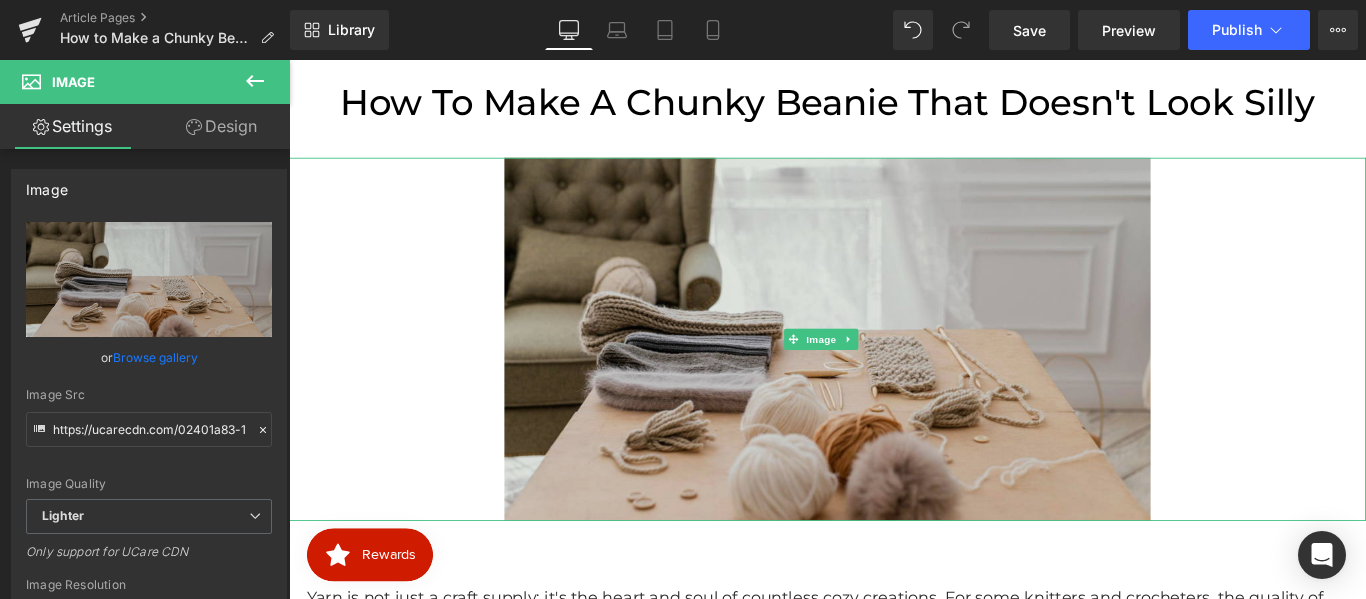 scroll, scrollTop: 316, scrollLeft: 0, axis: vertical 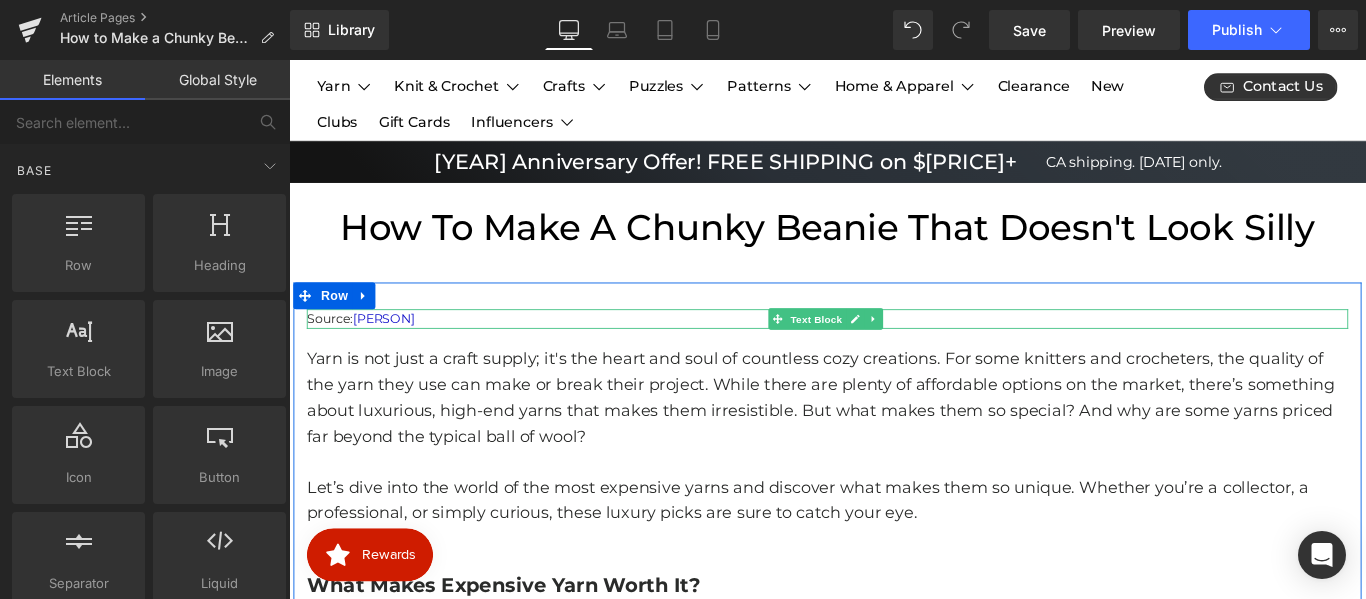 click at bounding box center (894, 342) 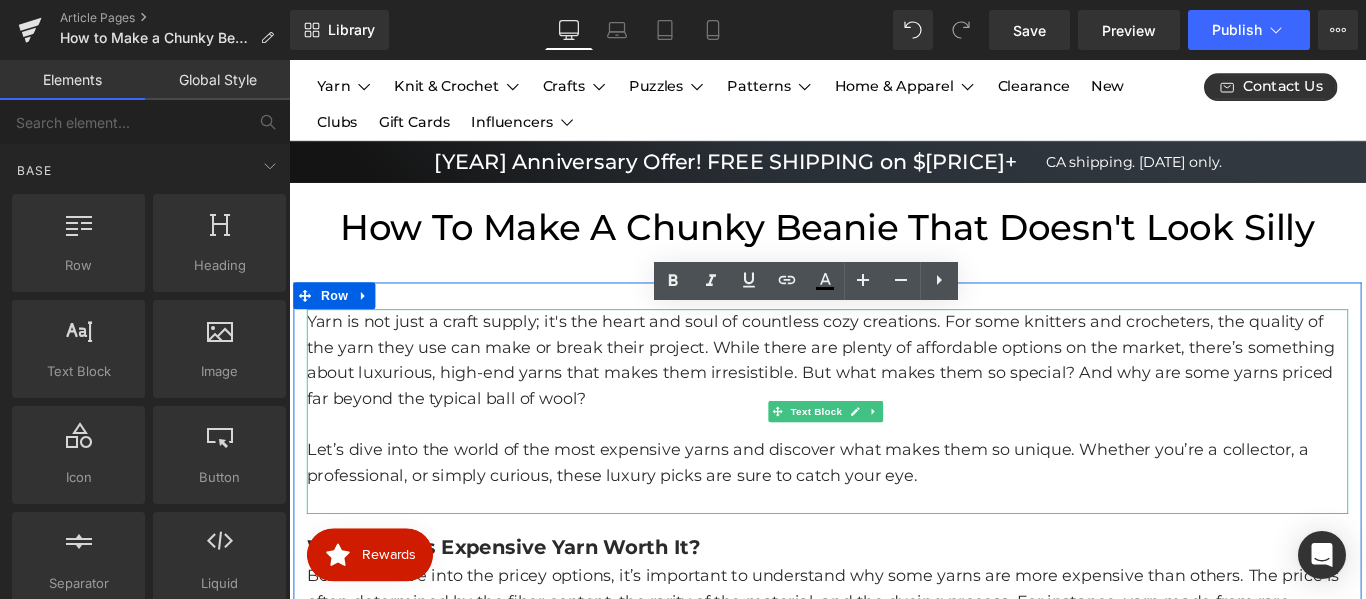 click on "Yarn is not just a craft supply; it's the heart and soul of countless cozy creations. For some knitters and crocheters, the quality of the yarn they use can make or break their project. While there are plenty of affordable options on the market, there’s something about luxurious, high-end yarns that makes them irresistible. But what makes them so special? And why are some yarns priced far beyond the typical ball of wool?" at bounding box center [894, 397] 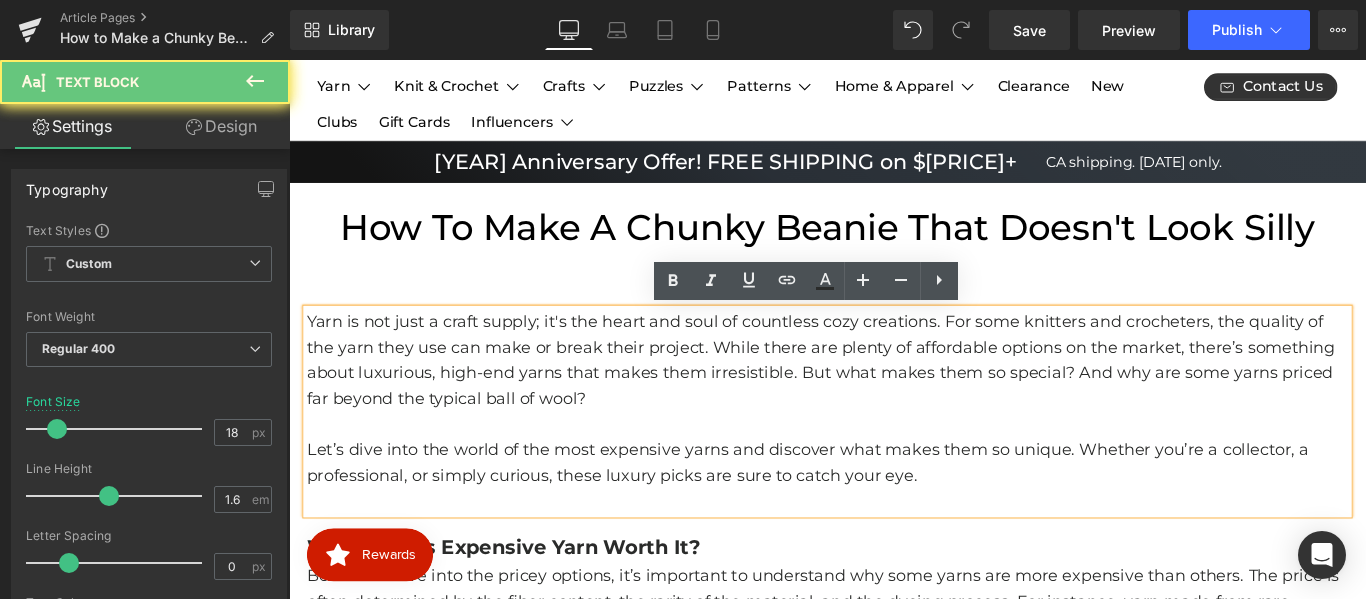 click on "Yarn is not just a craft supply; it's the heart and soul of countless cozy creations. For some knitters and crocheters, the quality of the yarn they use can make or break their project. While there are plenty of affordable options on the market, there’s something about luxurious, high-end yarns that makes them irresistible. But what makes them so special? And why are some yarns priced far beyond the typical ball of wool?" at bounding box center [894, 397] 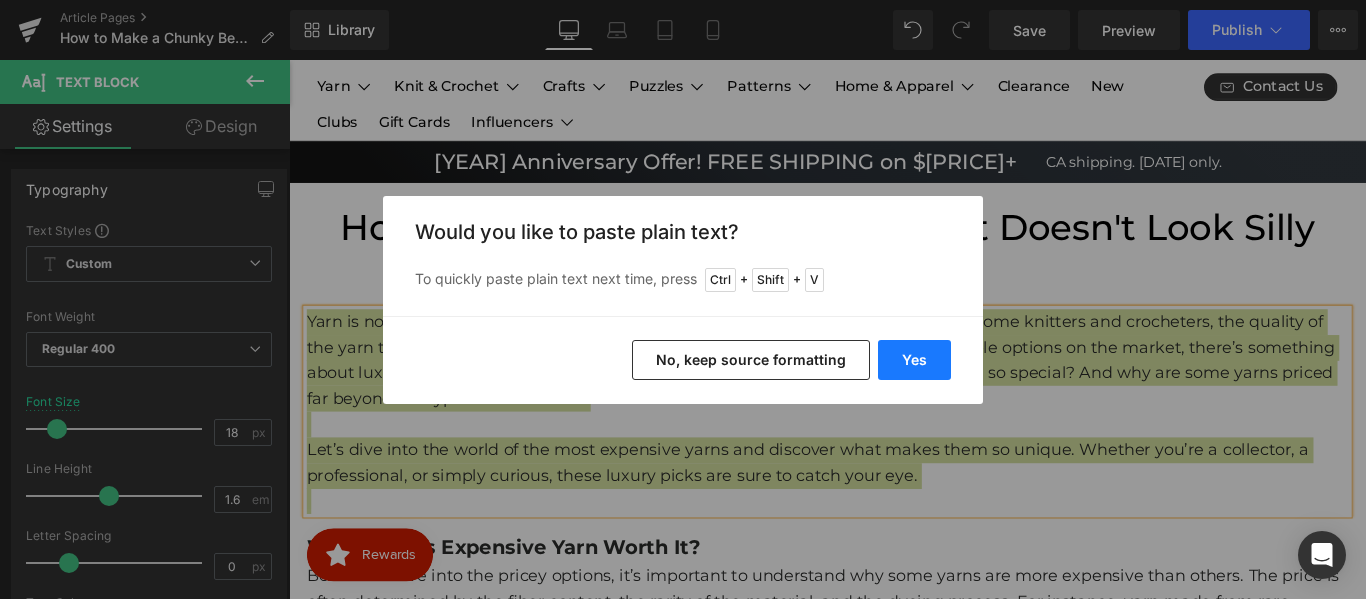 click on "Yes" at bounding box center (914, 360) 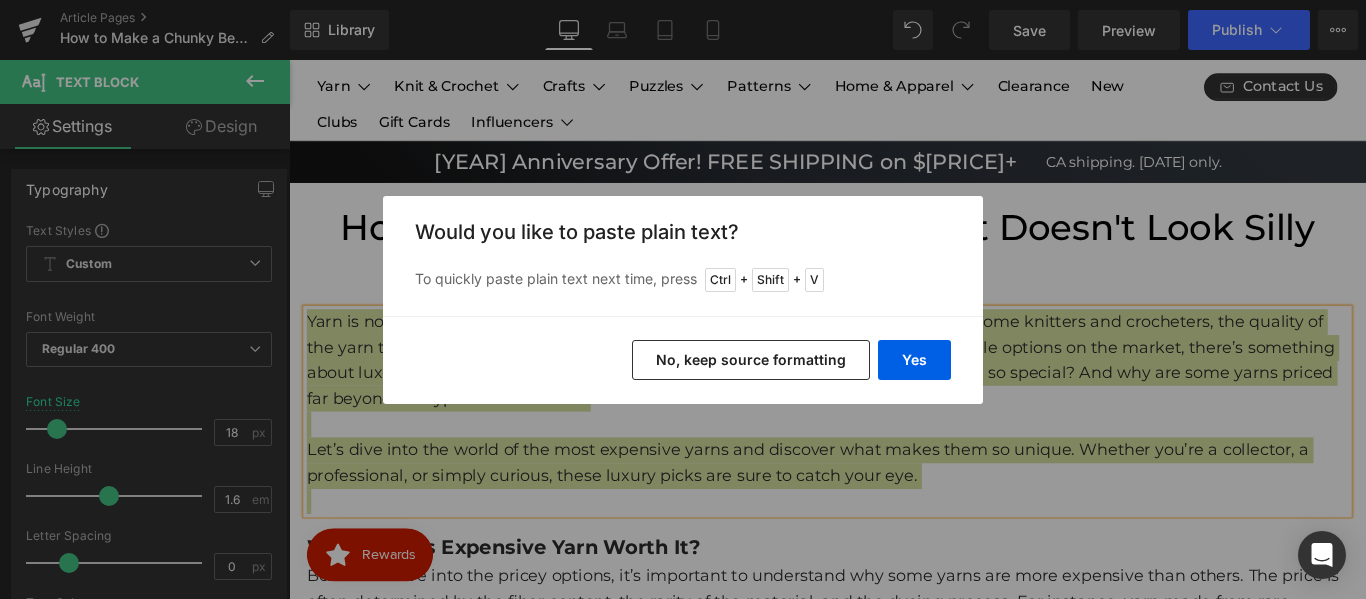 type 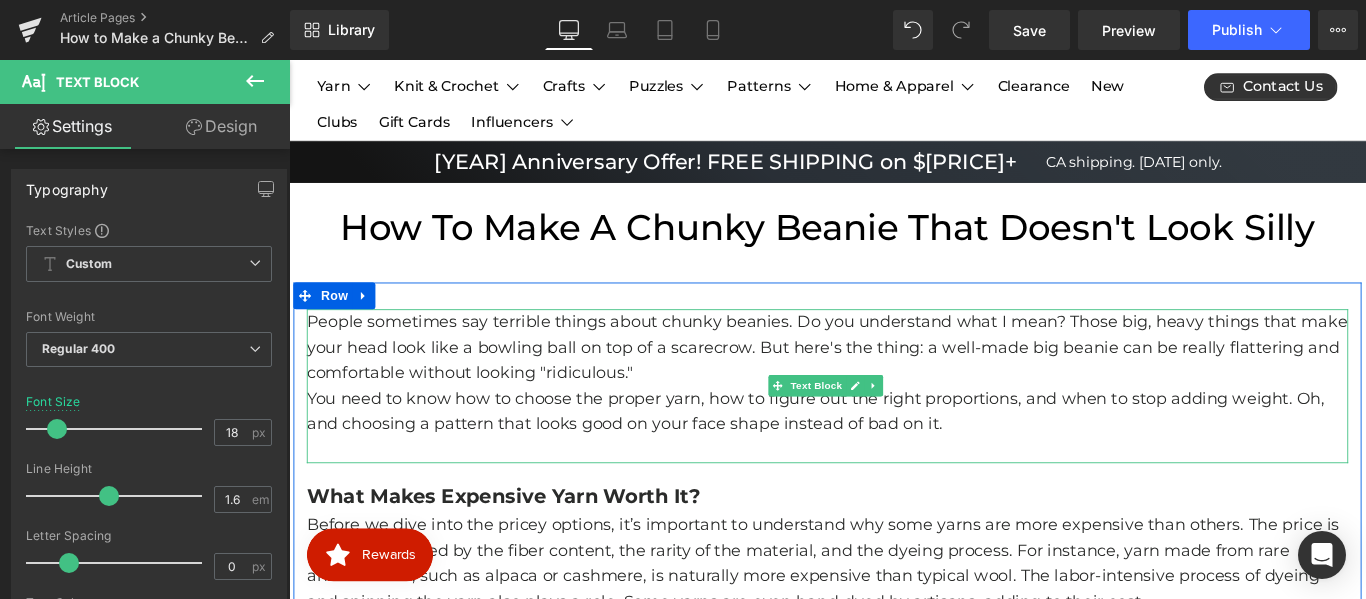 click on "People sometimes say terrible things about chunky beanies. Do you understand what I mean? Those big, heavy things that make your head look like a bowling ball on top of a scarecrow. But here's the thing: a well-made big beanie can be really flattering and comfortable without looking "ridiculous."" at bounding box center (894, 383) 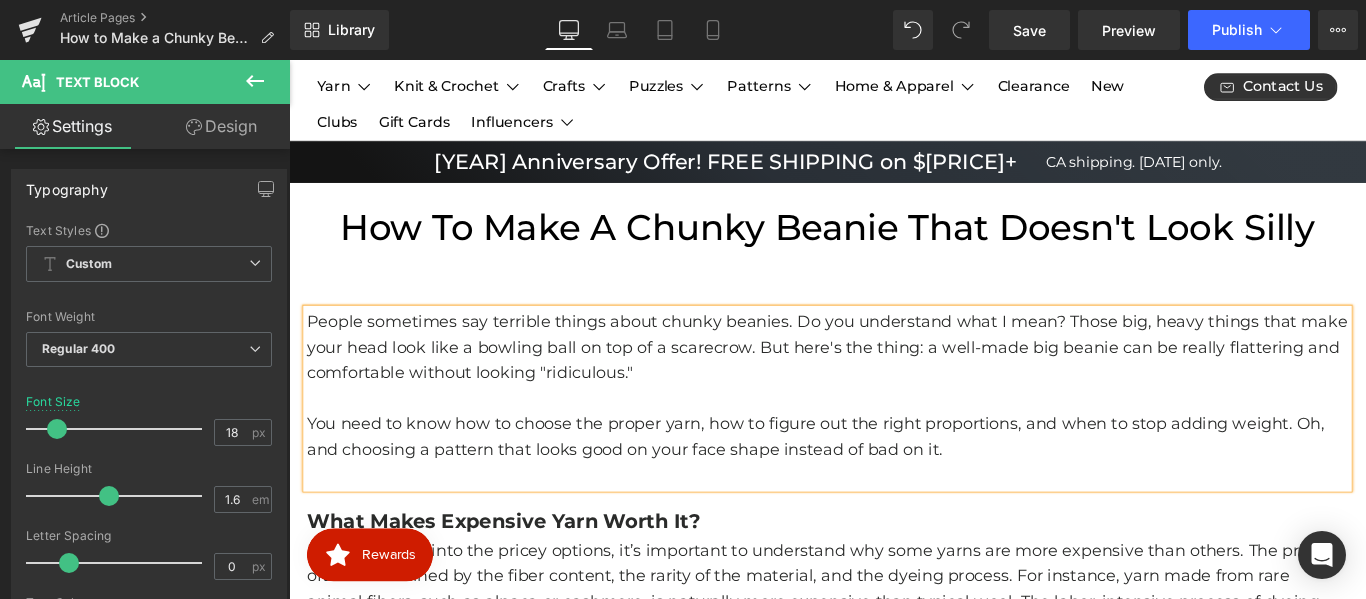 scroll, scrollTop: 200, scrollLeft: 0, axis: vertical 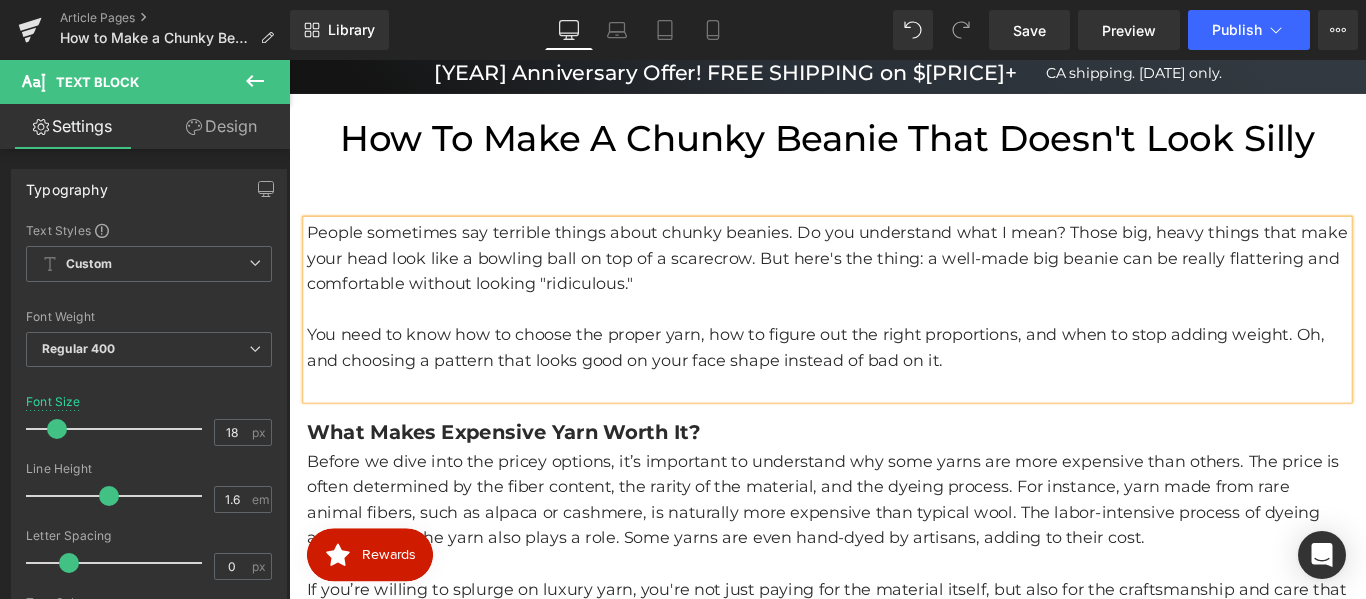 click on "What Makes Expensive Yarn Worth It?" at bounding box center [530, 478] 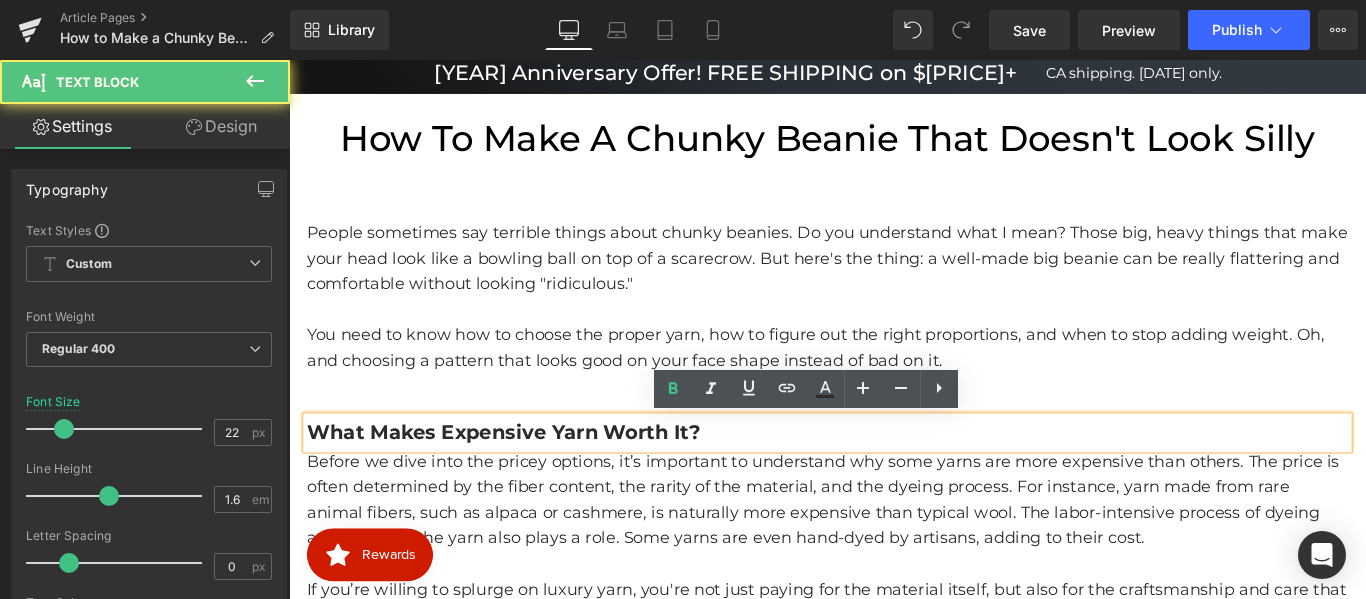 click on "What Makes Expensive Yarn Worth It?" at bounding box center (530, 478) 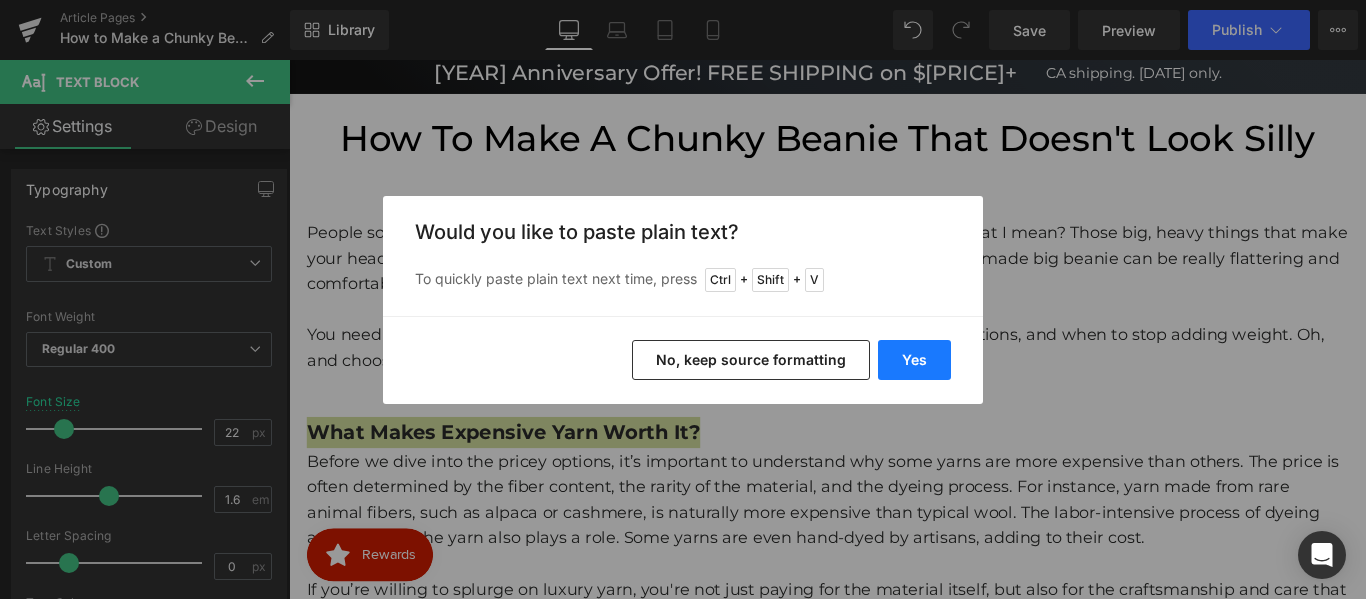 click on "Yes" at bounding box center (914, 360) 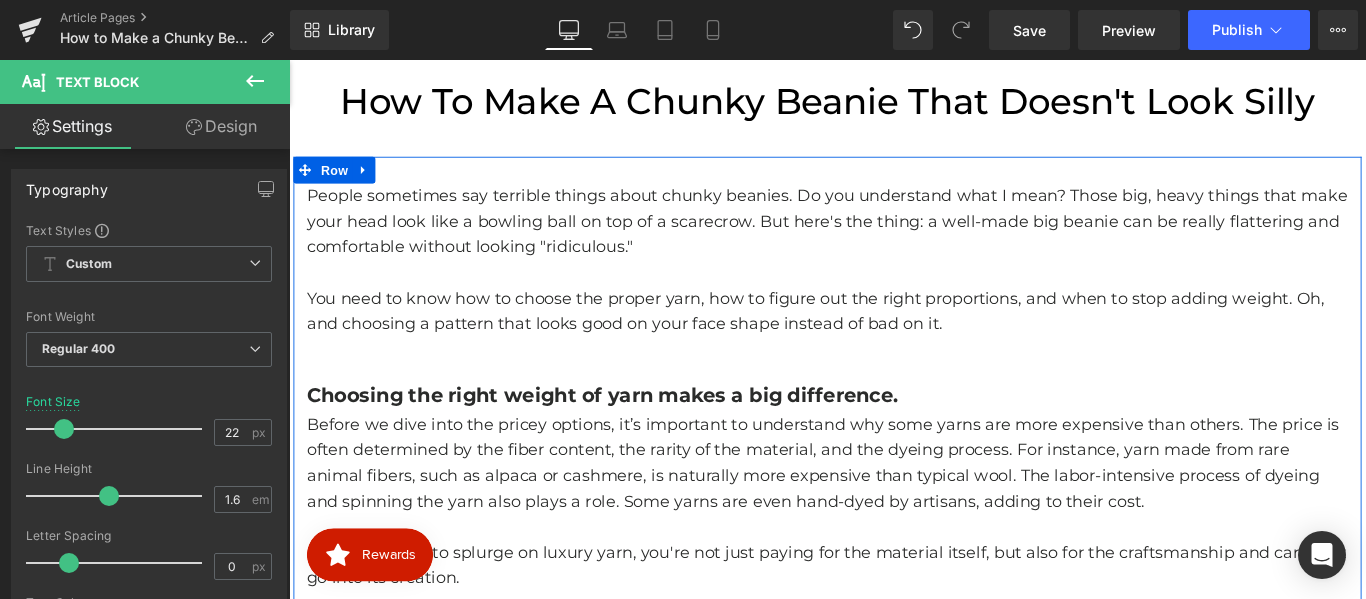 scroll, scrollTop: 316, scrollLeft: 0, axis: vertical 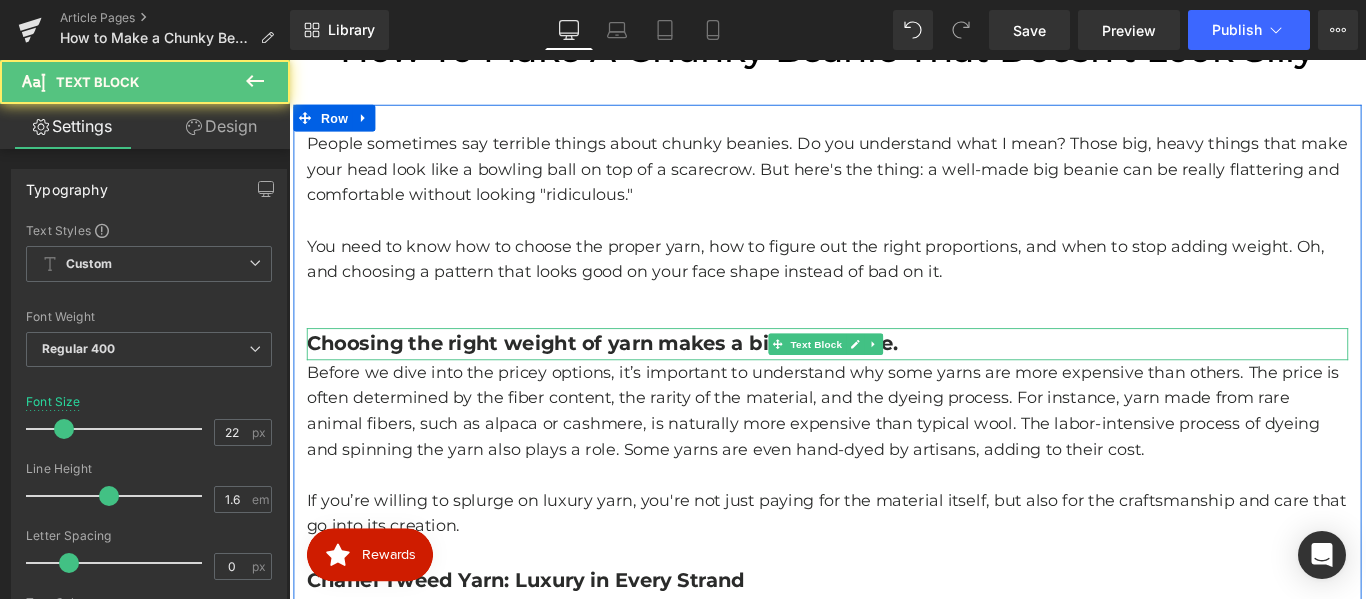 click on "Choosing the right weight of yarn makes a big difference." at bounding box center [641, 378] 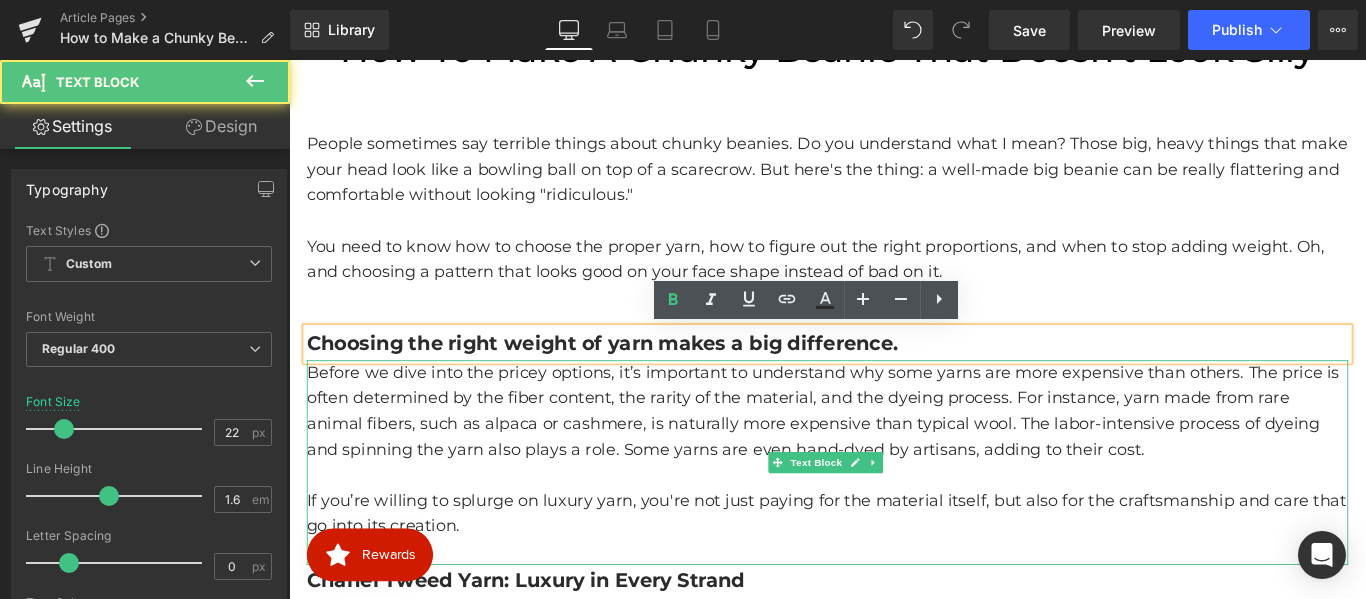 click on "Before we dive into the pricey options, it’s important to understand why some yarns are more expensive than others. The price is often determined by the fiber content, the rarity of the material, and the dyeing process. For instance, yarn made from rare animal fibers, such as alpaca or cashmere, is naturally more expensive than typical wool. The labor-intensive process of dyeing and spinning the yarn also plays a role. Some yarns are even hand-dyed by artisans, adding to their cost." at bounding box center [894, 454] 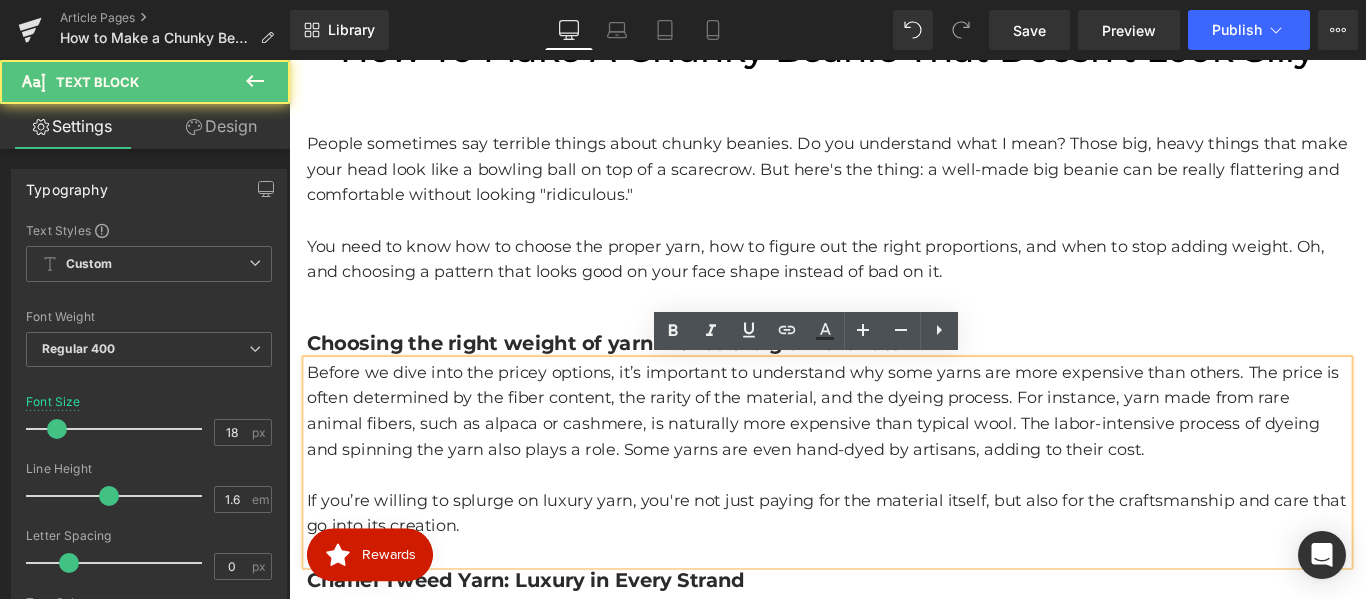 click on "Before we dive into the pricey options, it’s important to understand why some yarns are more expensive than others. The price is often determined by the fiber content, the rarity of the material, and the dyeing process. For instance, yarn made from rare animal fibers, such as alpaca or cashmere, is naturally more expensive than typical wool. The labor-intensive process of dyeing and spinning the yarn also plays a role. Some yarns are even hand-dyed by artisans, adding to their cost." at bounding box center (894, 454) 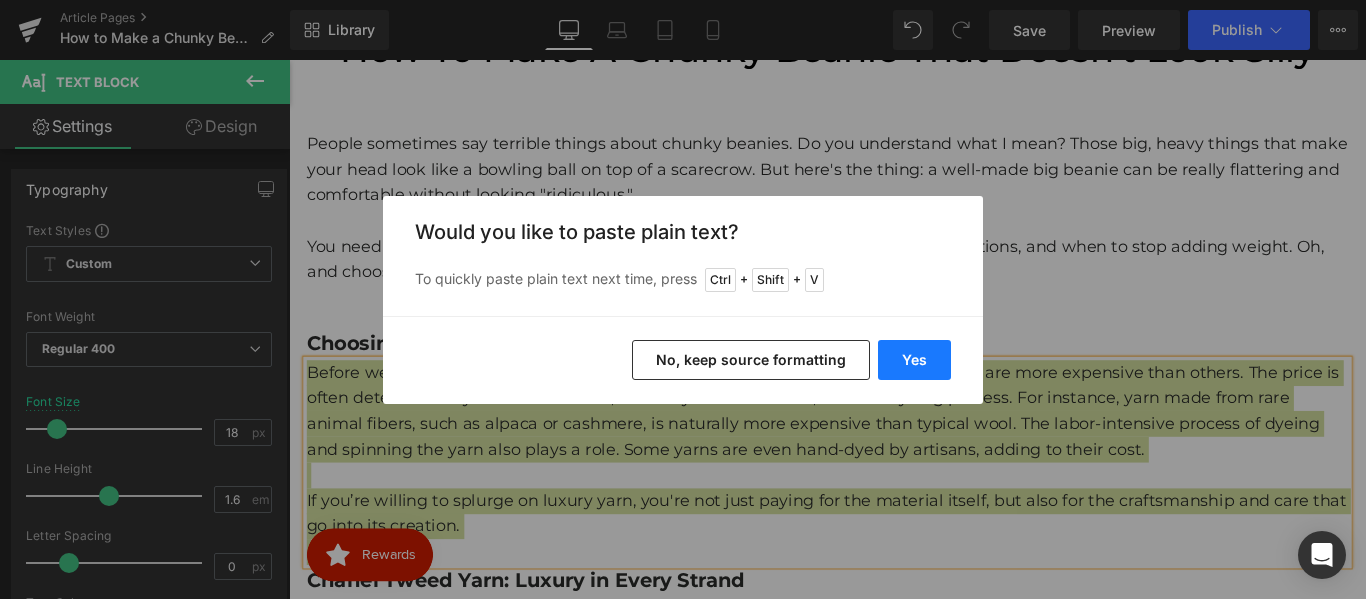 click on "Yes" at bounding box center (914, 360) 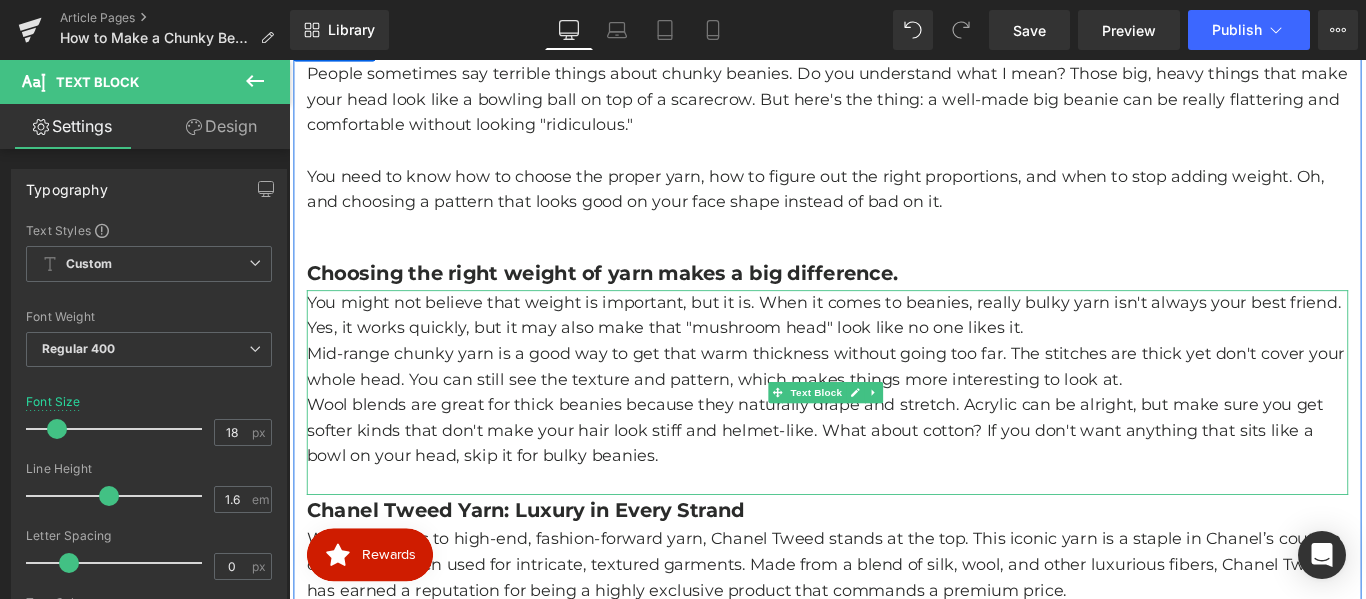 scroll, scrollTop: 416, scrollLeft: 0, axis: vertical 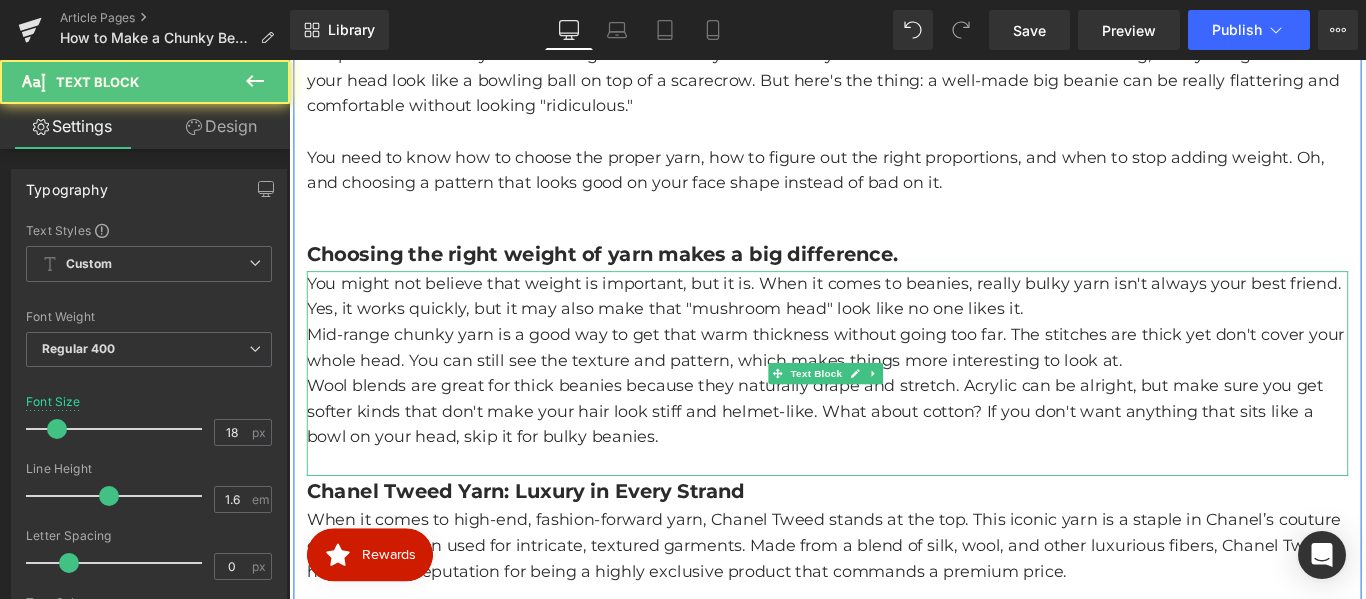 click on "You might not believe that weight is important, but it is. When it comes to beanies, really bulky yarn isn't always your best friend. Yes, it works quickly, but it may also make that "mushroom head" look like no one likes it." at bounding box center (894, 326) 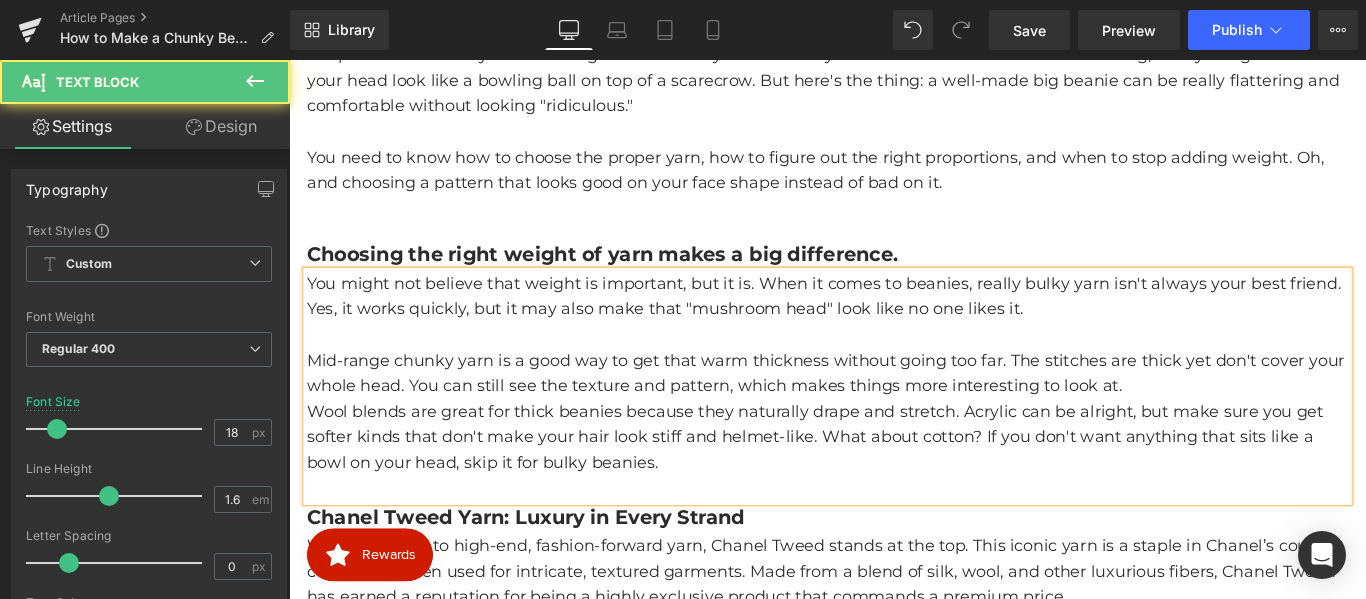 click on "Mid-range chunky yarn is a good way to get that warm thickness without going too far. The stitches are thick yet don't cover your whole head. You can still see the texture and pattern, which makes things more interesting to look at." at bounding box center (894, 412) 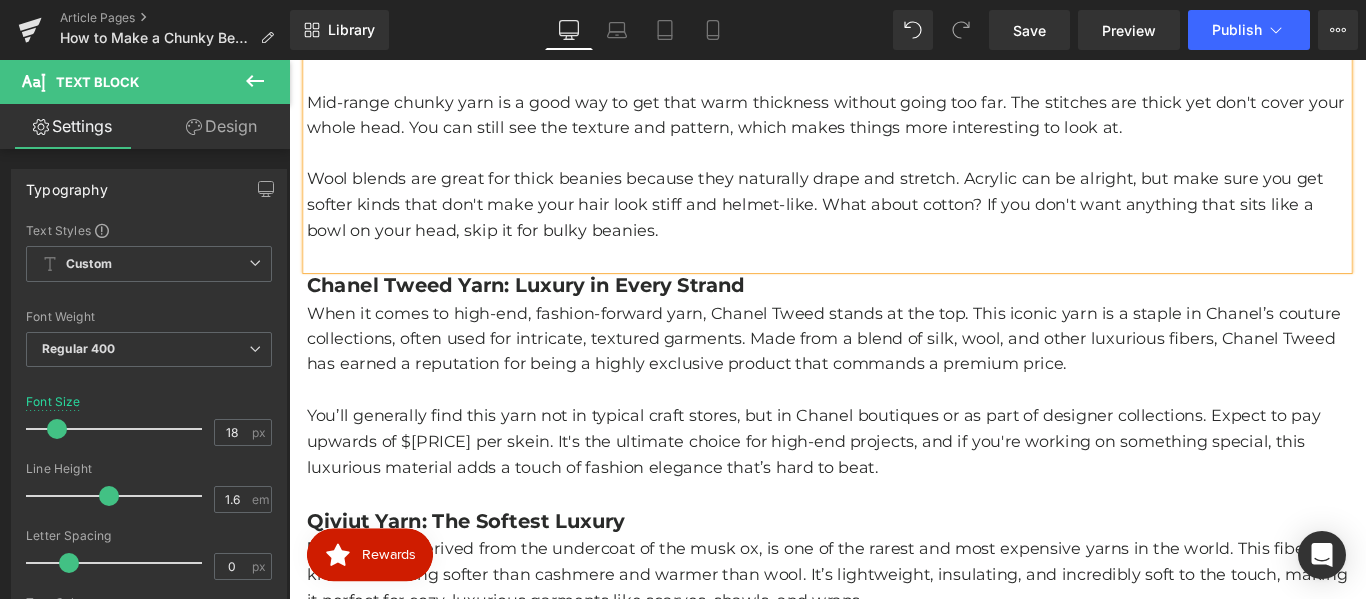 scroll, scrollTop: 716, scrollLeft: 0, axis: vertical 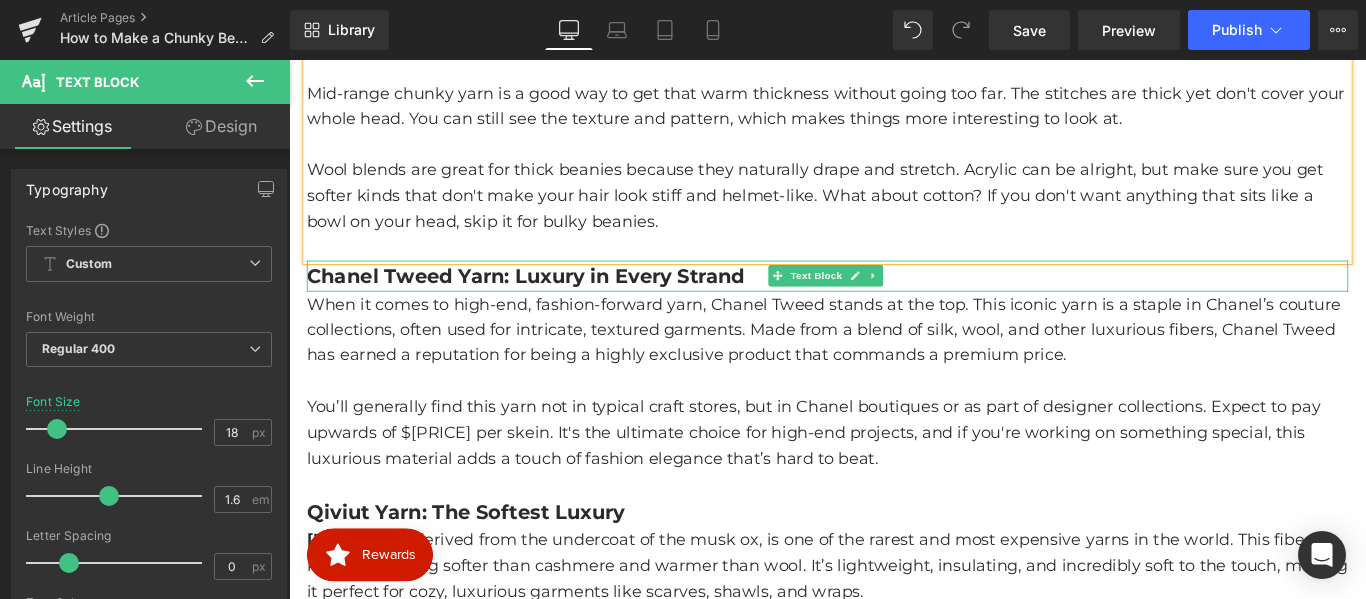 click on "Chanel Tweed Yarn: Luxury in Every Strand" at bounding box center (555, 302) 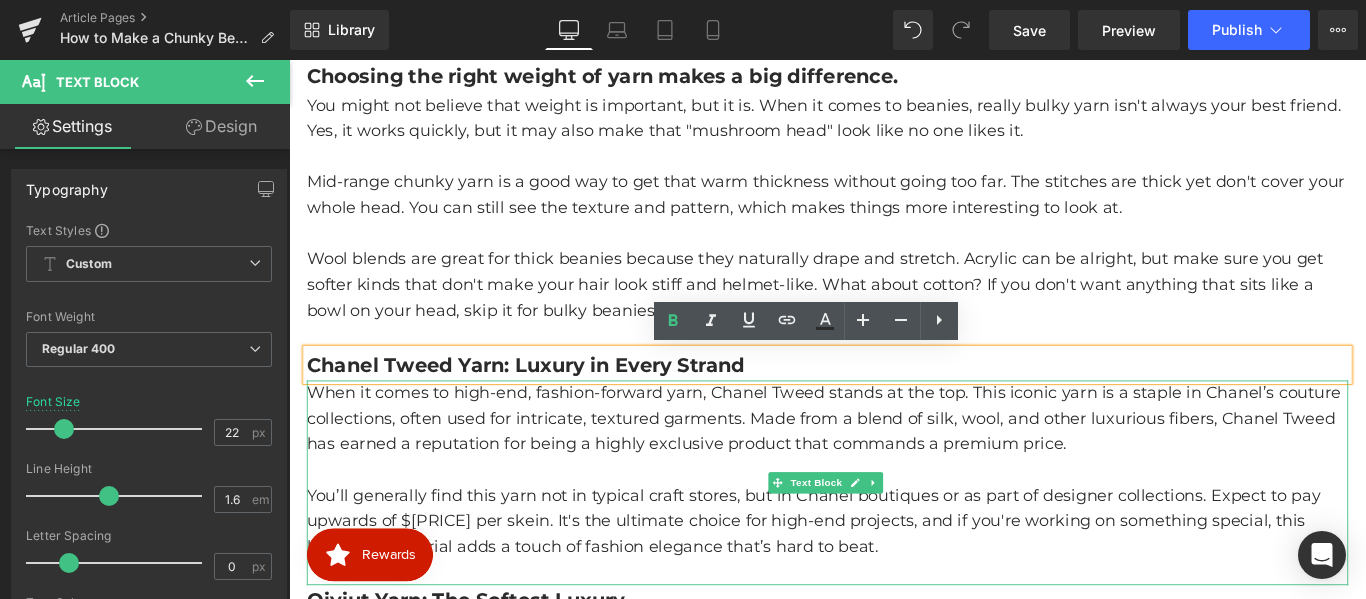 scroll, scrollTop: 599, scrollLeft: 0, axis: vertical 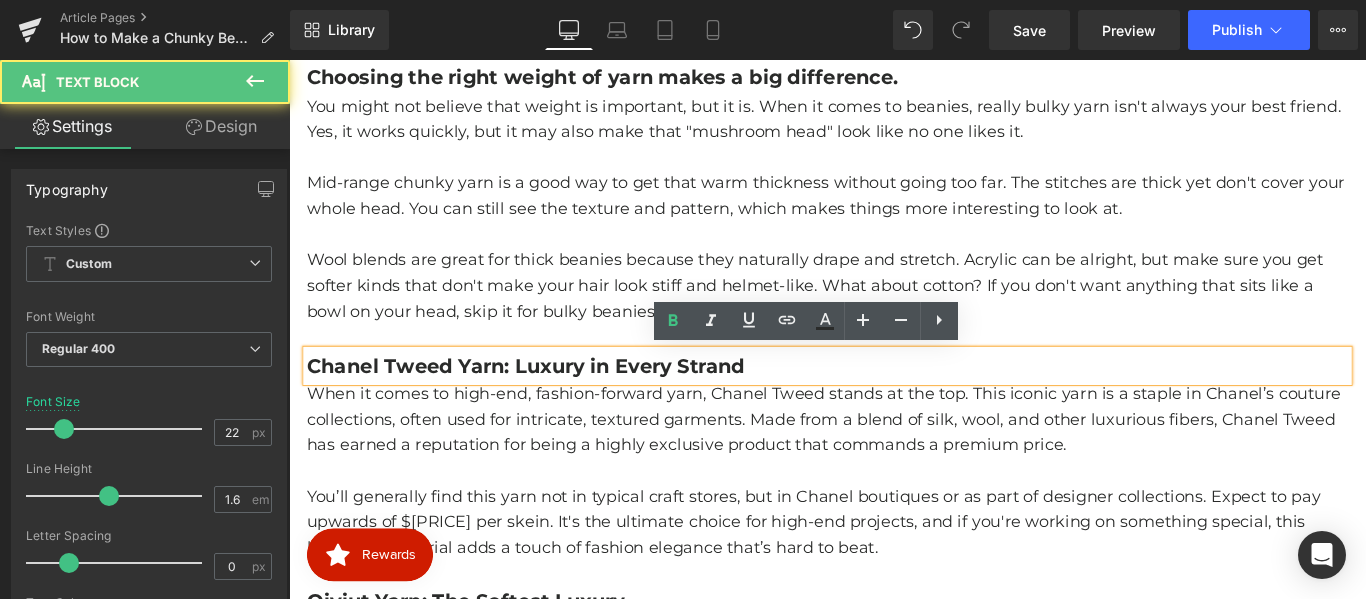 click on "Chanel Tweed Yarn: Luxury in Every Strand" at bounding box center [555, 403] 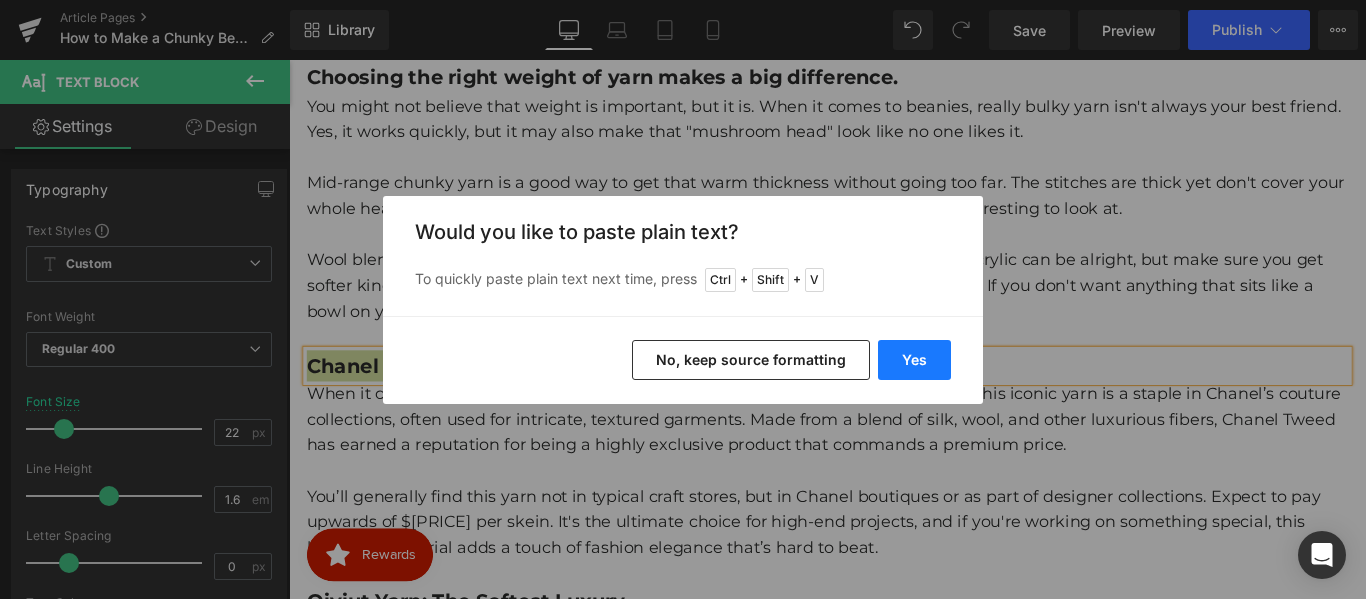 click on "Yes" at bounding box center [914, 360] 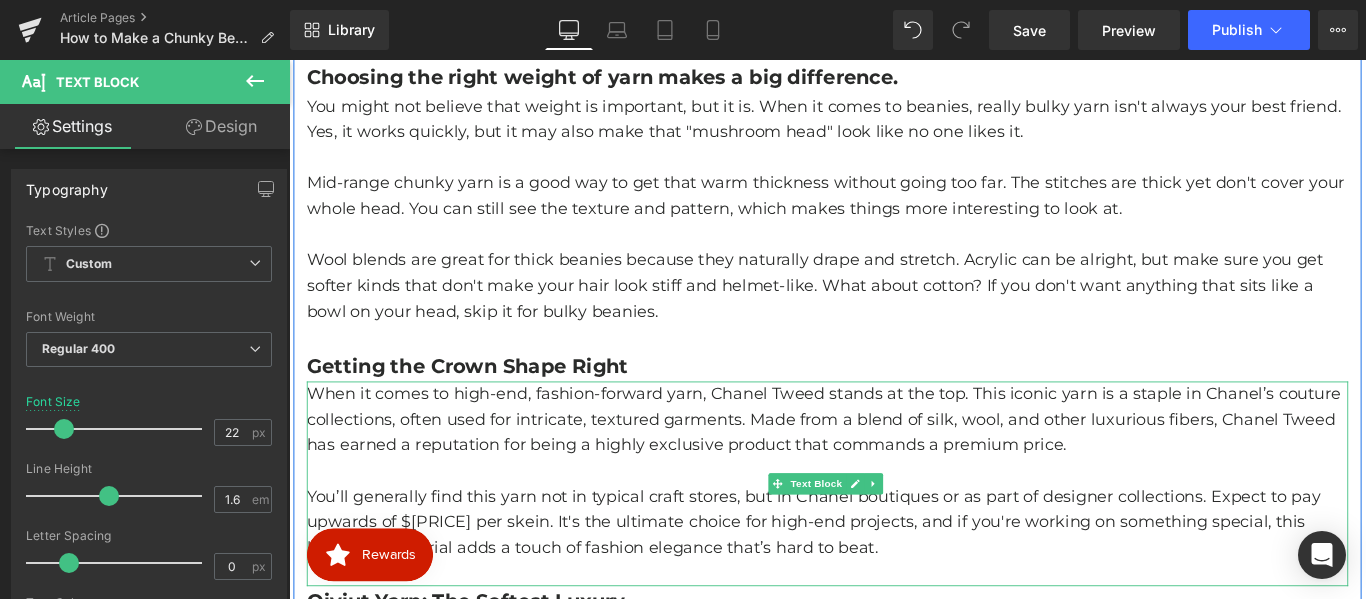click at bounding box center (894, 521) 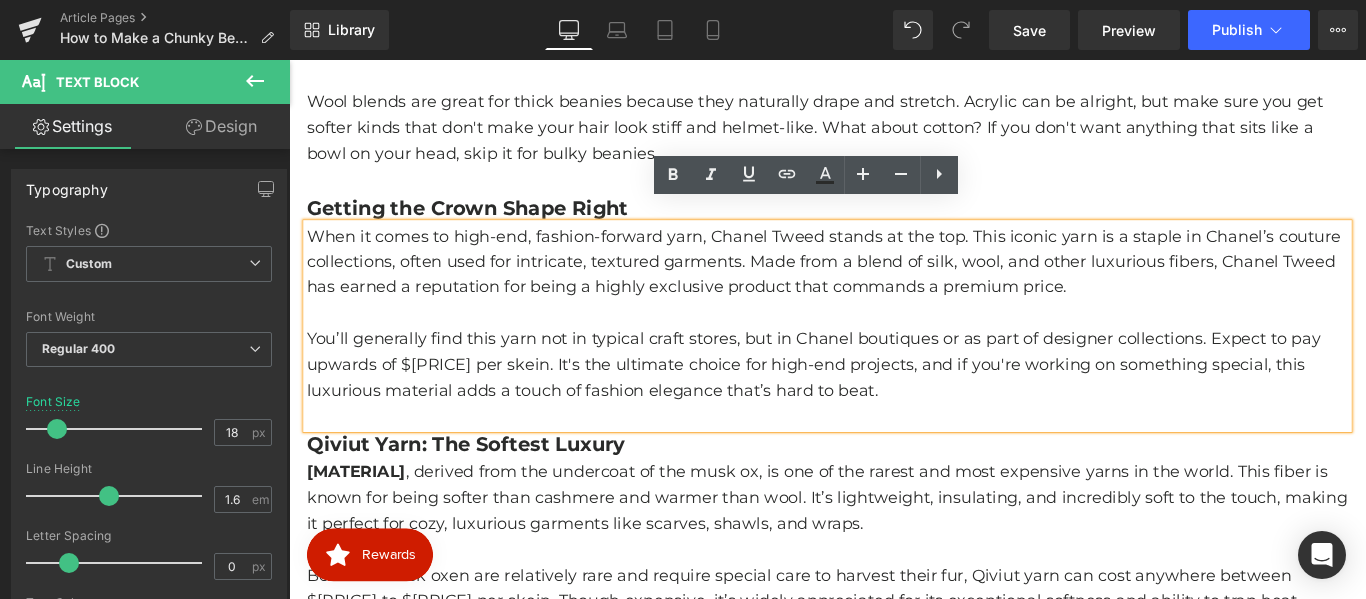 scroll, scrollTop: 815, scrollLeft: 0, axis: vertical 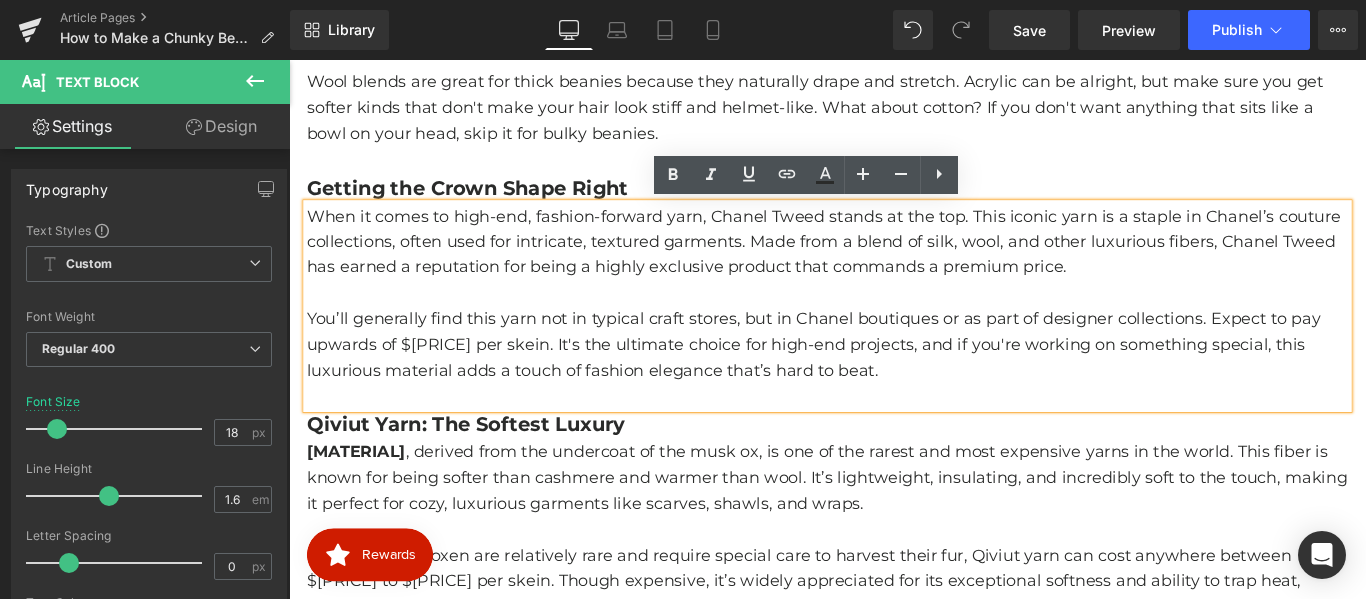 click on "You’ll generally find this yarn not in typical craft stores, but in Chanel boutiques or as part of designer collections. Expect to pay upwards of $[PRICE] per skein. It's the ultimate choice for high-end projects, and if you're working on something special, this luxurious material adds a touch of fashion elegance that’s hard to beat." at bounding box center [894, 379] 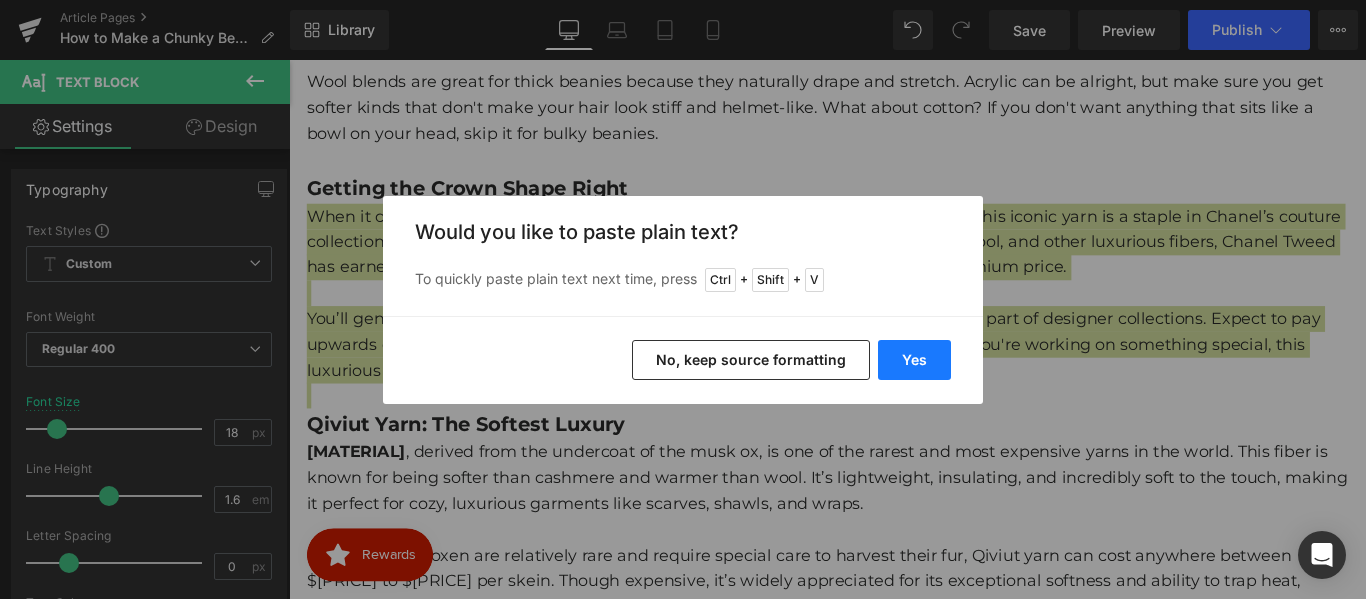 click on "Yes" at bounding box center (914, 360) 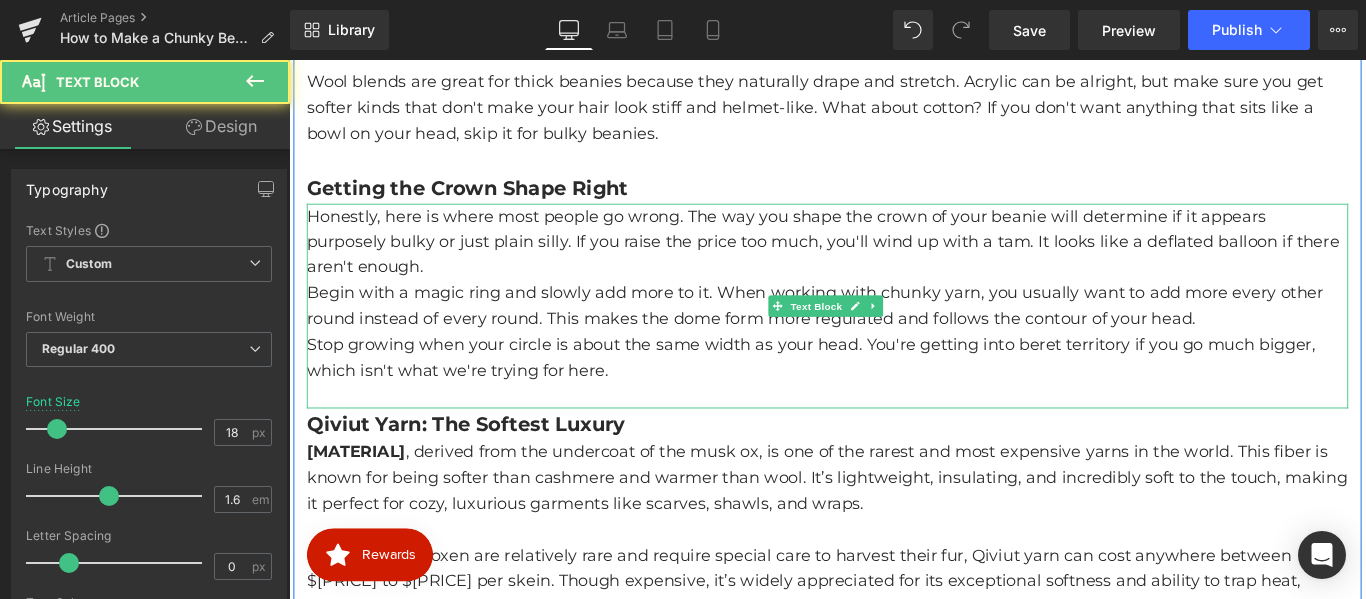 click on "Honestly, here is where most people go wrong. The way you shape the crown of your beanie will determine if it appears purposely bulky or just plain silly. If you raise the price too much, you'll wind up with a tam. It looks like a deflated balloon if there aren't enough." at bounding box center [894, 264] 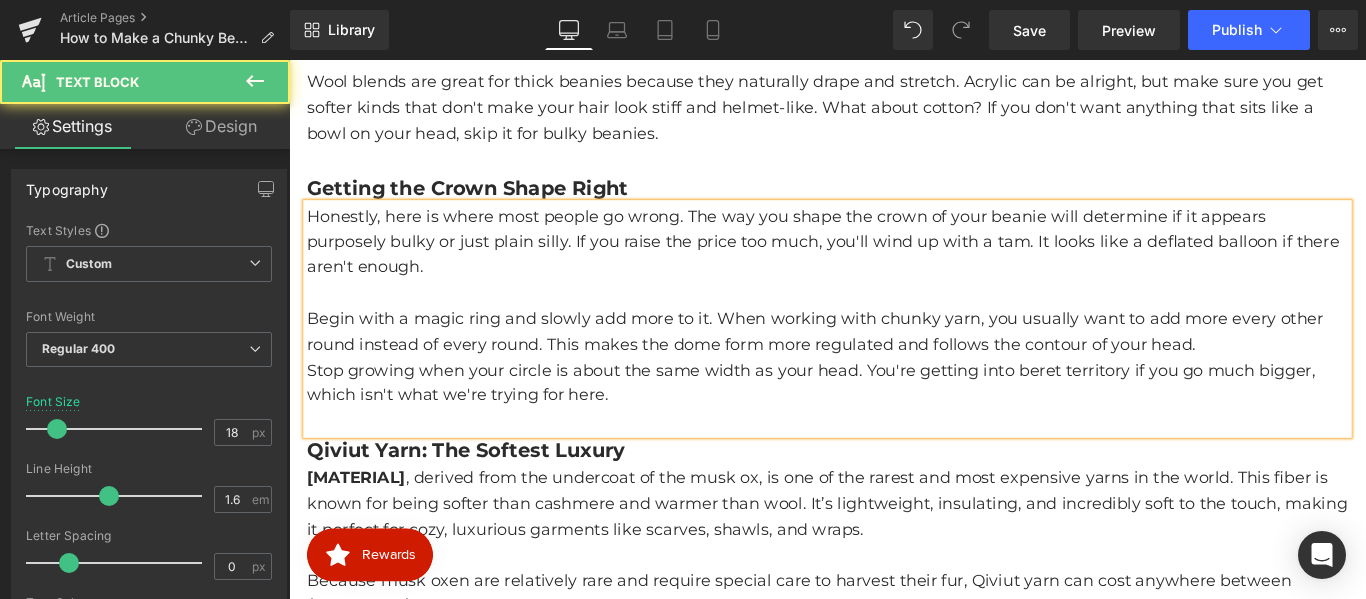 click on "Begin with a magic ring and slowly add more to it. When working with chunky yarn, you usually want to add more every other round instead of every round. This makes the dome form more regulated and follows the contour of your head." at bounding box center (894, 365) 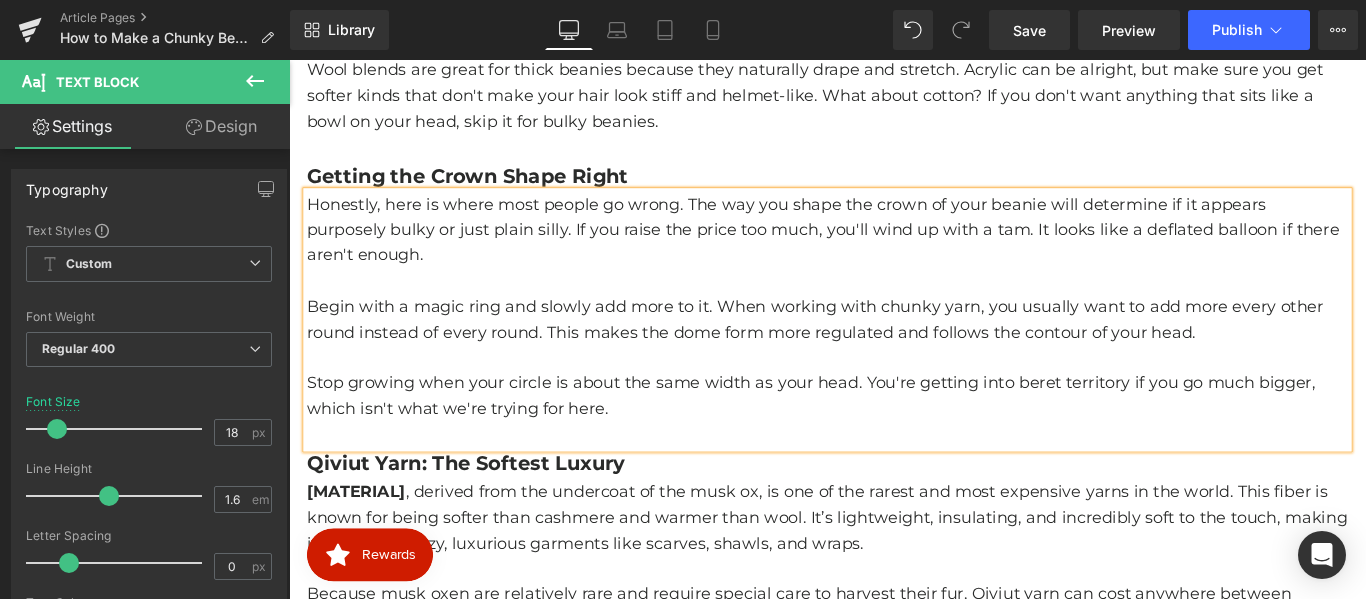 scroll, scrollTop: 915, scrollLeft: 0, axis: vertical 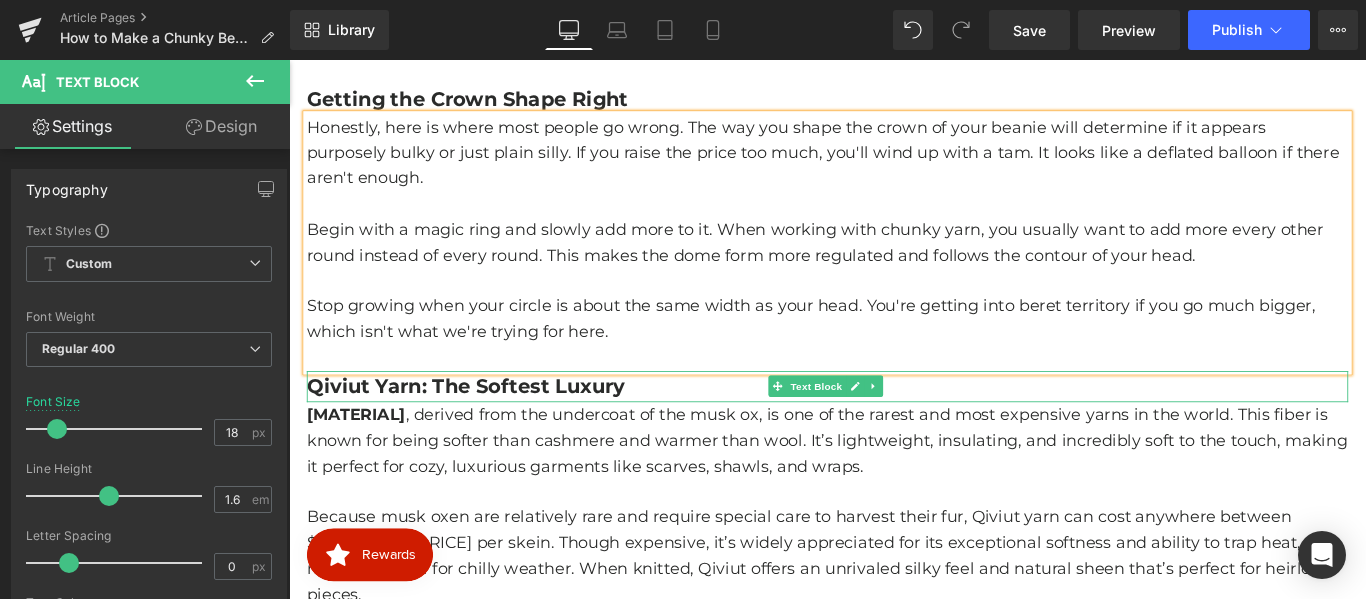 click on "Qiviut Yarn: The Softest Luxury" at bounding box center [487, 426] 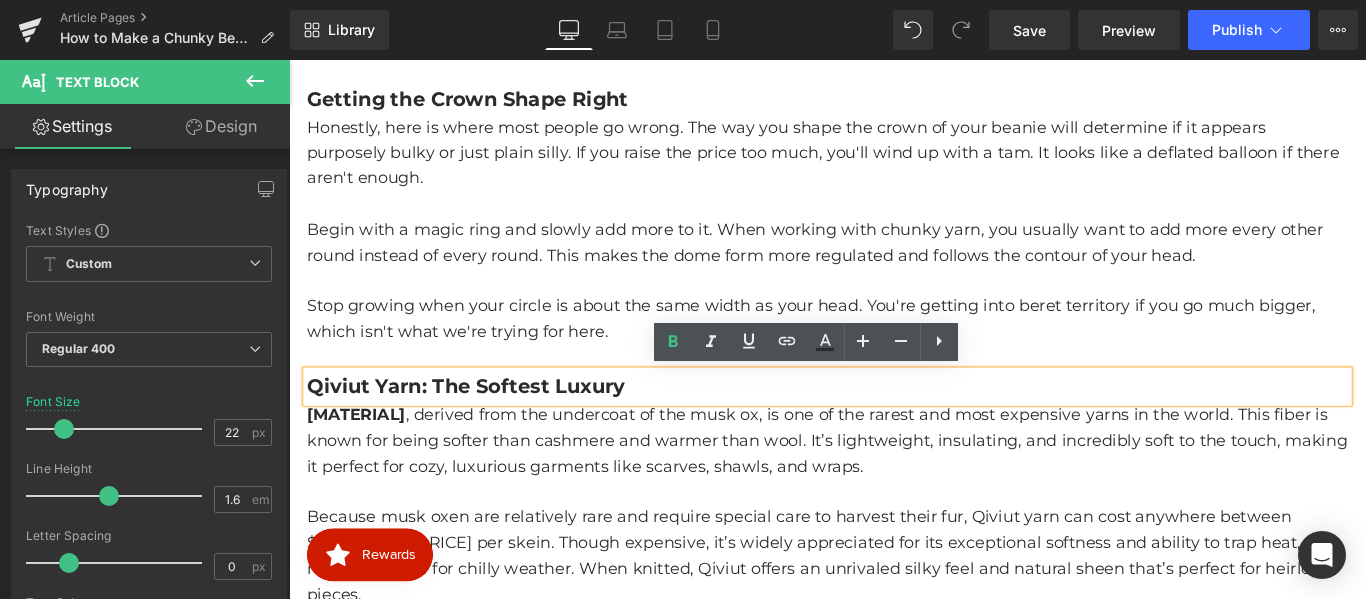 click on "Qiviut Yarn: The Softest Luxury" at bounding box center [487, 426] 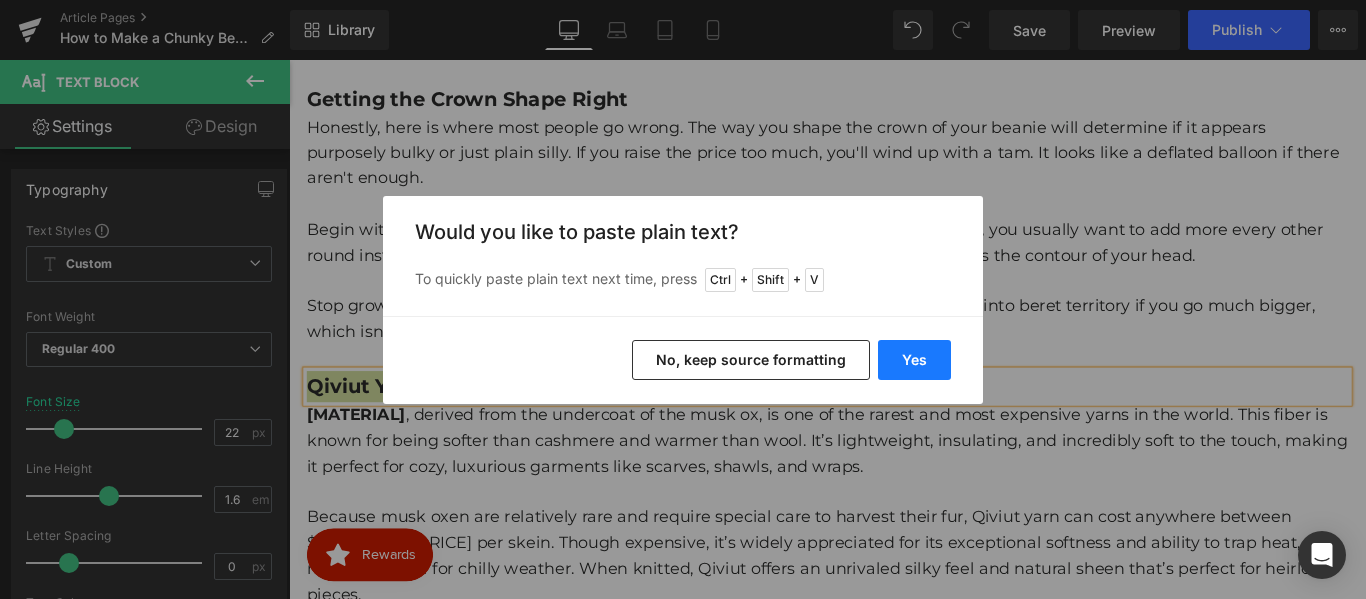 click on "Yes" at bounding box center [914, 360] 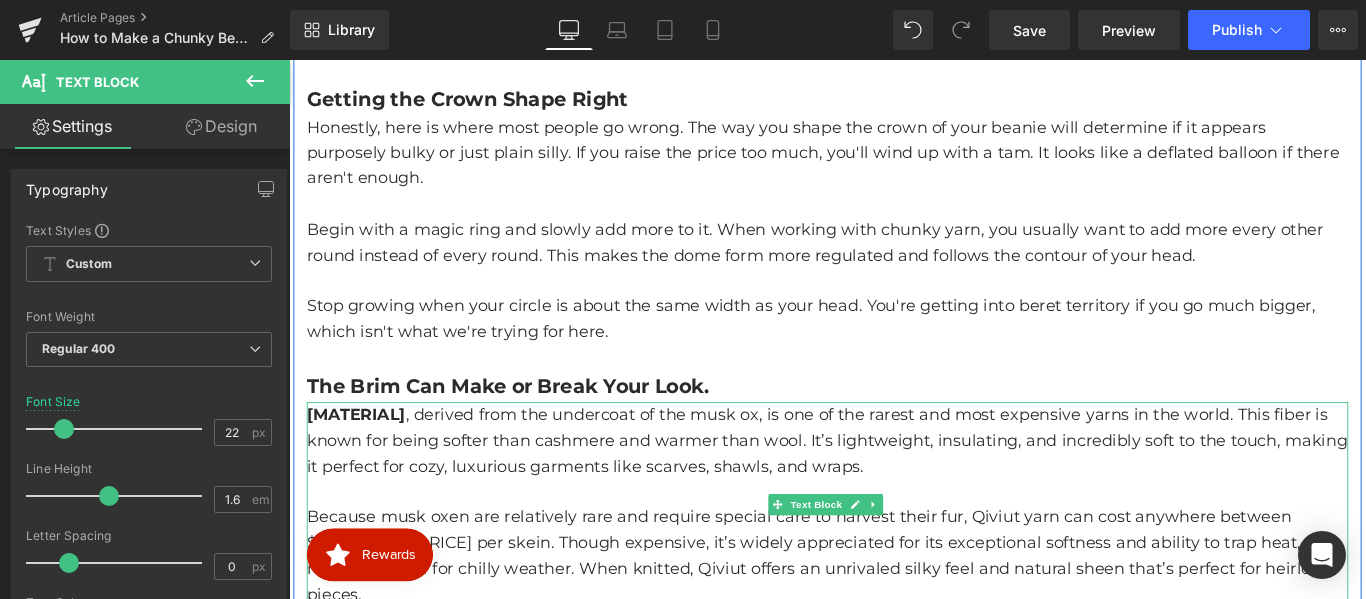 click at bounding box center (894, 544) 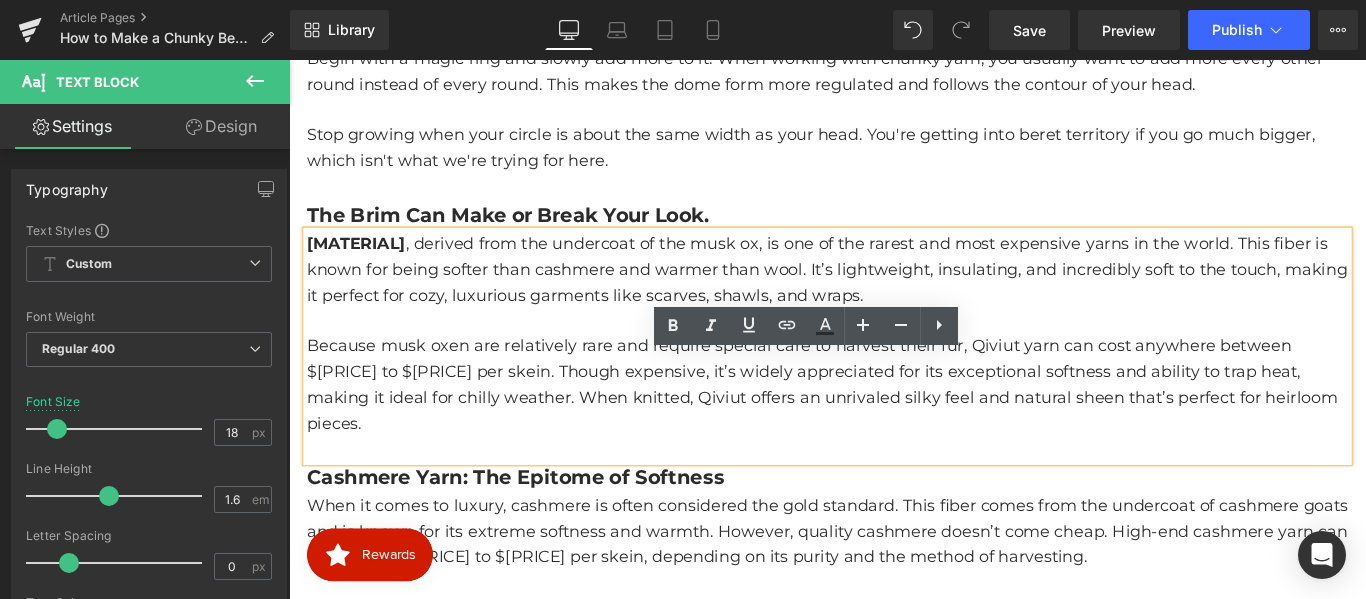 scroll, scrollTop: 1115, scrollLeft: 0, axis: vertical 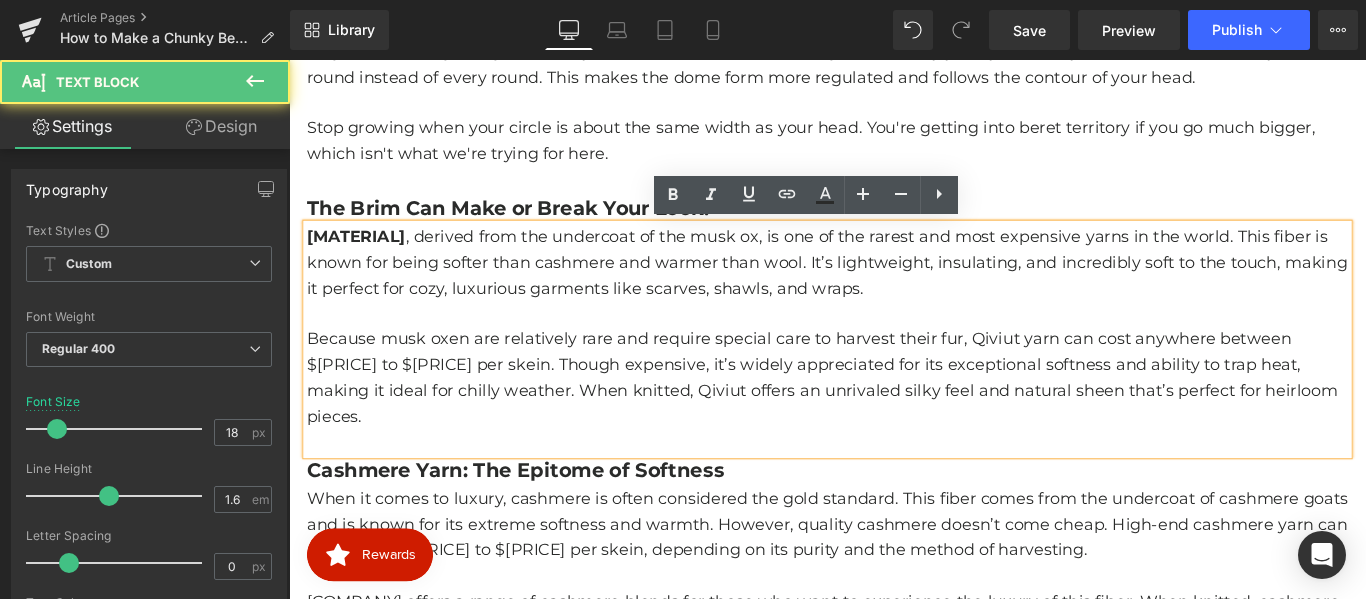 click on "Because musk oxen are relatively rare and require special care to harvest their fur, Qiviut yarn can cost anywhere between $[PRICE] to $[PRICE] per skein. Though expensive, it’s widely appreciated for its exceptional softness and ability to trap heat, making it ideal for chilly weather. When knitted, Qiviut offers an unrivaled silky feel and natural sheen that’s perfect for heirloom pieces." at bounding box center (894, 416) 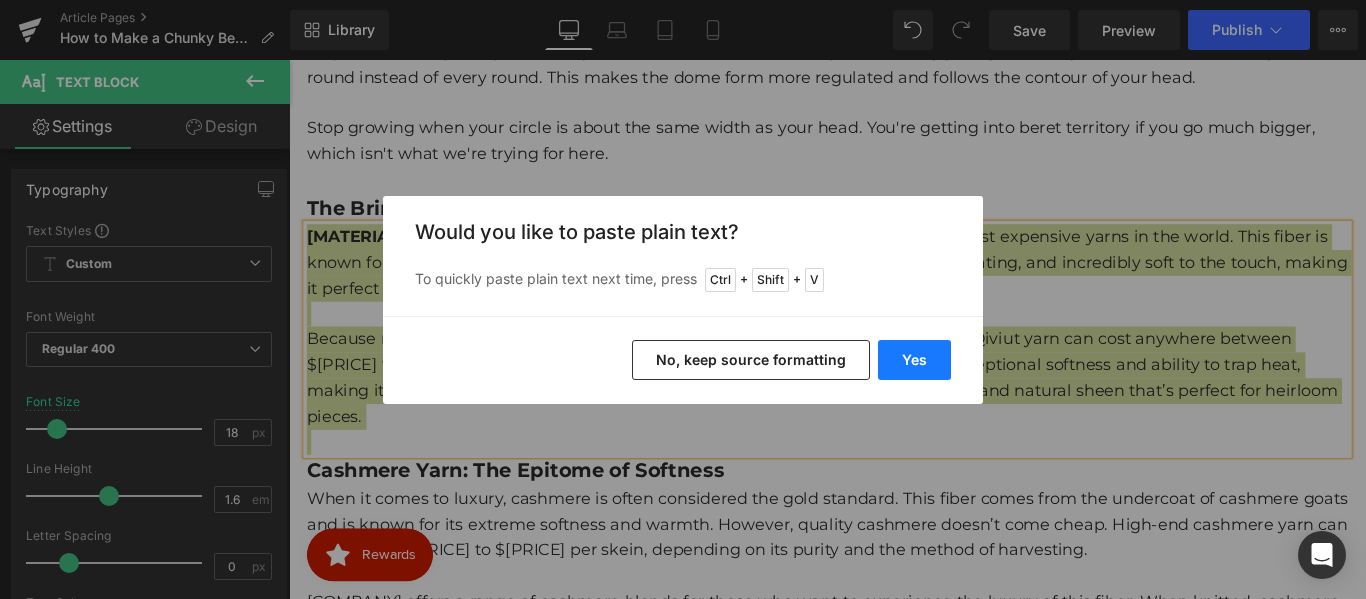 click on "Yes" at bounding box center (914, 360) 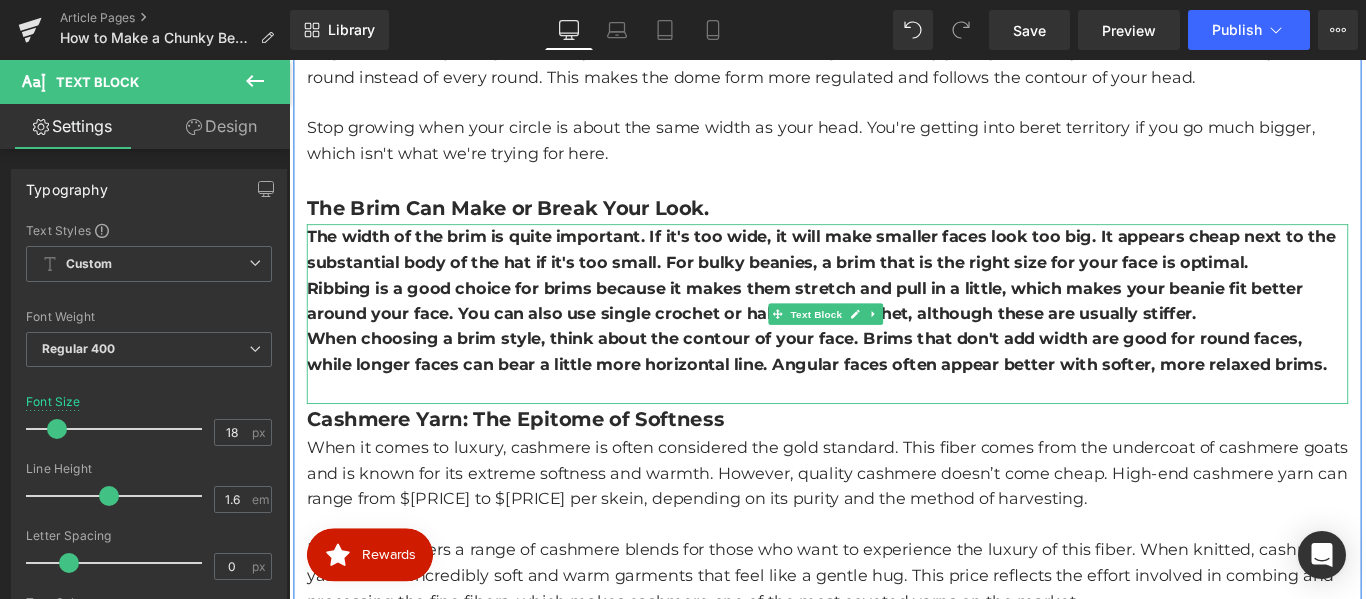 click on "When choosing a brim style, think about the contour of your face. Brims that don't add width are good for round faces, while longer faces can bear a little more horizontal line. Angular faces often appear better with softer, more relaxed brims." at bounding box center [882, 387] 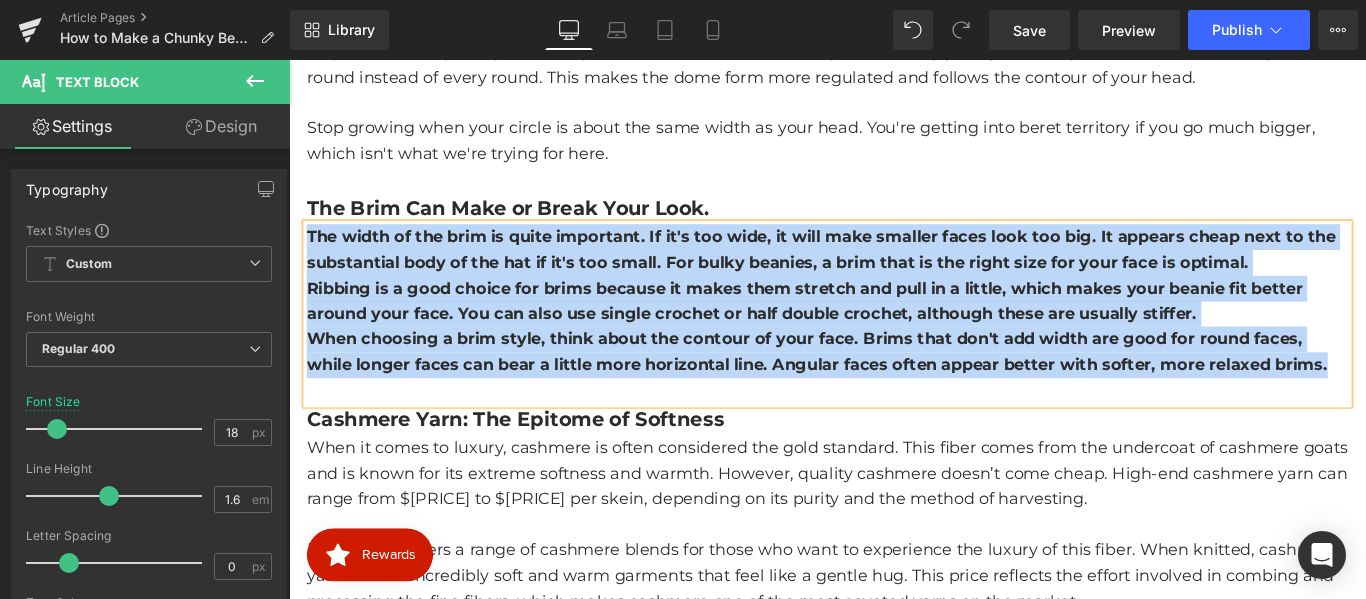 click on "Ribbing is a good choice for brims because it makes them stretch and pull in a little, which makes your beanie fit better around your face. You can also use single crochet or half double crochet, although these are usually stiffer." at bounding box center (868, 330) 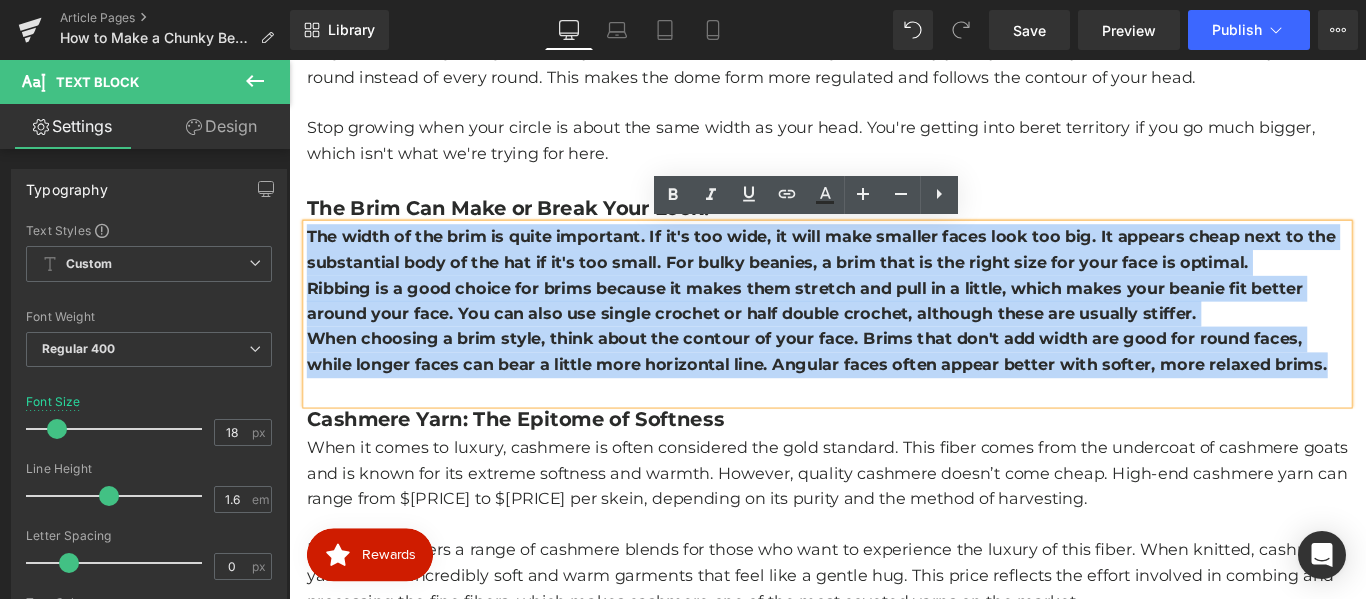 drag, startPoint x: 1464, startPoint y: 408, endPoint x: 305, endPoint y: 261, distance: 1168.285 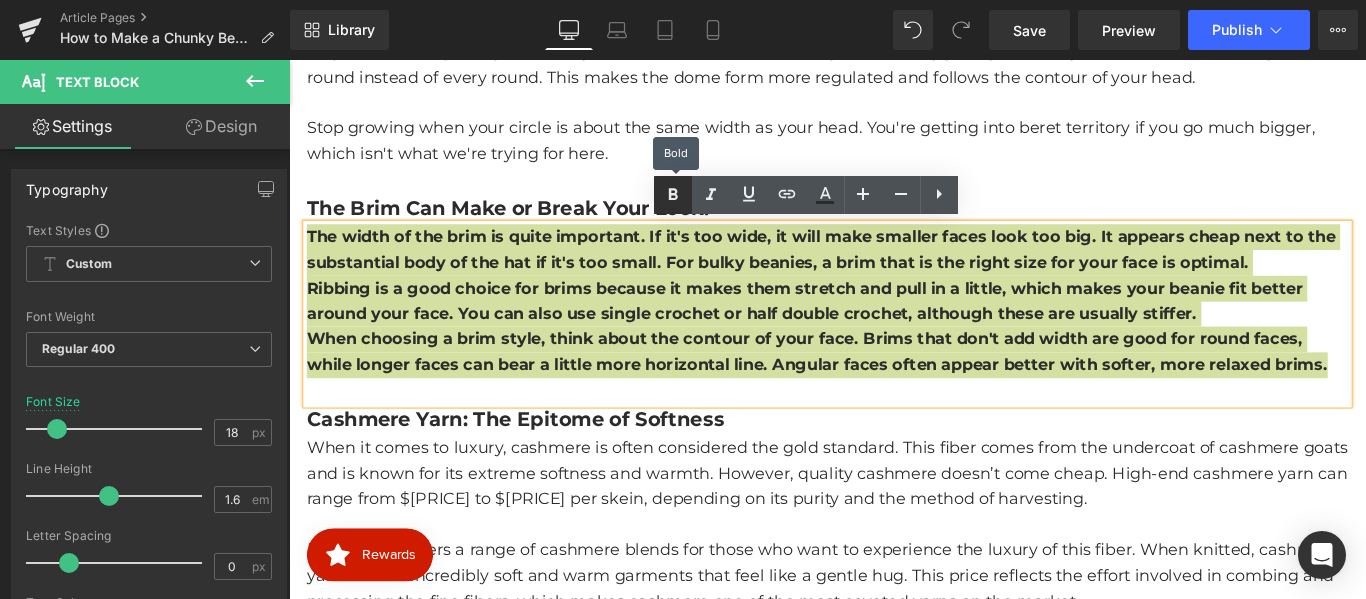 click 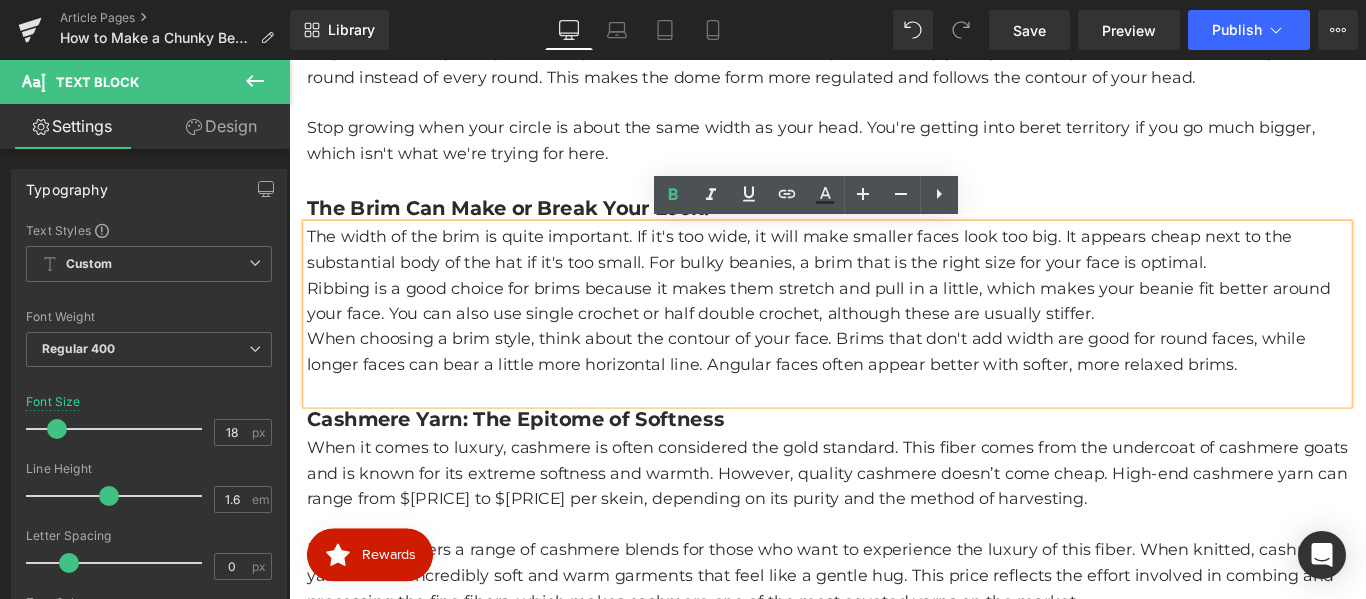 click on "The width of the brim is quite important. If it's too wide, it will make smaller faces look too big. It appears cheap next to the substantial body of the hat if it's too small. For bulky beanies, a brim that is the right size for your face is optimal." at bounding box center (894, 273) 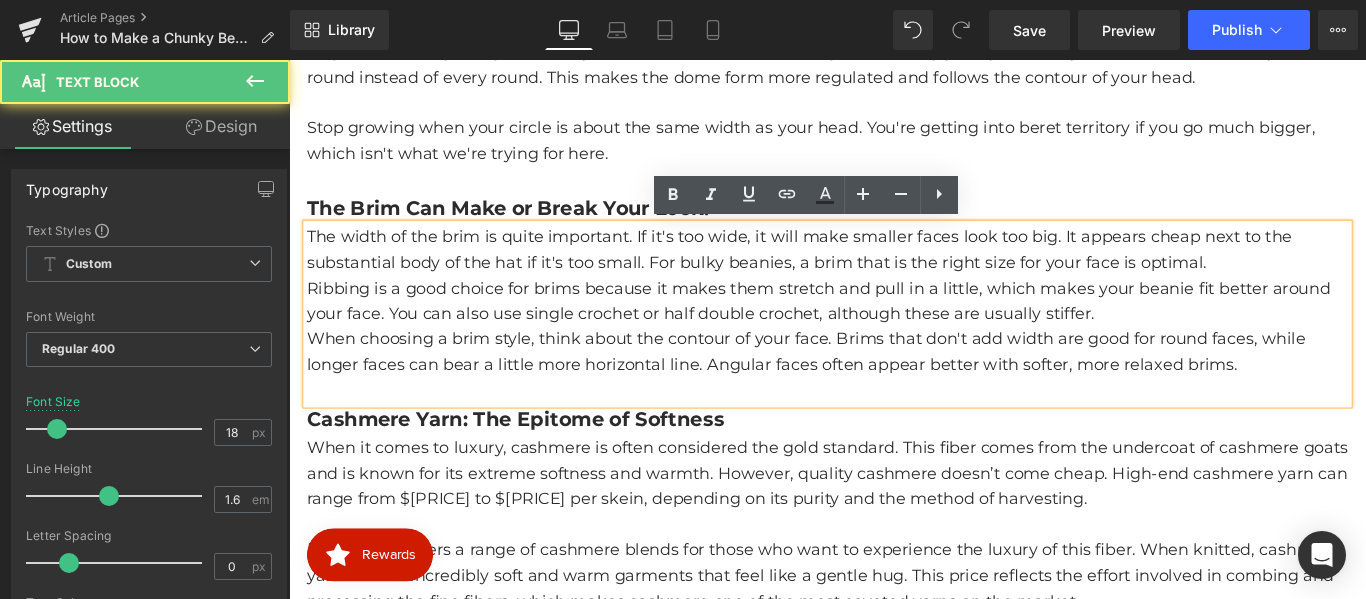 type 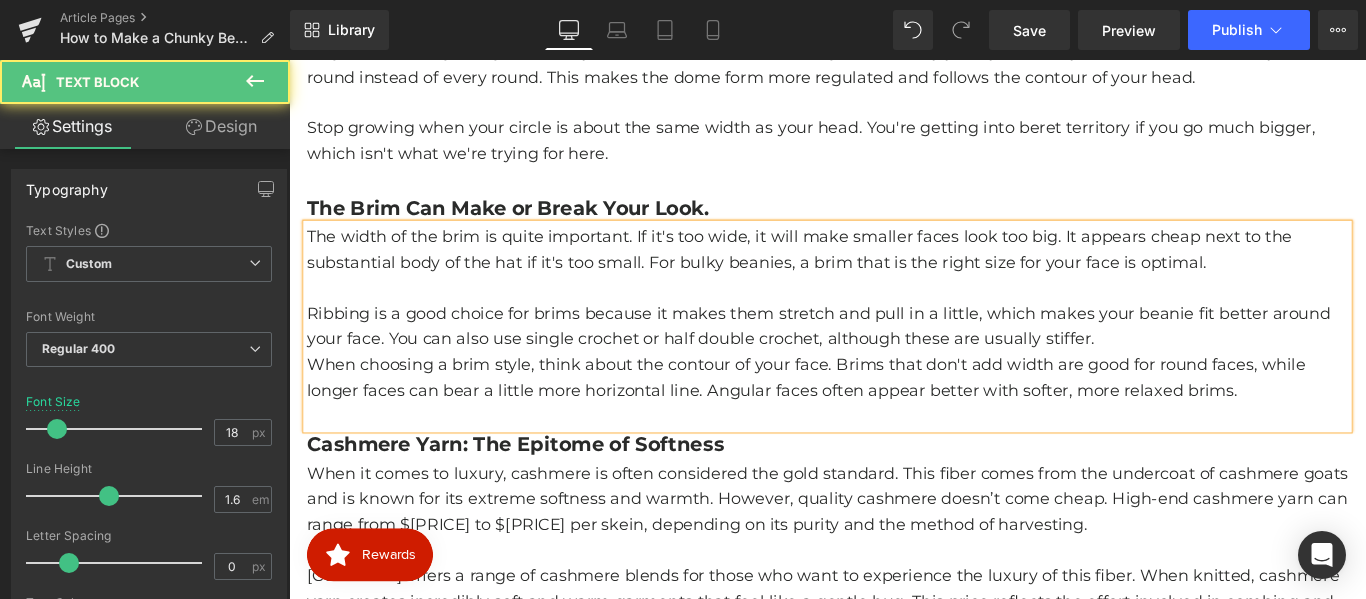 click on "Ribbing is a good choice for brims because it makes them stretch and pull in a little, which makes your beanie fit better around your face. You can also use single crochet or half double crochet, although these are usually stiffer." at bounding box center (894, 359) 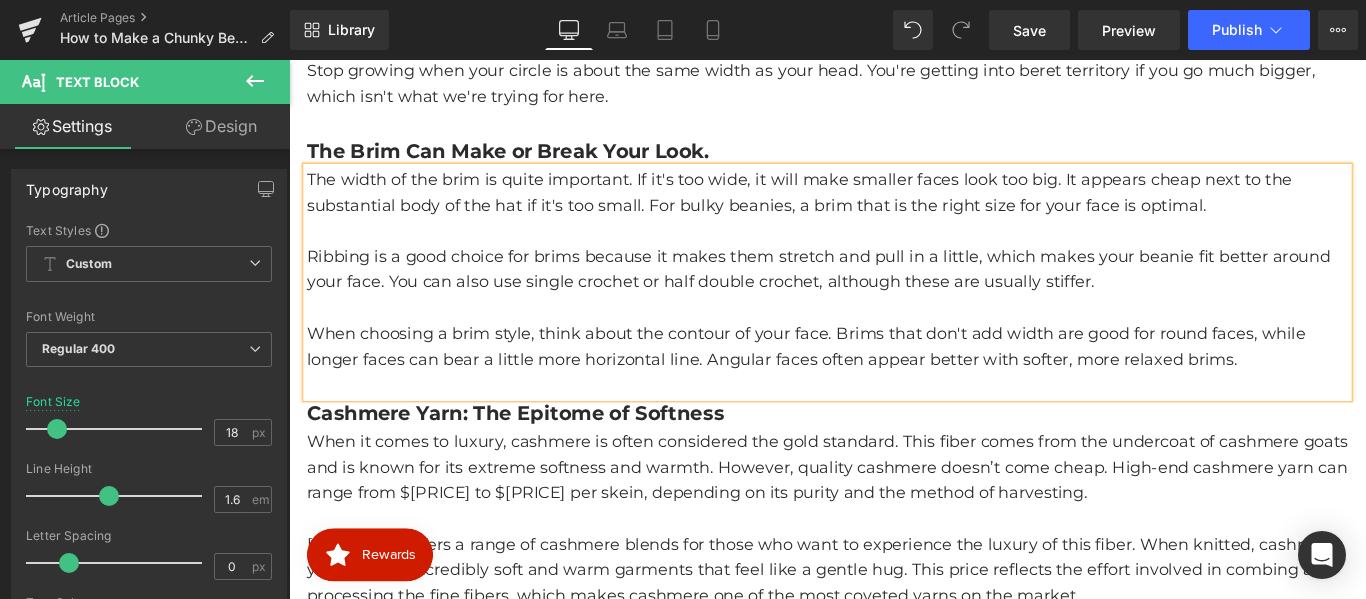 scroll, scrollTop: 1215, scrollLeft: 0, axis: vertical 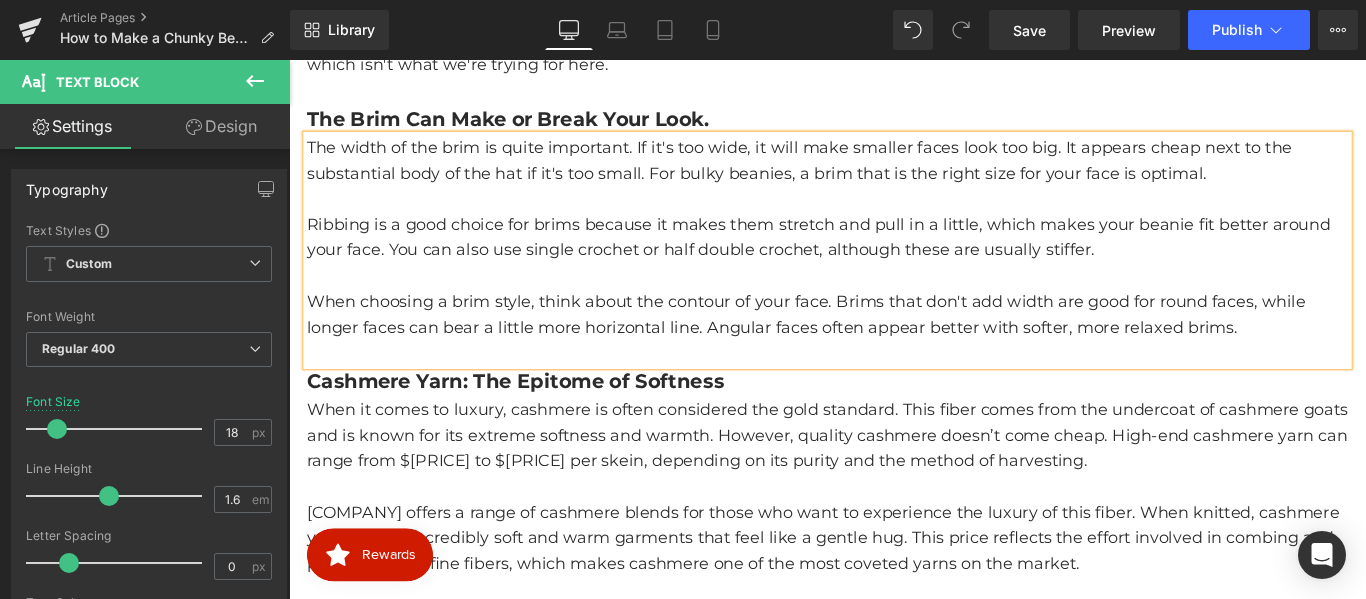click on "Cashmere Yarn: The Epitome of Softness" at bounding box center (543, 420) 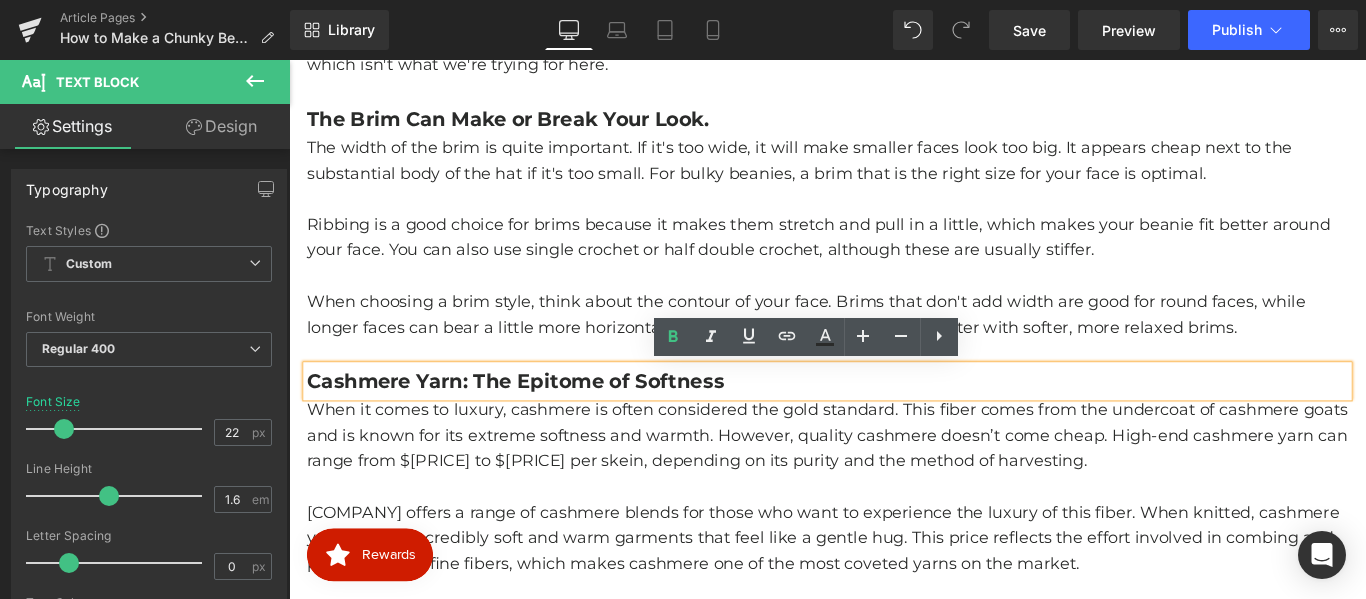 click on "Cashmere Yarn: The Epitome of Softness" at bounding box center (543, 420) 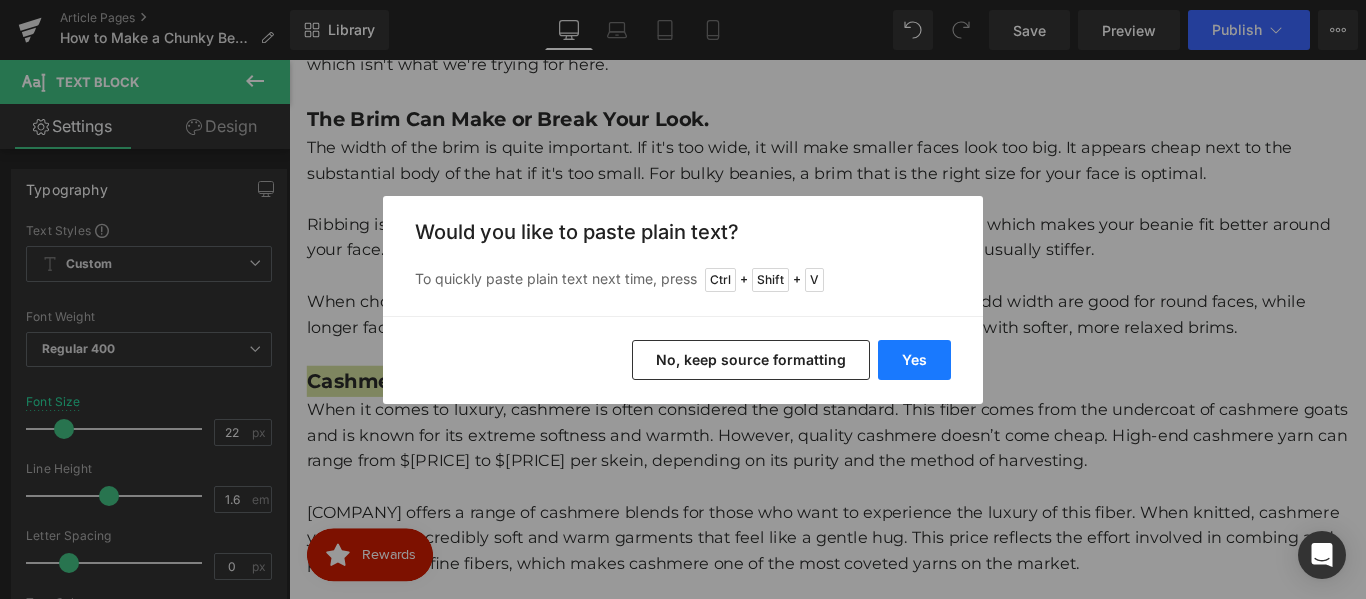 click on "Yes" at bounding box center [914, 360] 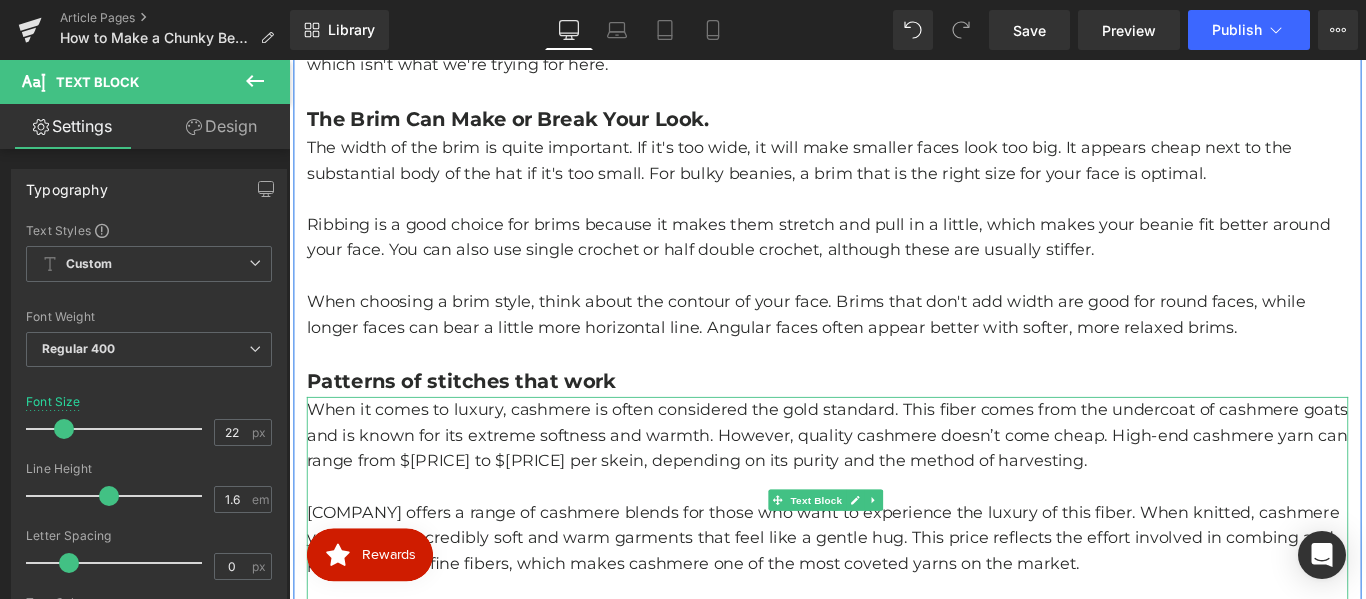 click on "When it comes to luxury, cashmere is often considered the gold standard. This fiber comes from the undercoat of cashmere goats and is known for its extreme softness and warmth. However, quality cashmere doesn’t come cheap. High-end cashmere yarn can range from $[PRICE] to $[PRICE] per skein, depending on its purity and the method of harvesting." at bounding box center (894, 481) 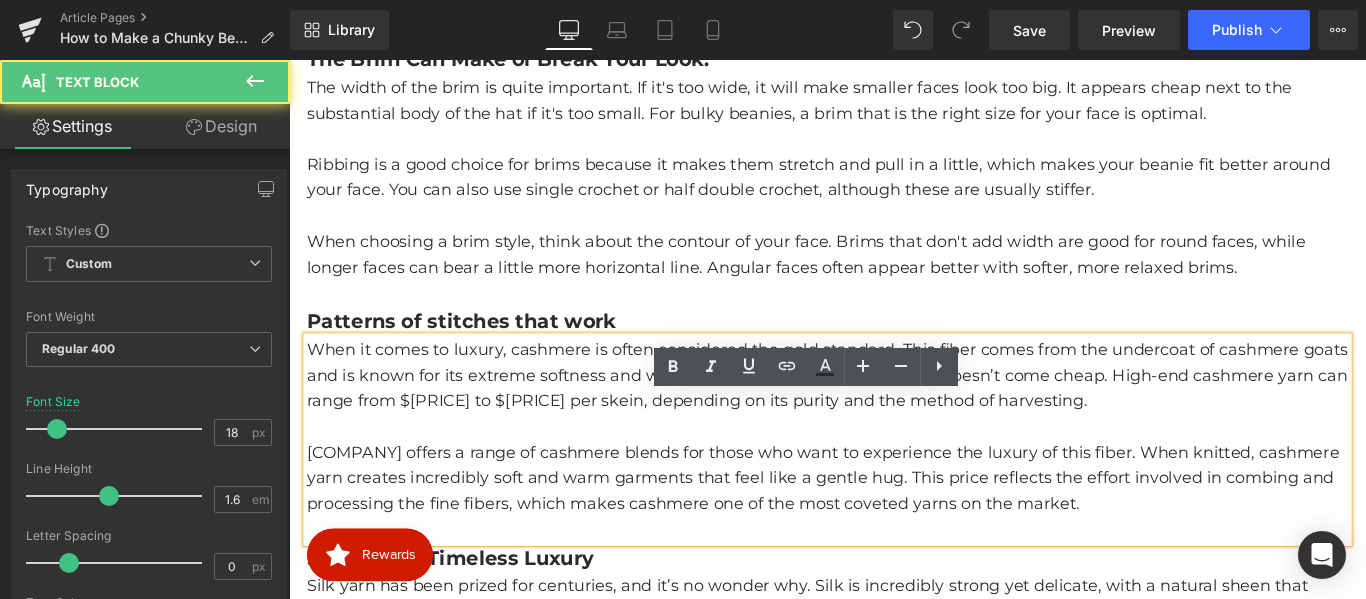 scroll, scrollTop: 1415, scrollLeft: 0, axis: vertical 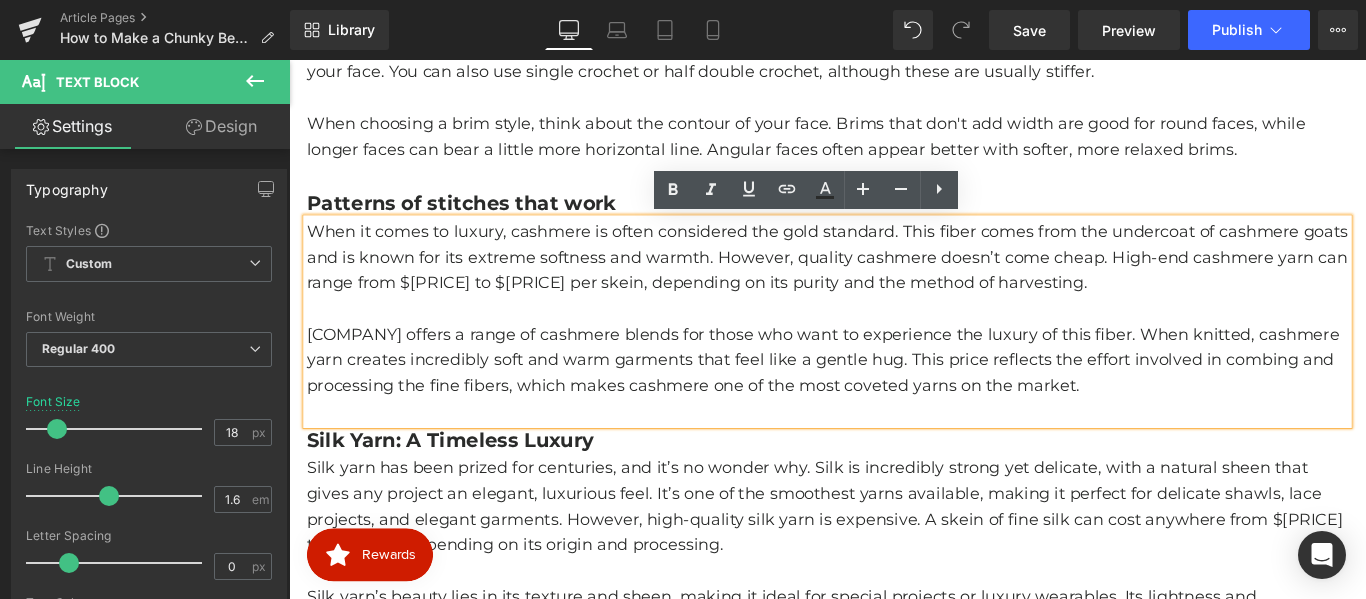click at bounding box center [894, 339] 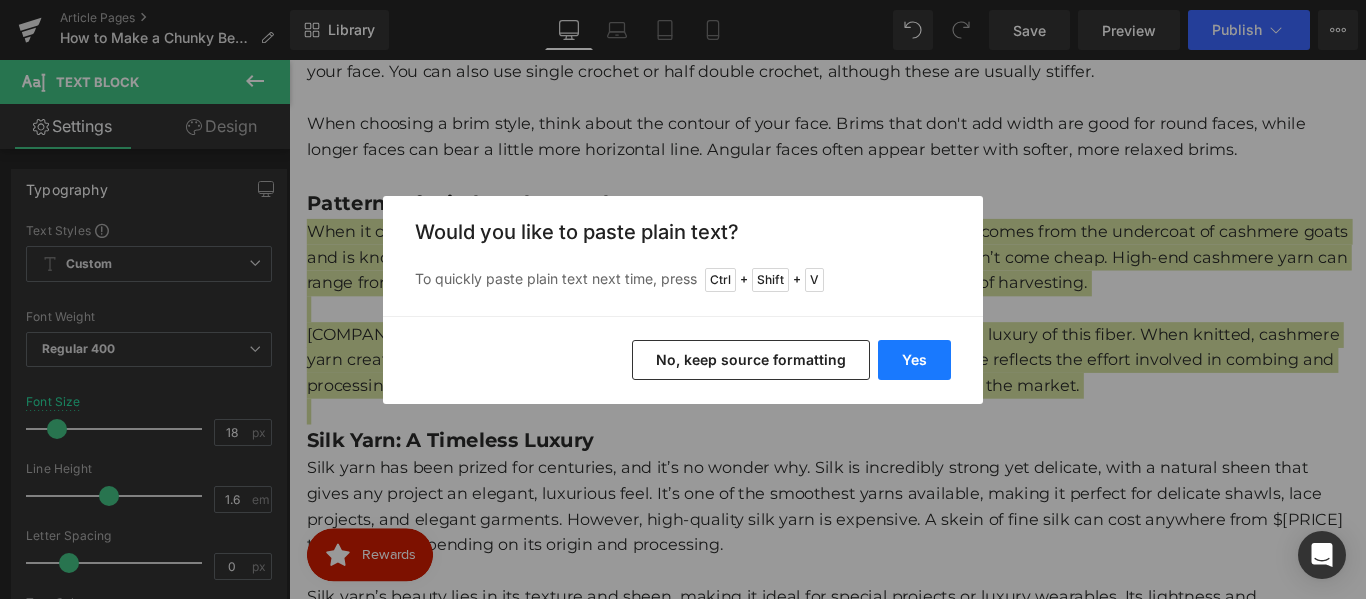 click on "Yes" at bounding box center (914, 360) 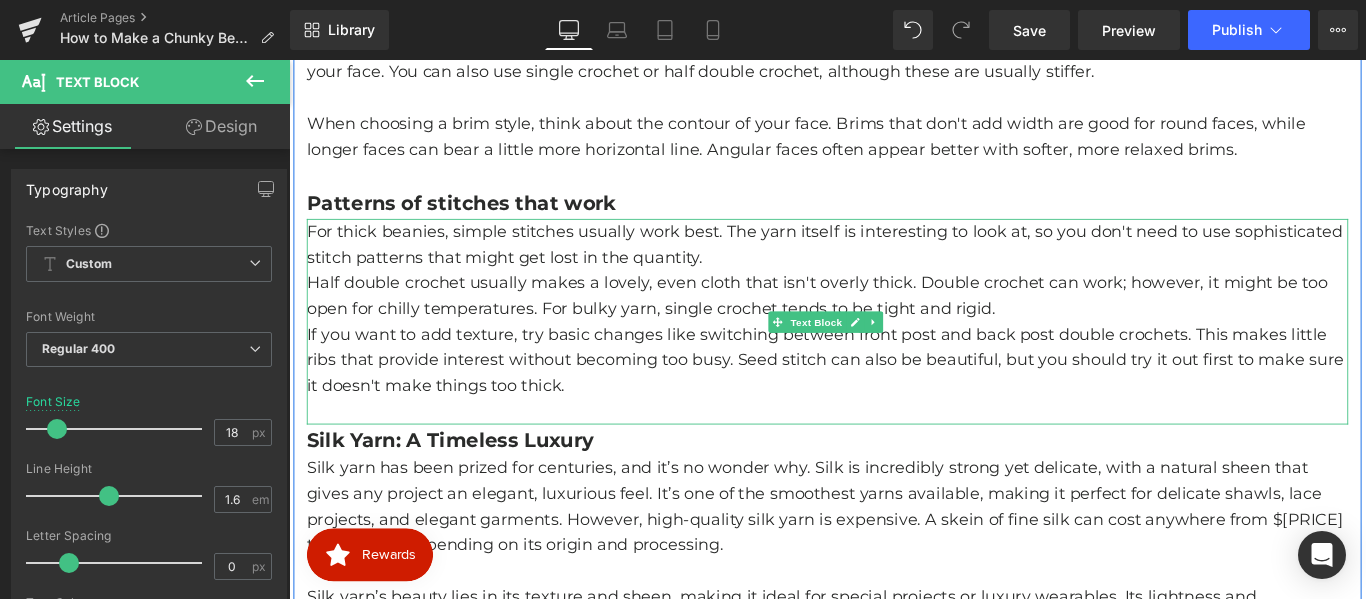 click on "For thick beanies, simple stitches usually work best. The yarn itself is interesting to look at, so you don't need to use sophisticated stitch patterns that might get lost in the quantity." at bounding box center [894, 267] 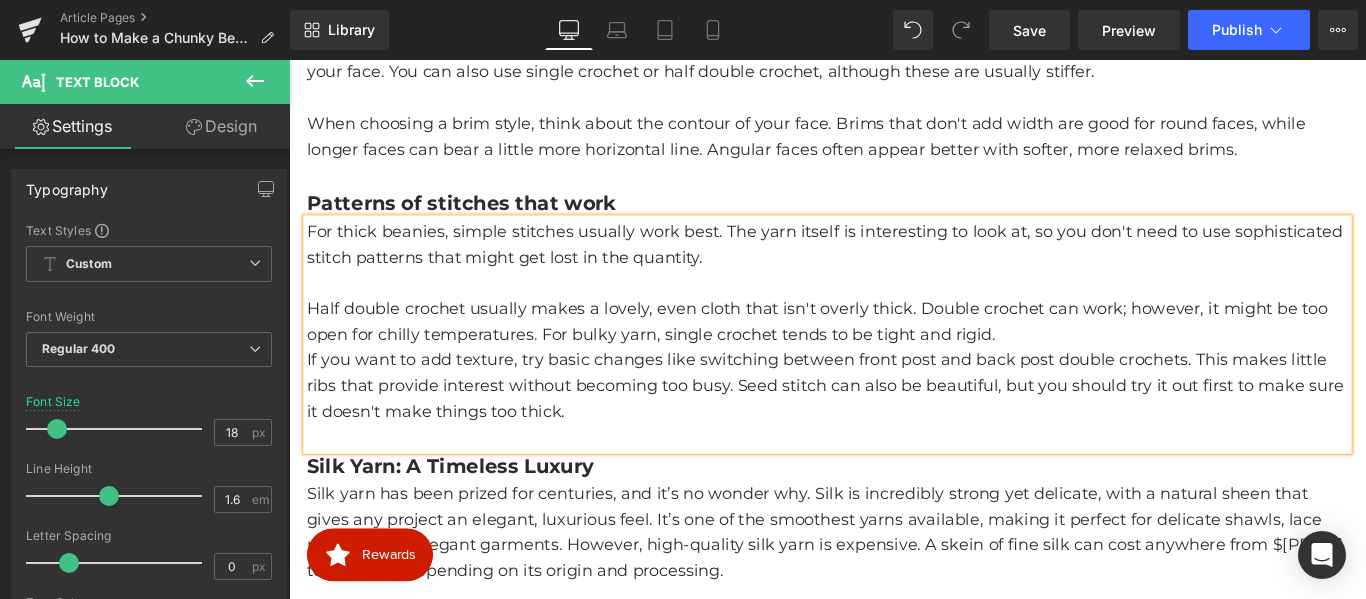 click on "Half double crochet usually makes a lovely, even cloth that isn't overly thick. Double crochet can work; however, it might be too open for chilly temperatures. For bulky yarn, single crochet tends to be tight and rigid." at bounding box center (894, 354) 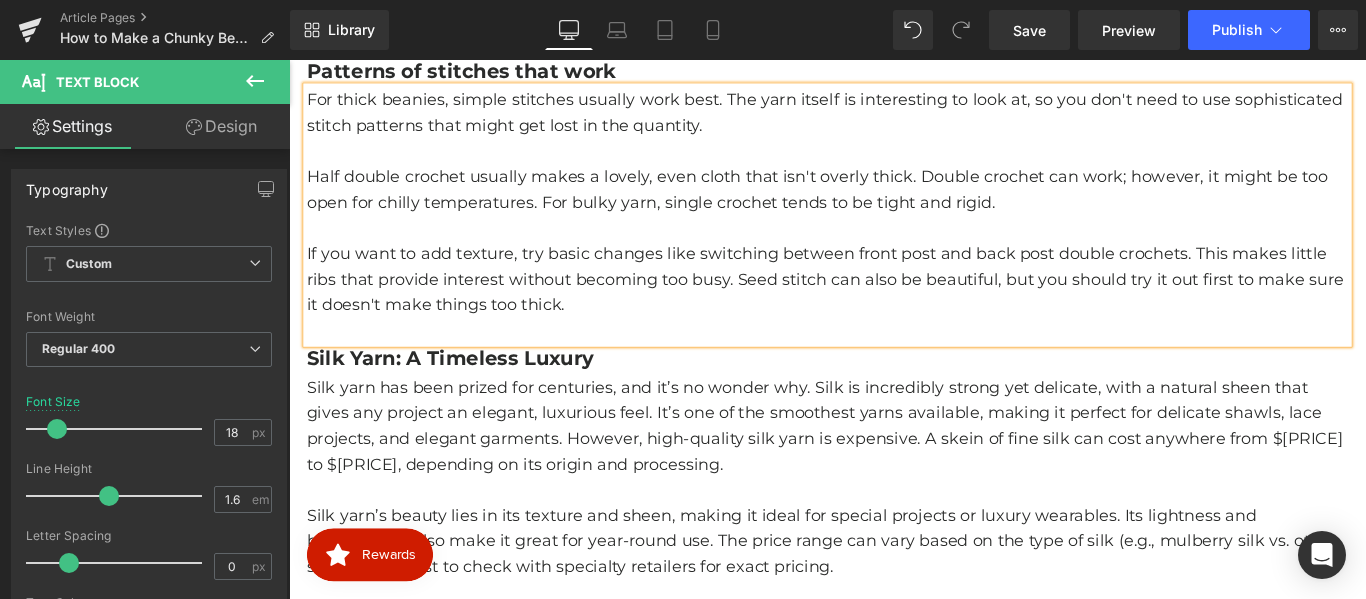 scroll, scrollTop: 1615, scrollLeft: 0, axis: vertical 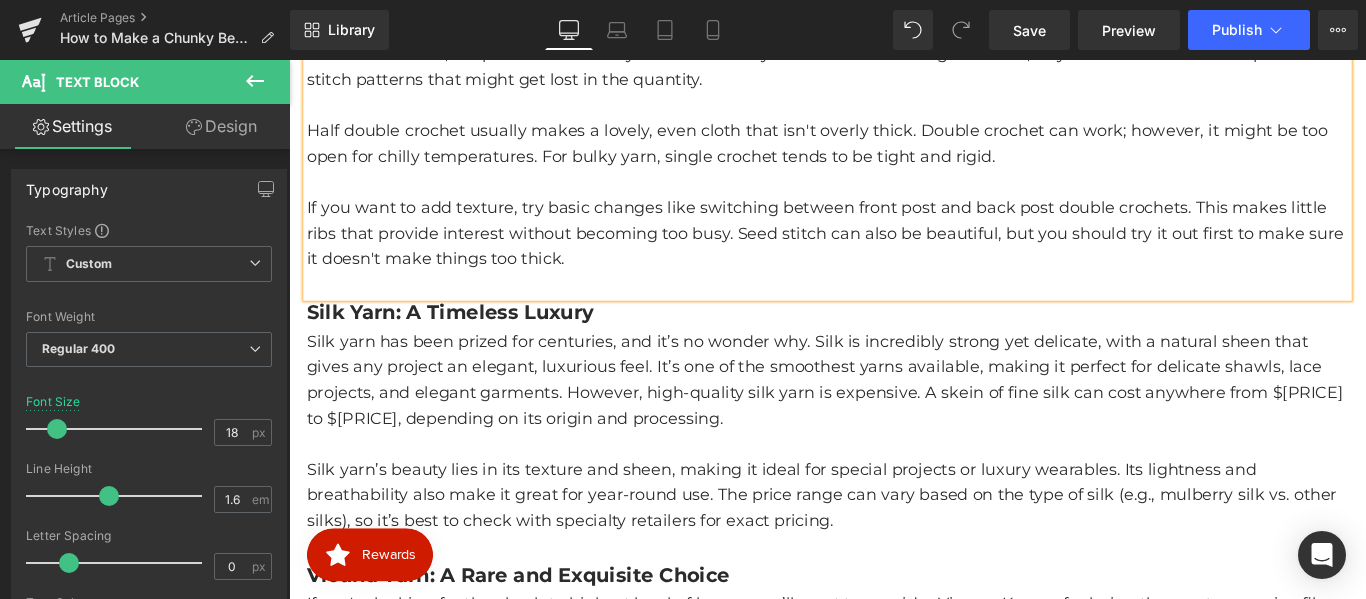 click on "Silk Yarn: A Timeless Luxury" at bounding box center [470, 343] 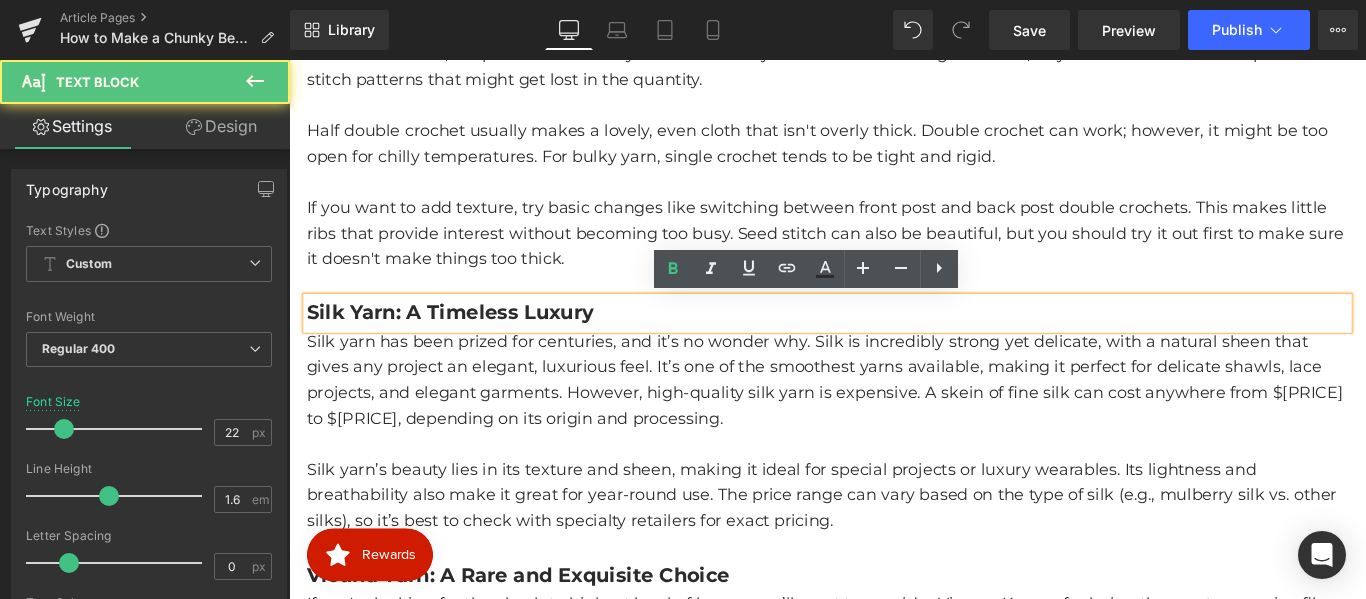 click on "Silk Yarn: A Timeless Luxury" at bounding box center (470, 343) 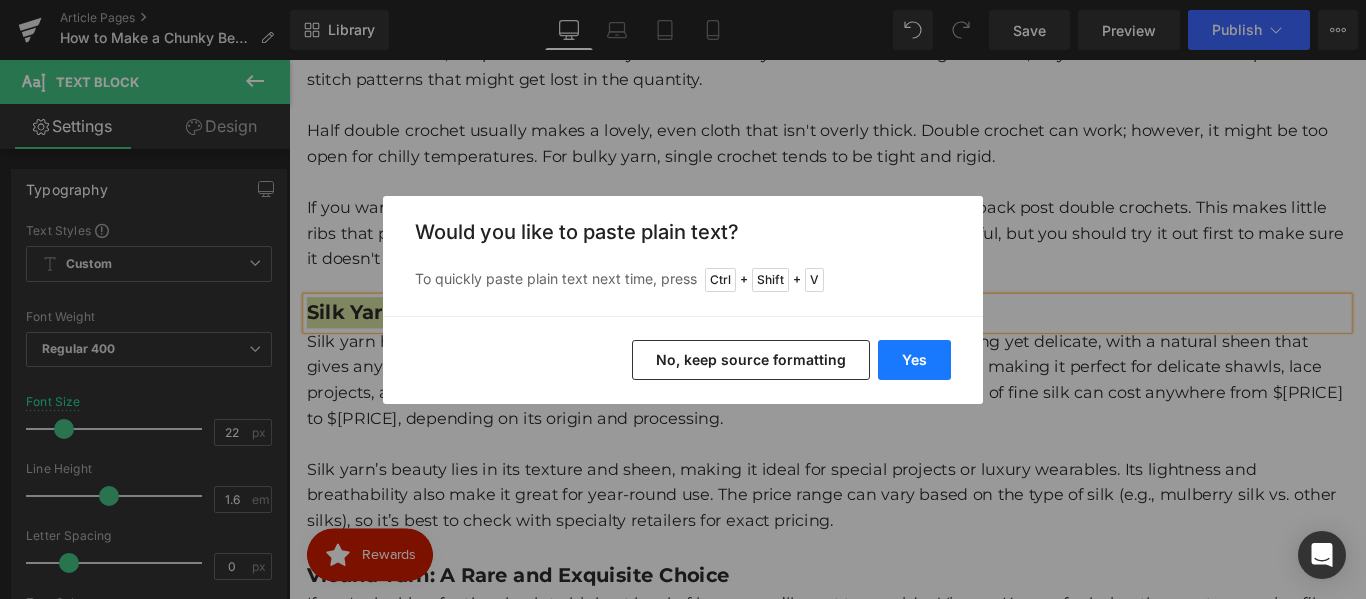 click on "Yes" at bounding box center [914, 360] 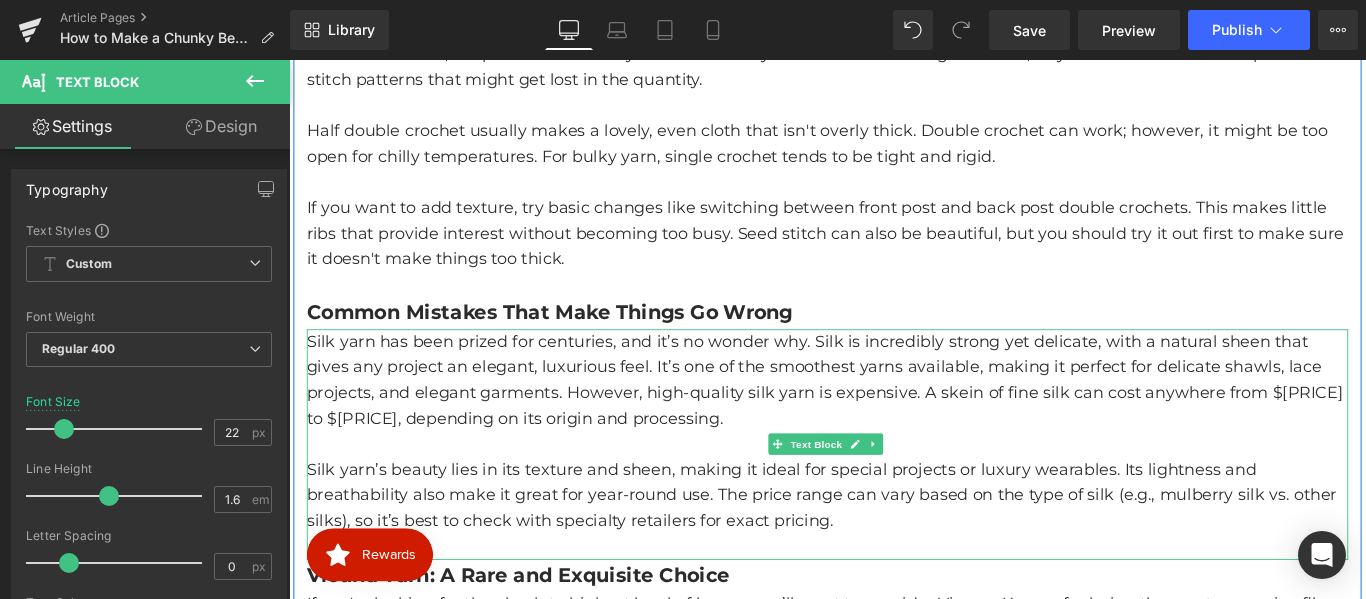 click on "Silk yarn has been prized for centuries, and it’s no wonder why. Silk is incredibly strong yet delicate, with a natural sheen that gives any project an elegant, luxurious feel. It’s one of the smoothest yarns available, making it perfect for delicate shawls, lace projects, and elegant garments. However, high-quality silk yarn is expensive. A skein of fine silk can cost anywhere from $[PRICE] to $[PRICE], depending on its origin and processing." at bounding box center [894, 419] 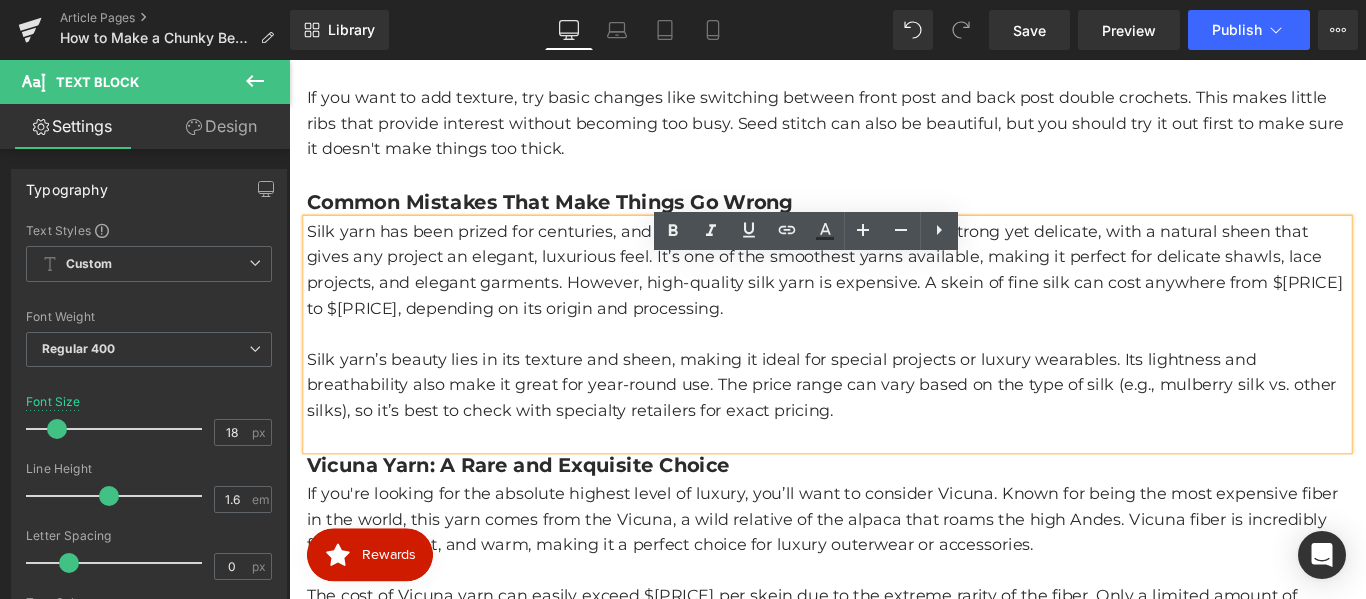 scroll, scrollTop: 1815, scrollLeft: 0, axis: vertical 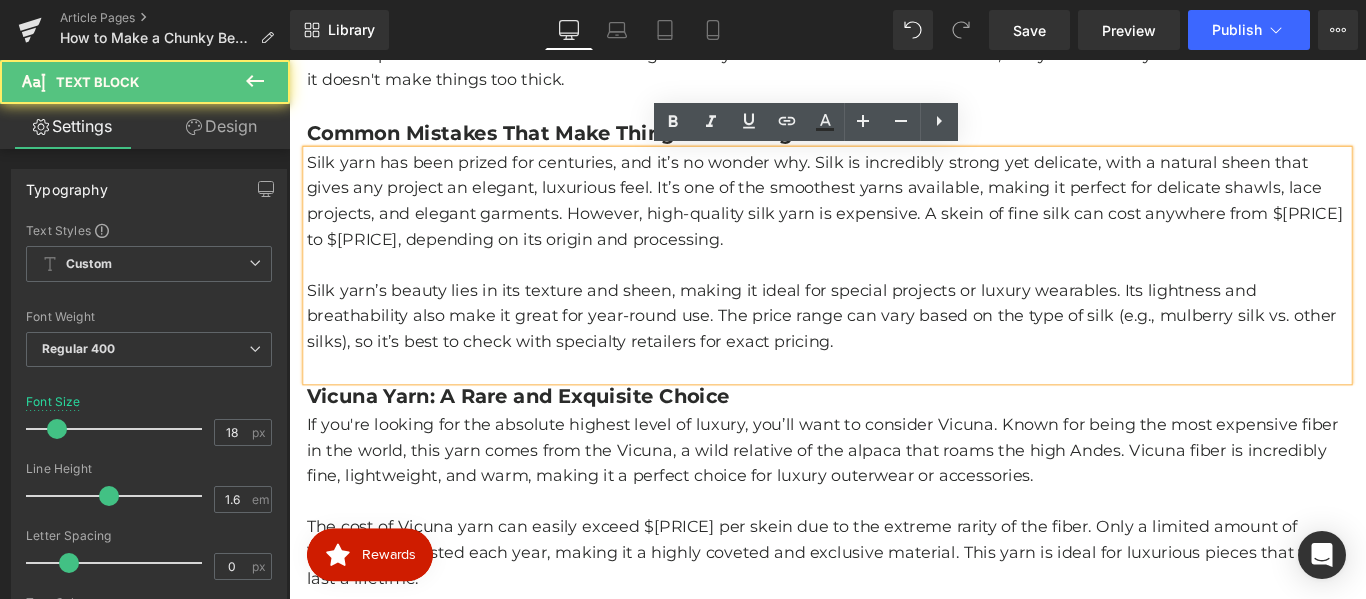 click on "Silk yarn has been prized for centuries, and it’s no wonder why. Silk is incredibly strong yet delicate, with a natural sheen that gives any project an elegant, luxurious feel. It’s one of the smoothest yarns available, making it perfect for delicate shawls, lace projects, and elegant garments. However, high-quality silk yarn is expensive. A skein of fine silk can cost anywhere from $[PRICE] to $[PRICE], depending on its origin and processing." at bounding box center [894, 219] 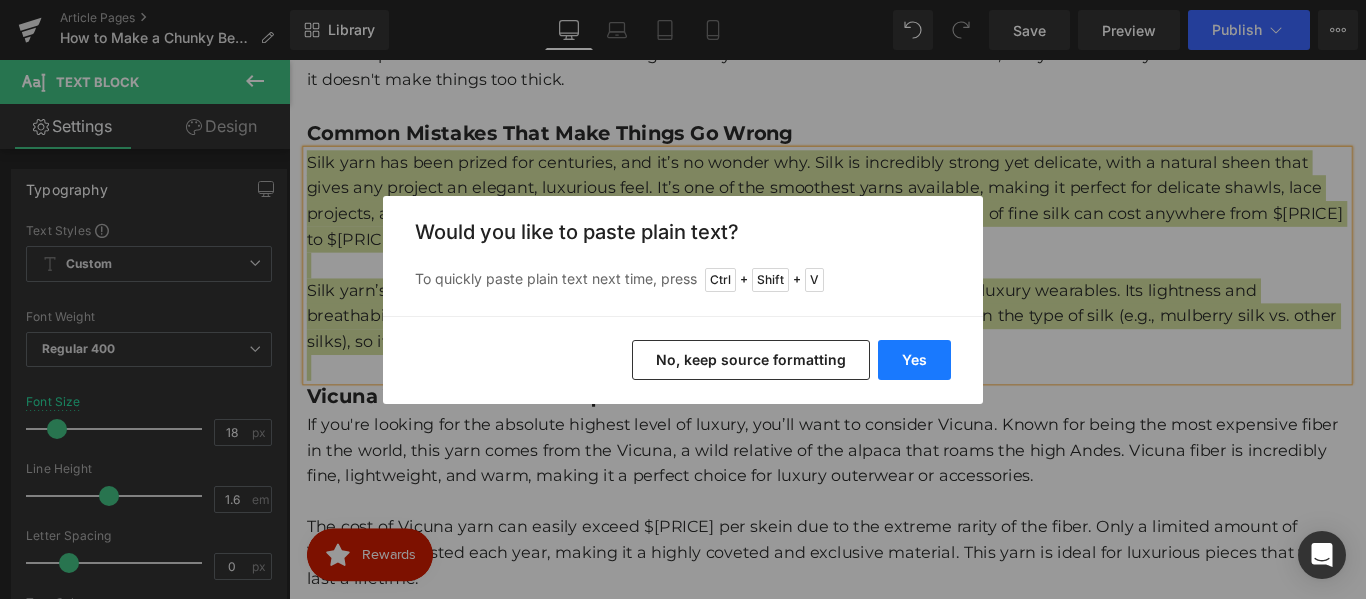 click on "Yes" at bounding box center (914, 360) 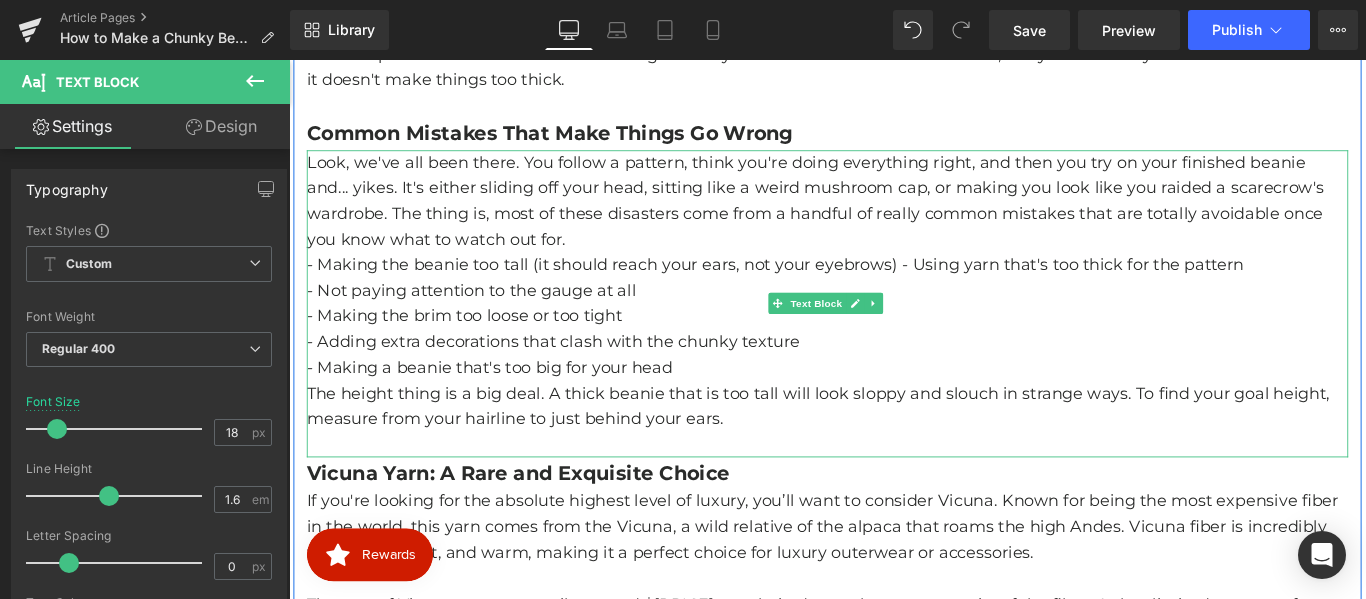 click on "Look, we've all been there. You follow a pattern, think you're doing everything right, and then you try on your finished beanie and... yikes. It's either sliding off your head, sitting like a weird mushroom cap, or making you look like you raided a scarecrow's wardrobe. The thing is, most of these disasters come from a handful of really common mistakes that are totally avoidable once you know what to watch out for." at bounding box center [894, 219] 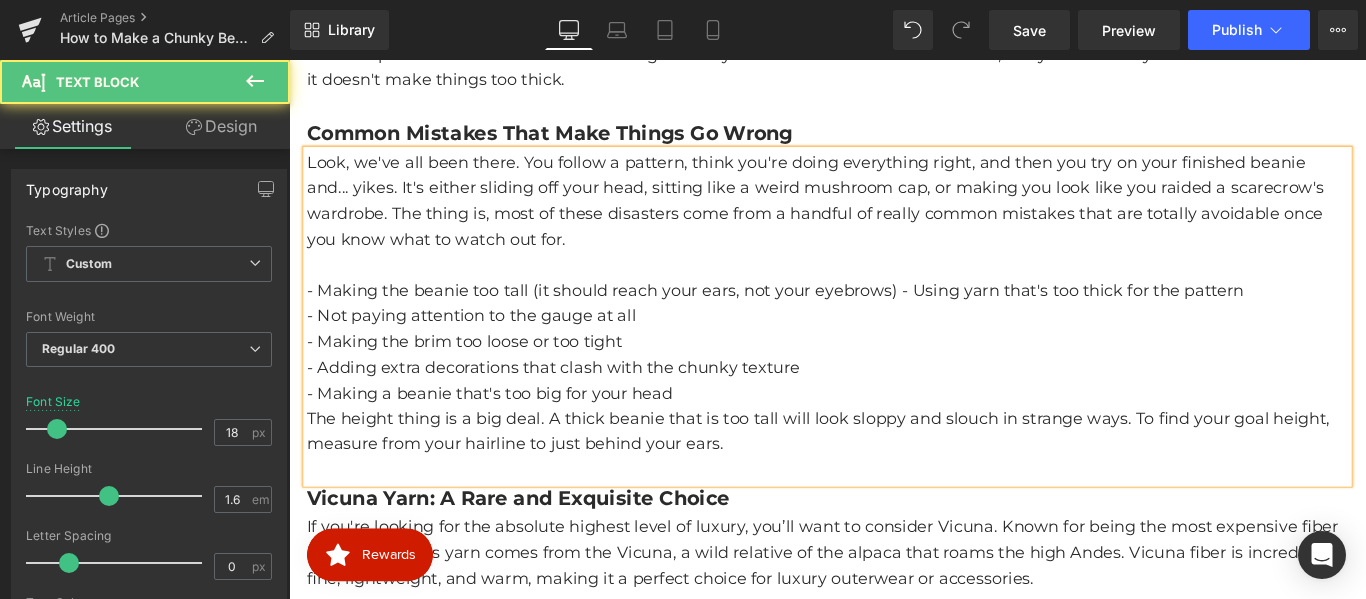 click on "- Making a beanie that's too big for your head" at bounding box center (894, 435) 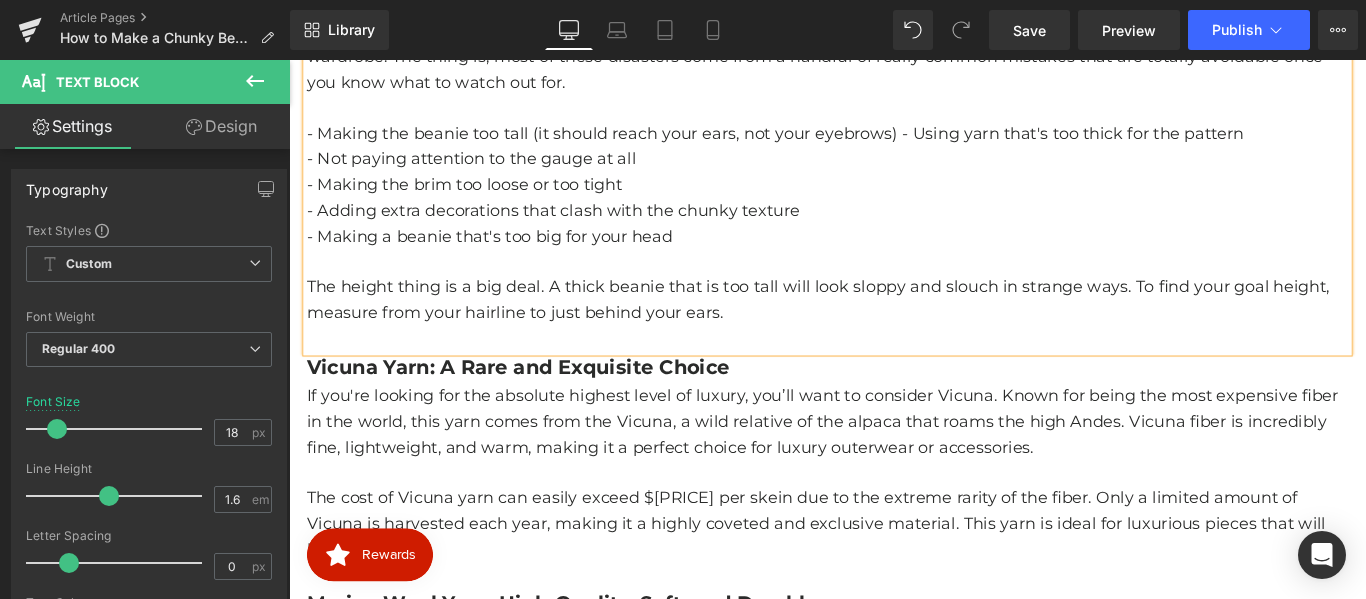 scroll, scrollTop: 2015, scrollLeft: 0, axis: vertical 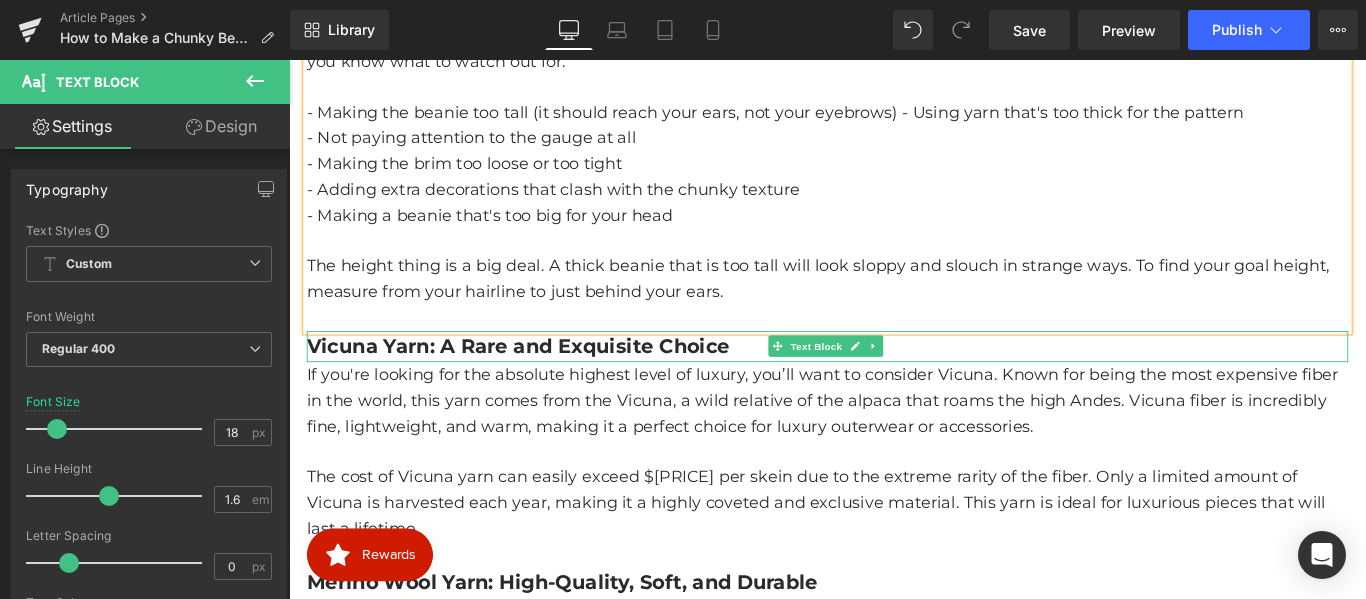click on "Vicuna Yarn: A Rare and Exquisite Choice" at bounding box center [546, 382] 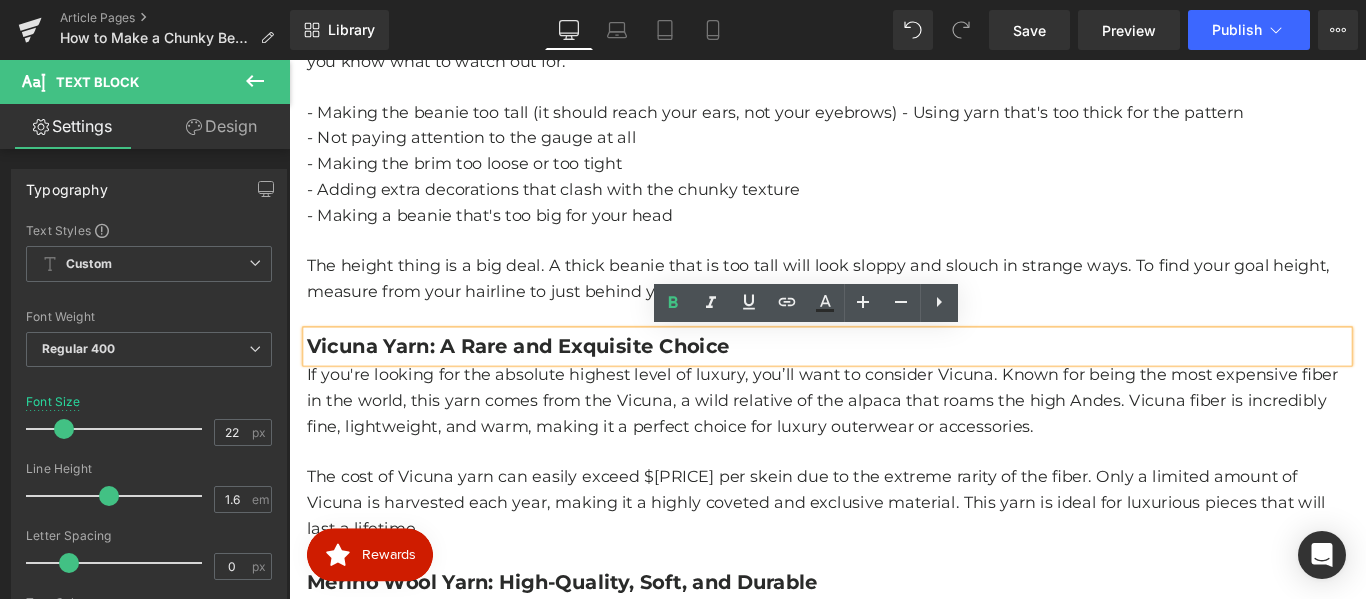 click on "Vicuna Yarn: A Rare and Exquisite Choice" at bounding box center [546, 382] 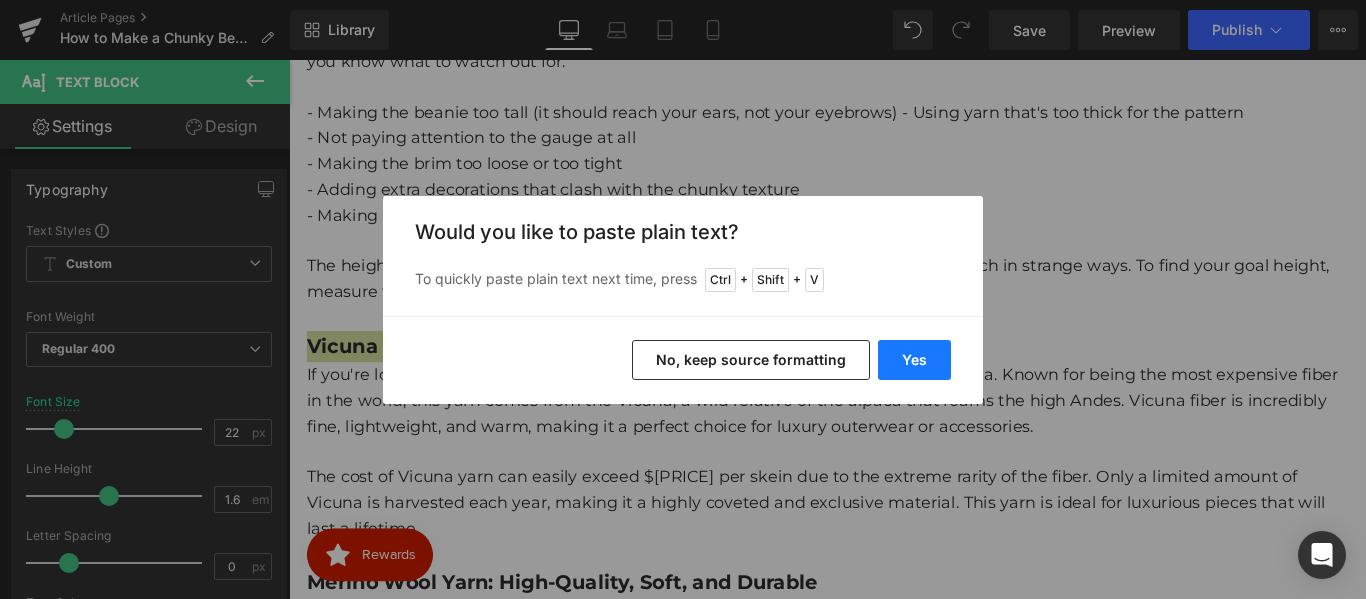 click on "Yes" at bounding box center (914, 360) 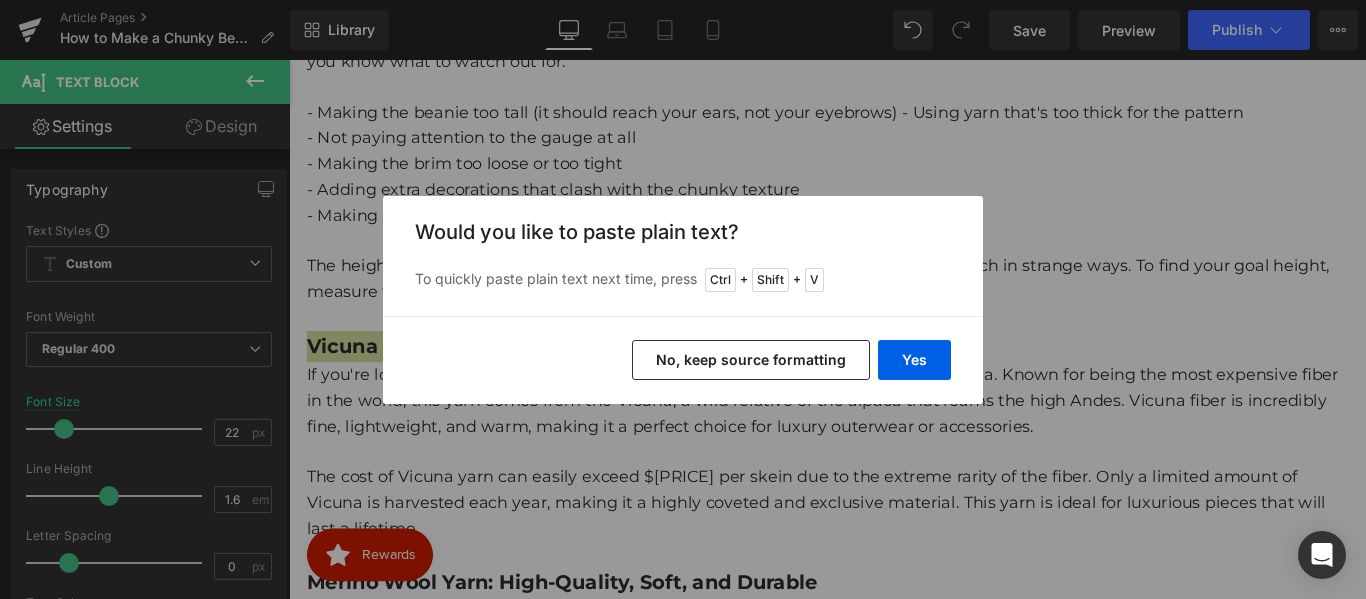 type 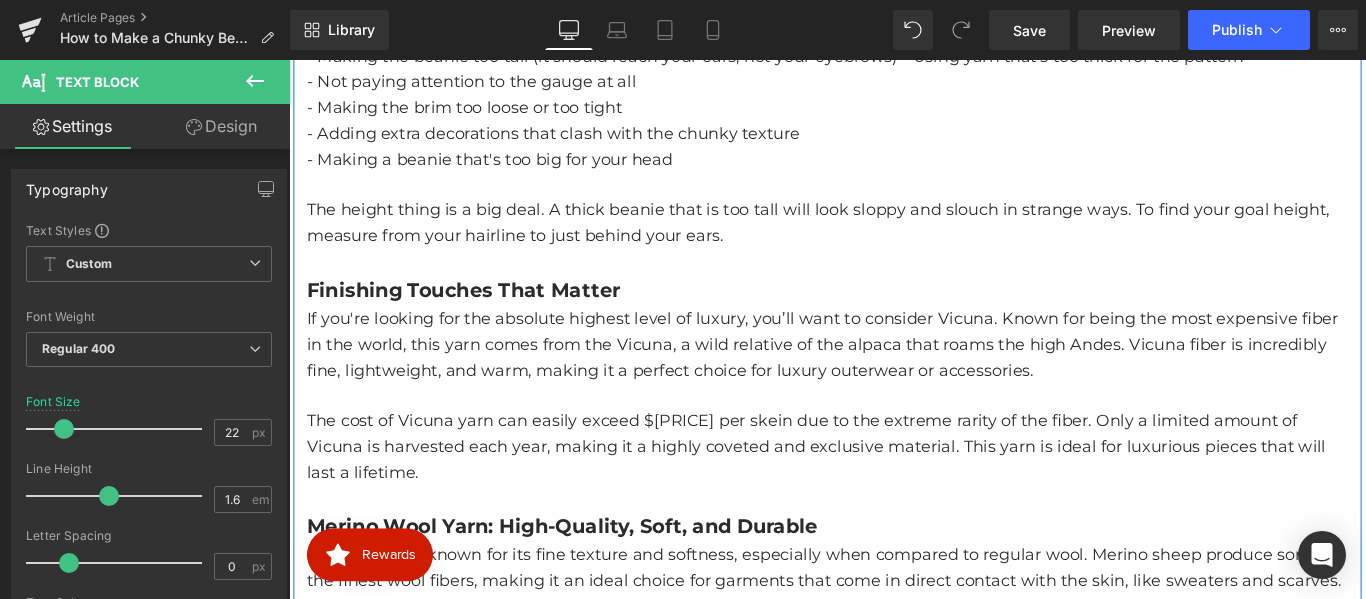 scroll, scrollTop: 2115, scrollLeft: 0, axis: vertical 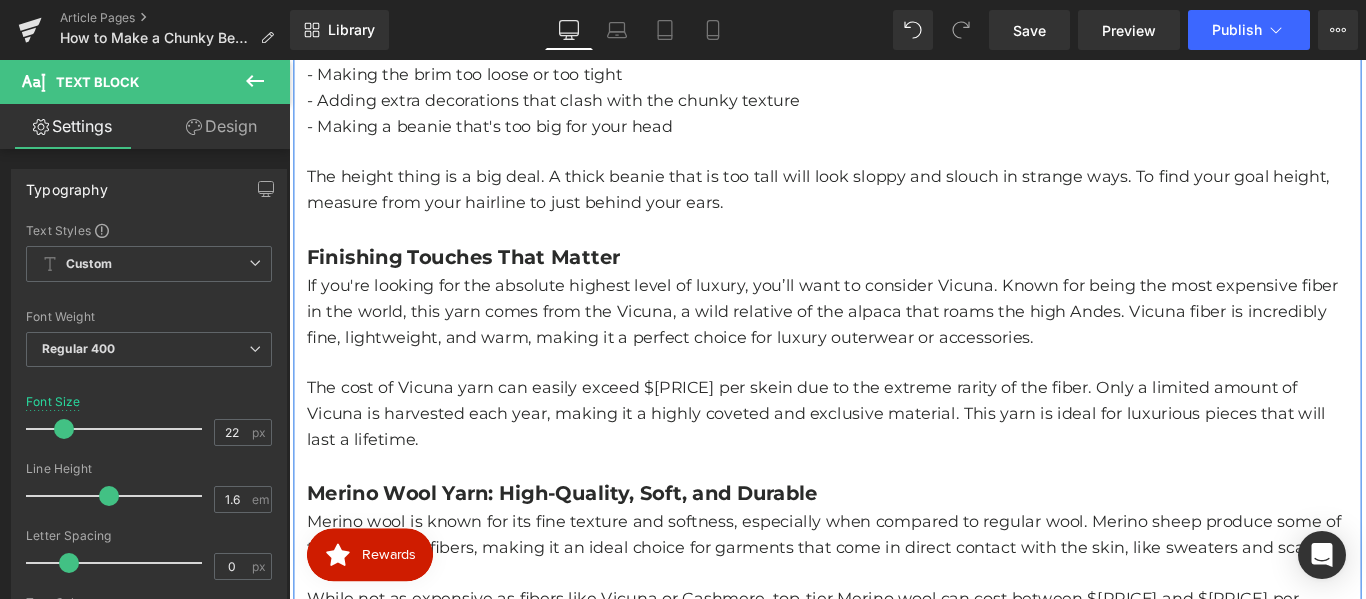 click on "If you're looking for the absolute highest level of luxury, you’ll want to consider Vicuna. Known for being the most expensive fiber in the world, this yarn comes from the Vicuna, a wild relative of the alpaca that roams the high Andes. Vicuna fiber is incredibly fine, lightweight, and warm, making it a perfect choice for luxury outerwear or accessories." at bounding box center (894, 343) 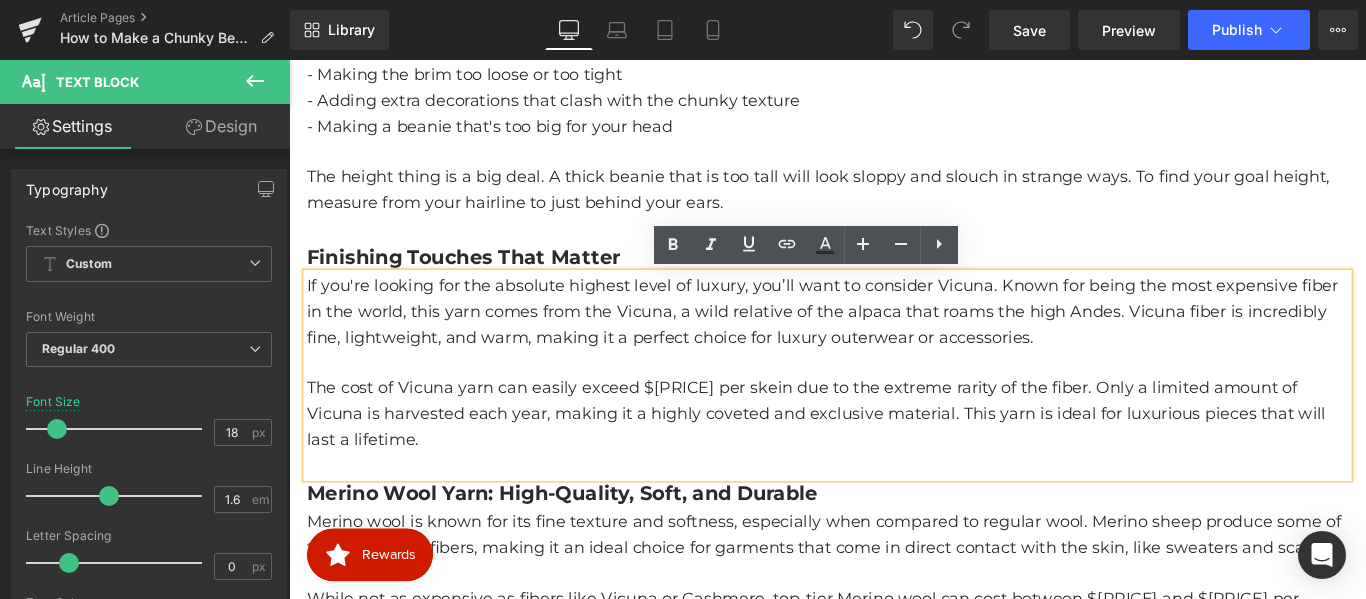 click on "If you're looking for the absolute highest level of luxury, you’ll want to consider Vicuna. Known for being the most expensive fiber in the world, this yarn comes from the Vicuna, a wild relative of the alpaca that roams the high Andes. Vicuna fiber is incredibly fine, lightweight, and warm, making it a perfect choice for luxury outerwear or accessories." at bounding box center [894, 343] 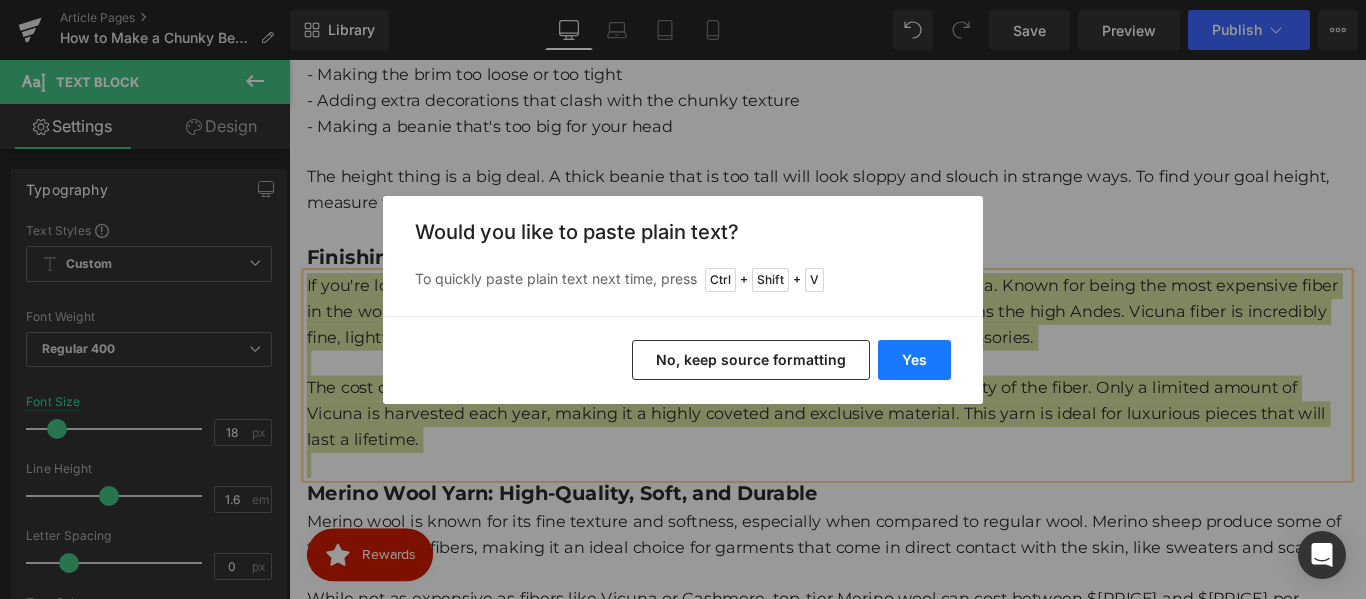 click on "Yes" at bounding box center [914, 360] 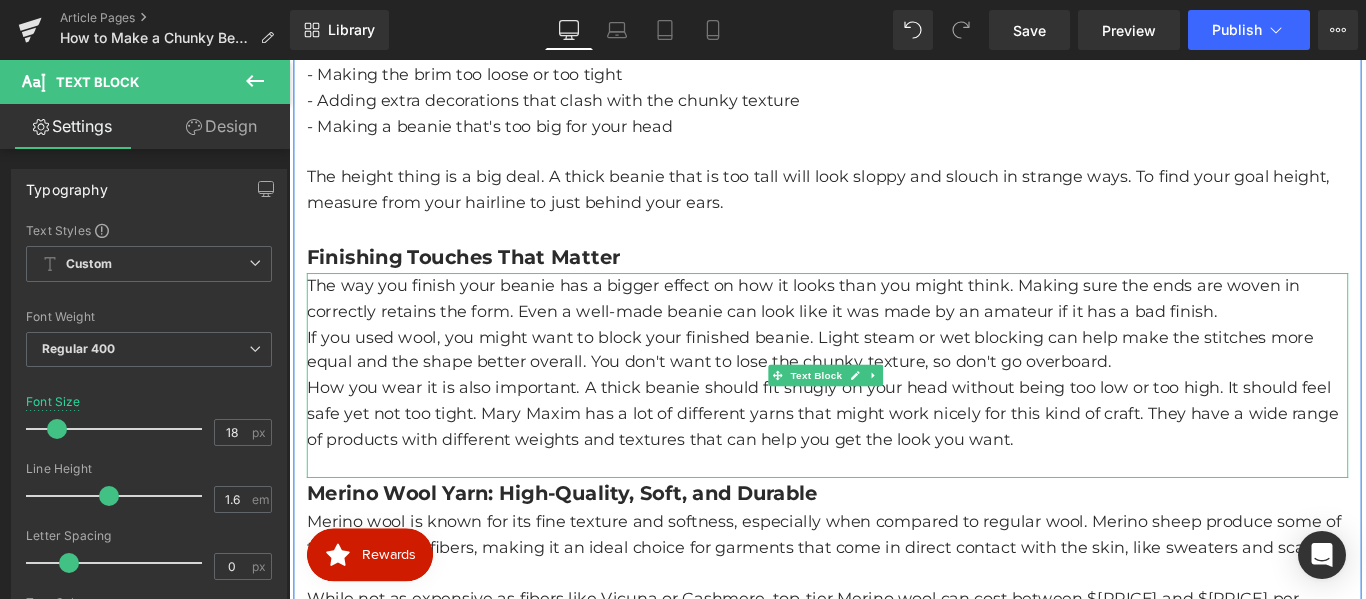 click on "The way you finish your beanie has a bigger effect on how it looks than you might think. Making sure the ends are woven in correctly retains the form. Even a well-made beanie can look like it was made by an amateur if it has a bad finish." at bounding box center [894, 329] 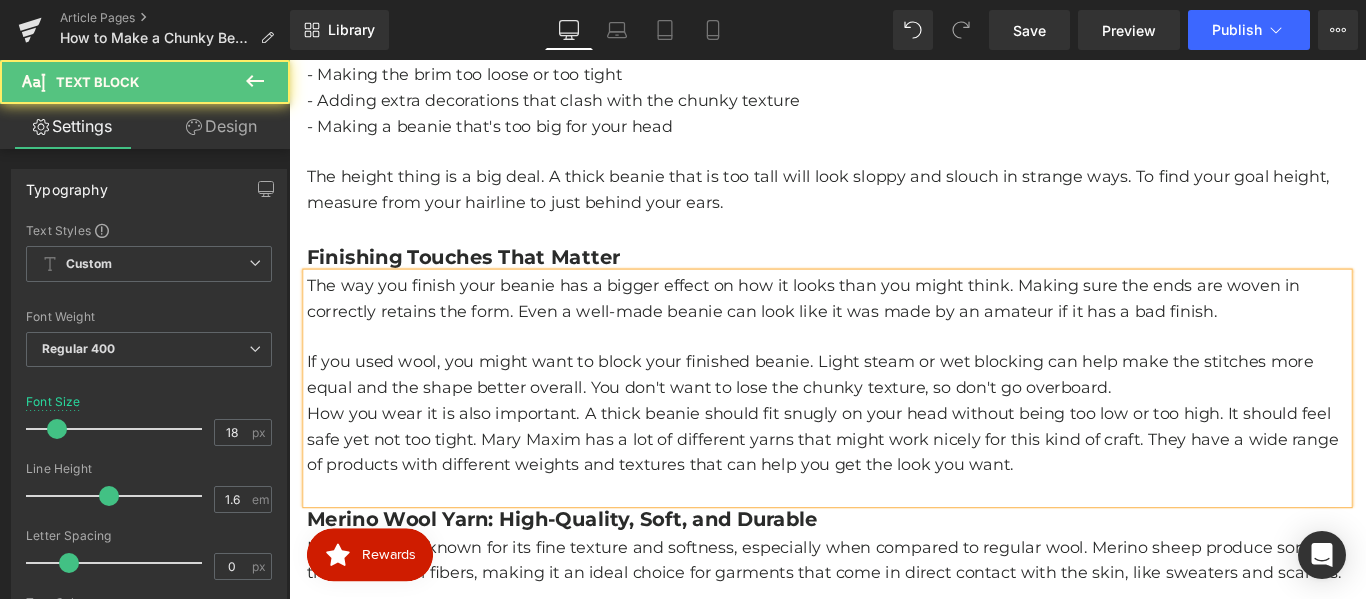 click on "If you used wool, you might want to block your finished beanie. Light steam or wet blocking can help make the stitches more equal and the shape better overall. You don't want to lose the chunky texture, so don't go overboard." at bounding box center (894, 415) 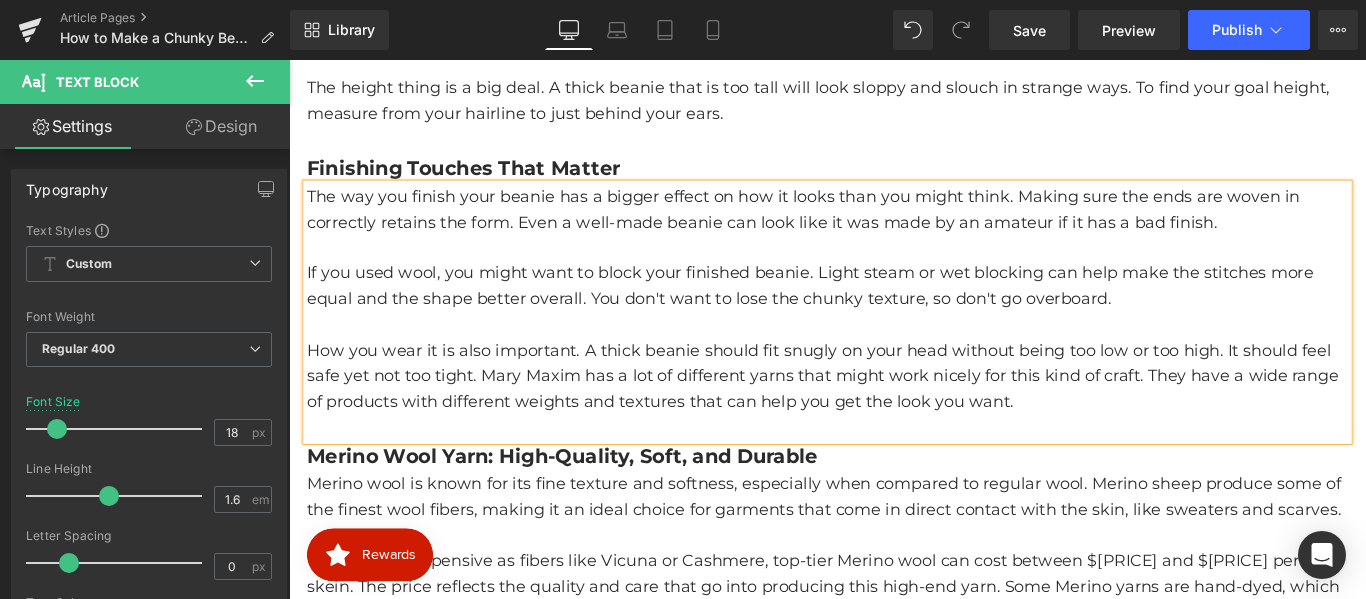 scroll, scrollTop: 2315, scrollLeft: 0, axis: vertical 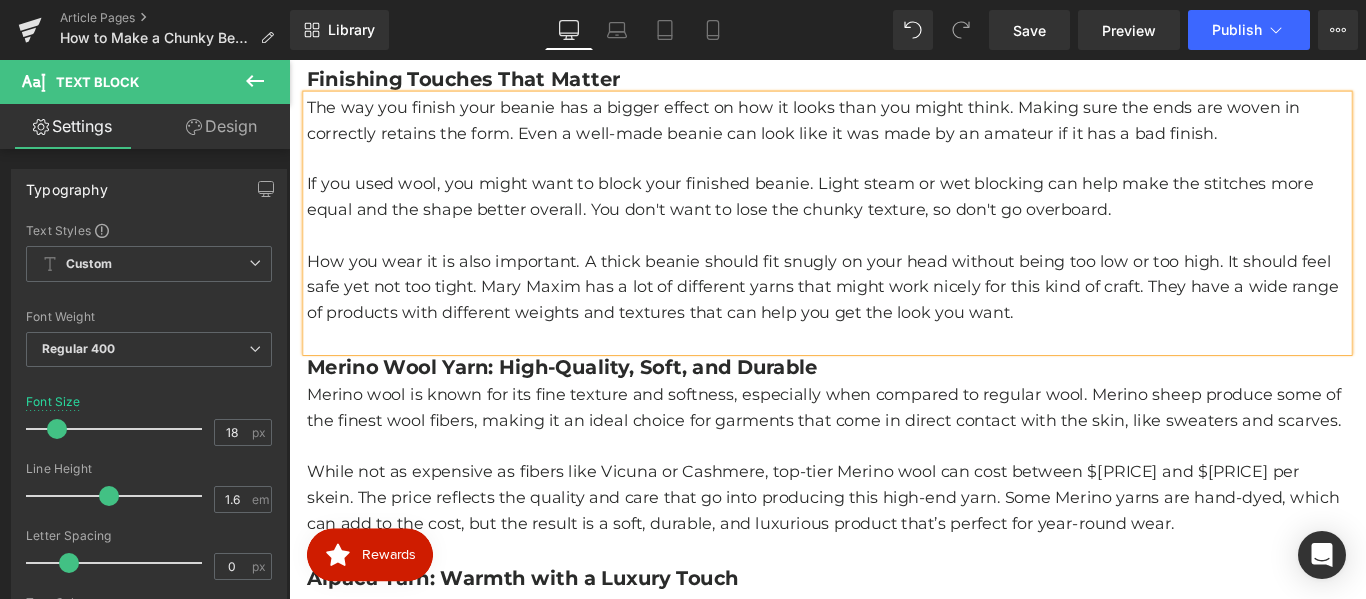 click on "Merino Wool Yarn: High-Quality, Soft, and Durable" at bounding box center (596, 405) 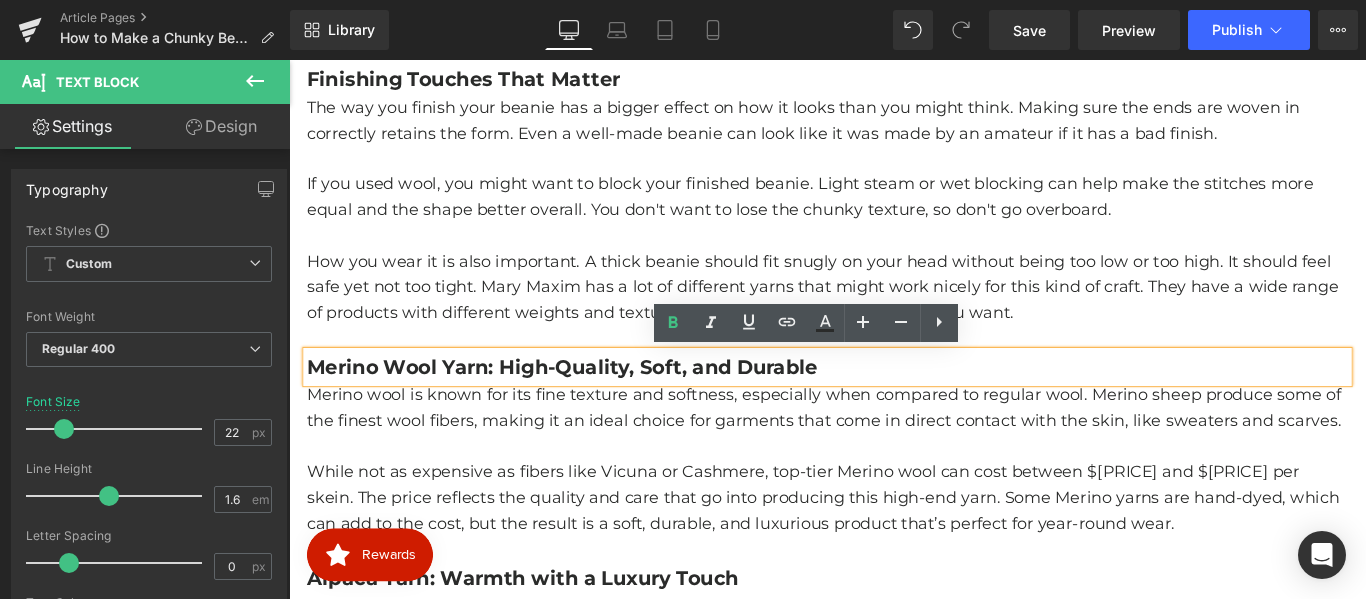click on "Merino Wool Yarn: High-Quality, Soft, and Durable" at bounding box center (596, 405) 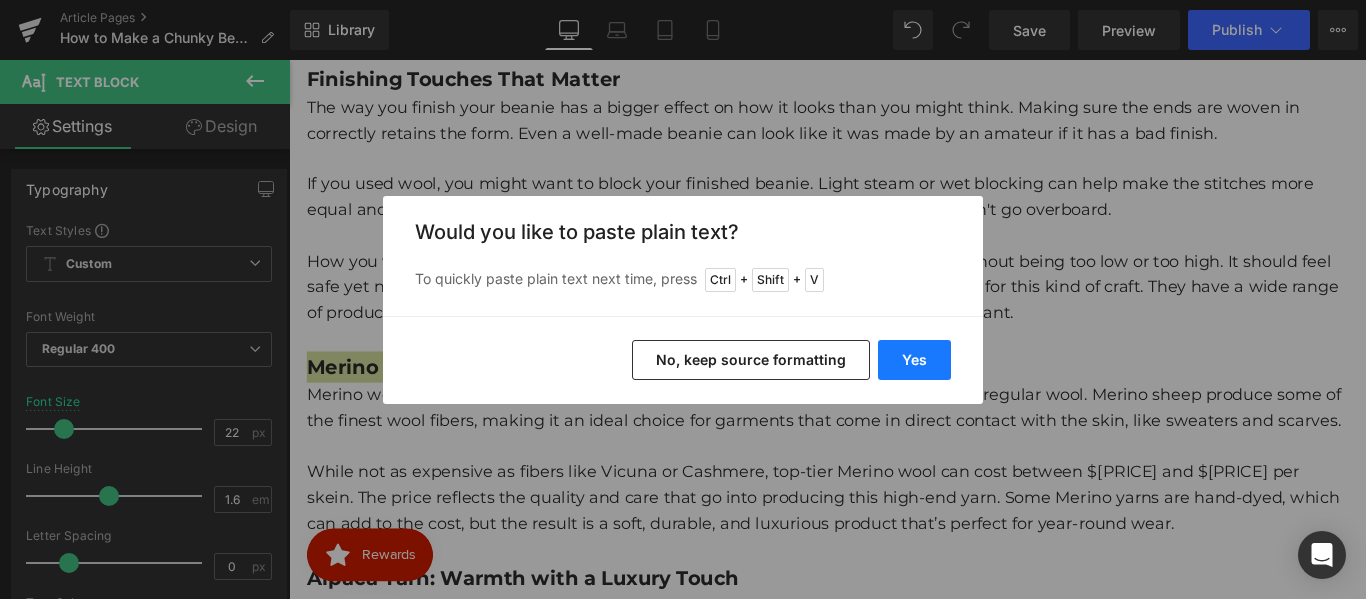click on "Yes" at bounding box center (914, 360) 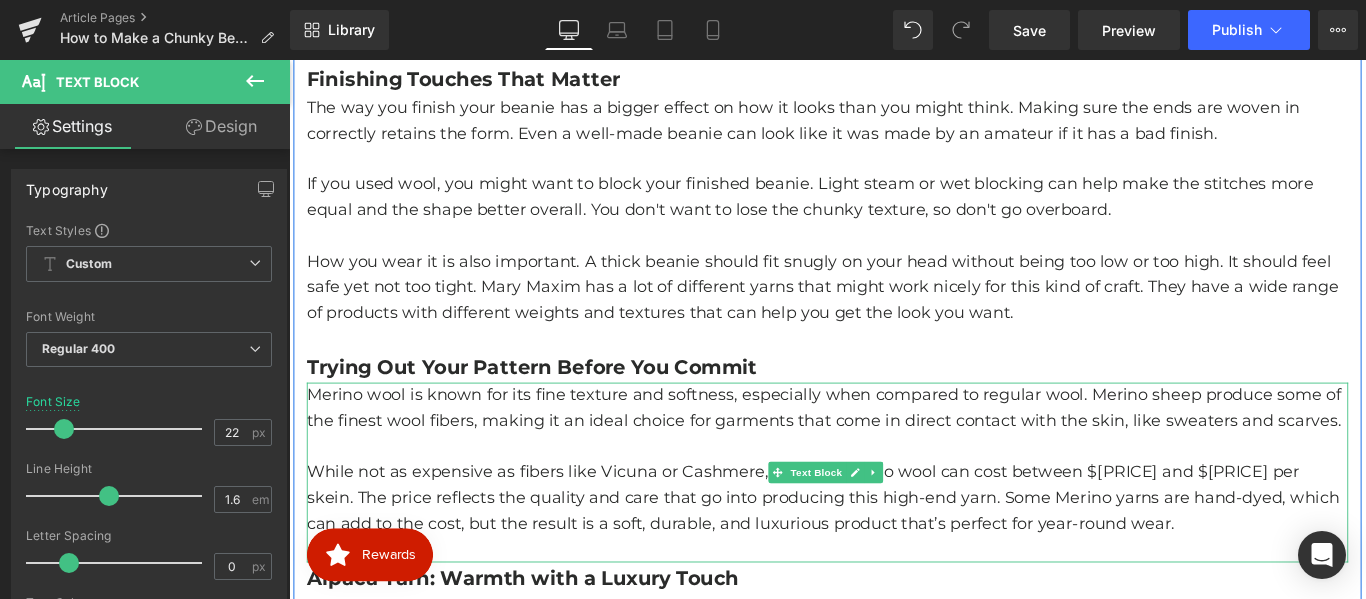click on "While not as expensive as fibers like Vicuna or Cashmere, top-tier Merino wool can cost between $[PRICE] and $[PRICE] per skein. The price reflects the quality and care that go into producing this high-end yarn. Some Merino yarns are hand-dyed, which can add to the cost, but the result is a soft, durable, and luxurious product that’s perfect for year-round wear." at bounding box center (894, 552) 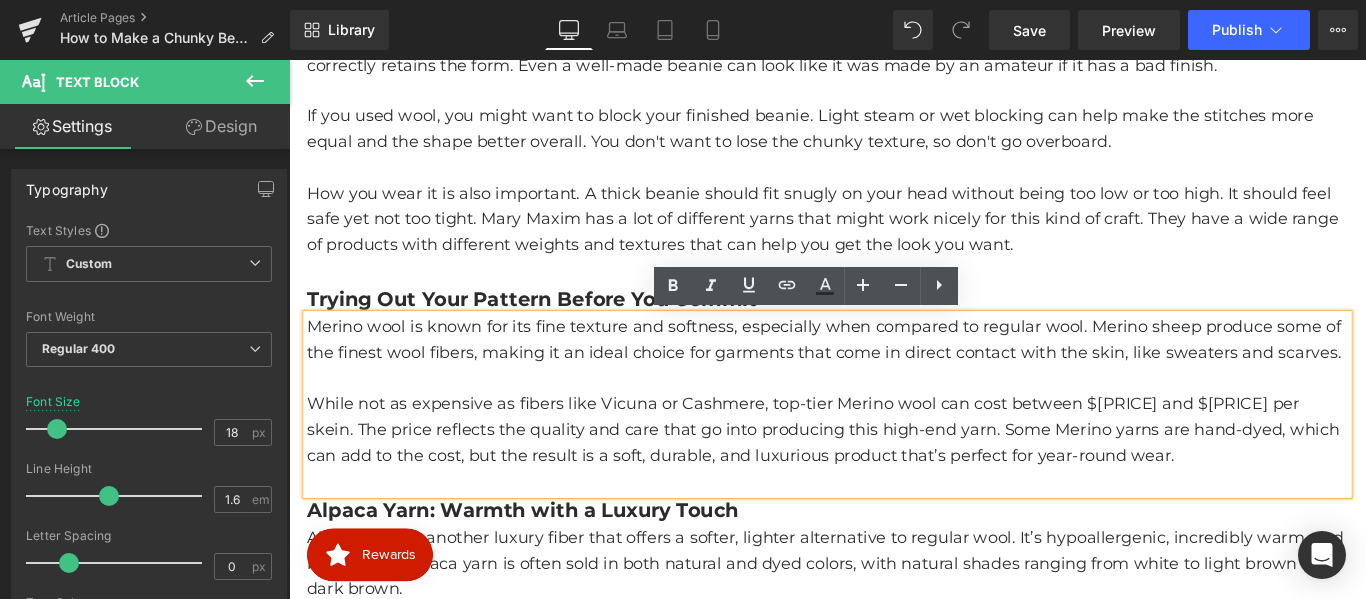 scroll, scrollTop: 2417, scrollLeft: 0, axis: vertical 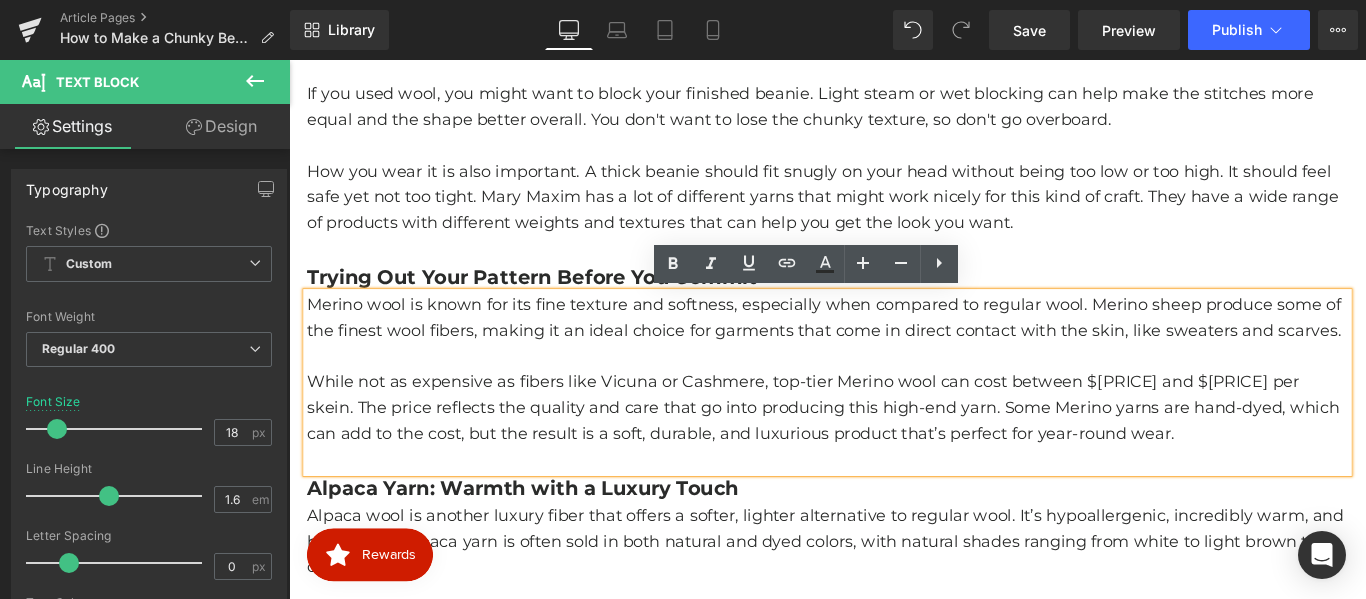 click on "While not as expensive as fibers like Vicuna or Cashmere, top-tier Merino wool can cost between $[PRICE] and $[PRICE] per skein. The price reflects the quality and care that go into producing this high-end yarn. Some Merino yarns are hand-dyed, which can add to the cost, but the result is a soft, durable, and luxurious product that’s perfect for year-round wear." at bounding box center (894, 450) 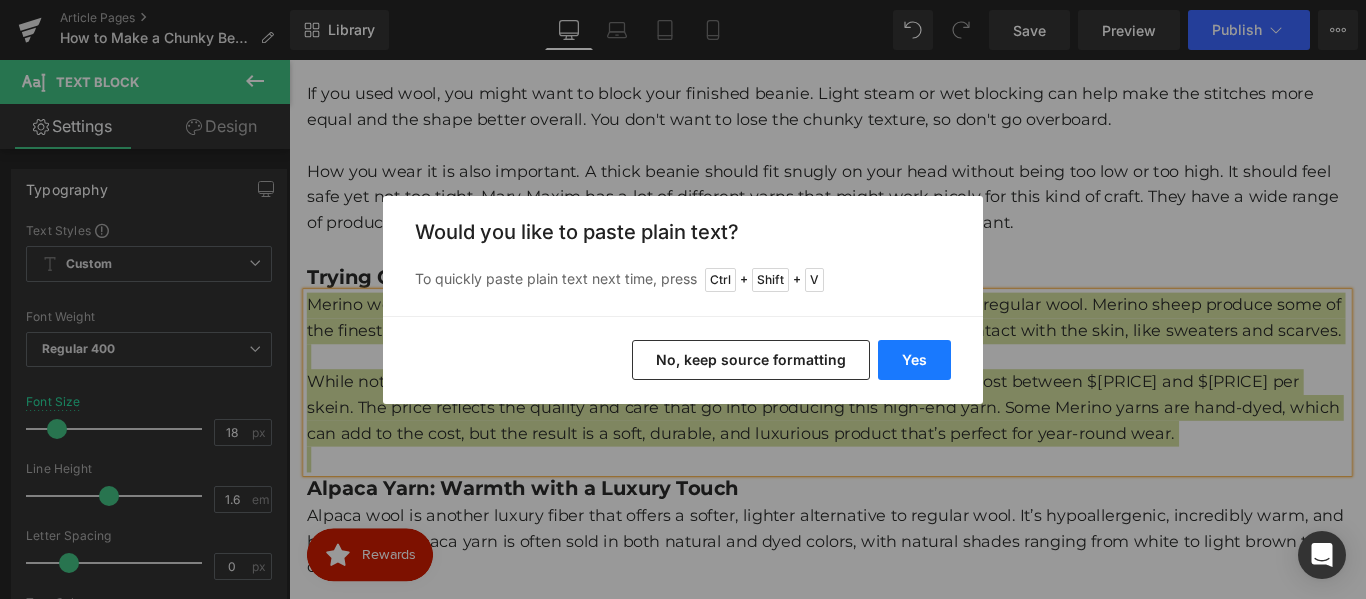 click on "Yes" at bounding box center [914, 360] 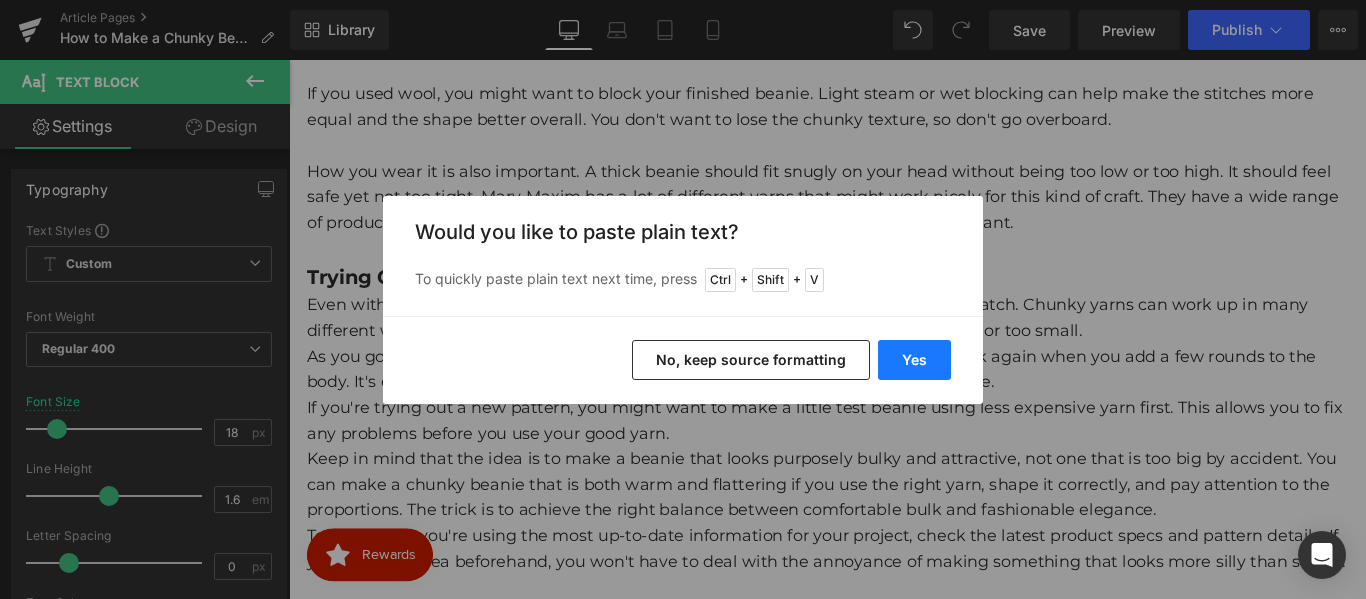 type 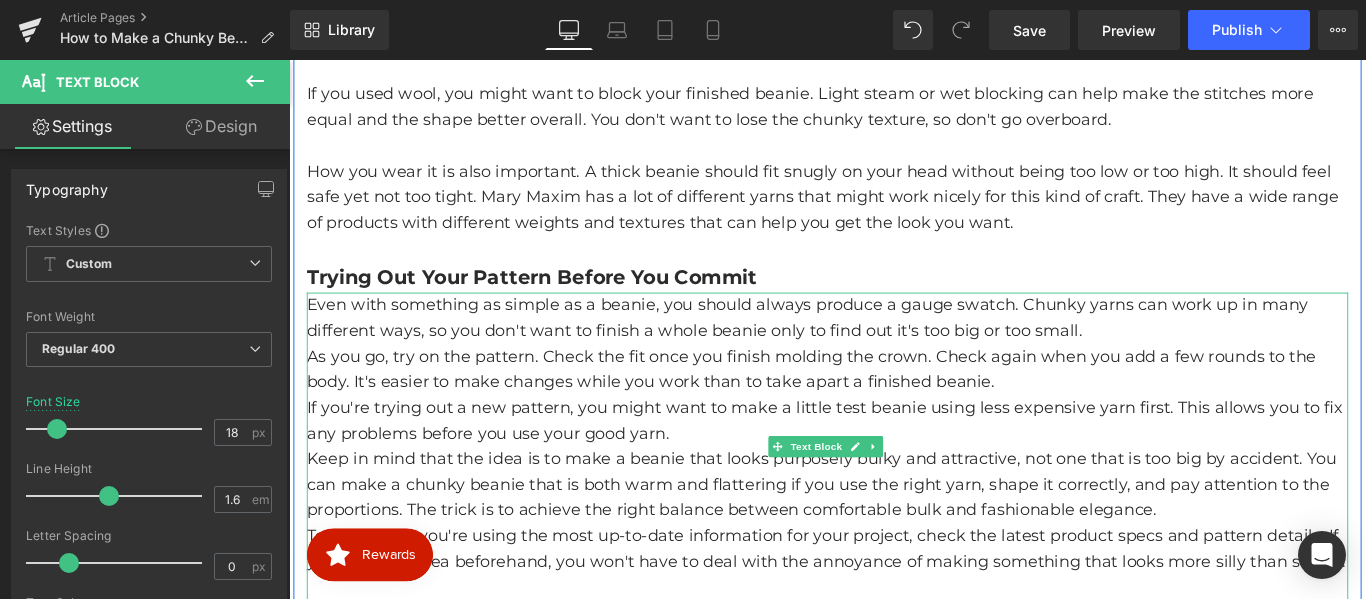 click on "Even with something as simple as a beanie, you should always produce a gauge swatch. Chunky yarns can work up in many different ways, so you don't want to finish a whole beanie only to find out it's too big or too small." at bounding box center (894, 350) 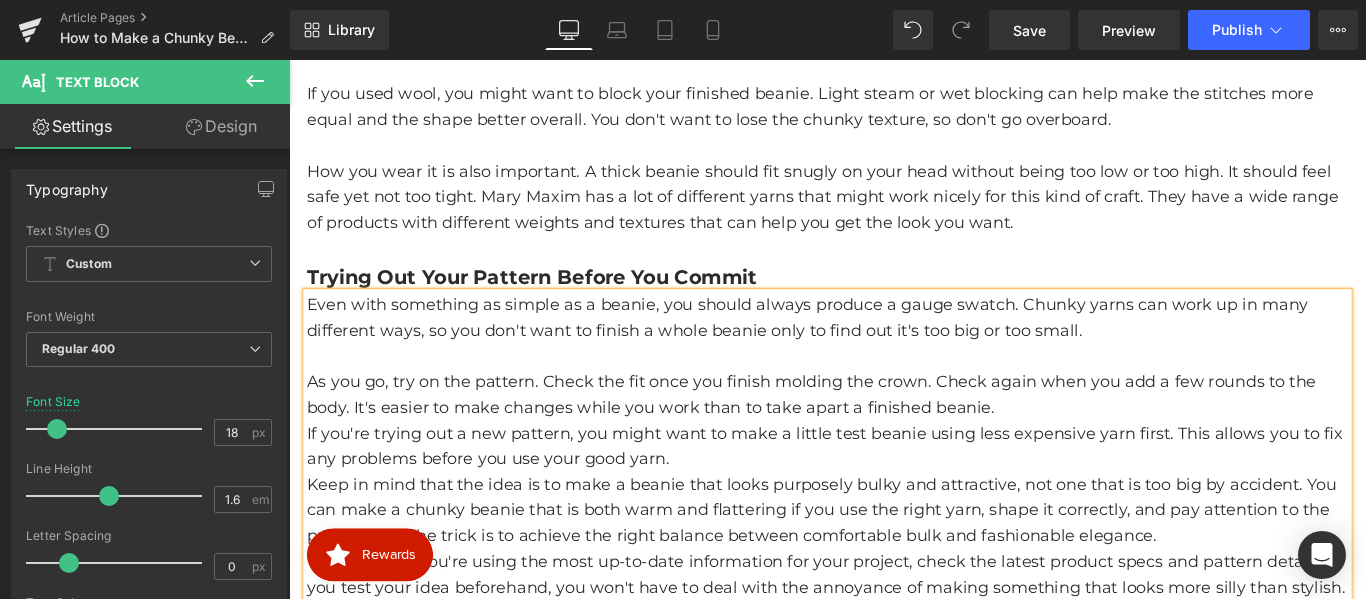 click on "As you go, try on the pattern. Check the fit once you finish molding the crown. Check again when you add a few rounds to the body. It's easier to make changes while you work than to take apart a finished beanie." at bounding box center (894, 436) 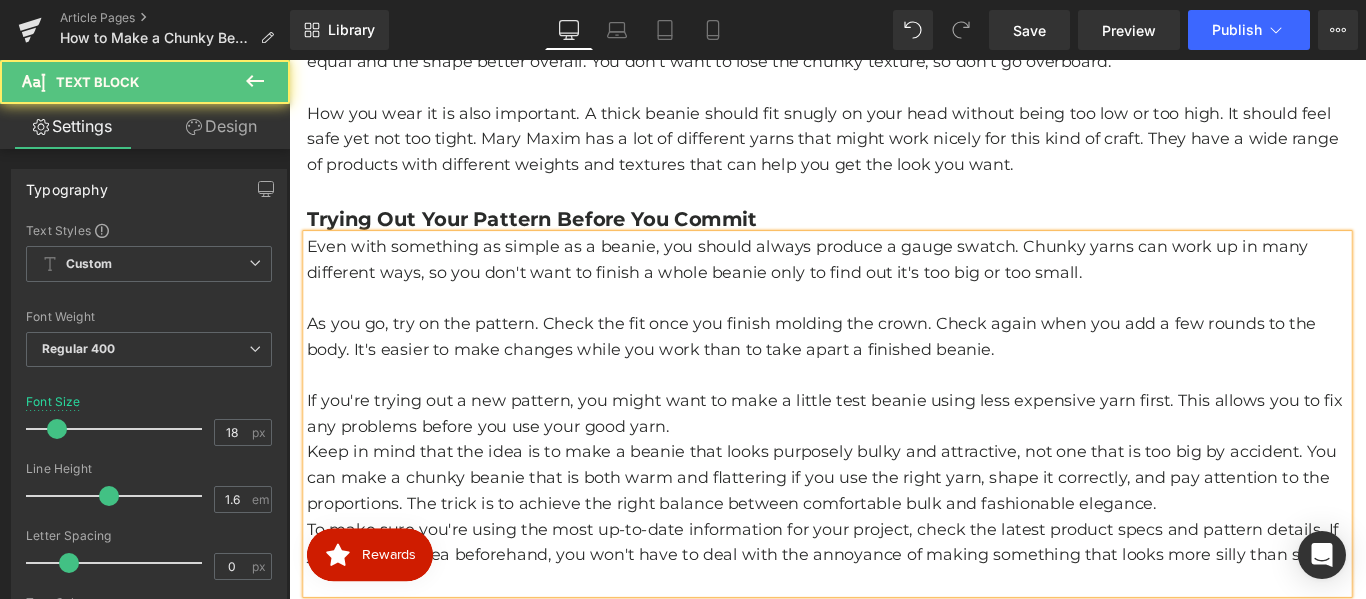 scroll, scrollTop: 2517, scrollLeft: 0, axis: vertical 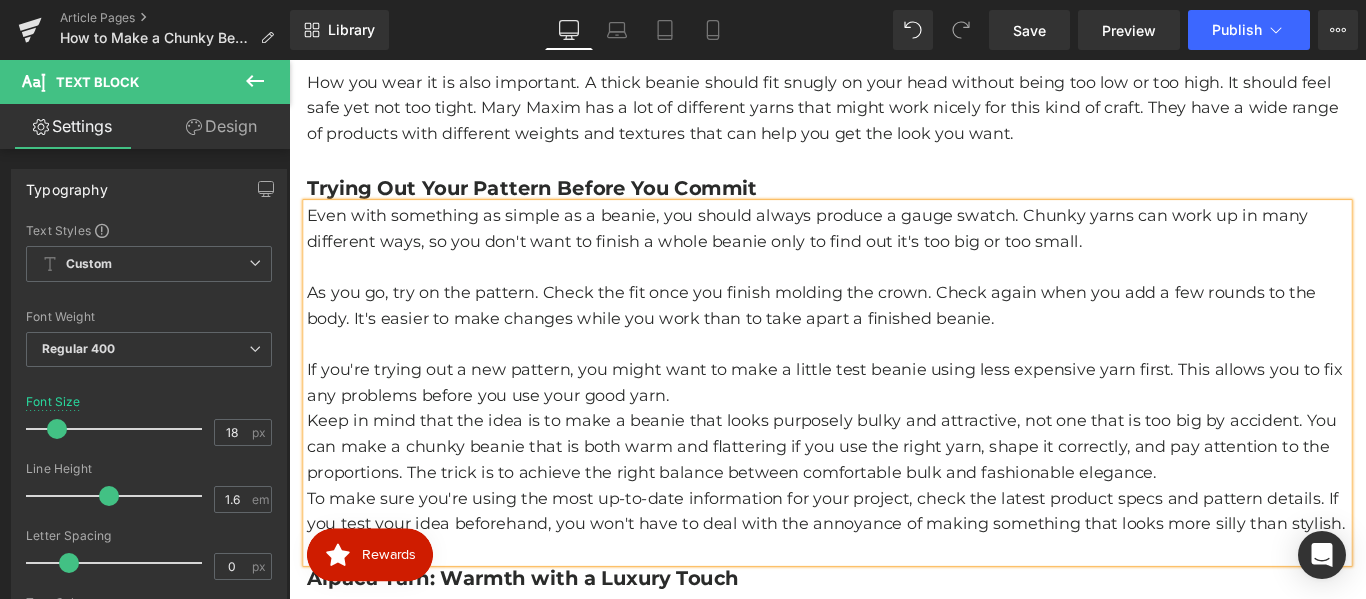 click on "If you're trying out a new pattern, you might want to make a little test beanie using less expensive yarn first. This allows you to fix any problems before you use your good yarn." at bounding box center [894, 423] 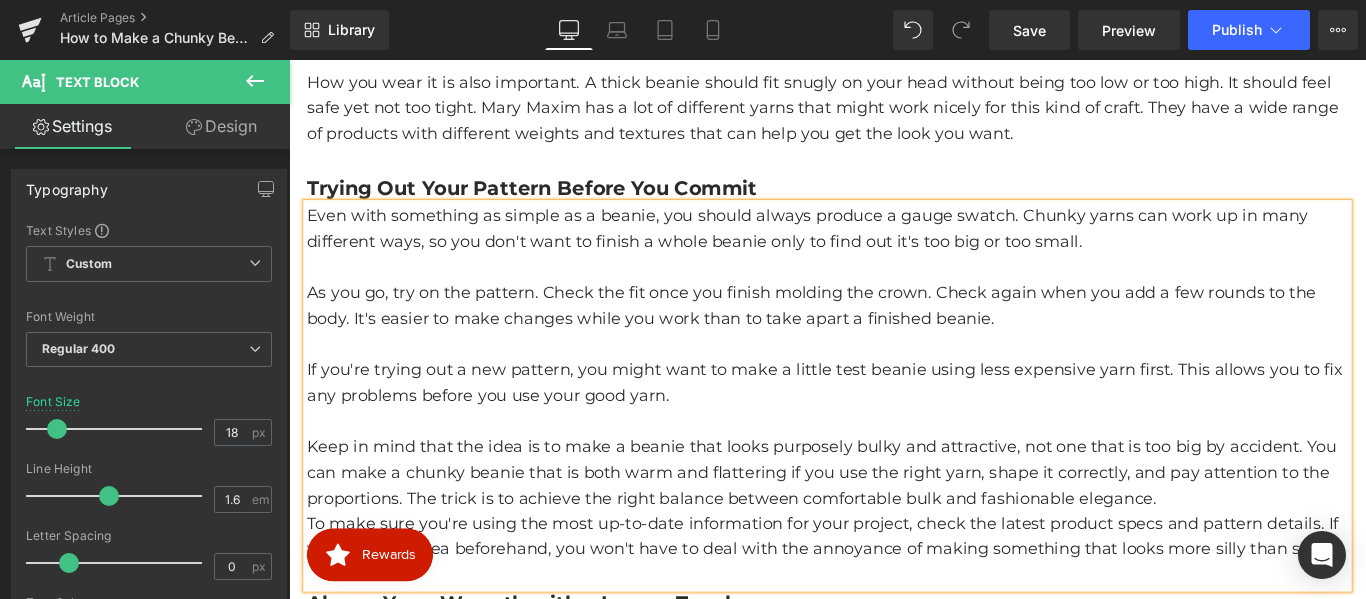 click on "Keep in mind that the idea is to make a beanie that looks purposely bulky and attractive, not one that is too big by accident. You can make a chunky beanie that is both warm and flattering if you use the right yarn, shape it correctly, and pay attention to the proportions. The trick is to achieve the right balance between comfortable bulk and fashionable elegance." at bounding box center (894, 523) 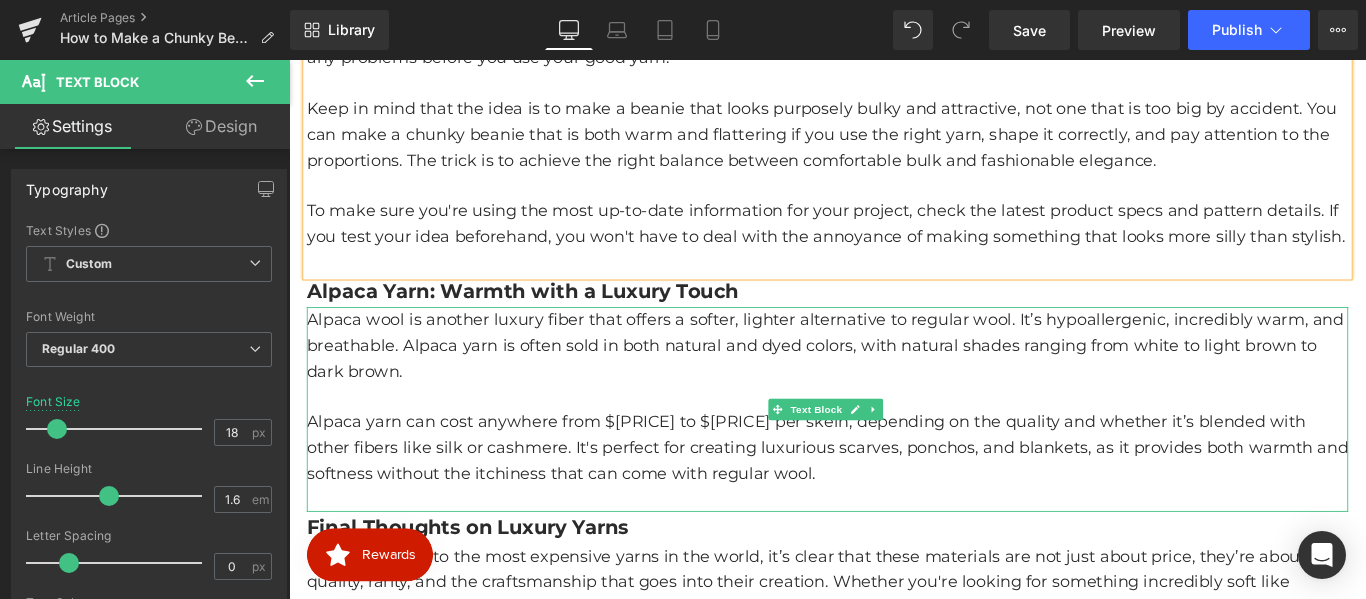 scroll, scrollTop: 2917, scrollLeft: 0, axis: vertical 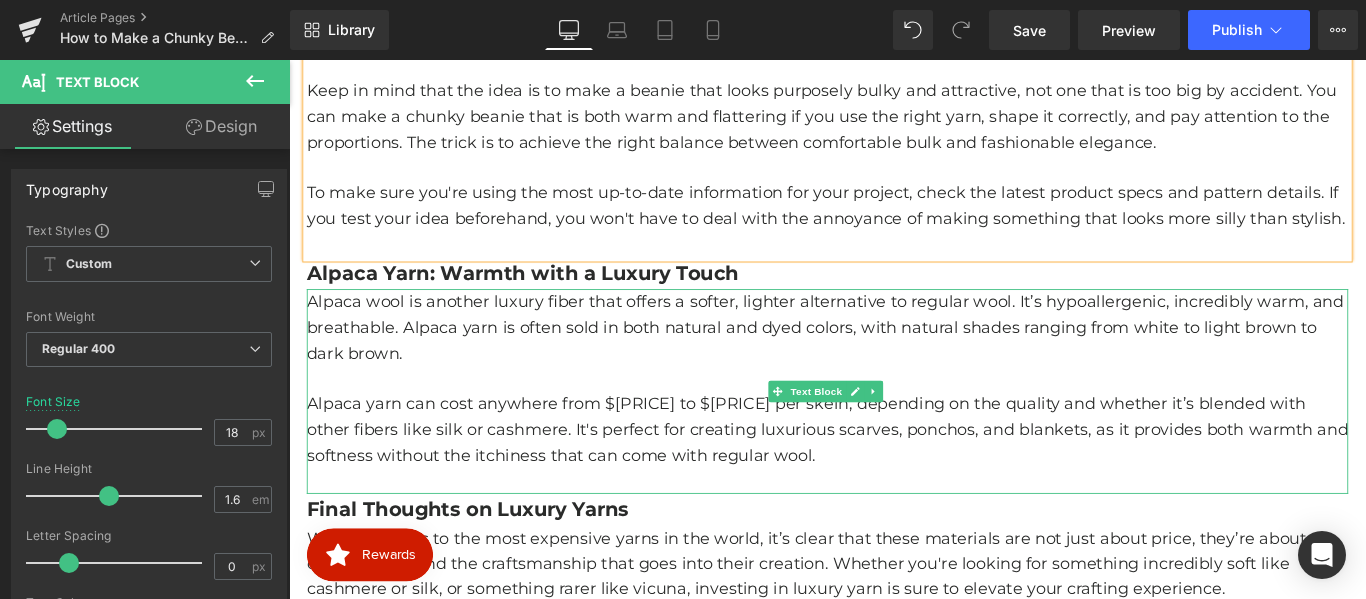 click on "Alpaca yarn can cost anywhere from $[PRICE] to $[PRICE] per skein, depending on the quality and whether it’s blended with other fibers like silk or cashmere. It's perfect for creating luxurious scarves, ponchos, and blankets, as it provides both warmth and softness without the itchiness that can come with regular wool." at bounding box center [894, 475] 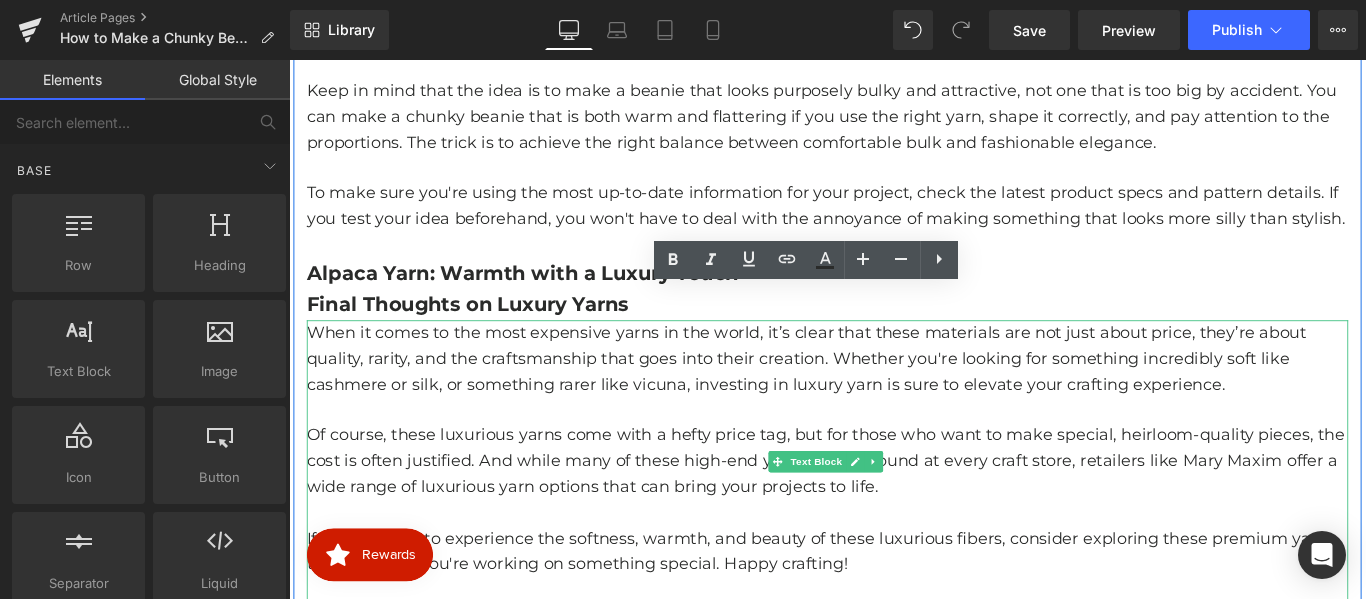 click on "When it comes to the most expensive yarns in the world, it’s clear that these materials are not just about price, they’re about quality, rarity, and the craftsmanship that goes into their creation. Whether you're looking for something incredibly soft like cashmere or silk, or something rarer like vicuna, investing in luxury yarn is sure to elevate your crafting experience." at bounding box center [894, 395] 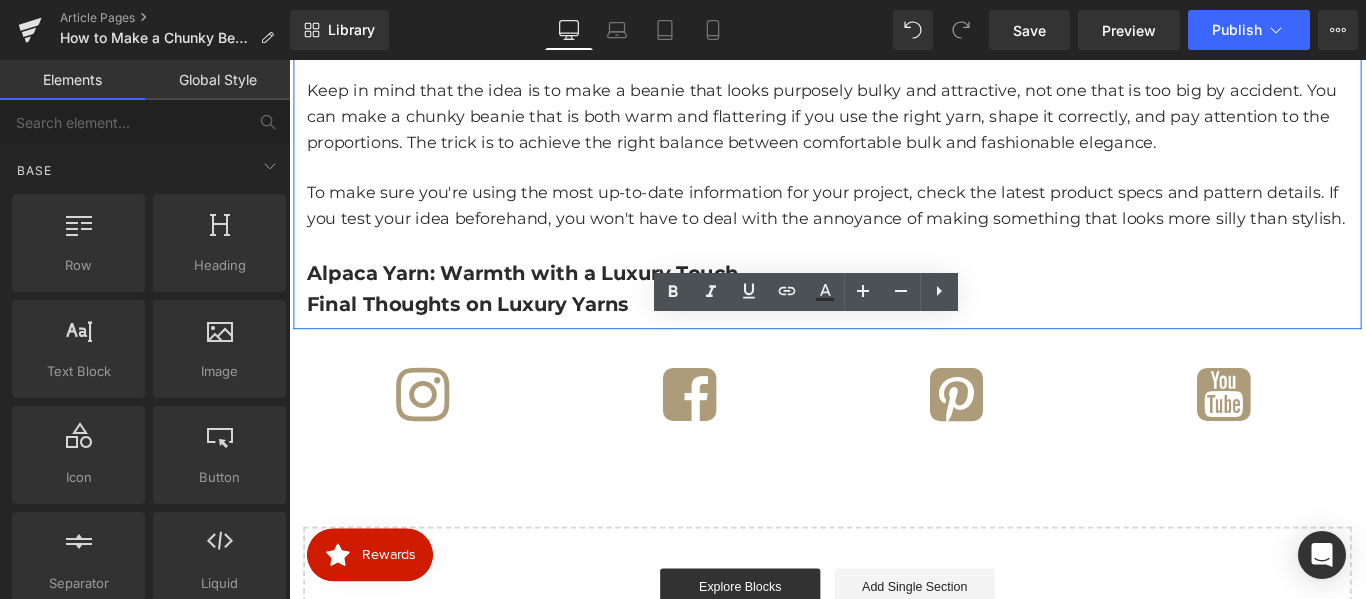 click on "Alpaca Yarn: Warmth with a Luxury Touch" at bounding box center [551, 299] 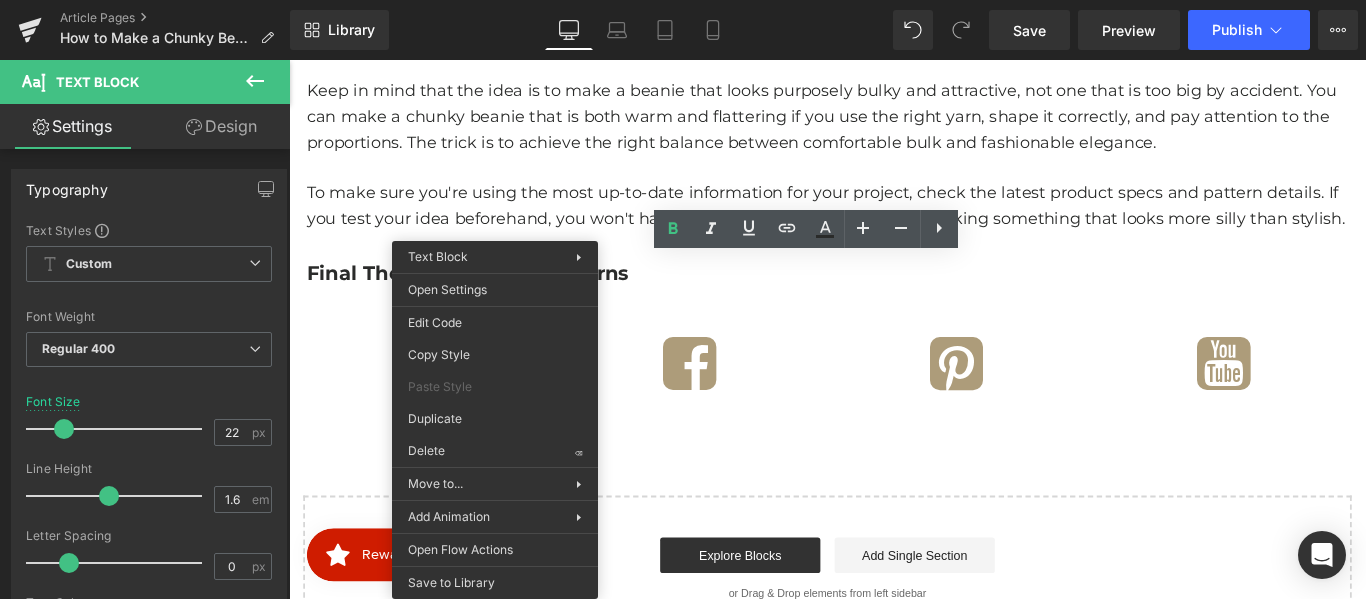 drag, startPoint x: 736, startPoint y: 508, endPoint x: 466, endPoint y: 493, distance: 270.41635 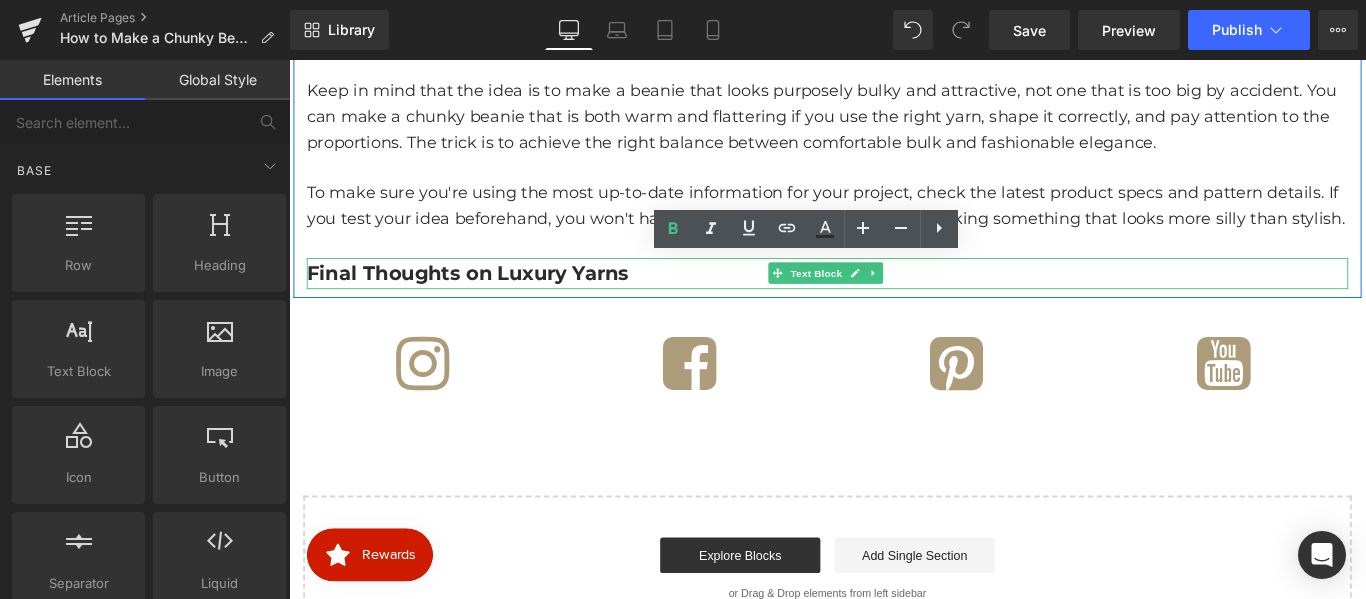 click on "Final Thoughts on Luxury Yarns" at bounding box center [490, 299] 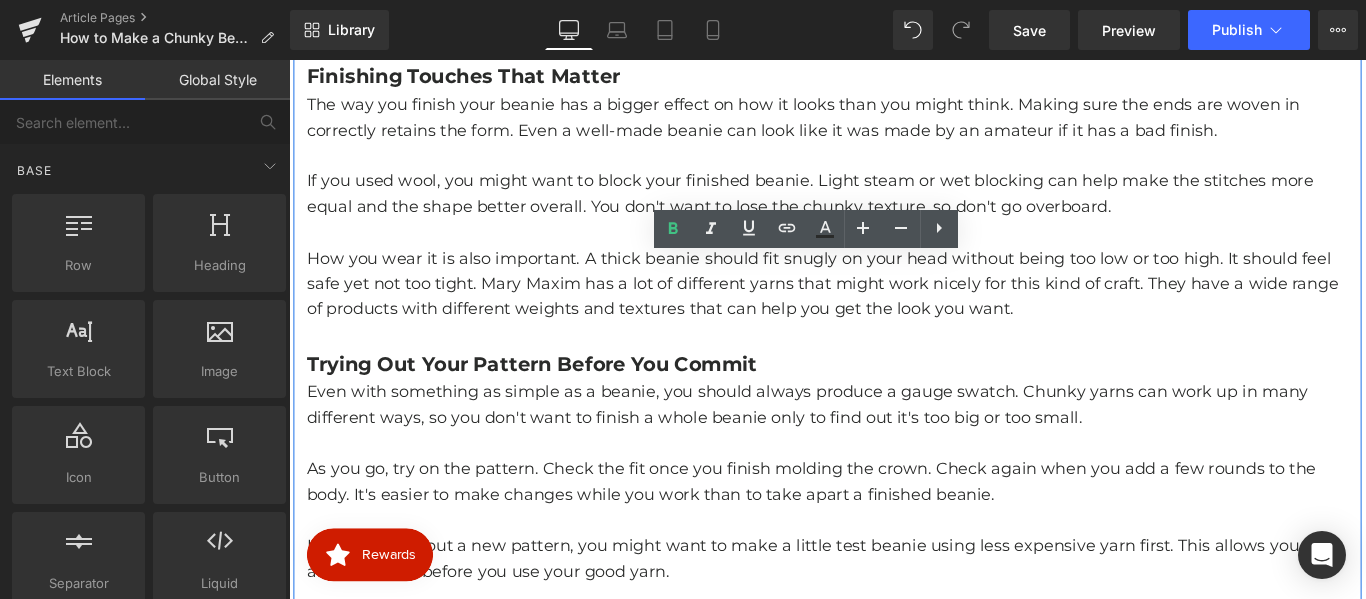 scroll, scrollTop: 2301, scrollLeft: 0, axis: vertical 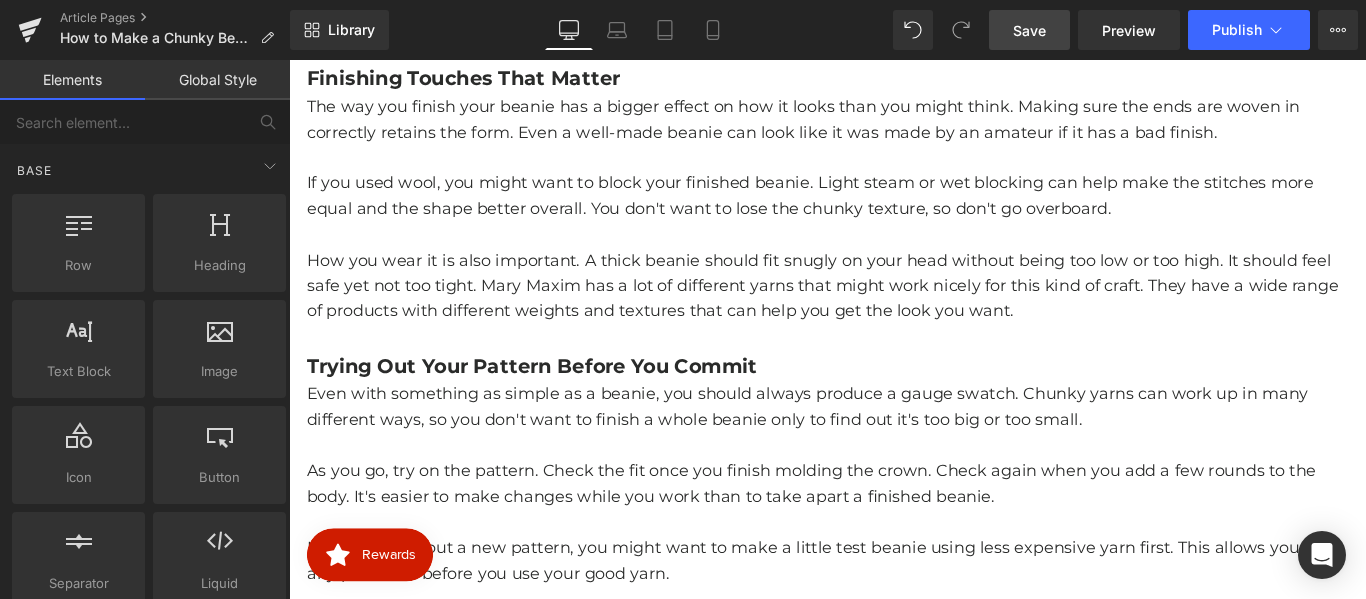 click on "Save" at bounding box center [1029, 30] 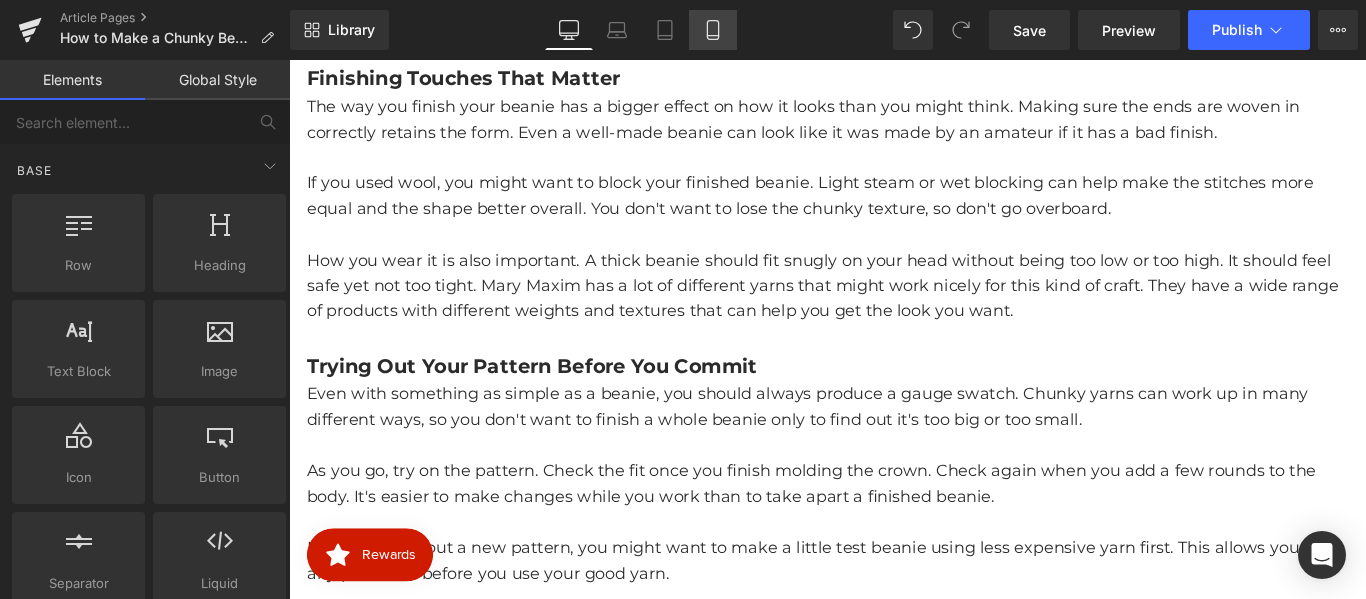 click 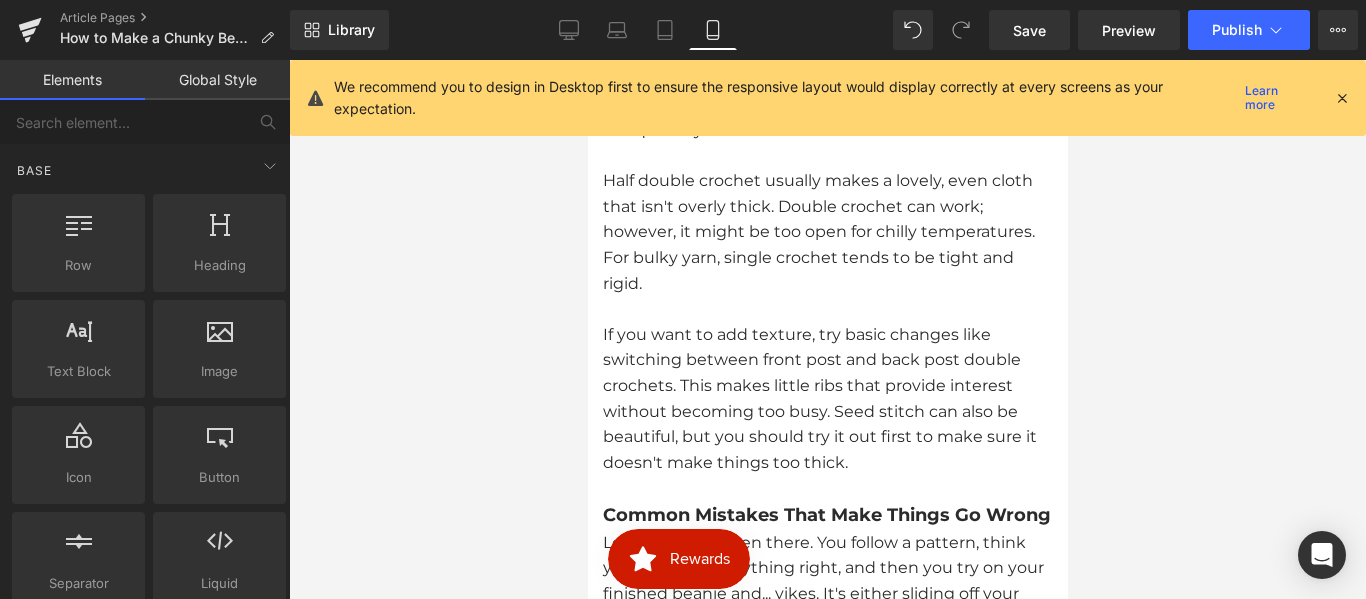 scroll, scrollTop: 4840, scrollLeft: 0, axis: vertical 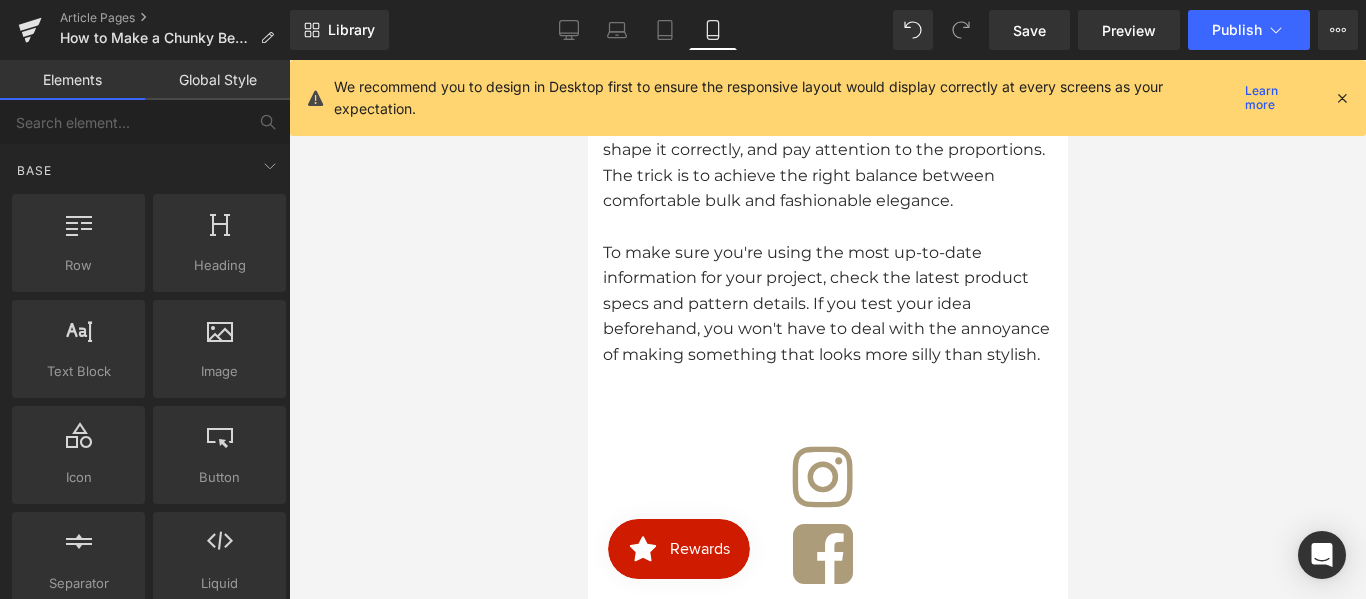 click on "Keep in mind that the idea is to make a beanie that looks purposely bulky and attractive, not one that is too big by accident. You can make a chunky beanie that is both warm and flattering if you use the right yarn, shape it correctly, and pay attention to the proportions. The trick is to achieve the right balance between comfortable bulk and fashionable elegance." at bounding box center (827, 124) 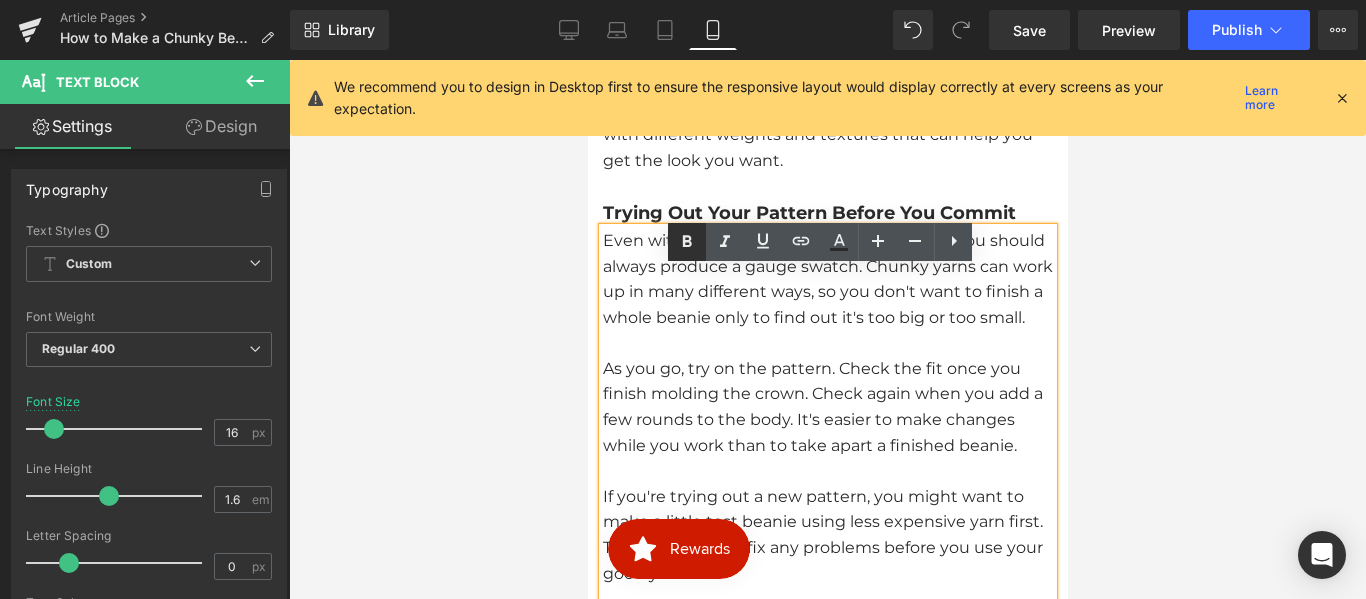 scroll, scrollTop: 3738, scrollLeft: 0, axis: vertical 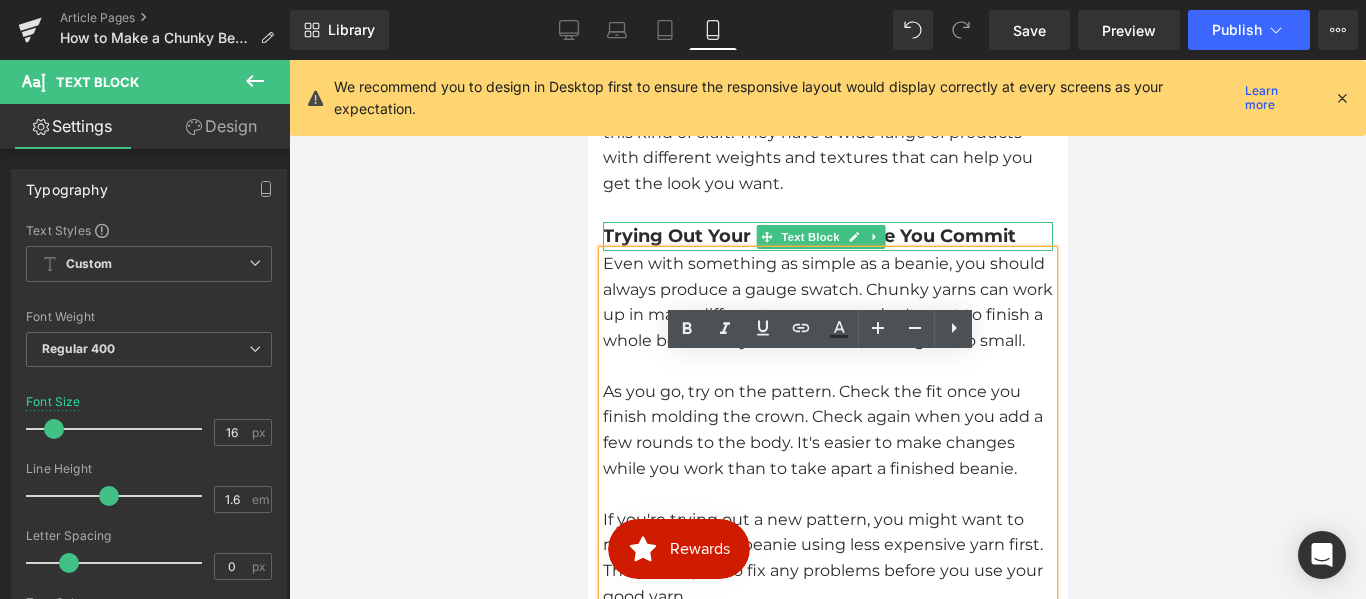 click on "Trying Out Your Pattern Before You Commit" at bounding box center (808, 236) 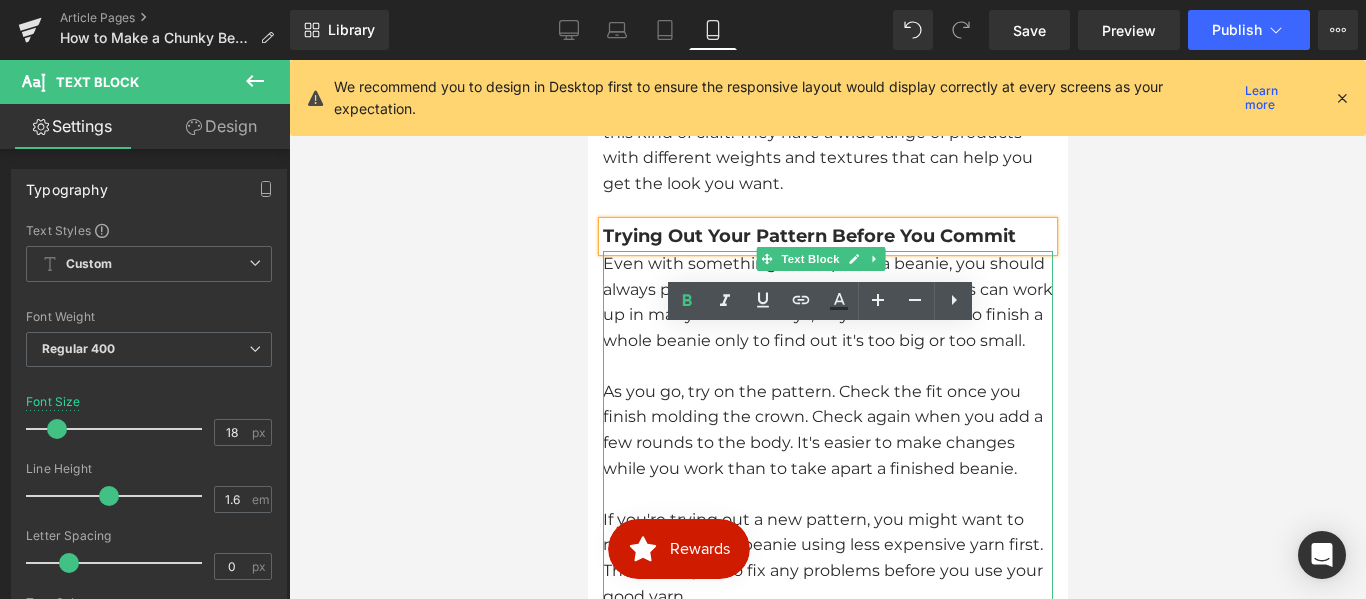 click on "Even with something as simple as a beanie, you should always produce a gauge swatch. Chunky yarns can work up in many different ways, so you don't want to finish a whole beanie only to find out it's too big or too small." at bounding box center (827, 302) 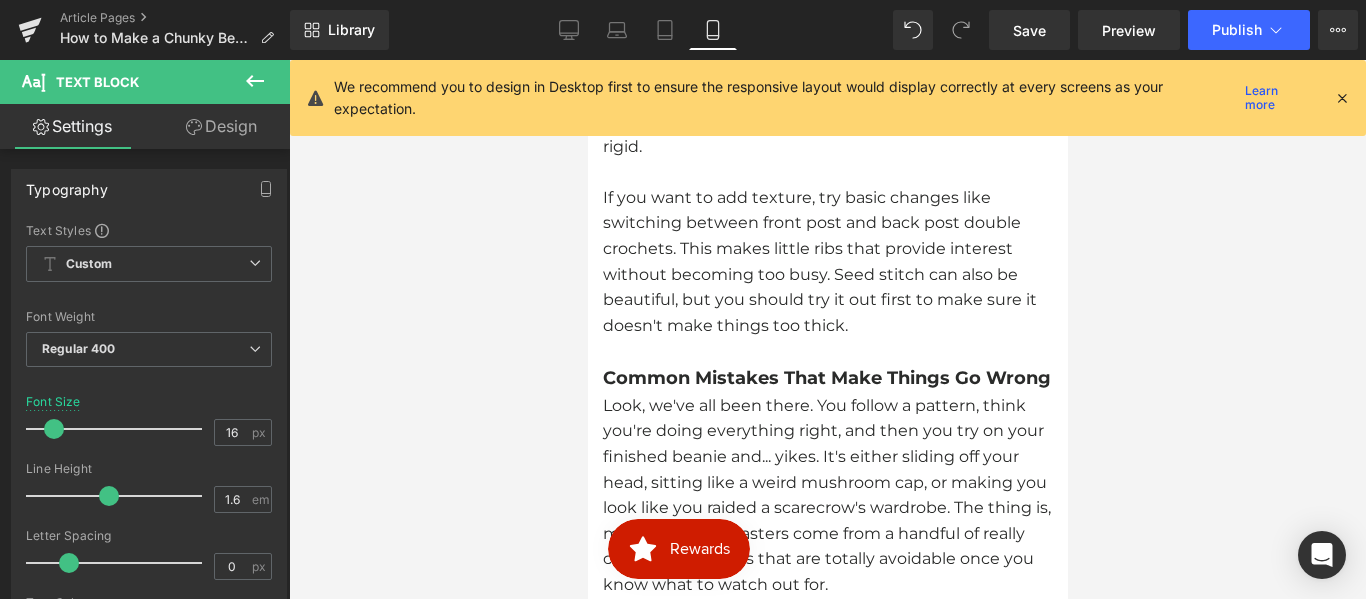 scroll, scrollTop: 2338, scrollLeft: 0, axis: vertical 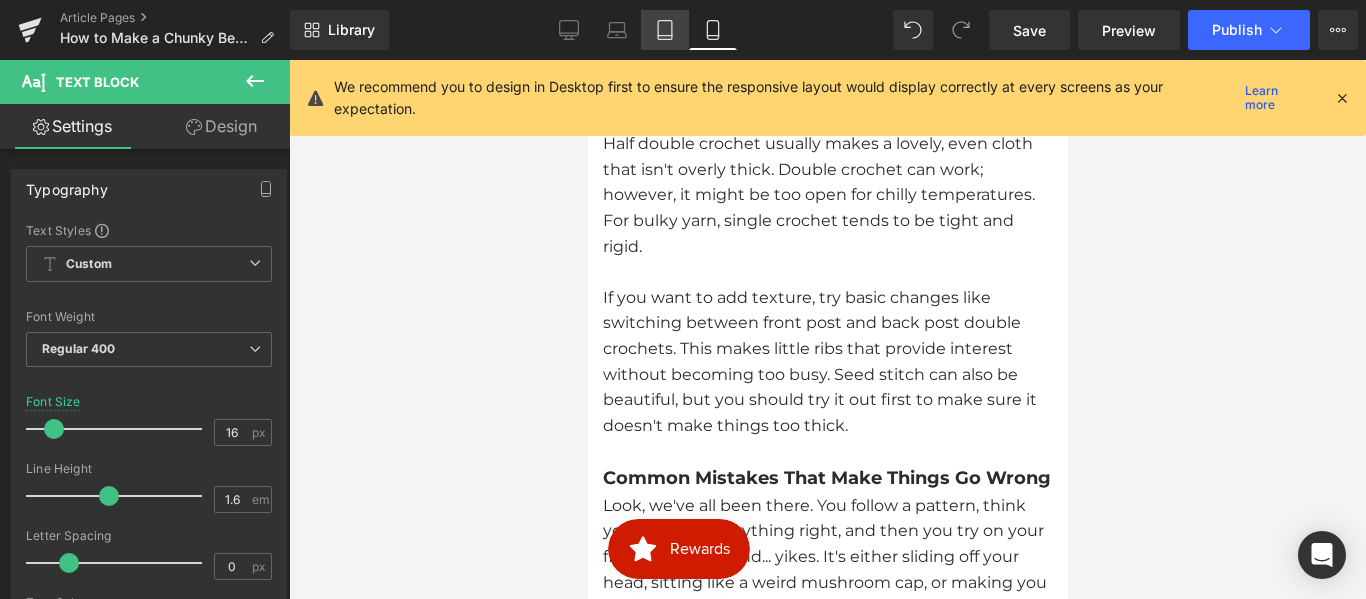 click 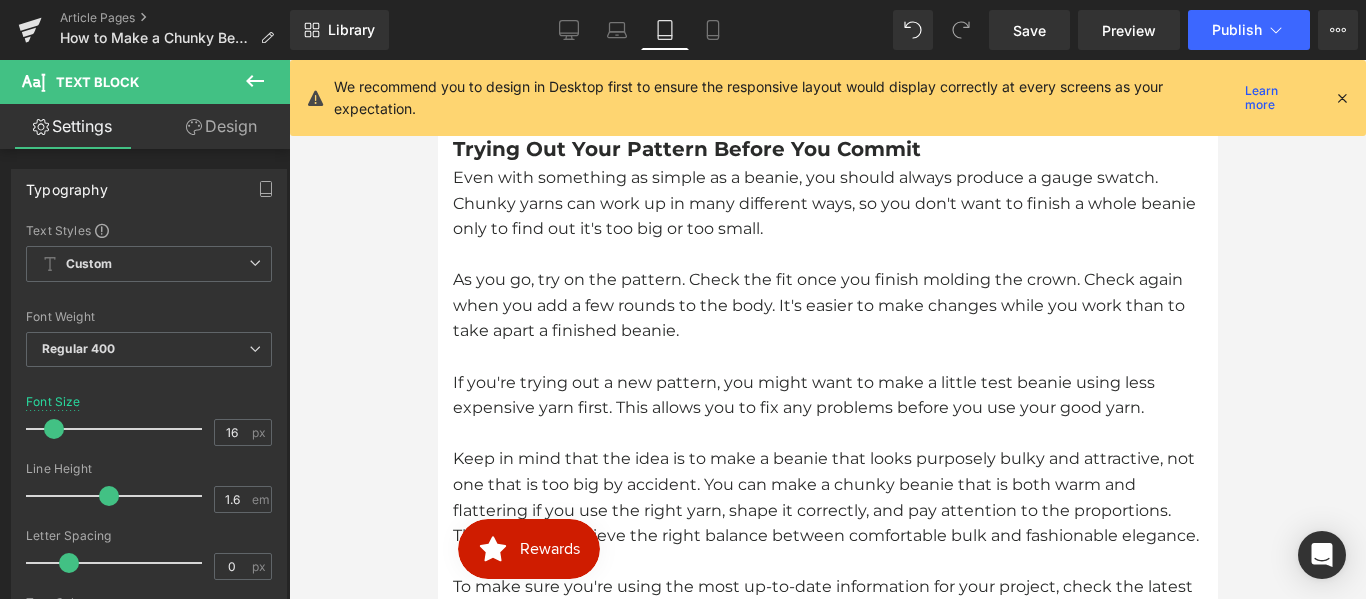 scroll, scrollTop: 2646, scrollLeft: 0, axis: vertical 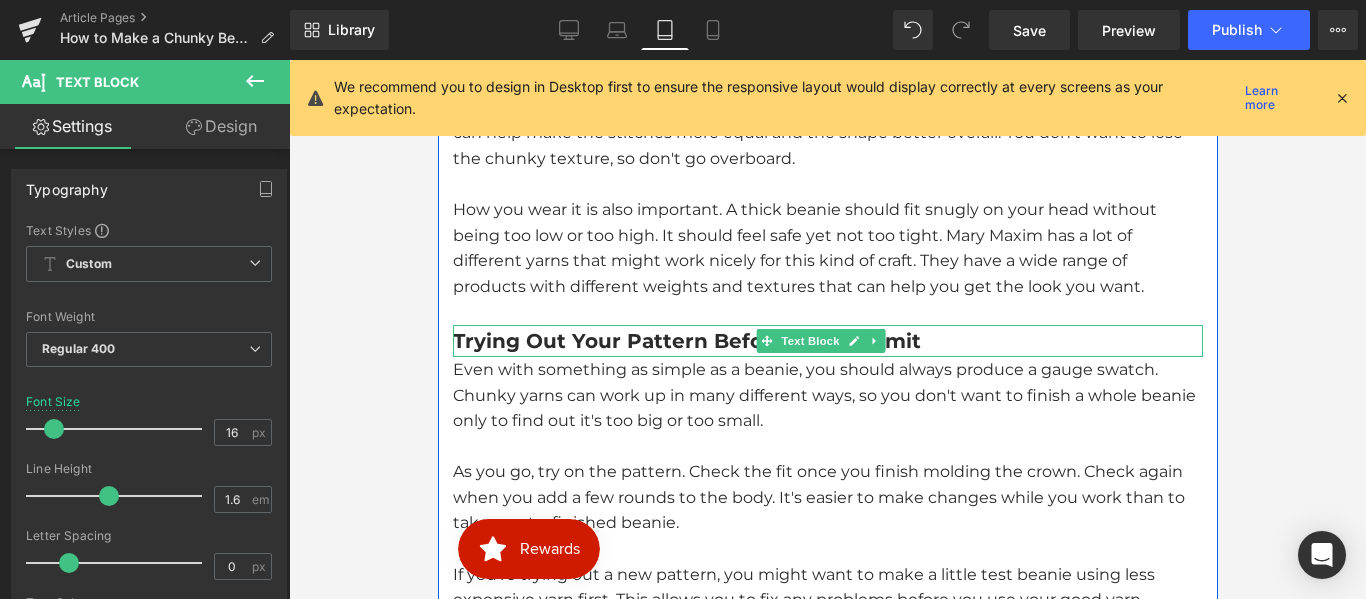 click on "Trying Out Your Pattern Before You Commit" at bounding box center [686, 341] 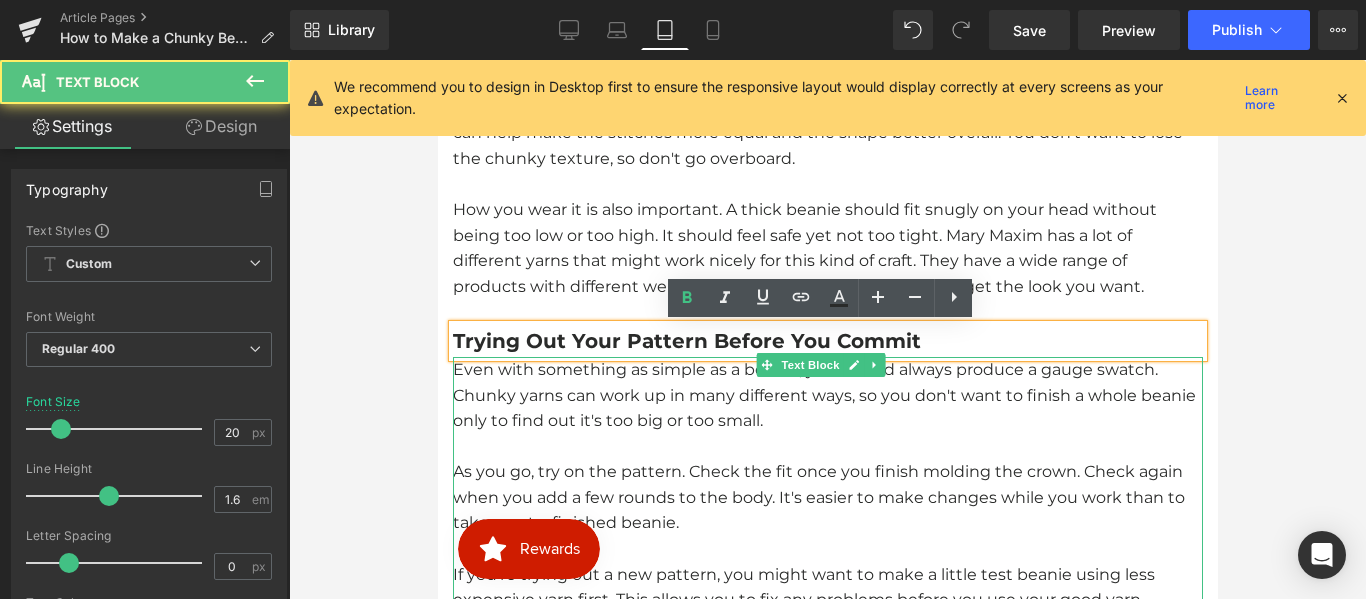 click on "Even with something as simple as a beanie, you should always produce a gauge swatch. Chunky yarns can work up in many different ways, so you don't want to finish a whole beanie only to find out it's too big or too small." at bounding box center (827, 395) 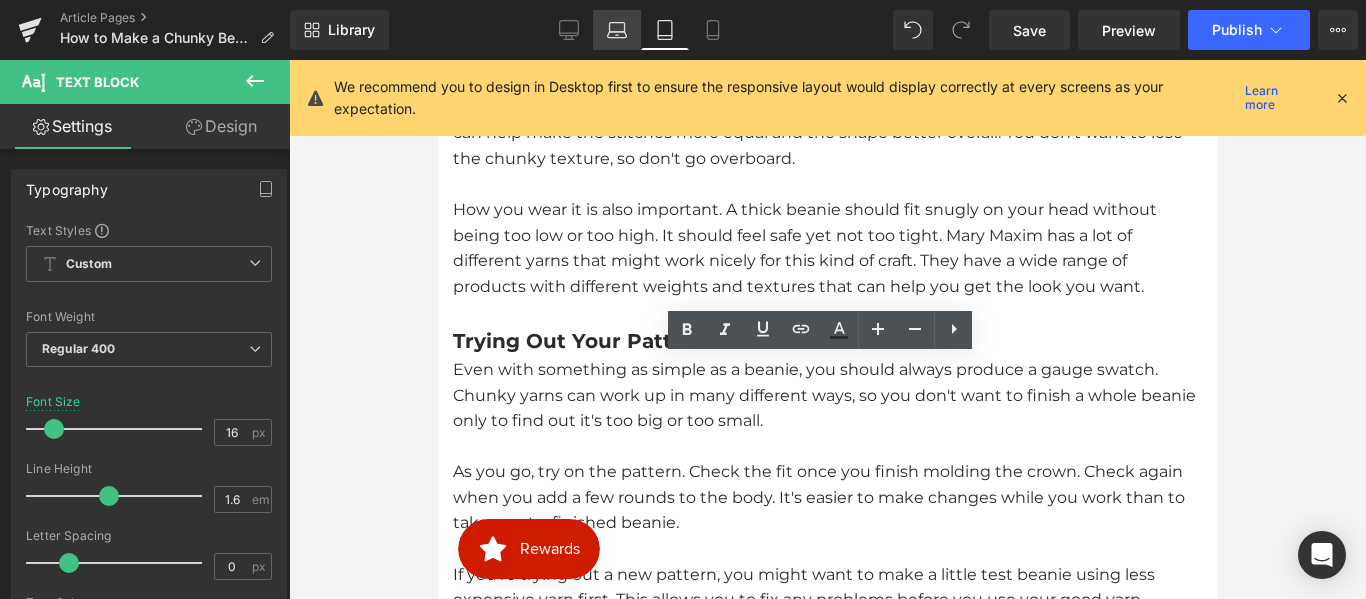 click 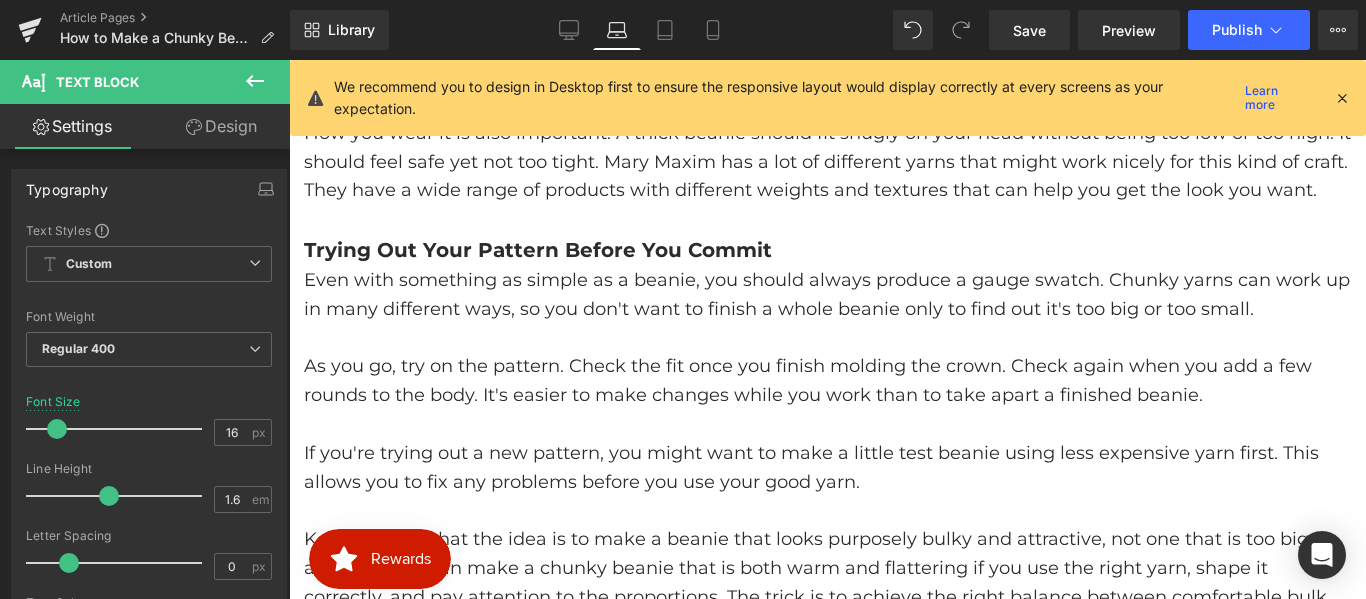 type on "18" 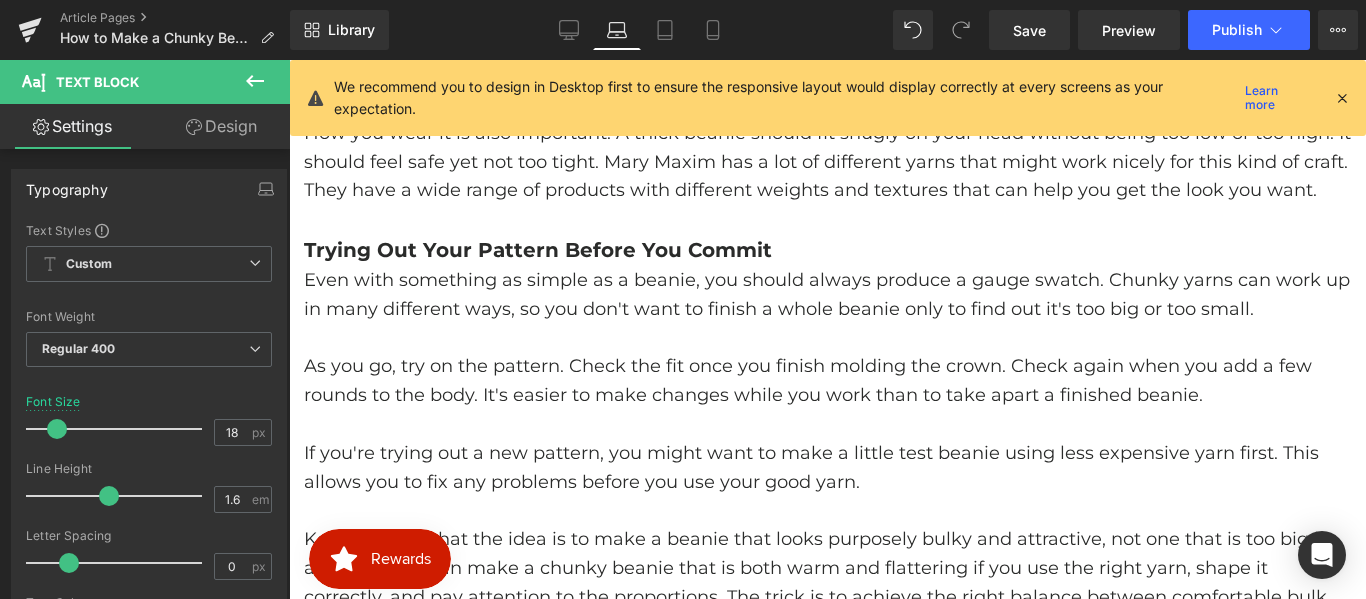 scroll, scrollTop: 2584, scrollLeft: 0, axis: vertical 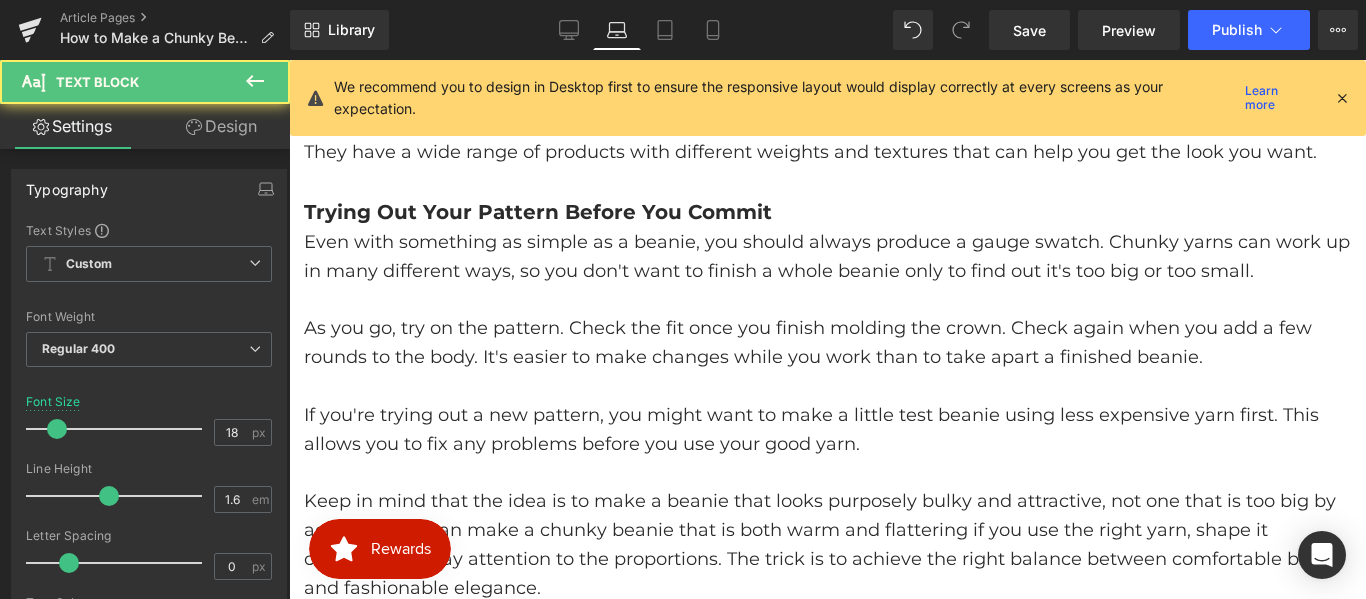 click on "Even with something as simple as a beanie, you should always produce a gauge swatch. Chunky yarns can work up in many different ways, so you don't want to finish a whole beanie only to find out it's too big or too small." at bounding box center (827, 257) 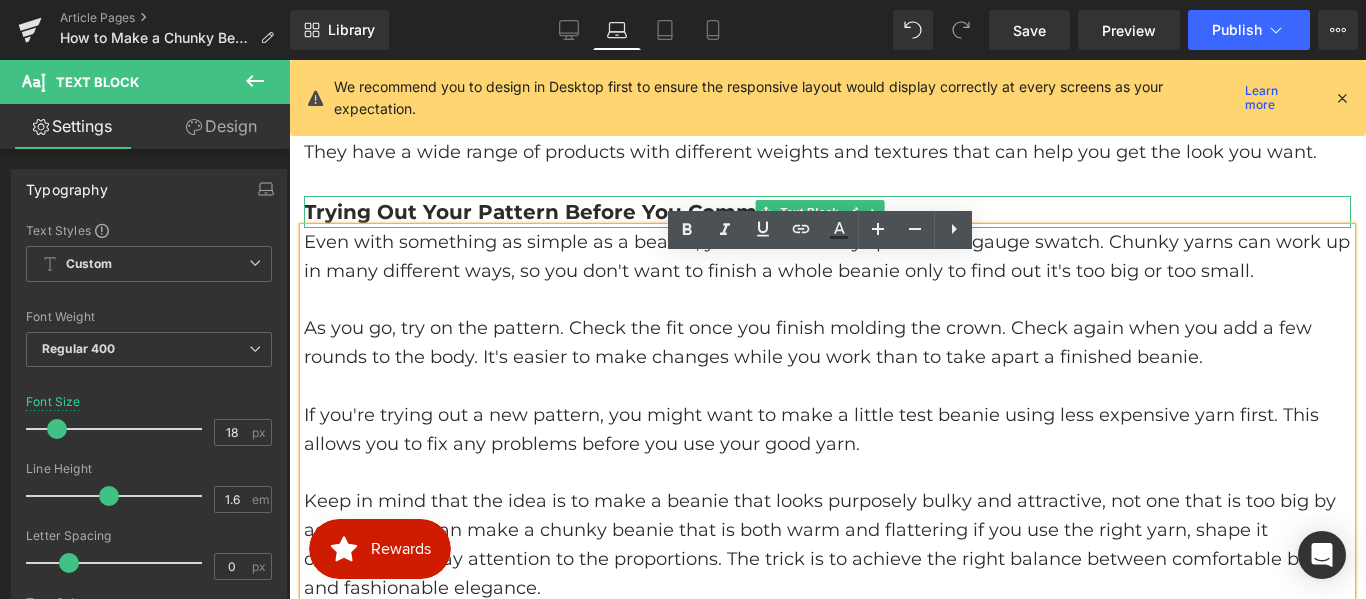 click on "Trying Out Your Pattern Before You Commit" at bounding box center (538, 212) 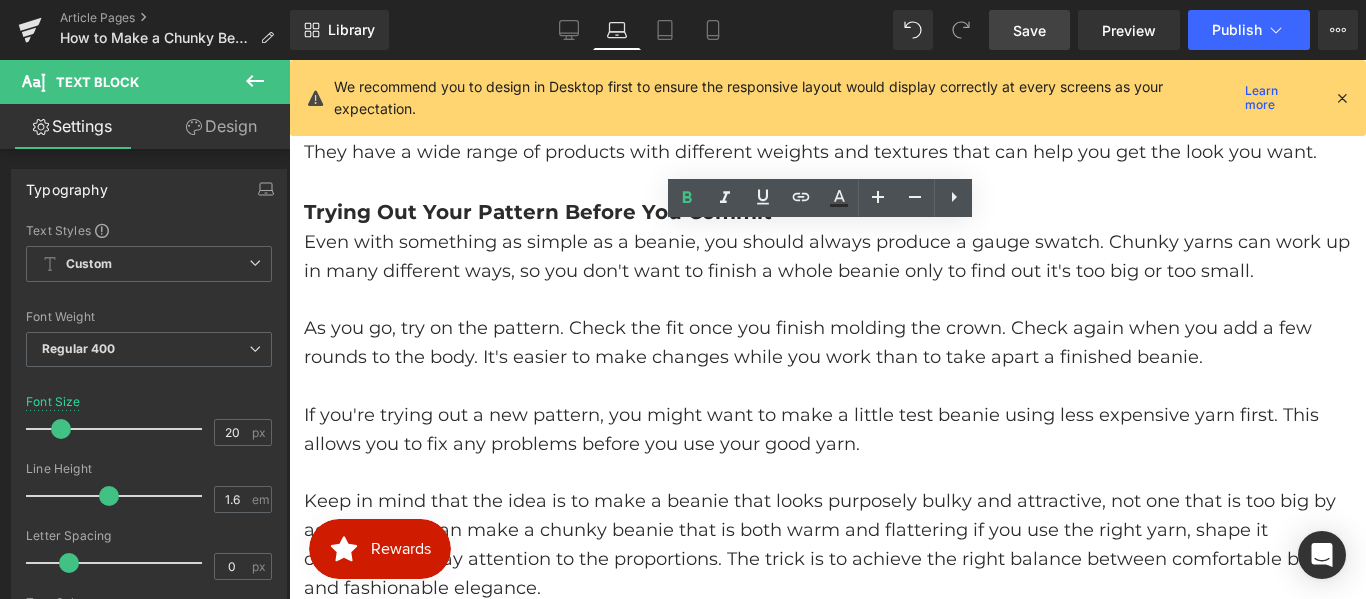 click on "Save" at bounding box center (1029, 30) 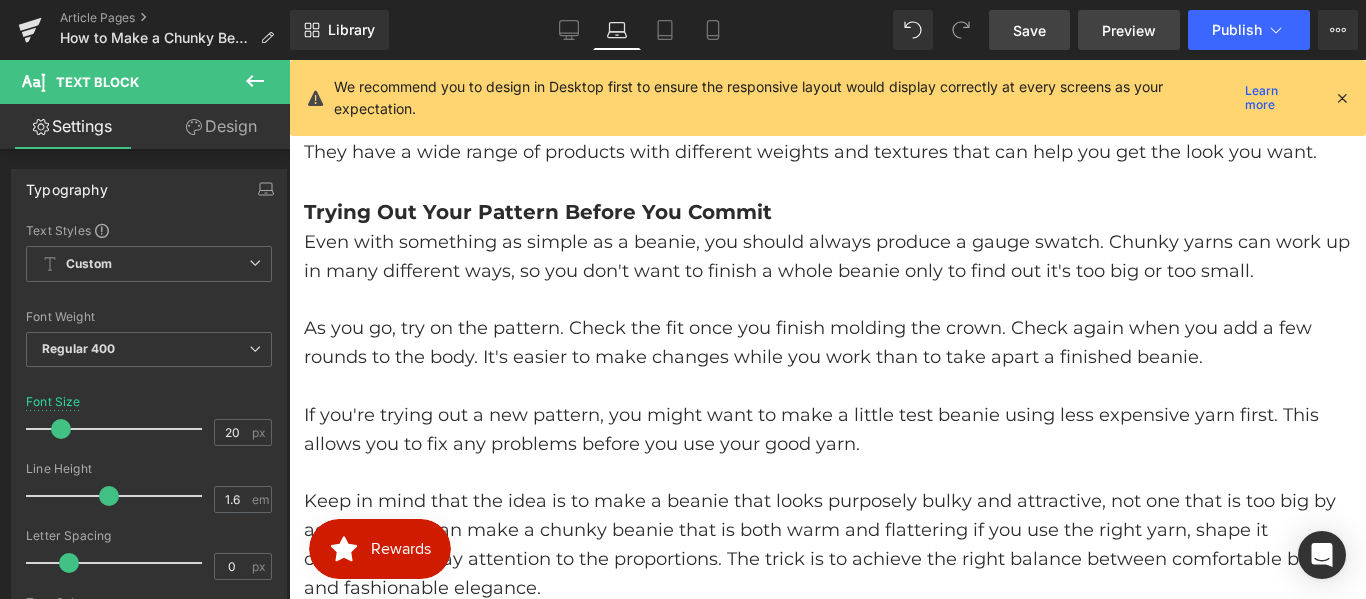 click on "Preview" at bounding box center [1129, 30] 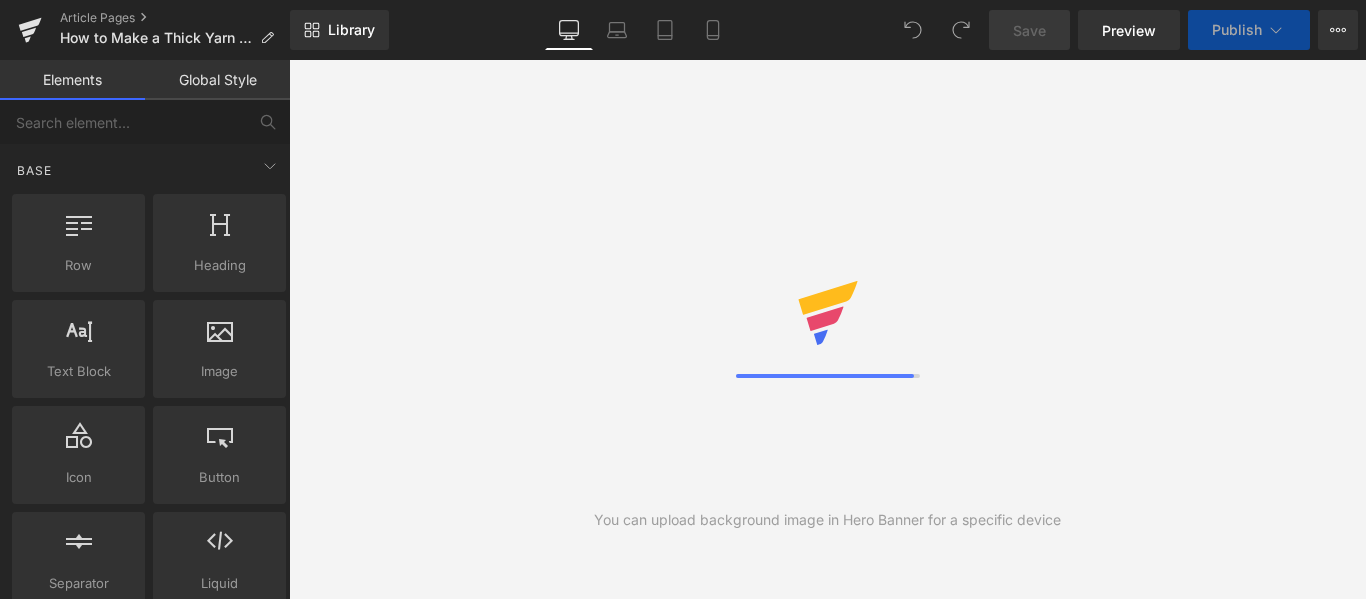 scroll, scrollTop: 0, scrollLeft: 0, axis: both 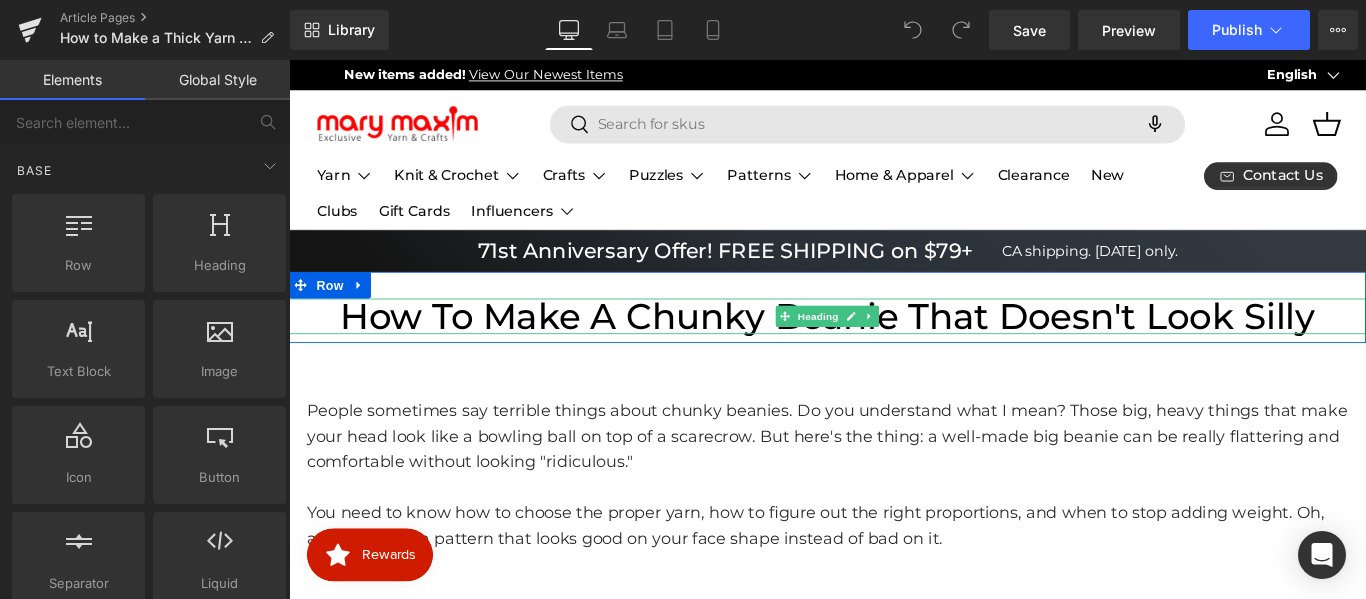 click on "How to Make a Chunky Beanie That Doesn't Look Silly" at bounding box center [894, 348] 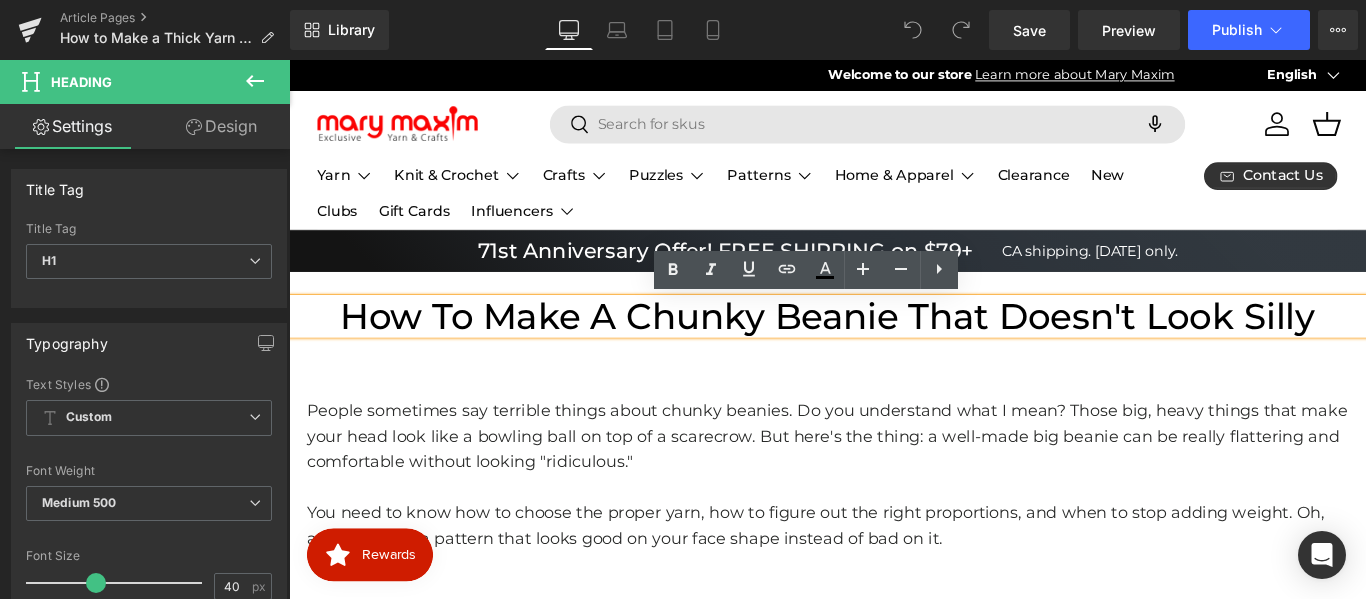 scroll, scrollTop: 0, scrollLeft: 0, axis: both 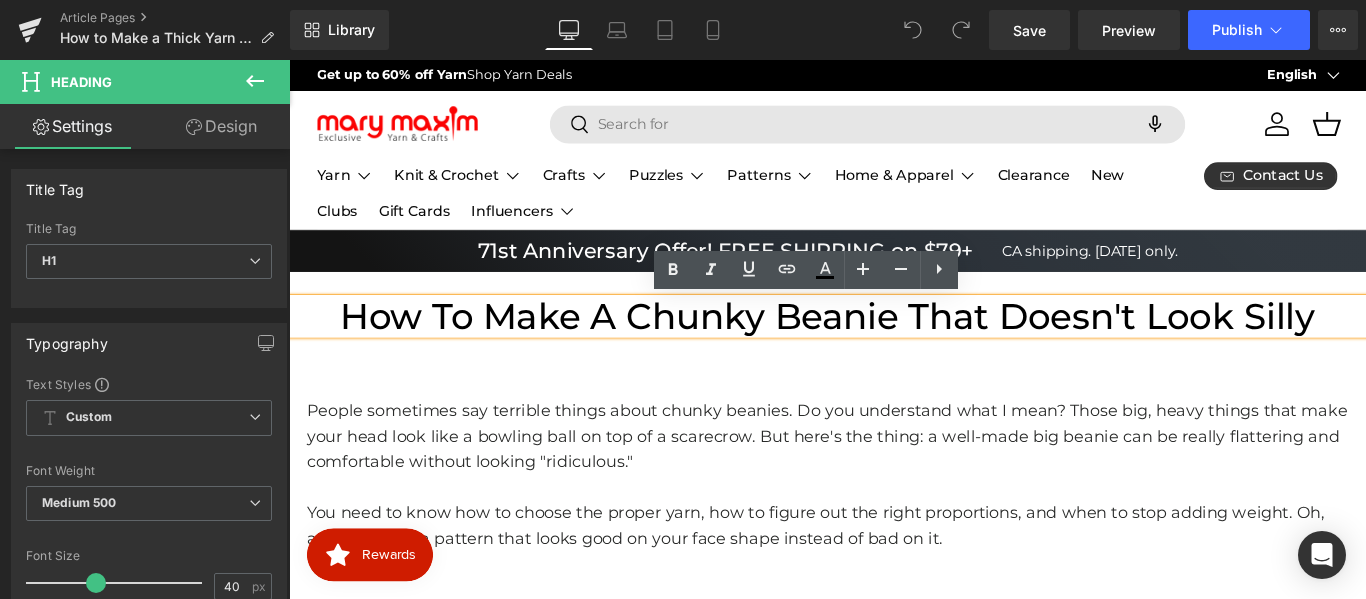 click on "How to Make a Chunky Beanie That Doesn't Look Silly" at bounding box center [894, 348] 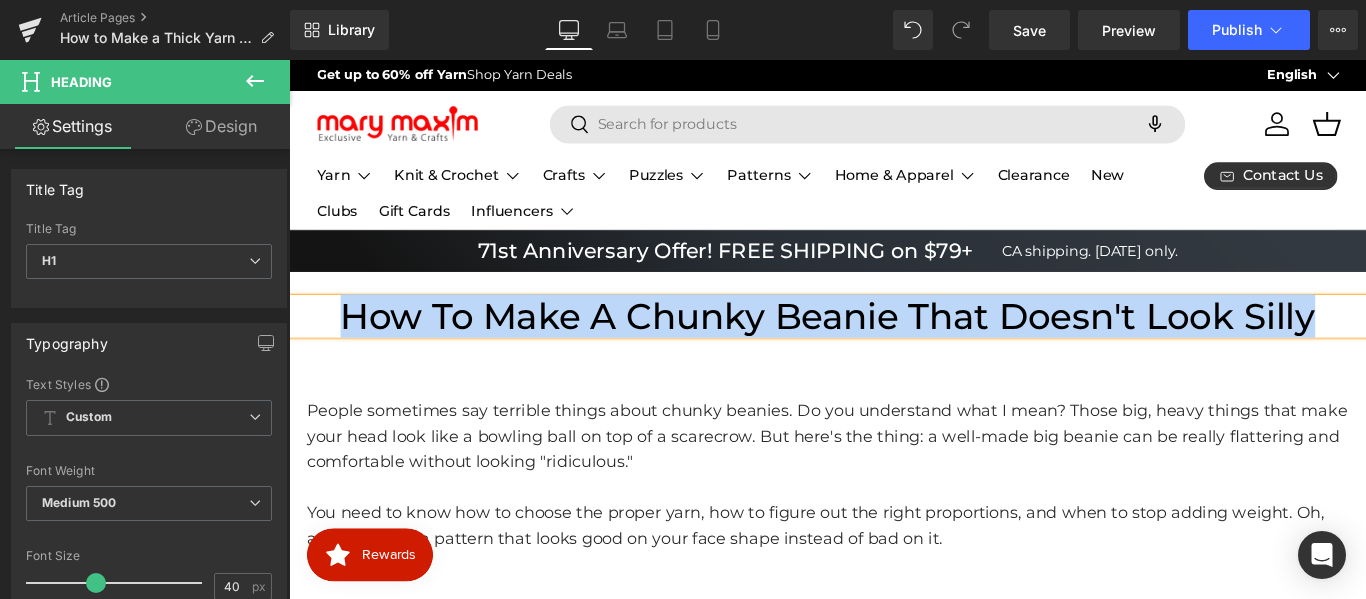 paste 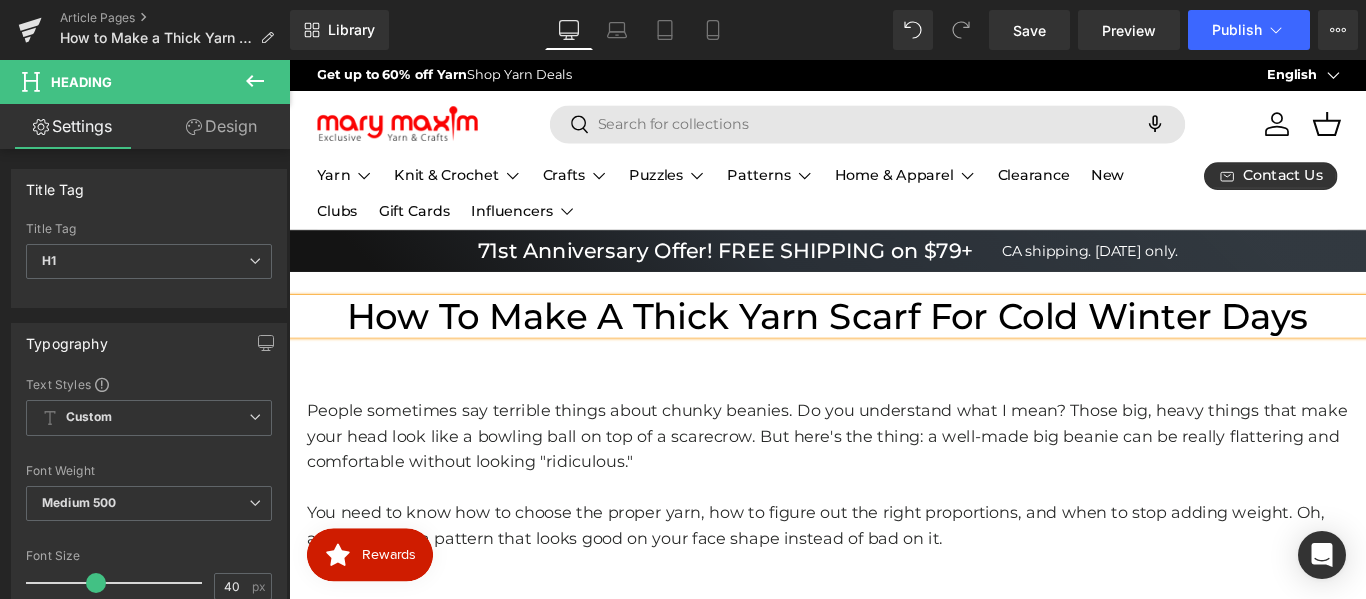 scroll, scrollTop: 0, scrollLeft: 73, axis: horizontal 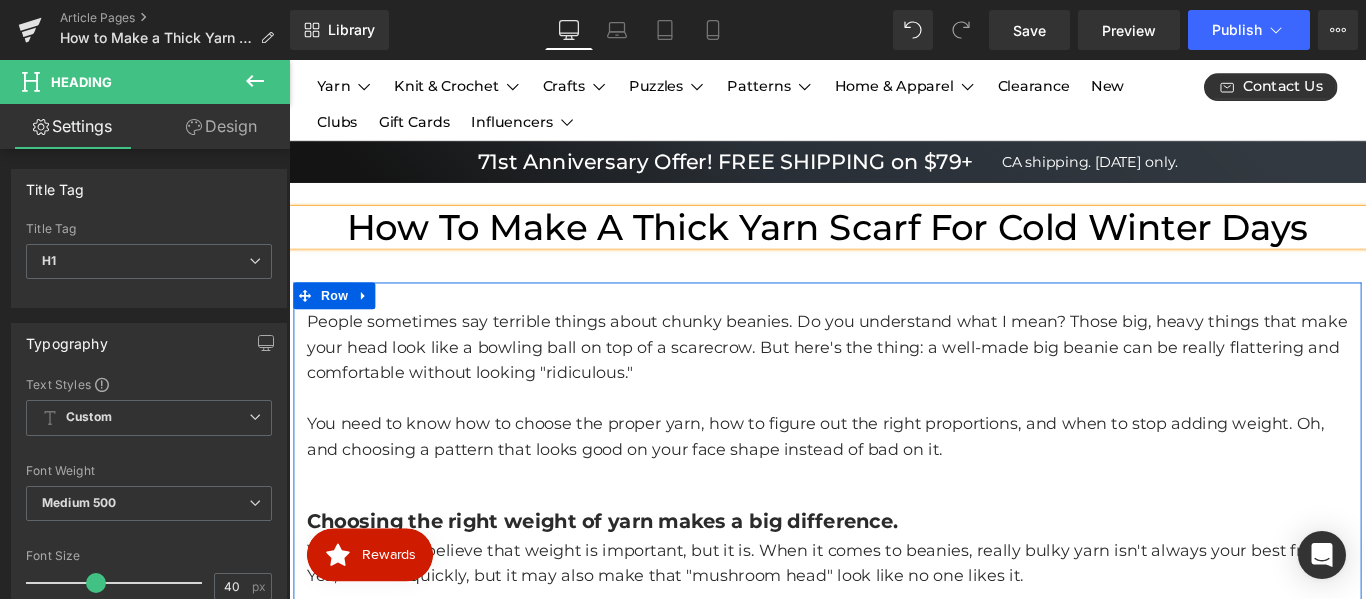 click on "People sometimes say terrible things about chunky beanies. Do you understand what I mean? Those big, heavy things that make your head look like a bowling ball on top of a scarecrow. But here's the thing: a well-made big beanie can be really flattering and comfortable without looking "ridiculous."" at bounding box center [894, 383] 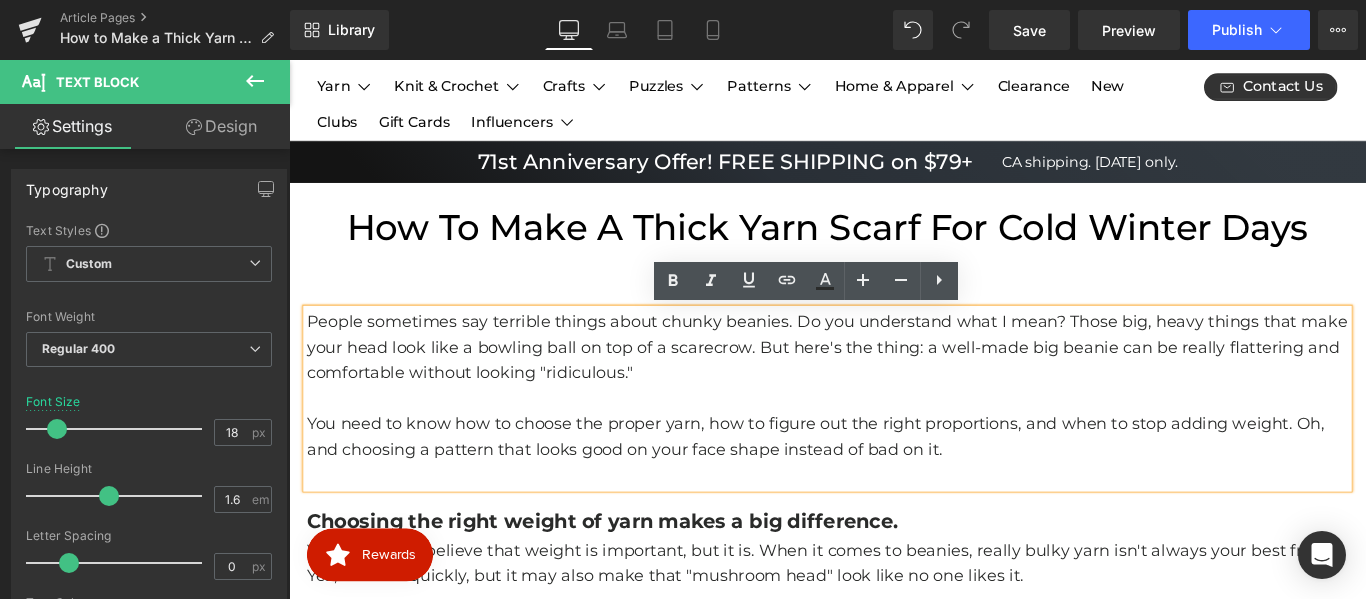 click on "People sometimes say terrible things about chunky beanies. Do you understand what I mean? Those big, heavy things that make your head look like a bowling ball on top of a scarecrow. But here's the thing: a well-made big beanie can be really flattering and comfortable without looking "ridiculous."" at bounding box center (894, 383) 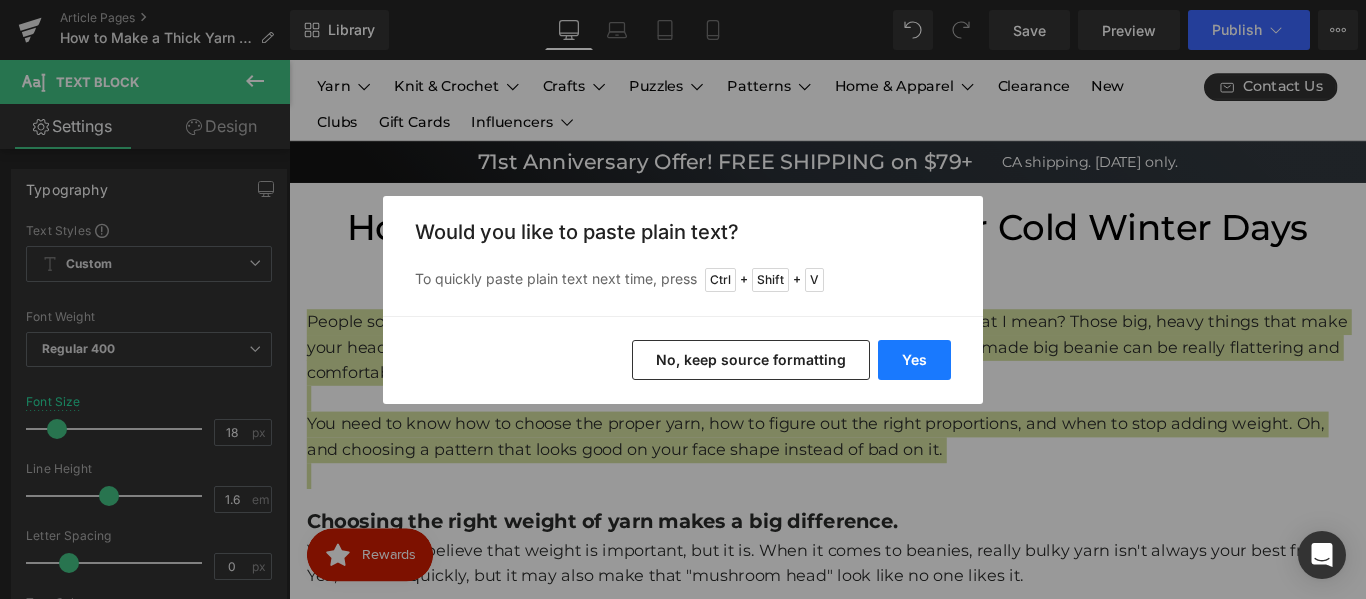 click on "Yes" at bounding box center (914, 360) 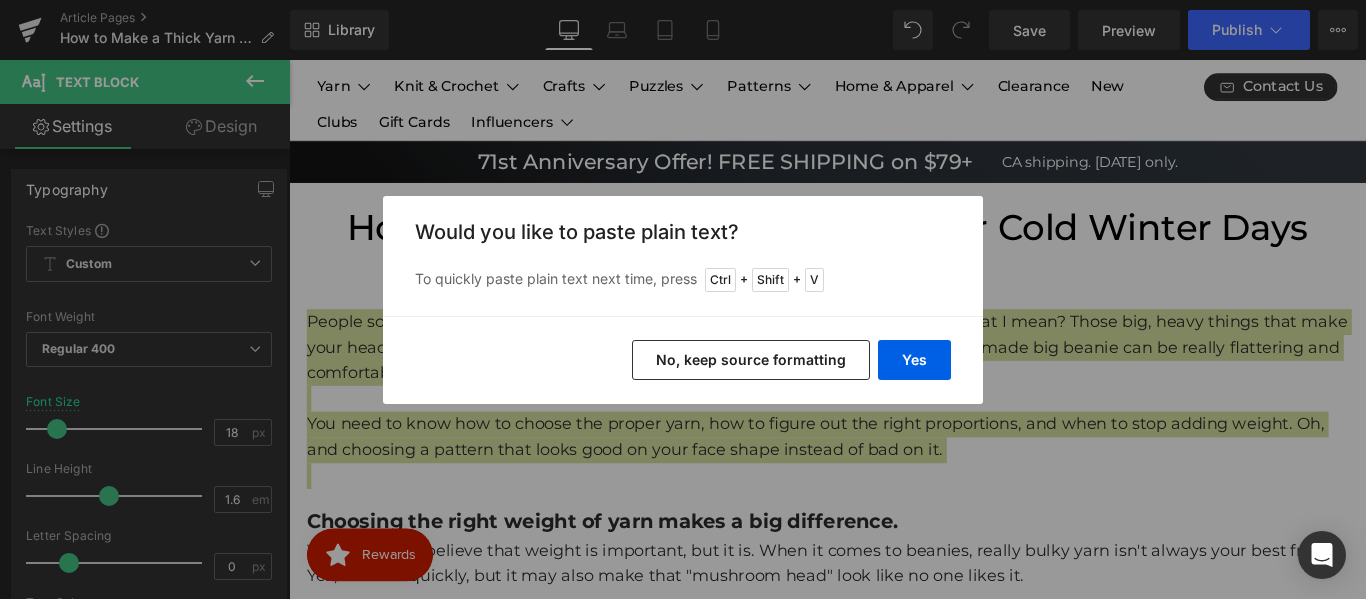 type 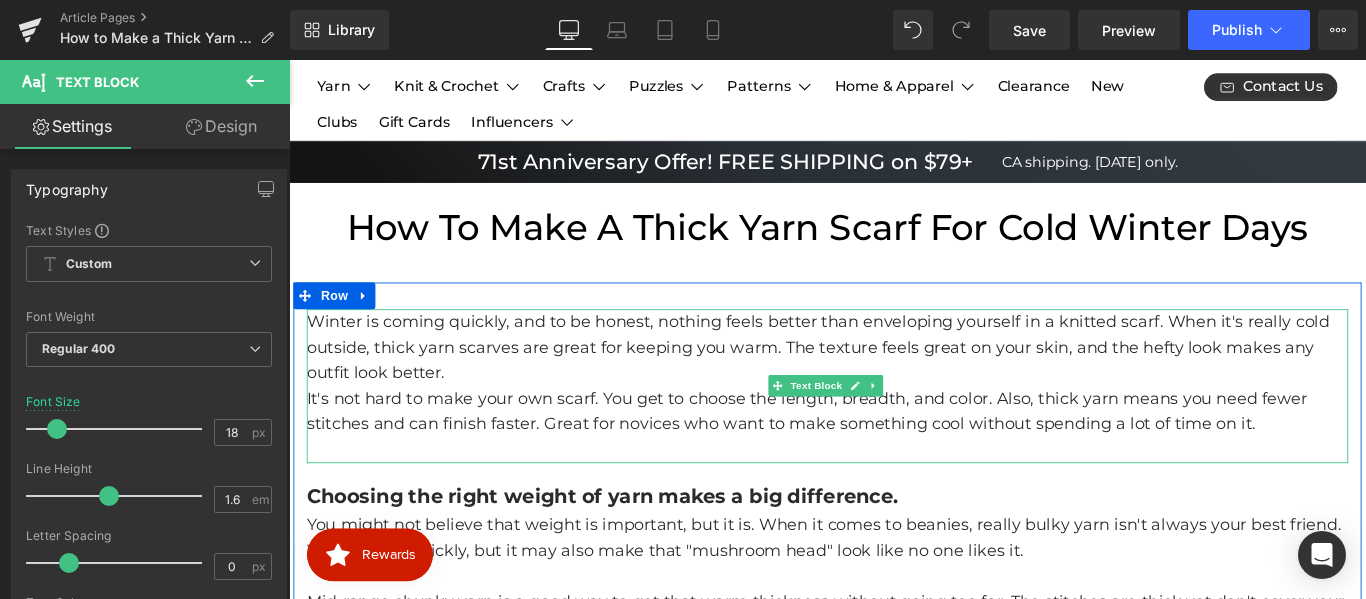 click on "Winter is coming quickly, and to be honest, nothing feels better than enveloping yourself in a knitted scarf. When it's really cold outside, thick yarn scarves are great for keeping you warm. The texture feels great on your skin, and the hefty look makes any outfit look better." at bounding box center (894, 383) 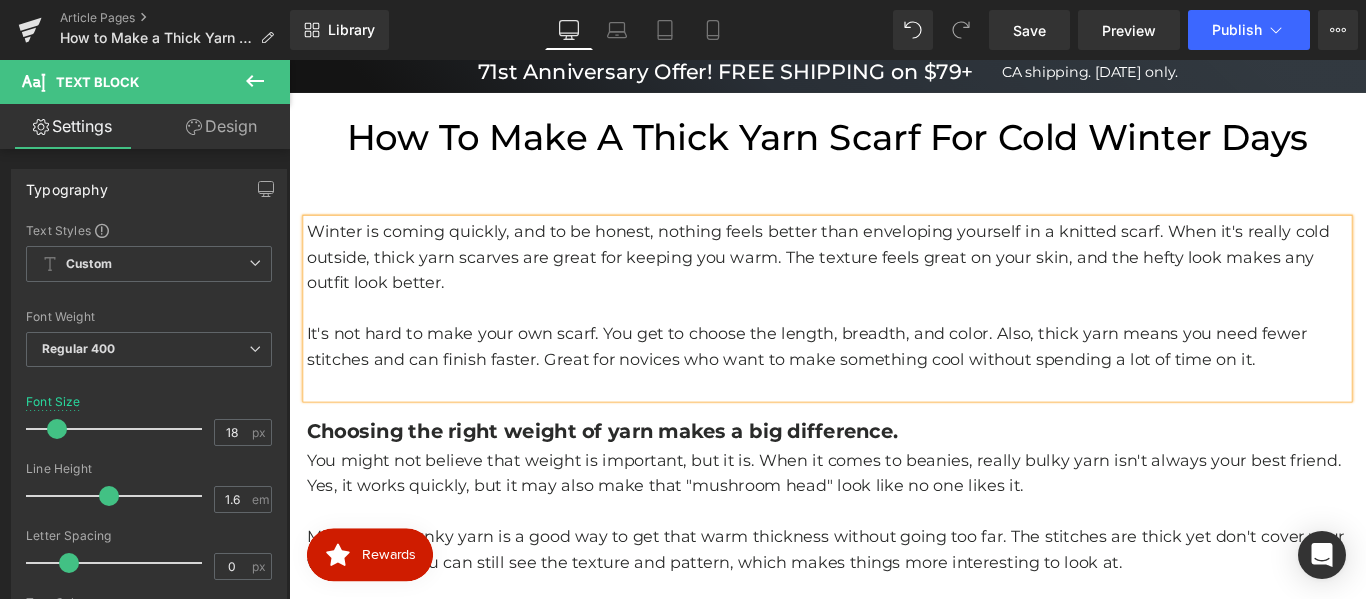 scroll, scrollTop: 316, scrollLeft: 0, axis: vertical 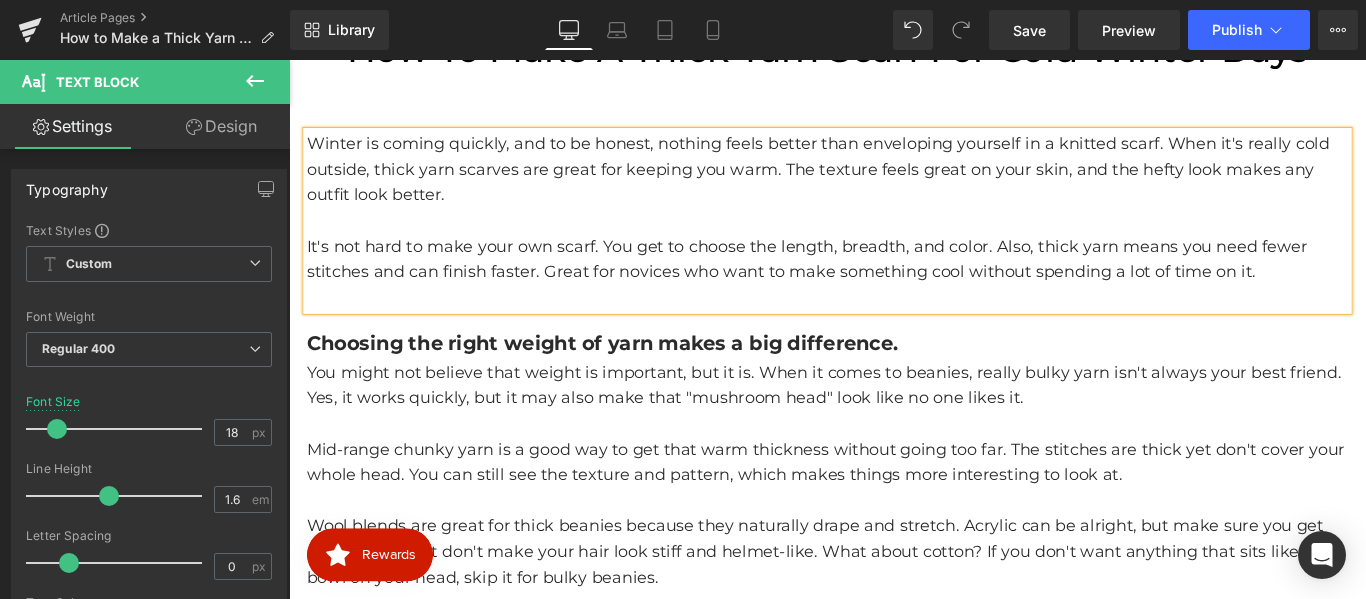 click on "Choosing the right weight of yarn makes a big difference. Text Block" at bounding box center [894, 378] 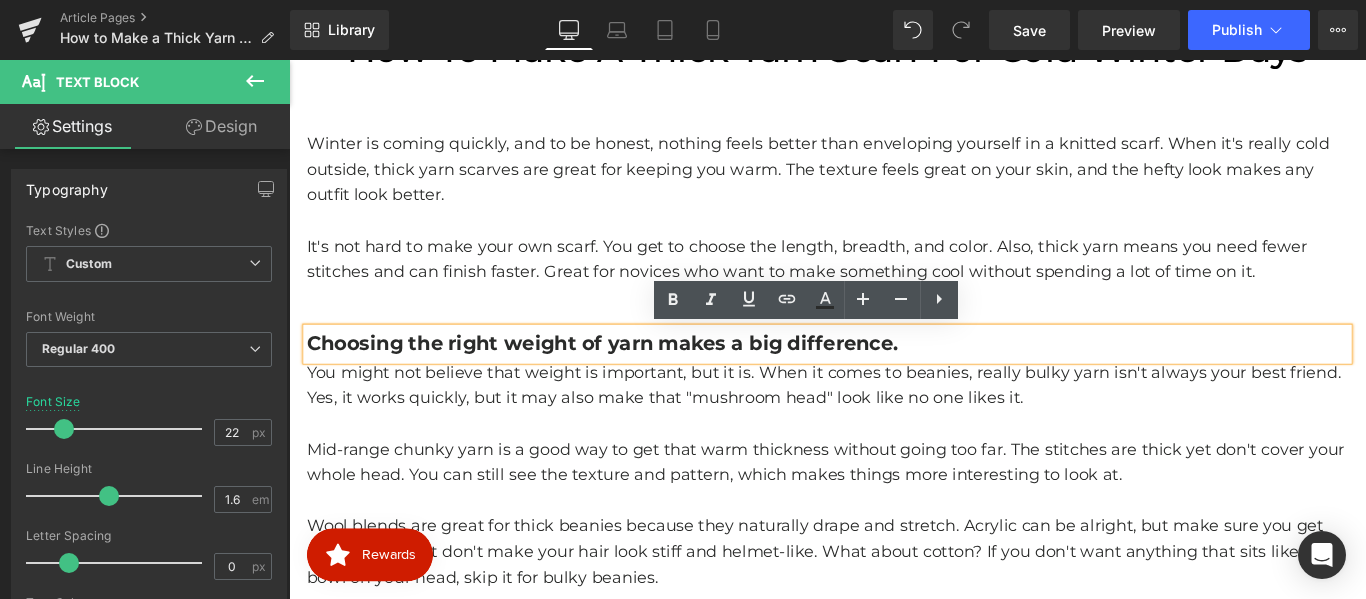 click on "Choosing the right weight of yarn makes a big difference." at bounding box center (641, 378) 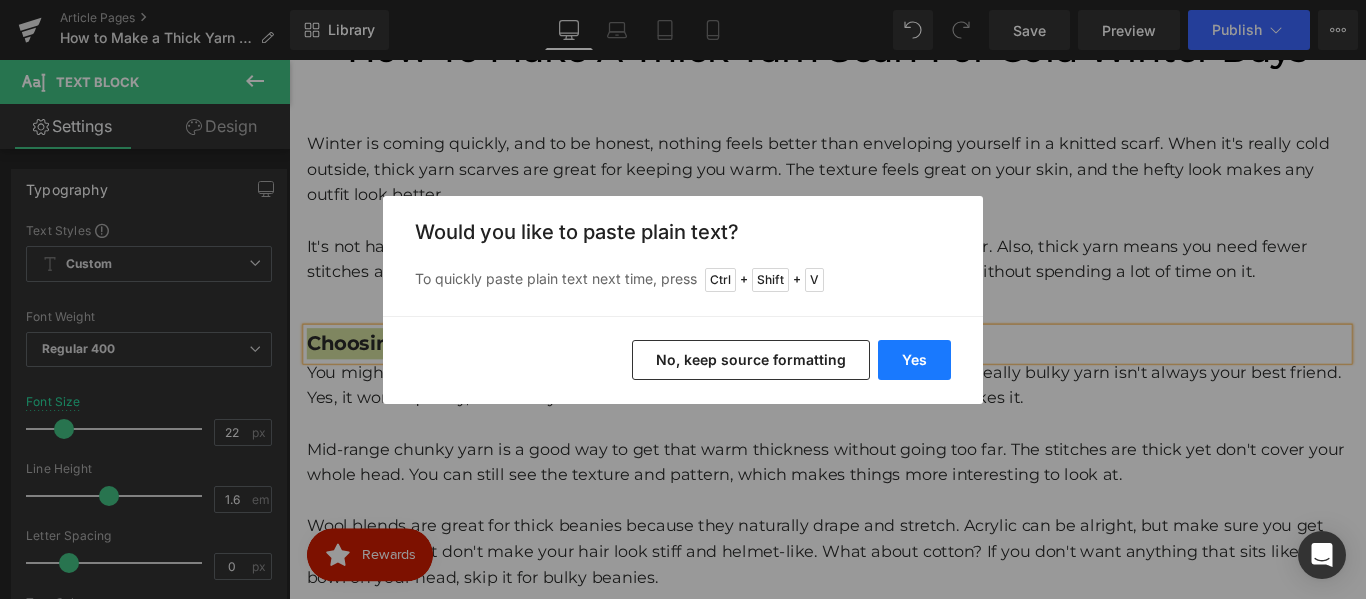 click on "Yes" at bounding box center (914, 360) 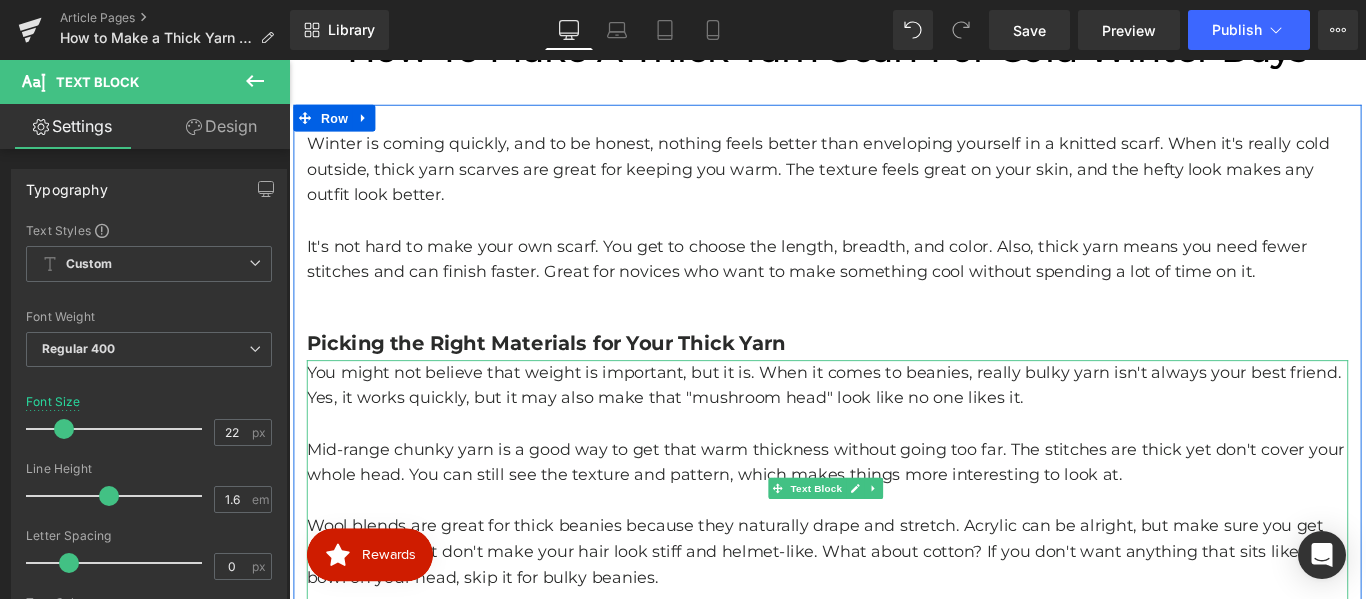 click at bounding box center (894, 468) 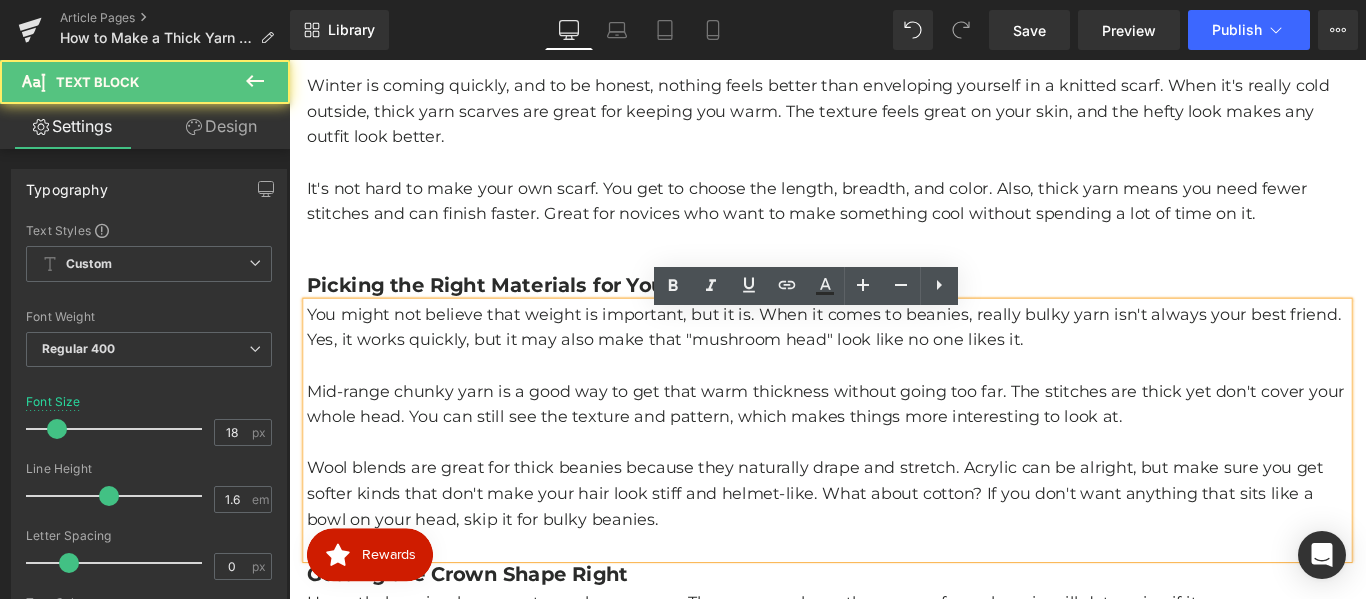 scroll, scrollTop: 516, scrollLeft: 0, axis: vertical 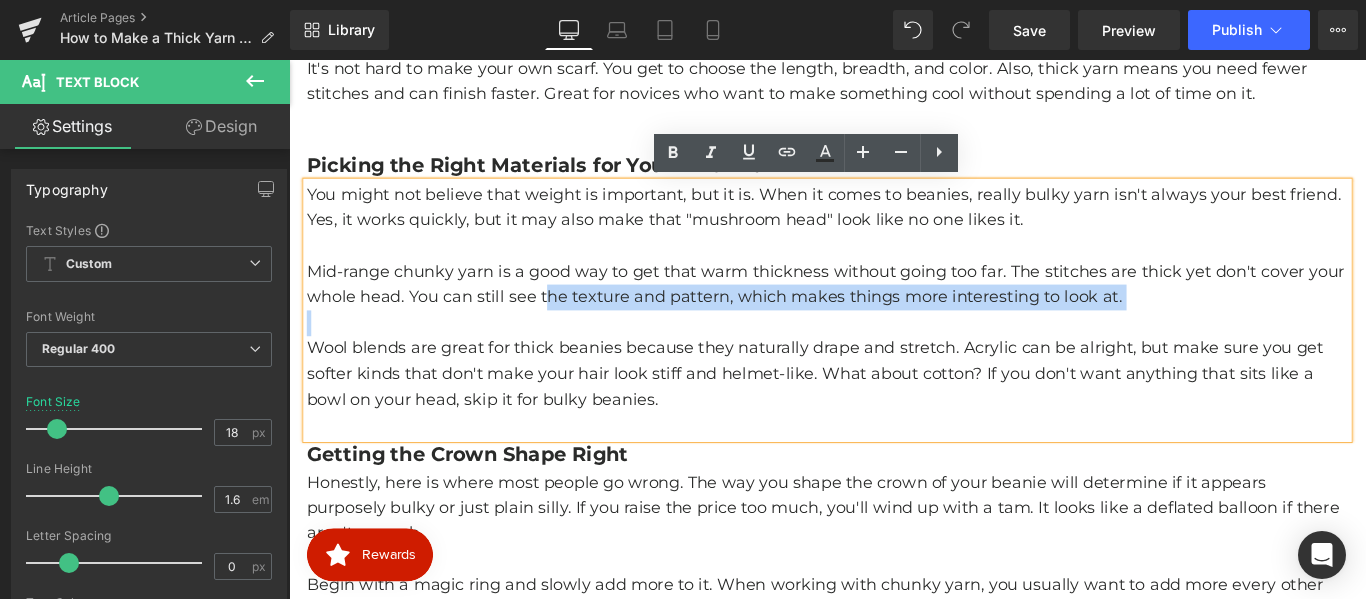 click on "You might not believe that weight is important, but it is. When it comes to beanies, really bulky yarn isn't always your best friend. Yes, it works quickly, but it may also make that "mushroom head" look like no one likes it. Mid-range chunky yarn is a good way to get that warm thickness without going too far. The stitches are thick yet don't cover your whole head. You can still see the texture and pattern, which makes things more interesting to look at. Wool blends are great for thick beanies because they naturally drape and stretch. Acrylic can be alright, but make sure you get softer kinds that don't make your hair look stiff and helmet-like. What about cotton? If you don't want anything that sits like a bowl on your head, skip it for bulky beanies." at bounding box center [894, 341] 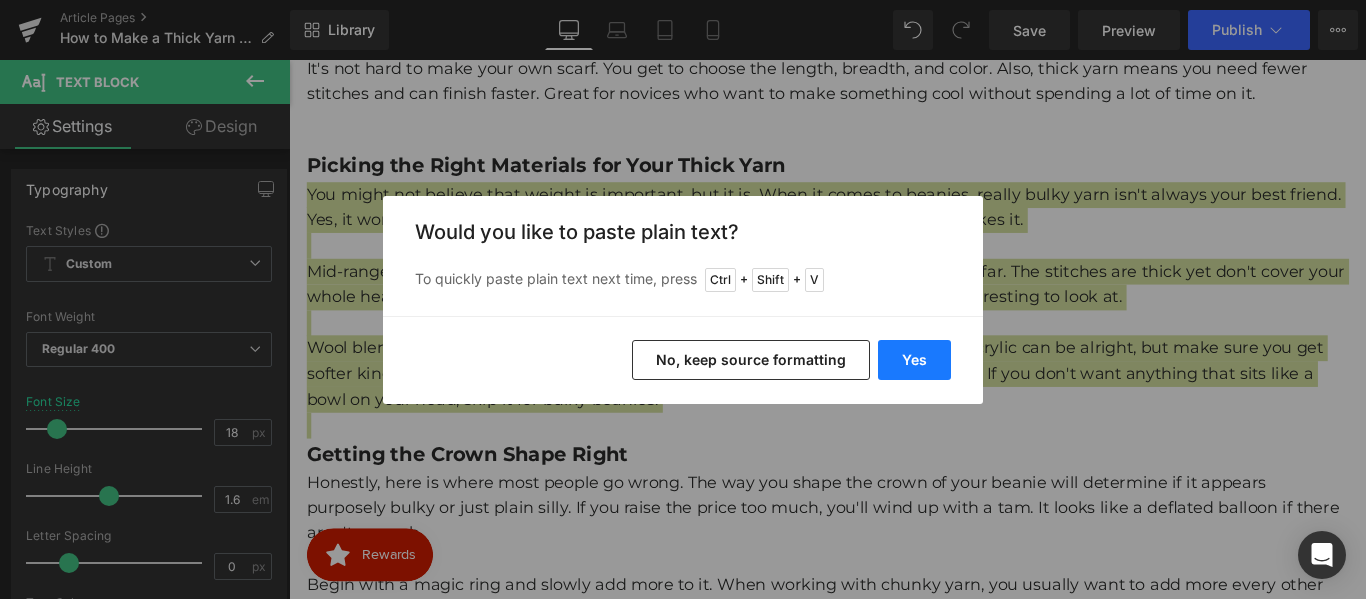 click on "Yes" at bounding box center [914, 360] 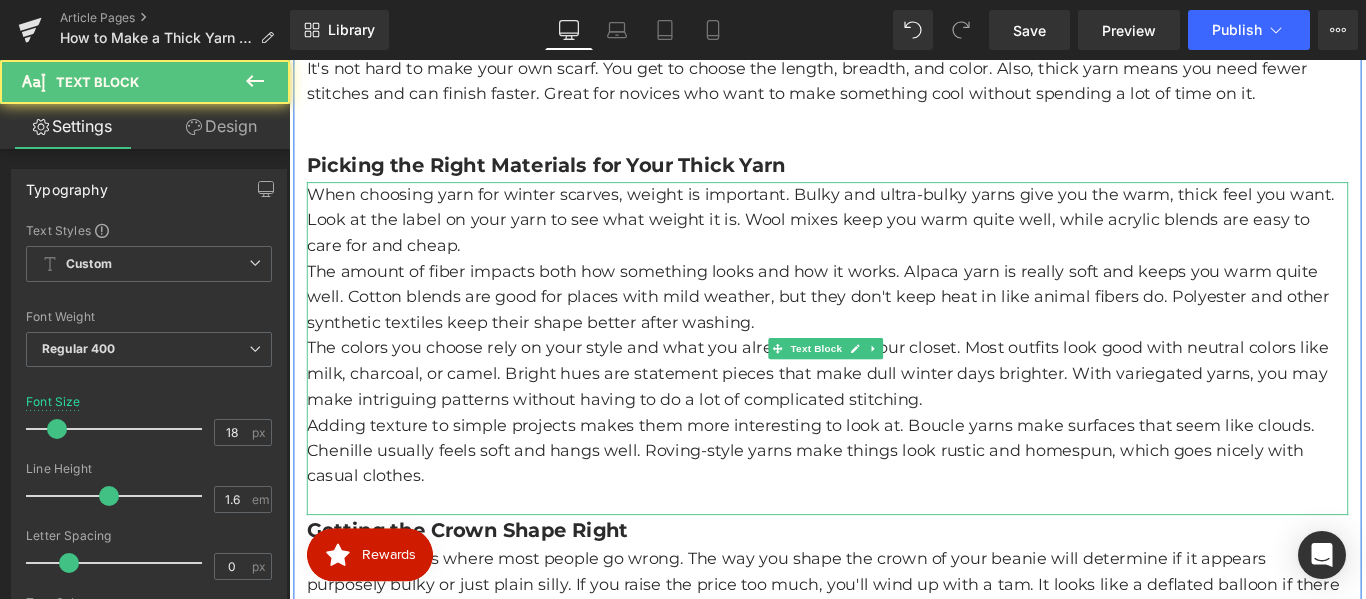 click on "When choosing yarn for winter scarves, weight is important. Bulky and ultra-bulky yarns give you the warm, thick feel you want. Look at the label on your yarn to see what weight it is. Wool mixes keep you warm quite well, while acrylic blends are easy to care for and cheap." at bounding box center (894, 240) 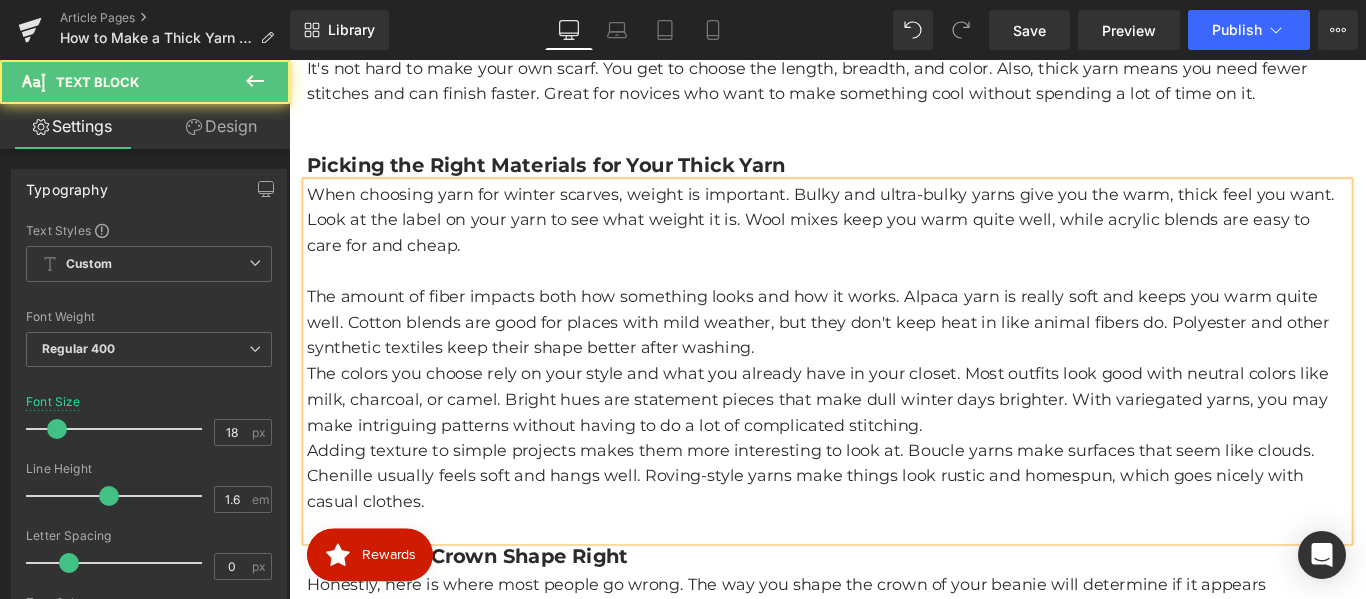 click on "The amount of fiber impacts both how something looks and how it works. Alpaca yarn is really soft and keeps you warm quite well. Cotton blends are good for places with mild weather, but they don't keep heat in like animal fibers do. Polyester and other synthetic textiles keep their shape better after washing." at bounding box center [894, 355] 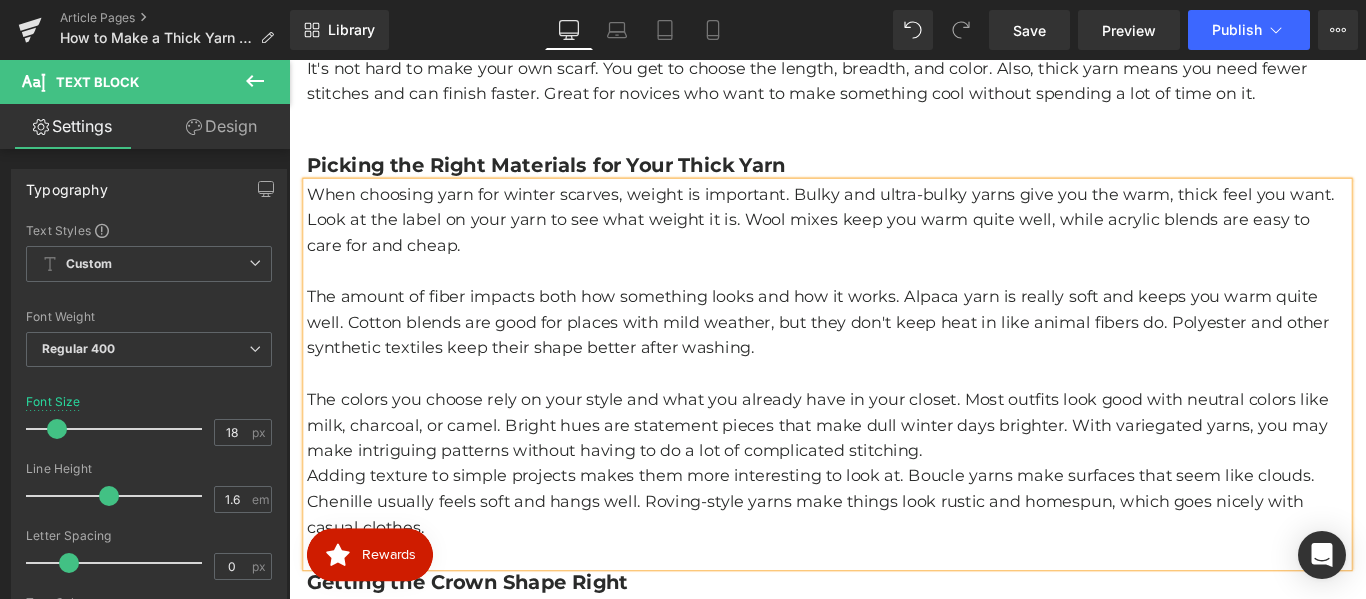 click on "The colors you choose rely on your style and what you already have in your closet. Most outfits look good with neutral colors like milk, charcoal, or camel. Bright hues are statement pieces that make dull winter days brighter. With variegated yarns, you may make intriguing patterns without having to do a lot of complicated stitching." at bounding box center (894, 470) 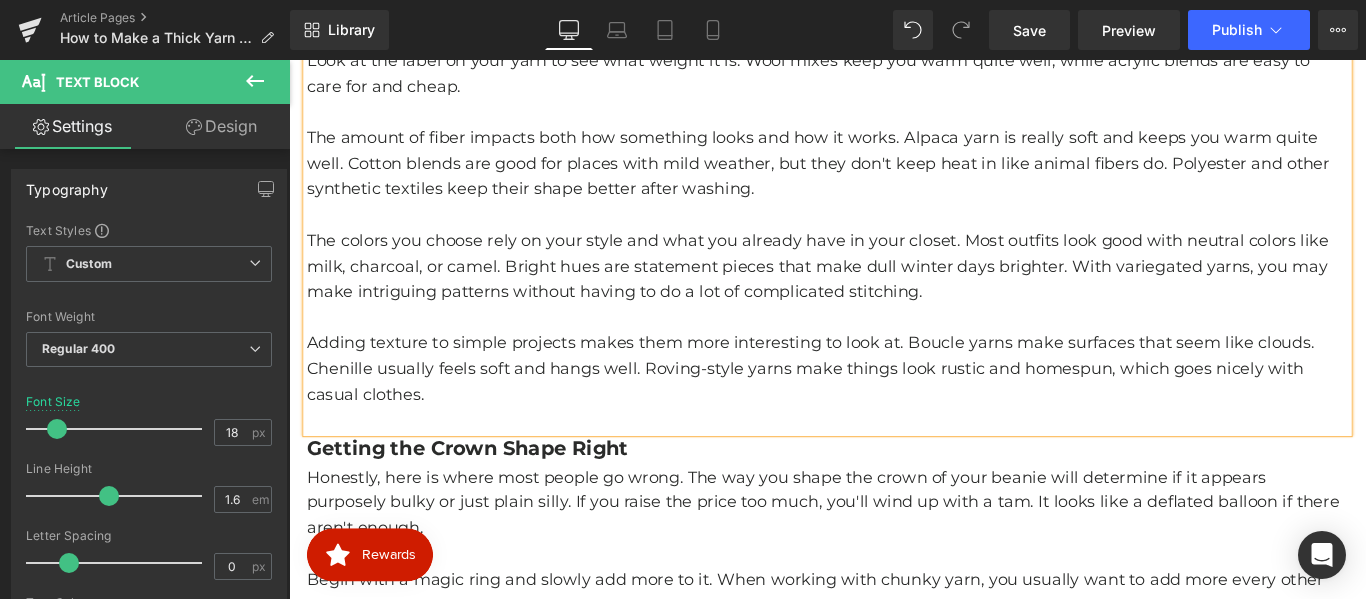 scroll, scrollTop: 716, scrollLeft: 0, axis: vertical 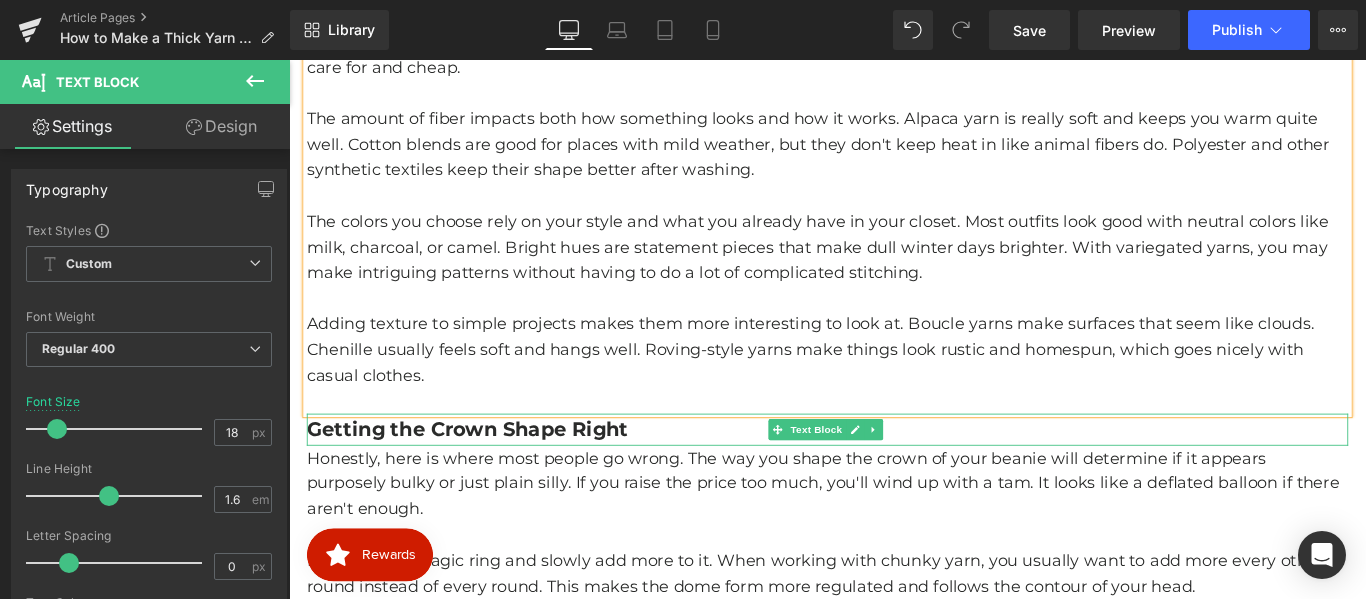 click on "Getting the Crown Shape Right" at bounding box center [489, 474] 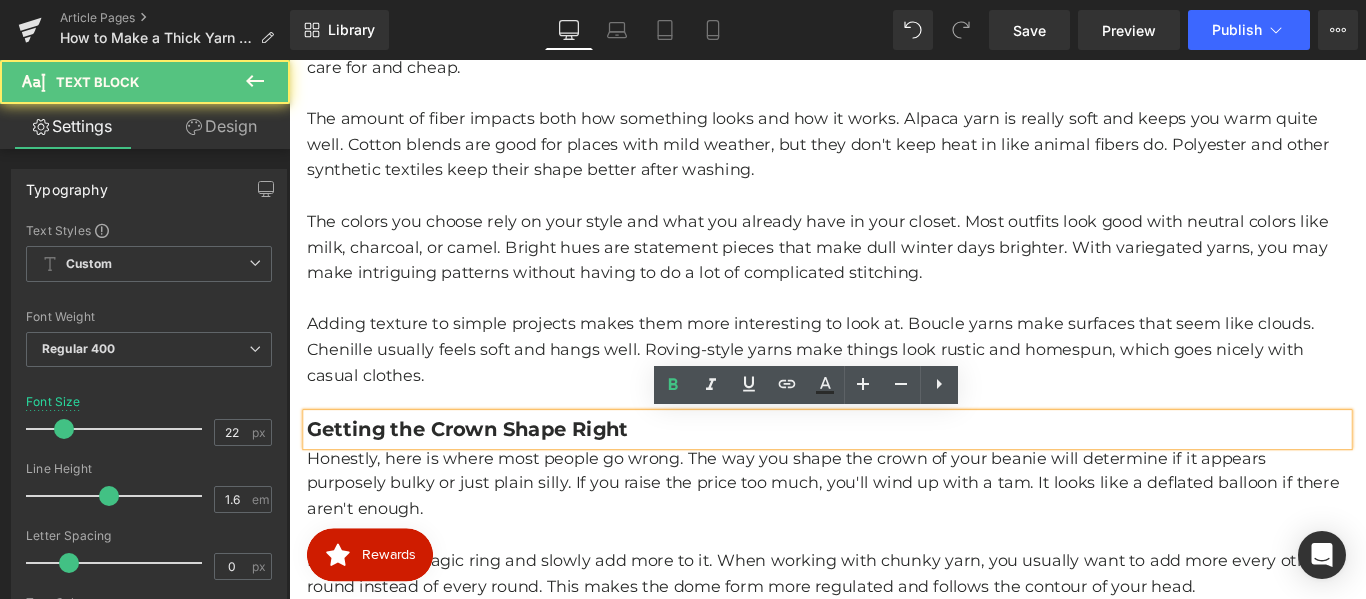 click on "Getting the Crown Shape Right" at bounding box center (489, 474) 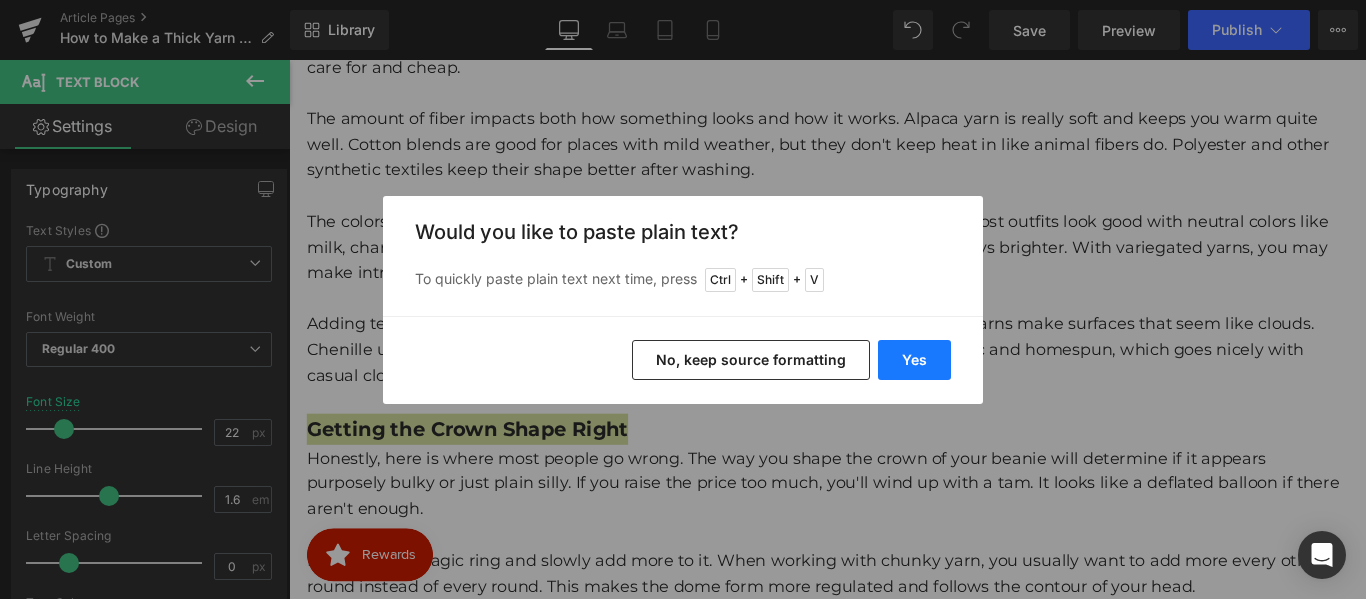 click on "Yes" at bounding box center [914, 360] 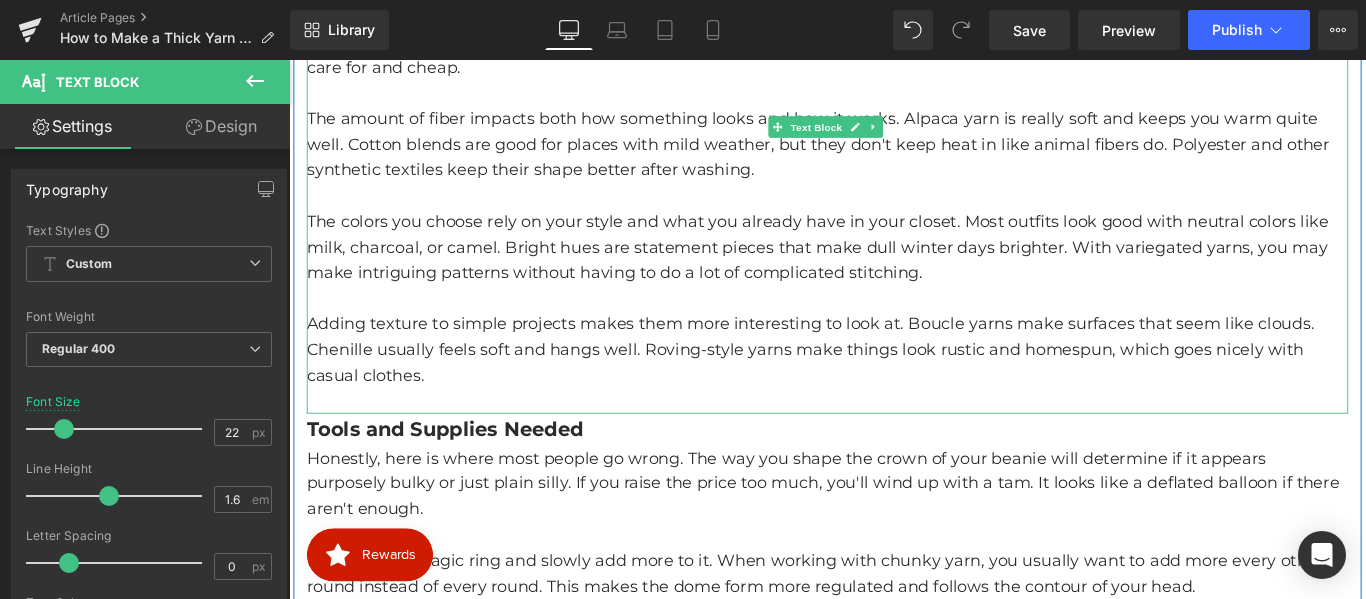 scroll, scrollTop: 916, scrollLeft: 0, axis: vertical 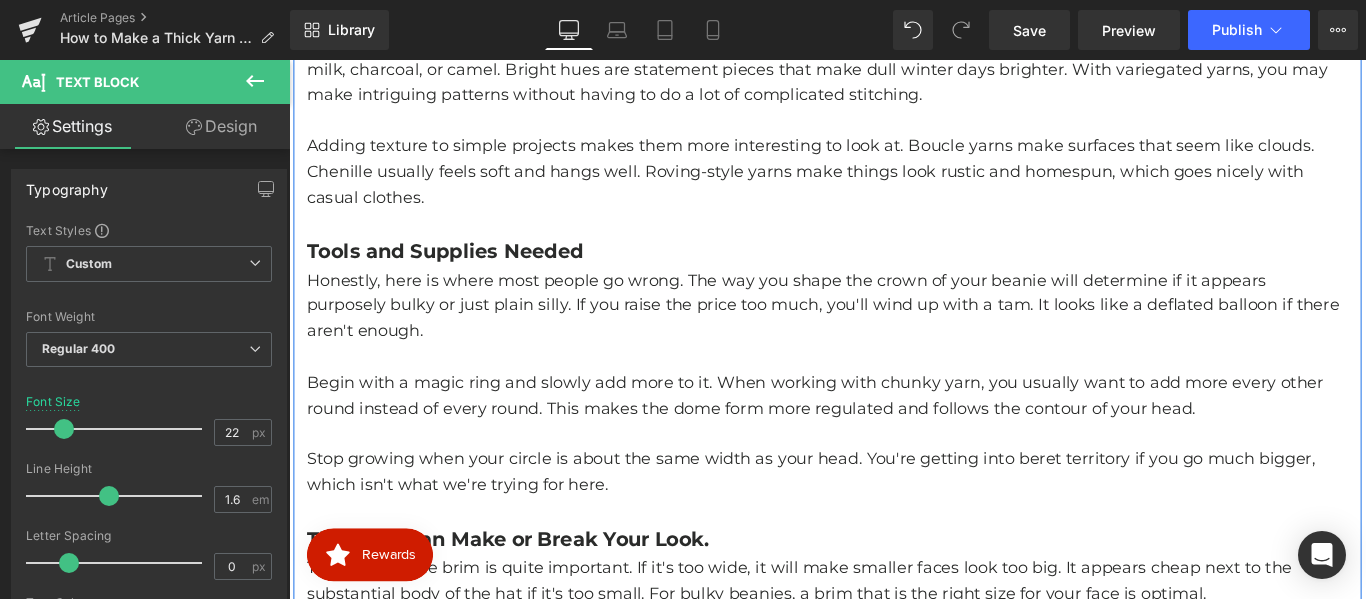 click on "Honestly, here is where most people go wrong. The way you shape the crown of your beanie will determine if it appears purposely bulky or just plain silly. If you raise the price too much, you'll wind up with a tam. It looks like a deflated balloon if there aren't enough." at bounding box center (894, 336) 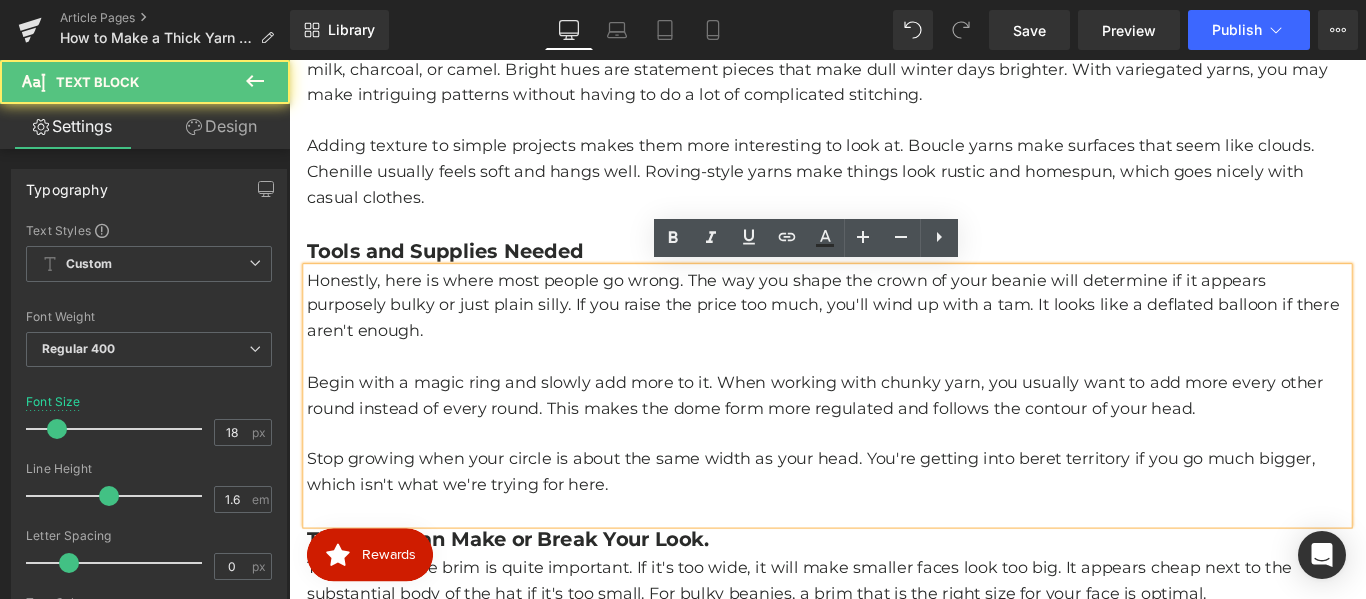 scroll, scrollTop: 1016, scrollLeft: 0, axis: vertical 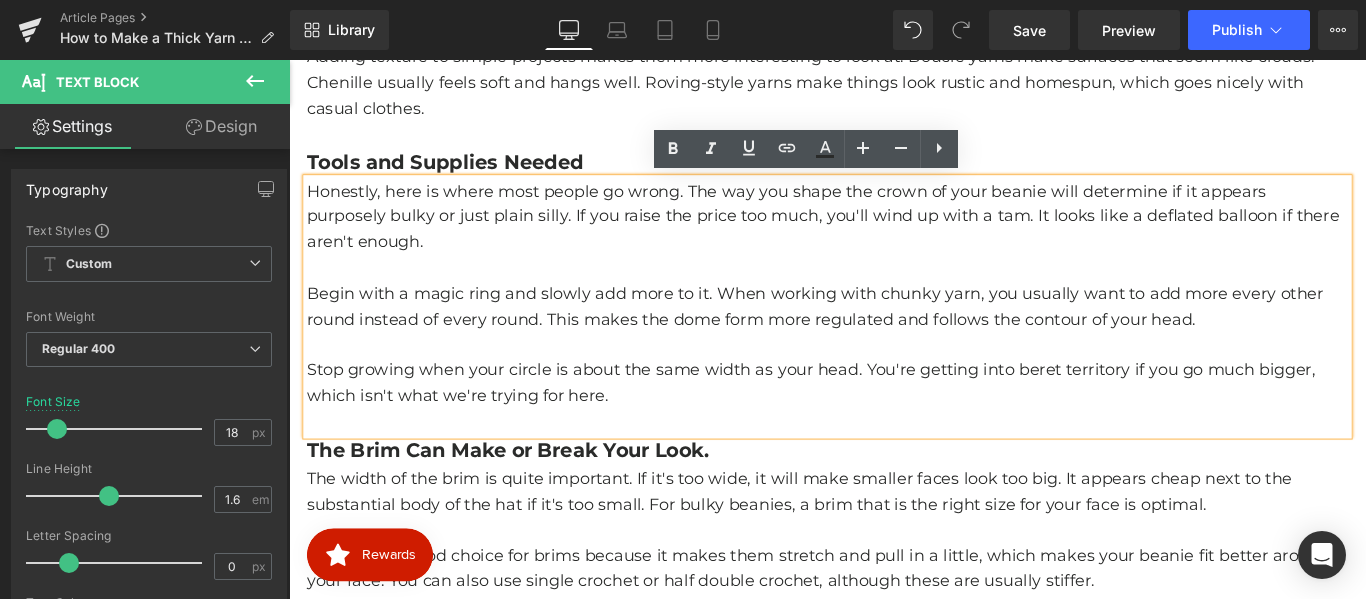 click at bounding box center [894, 379] 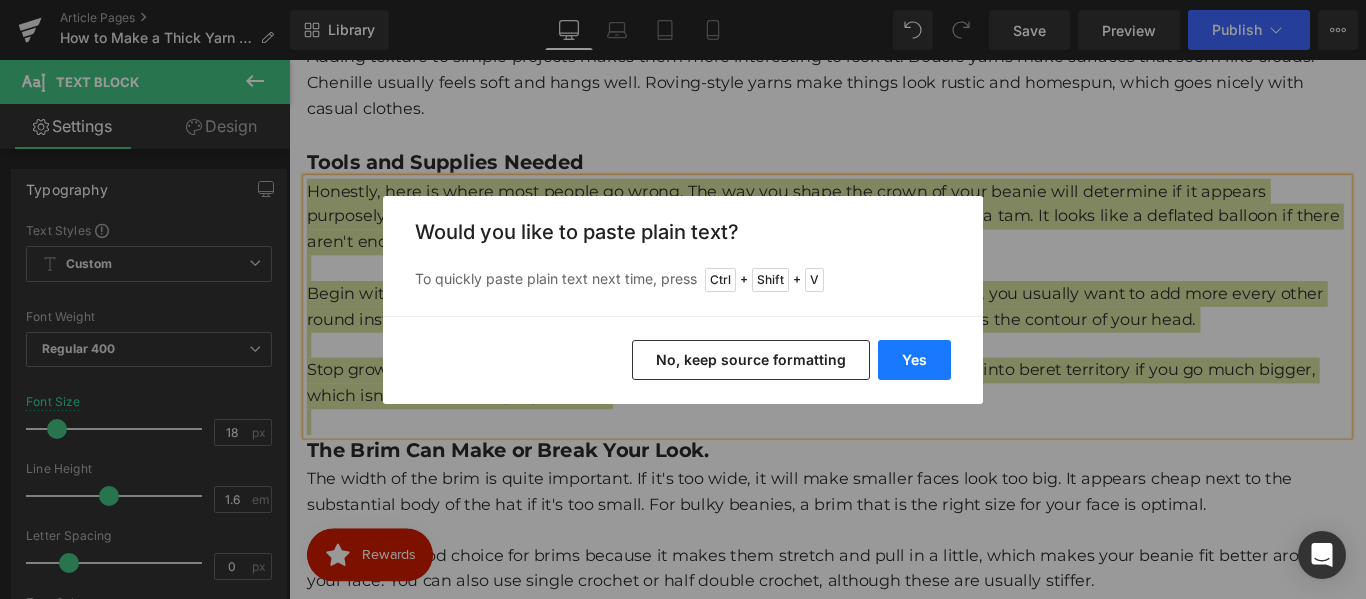 click on "Yes" at bounding box center (914, 360) 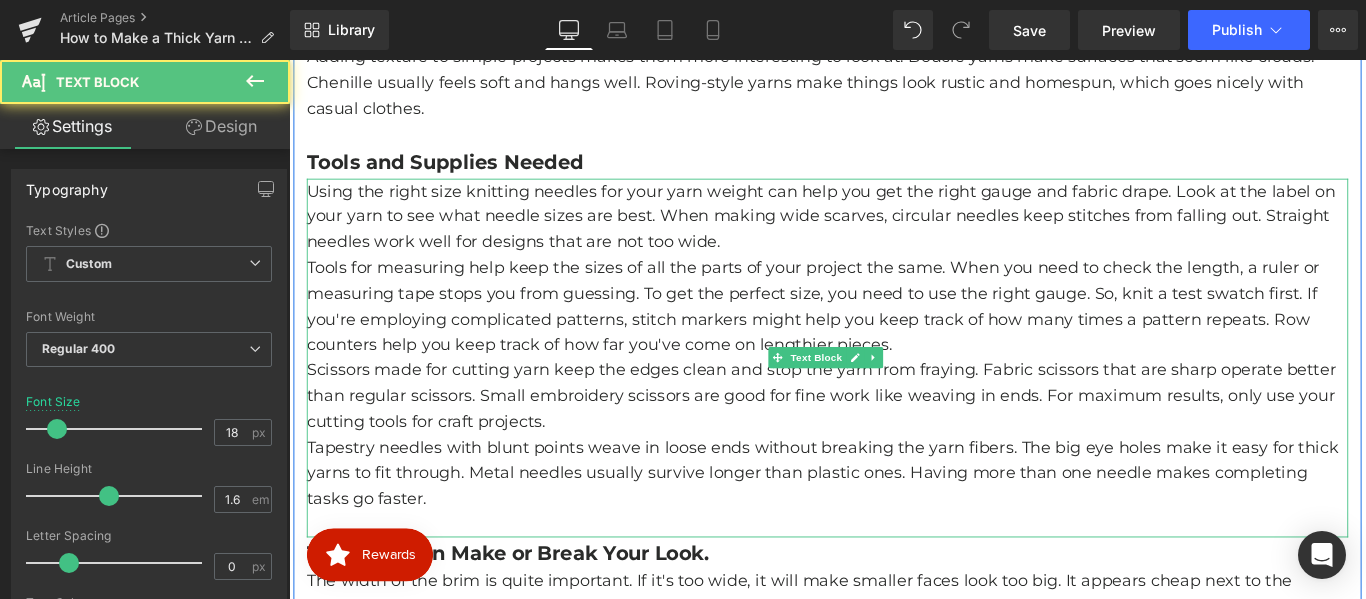 click on "Using the right size knitting needles for your yarn weight can help you get the right gauge and fabric drape. Look at the label on your yarn to see what needle sizes are best. When making wide scarves, circular needles keep stitches from falling out. Straight needles work well for designs that are not too wide." at bounding box center [894, 236] 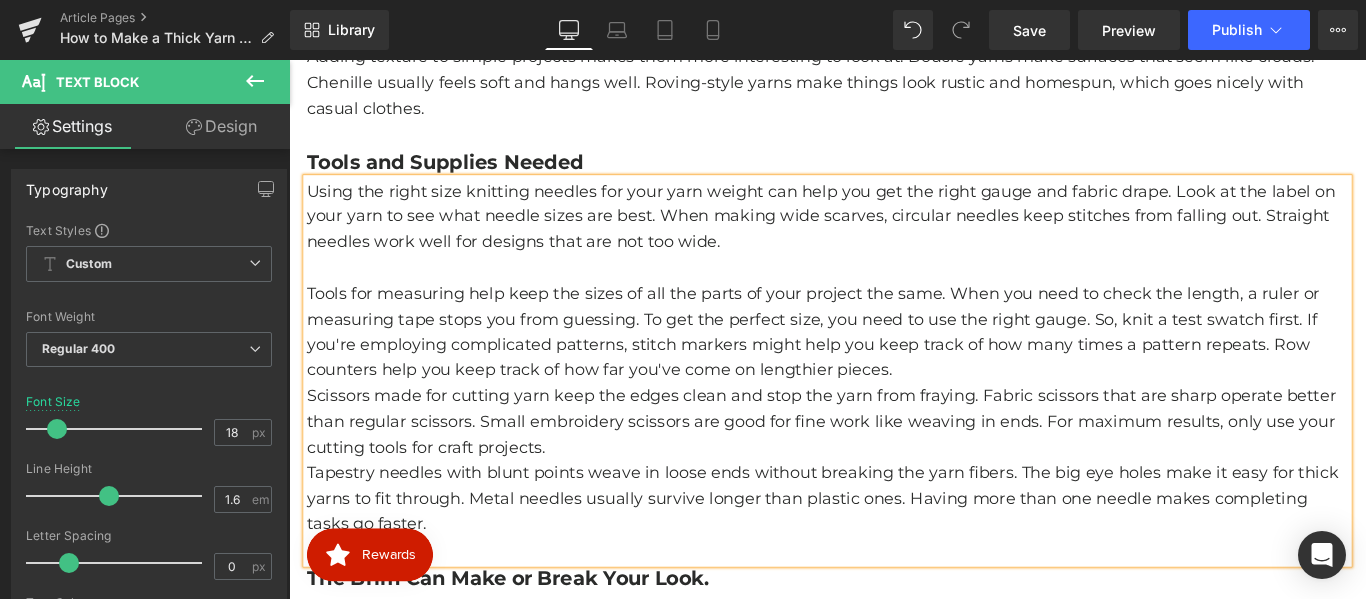 click on "Tools for measuring help keep the sizes of all the parts of your project the same. When you need to check the length, a ruler or measuring tape stops you from guessing. To get the perfect size, you need to use the right gauge. So, knit a test swatch first. If you're employing complicated patterns, stitch markers might help you keep track of how many times a pattern repeats. Row counters help you keep track of how far you've come on lengthier pieces." at bounding box center (894, 365) 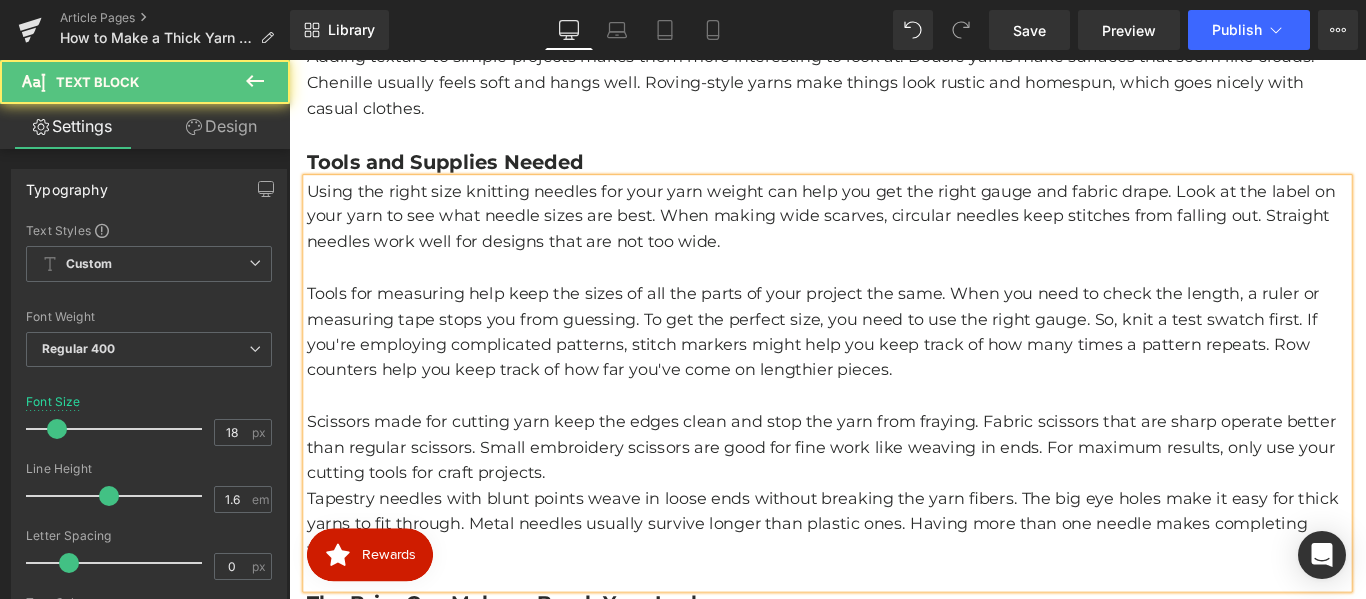 click on "Scissors made for cutting yarn keep the edges clean and stop the yarn from fraying. Fabric scissors that are sharp operate better than regular scissors. Small embroidery scissors are good for fine work like weaving in ends. For maximum results, only use your cutting tools for craft projects." at bounding box center (894, 495) 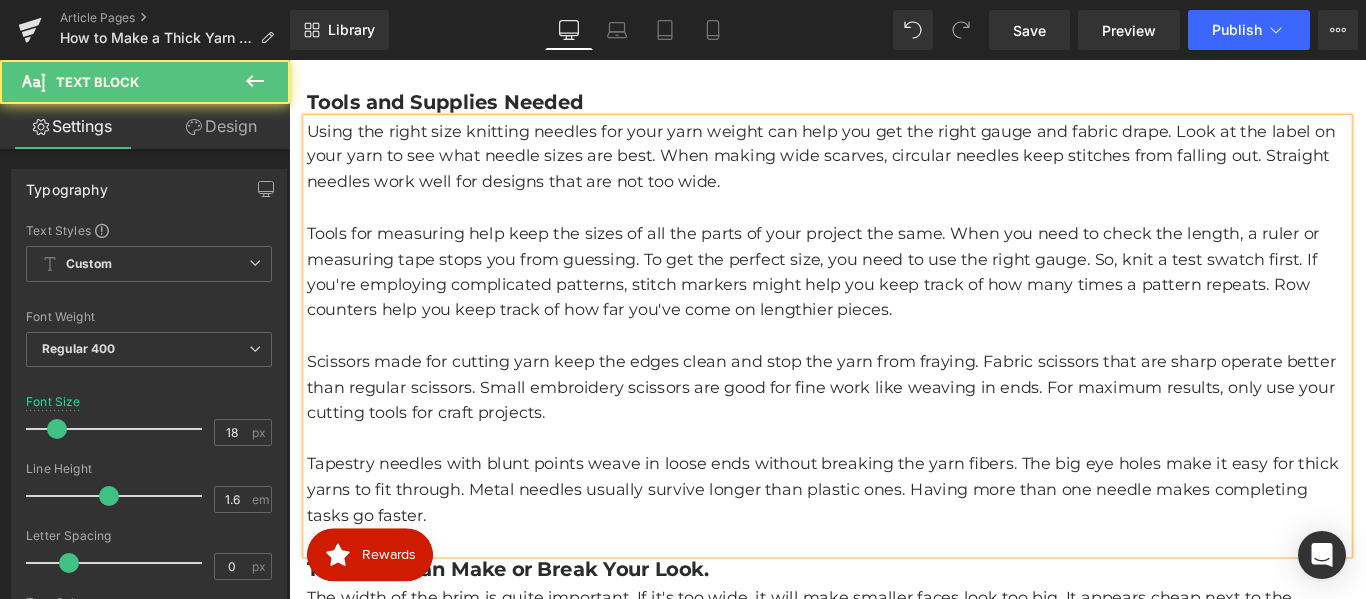 scroll, scrollTop: 1116, scrollLeft: 0, axis: vertical 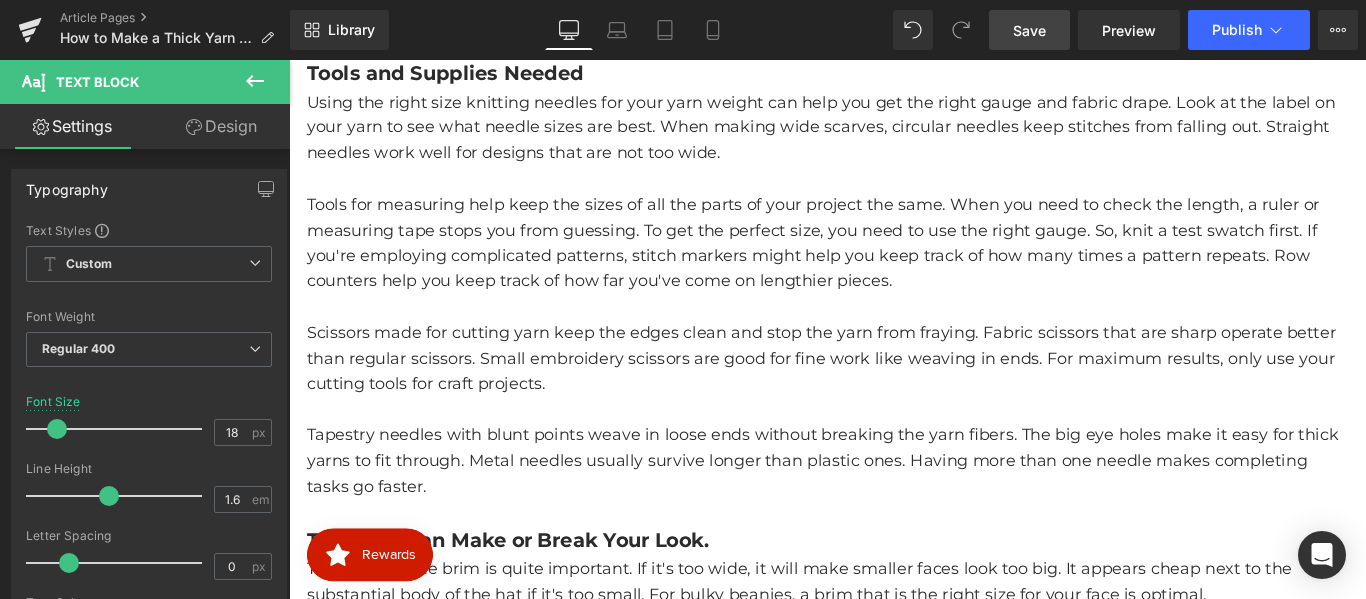 click on "Save" at bounding box center [1029, 30] 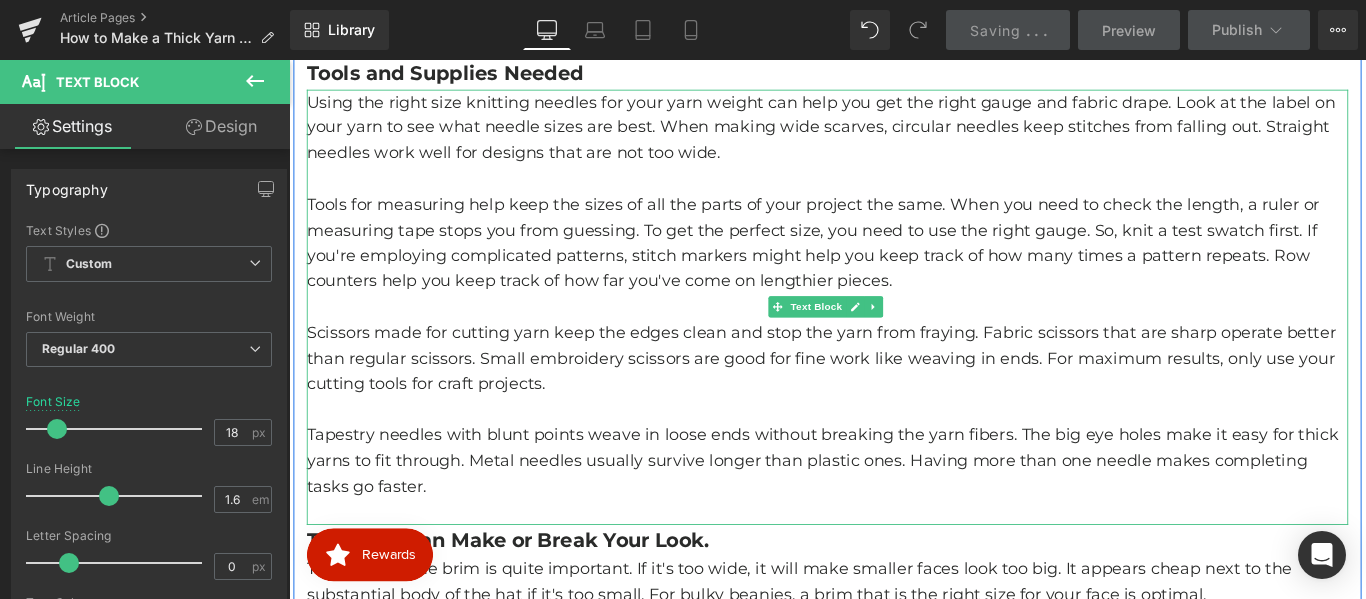 click at bounding box center [894, 452] 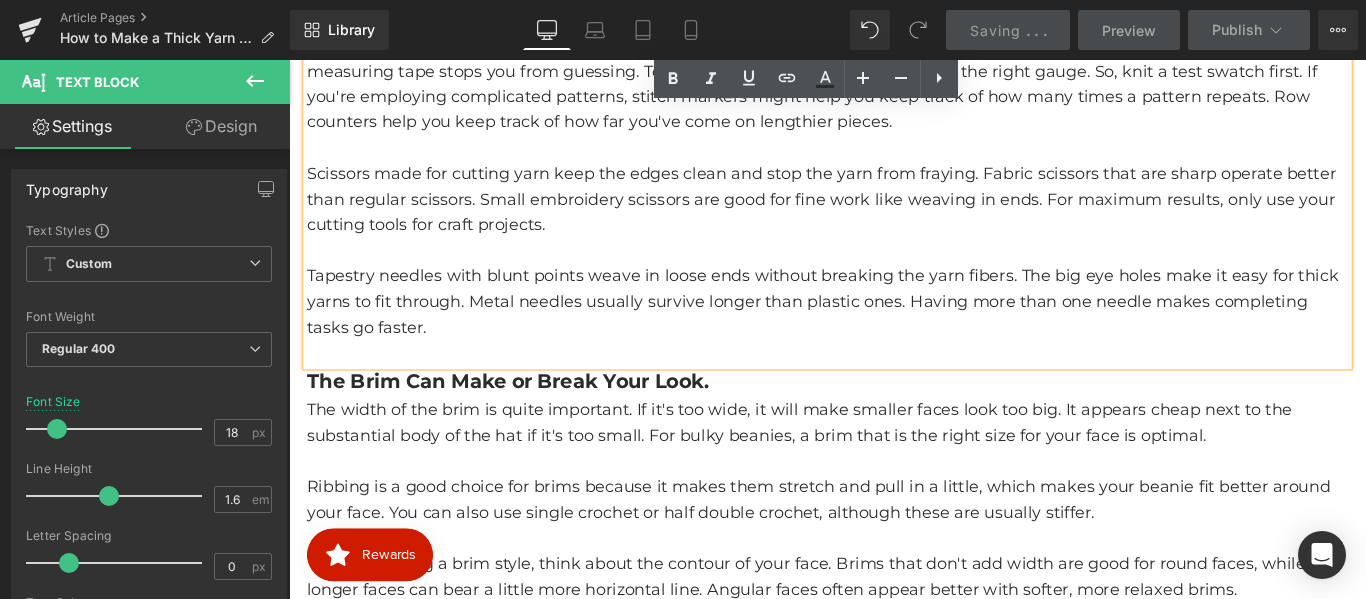 scroll, scrollTop: 1316, scrollLeft: 0, axis: vertical 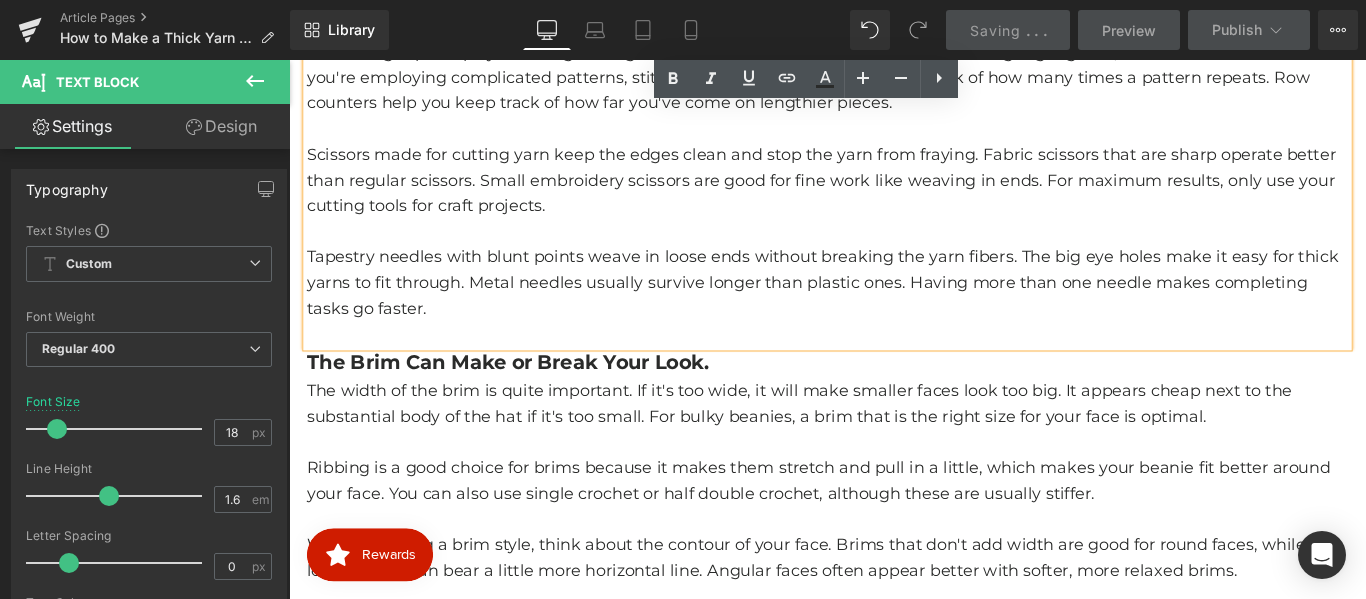 click on "The Brim Can Make or Break Your Look." at bounding box center [535, 399] 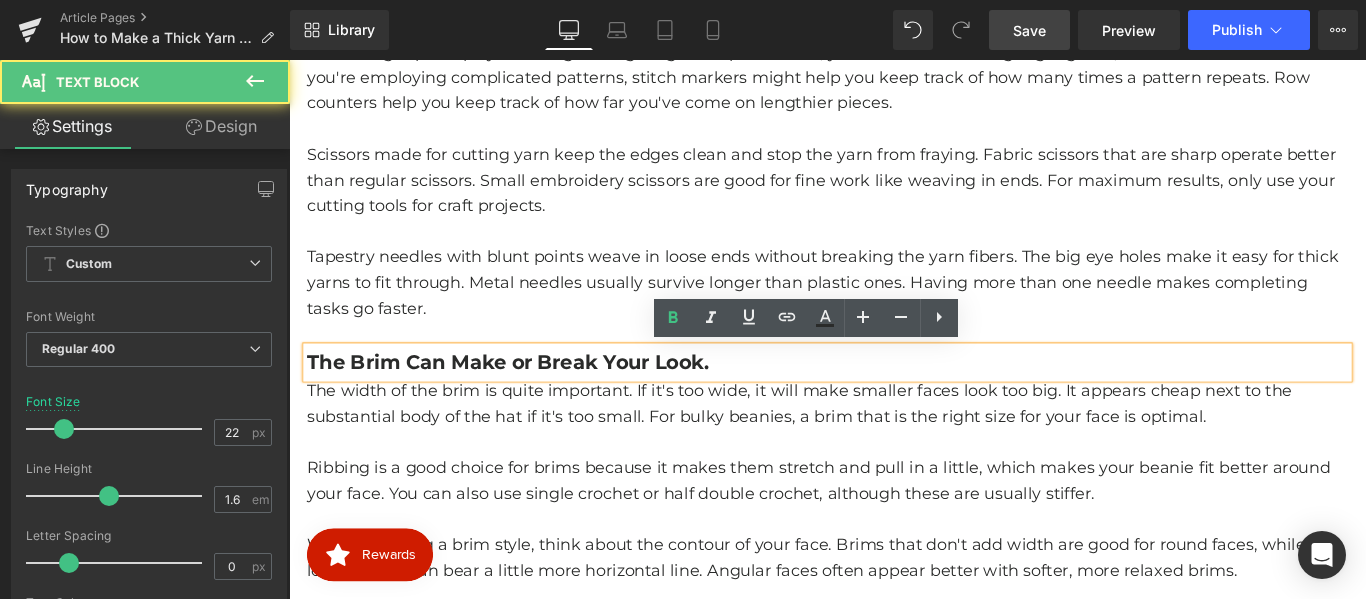 click on "The Brim Can Make or Break Your Look." at bounding box center (535, 399) 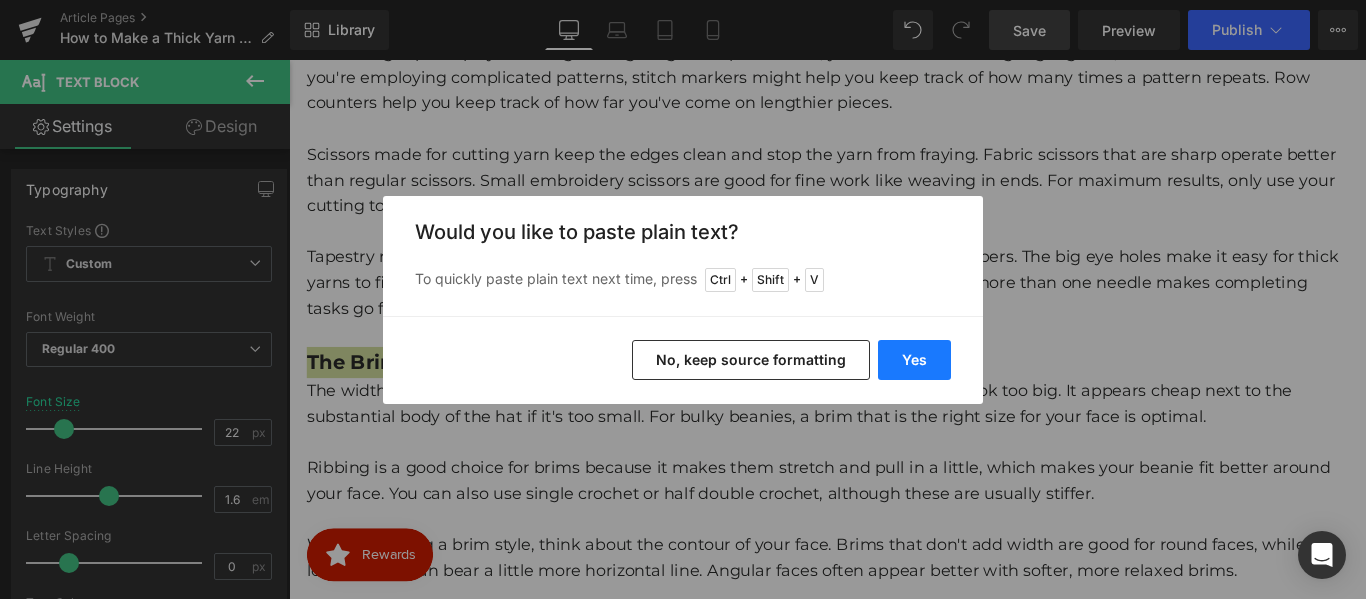 click on "Yes" at bounding box center [914, 360] 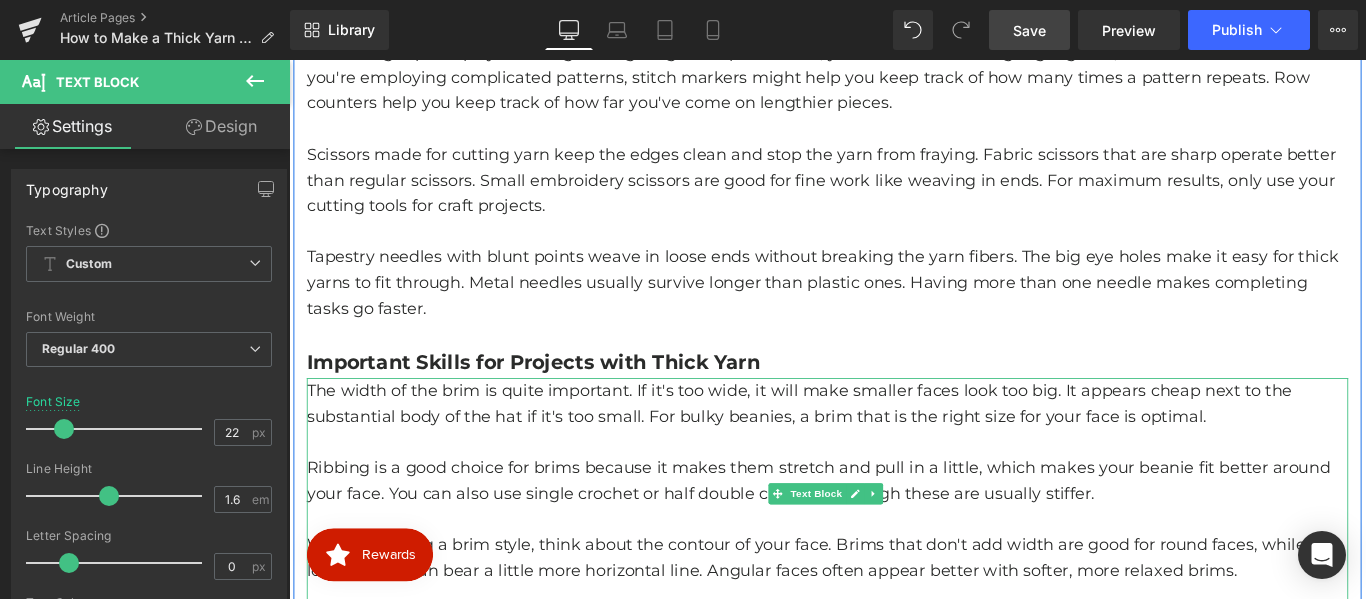 click at bounding box center (894, 489) 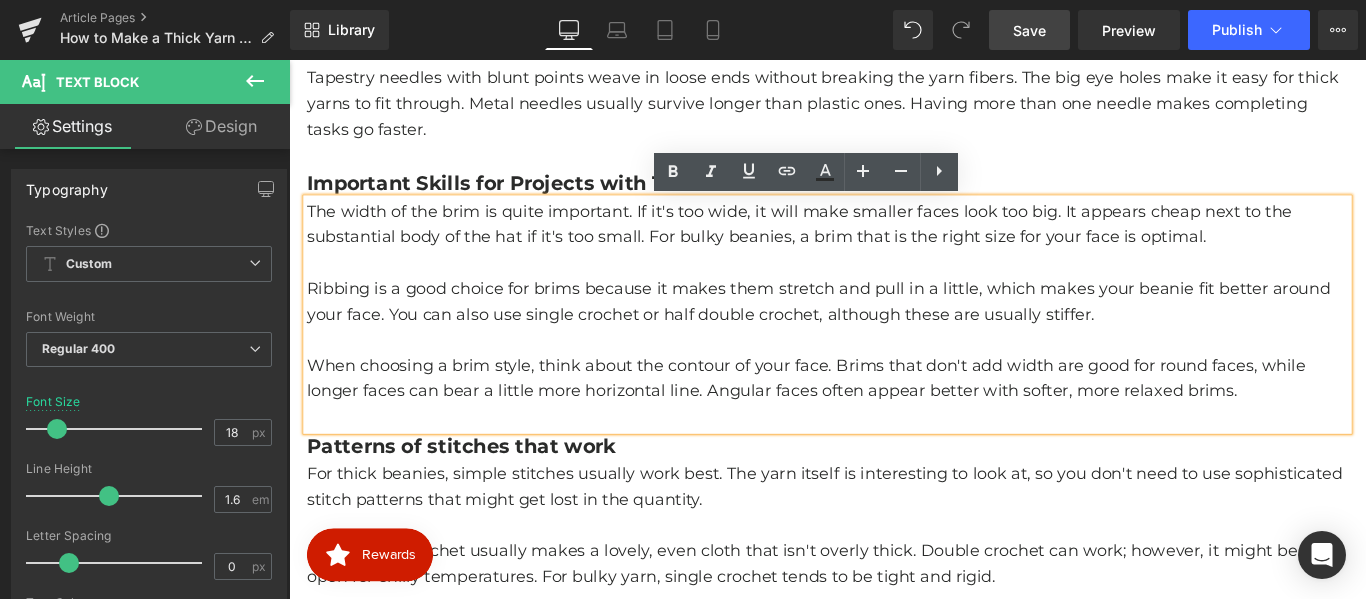 scroll, scrollTop: 1500, scrollLeft: 0, axis: vertical 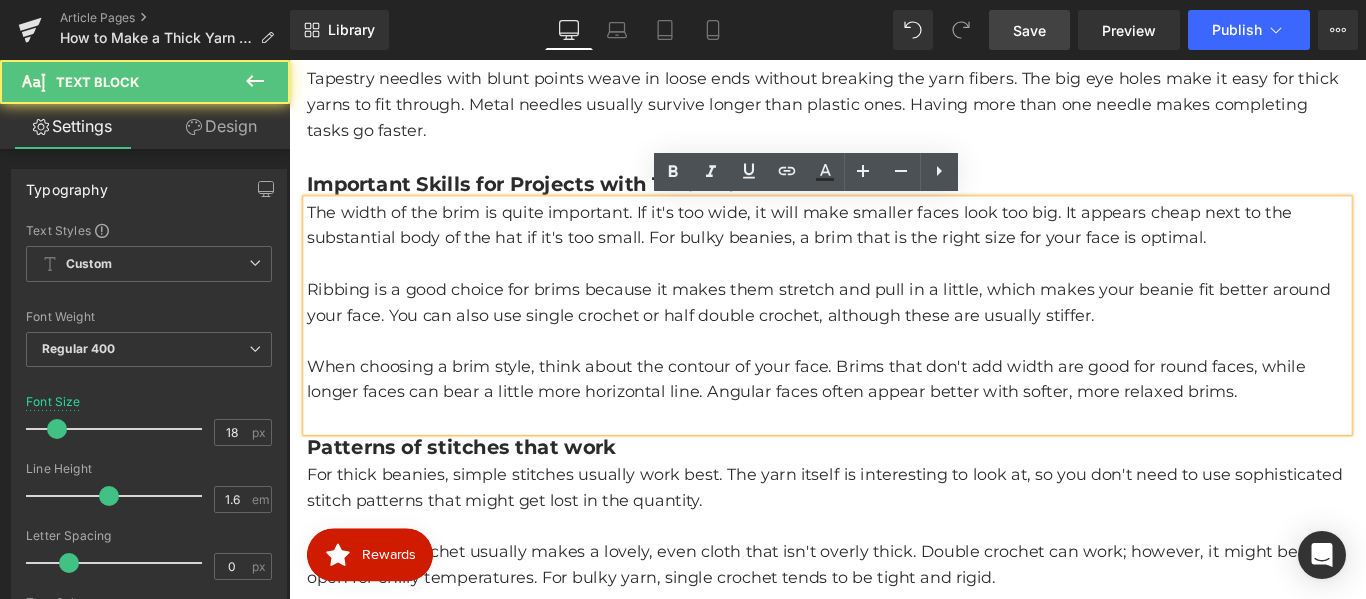 click on "When choosing a brim style, think about the contour of your face. Brims that don't add width are good for round faces, while longer faces can bear a little more horizontal line. Angular faces often appear better with softer, more relaxed brims." at bounding box center [894, 419] 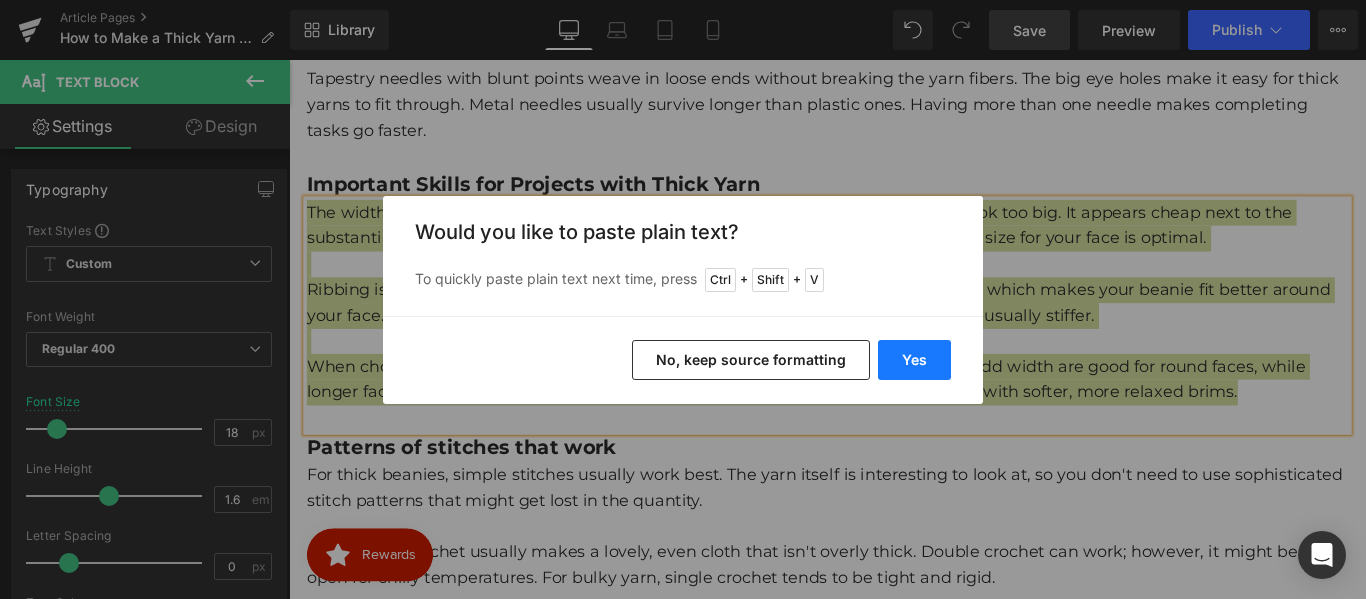 click on "Yes" at bounding box center [914, 360] 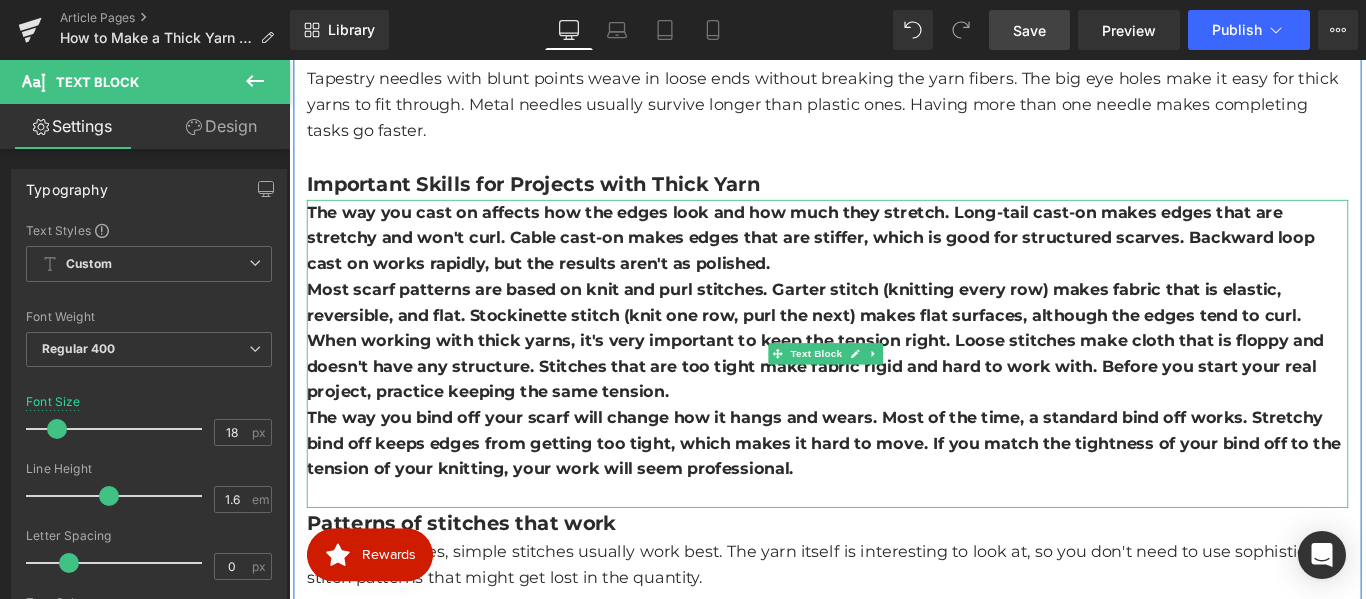 click on "The way you bind off your scarf will change how it hangs and wears. Most of the time, a standard bind off works. Stretchy bind off keeps edges from getting too tight, which makes it hard to move. If you match the tightness of your bind off to the tension of your knitting, your work will seem professional." at bounding box center [890, 491] 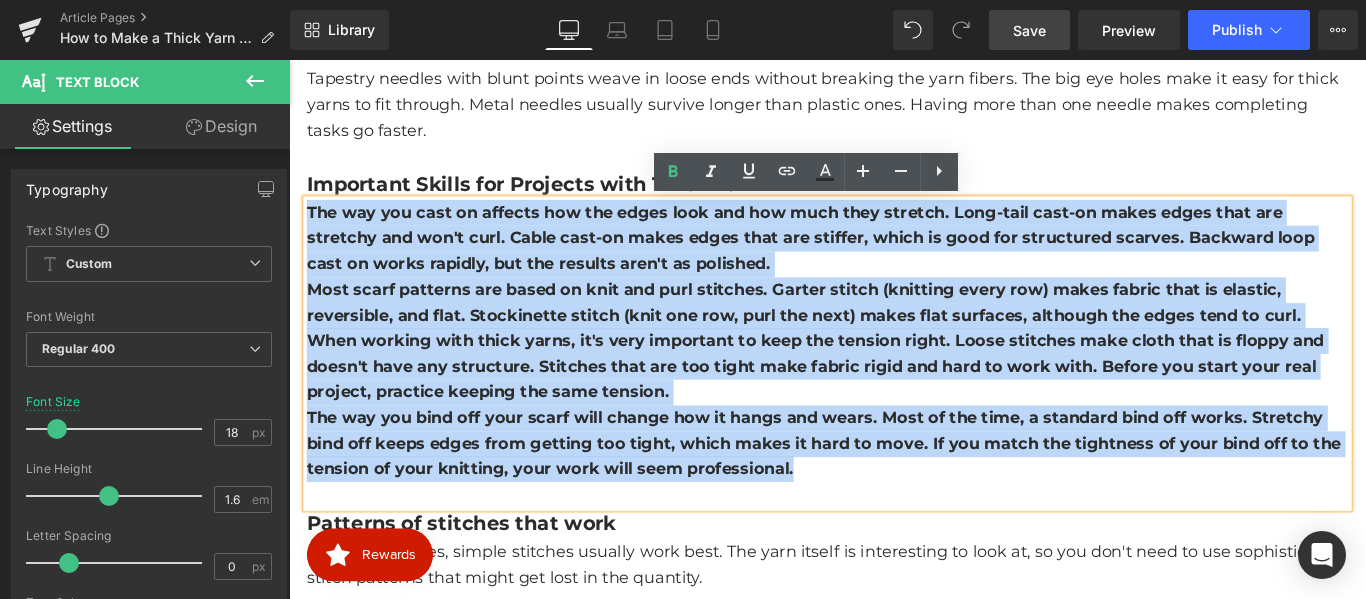 drag, startPoint x: 897, startPoint y: 521, endPoint x: 300, endPoint y: 238, distance: 660.67993 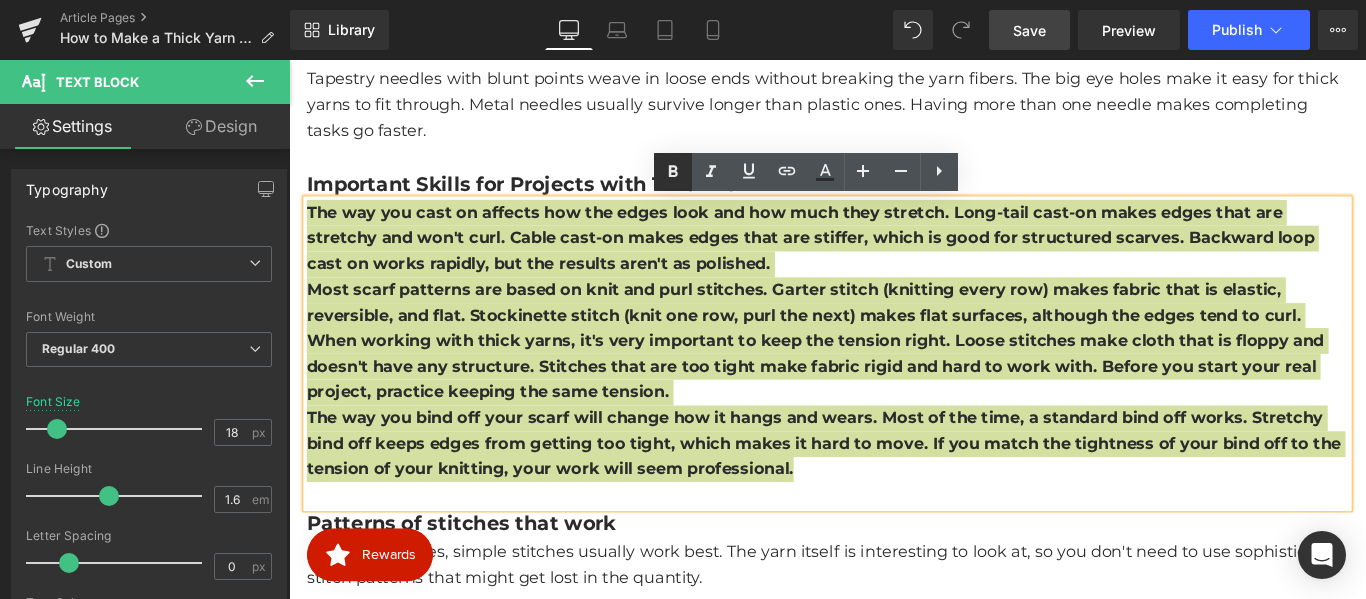 click 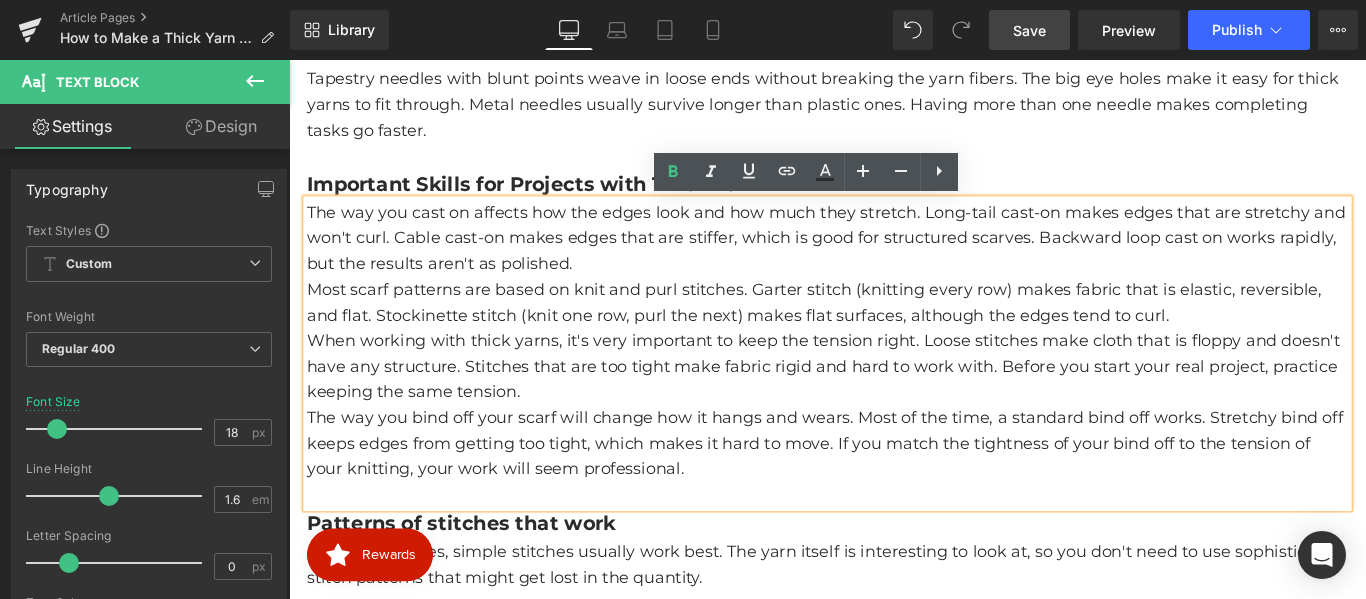 click on "The way you cast on affects how the edges look and how much they stretch. Long-tail cast-on makes edges that are stretchy and won't curl. Cable cast-on makes edges that are stiffer, which is good for structured scarves. Backward loop cast on works rapidly, but the results aren't as polished." at bounding box center [894, 260] 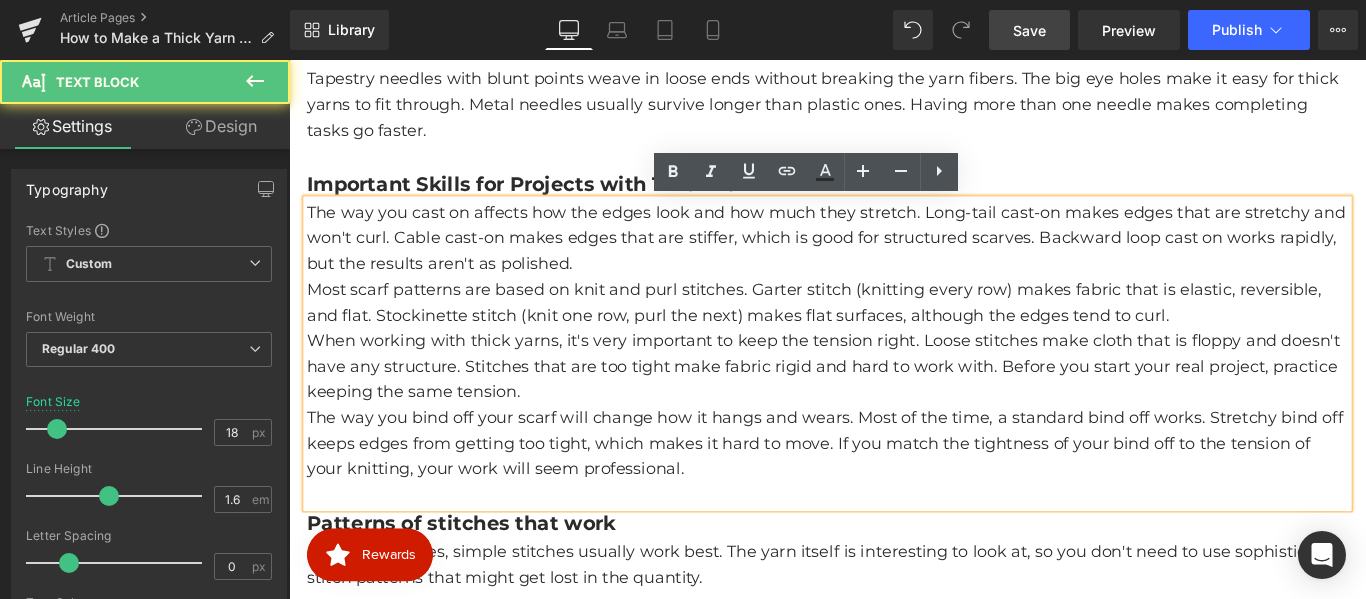 click on "The way you cast on affects how the edges look and how much they stretch. Long-tail cast-on makes edges that are stretchy and won't curl. Cable cast-on makes edges that are stiffer, which is good for structured scarves. Backward loop cast on works rapidly, but the results aren't as polished." at bounding box center (894, 260) 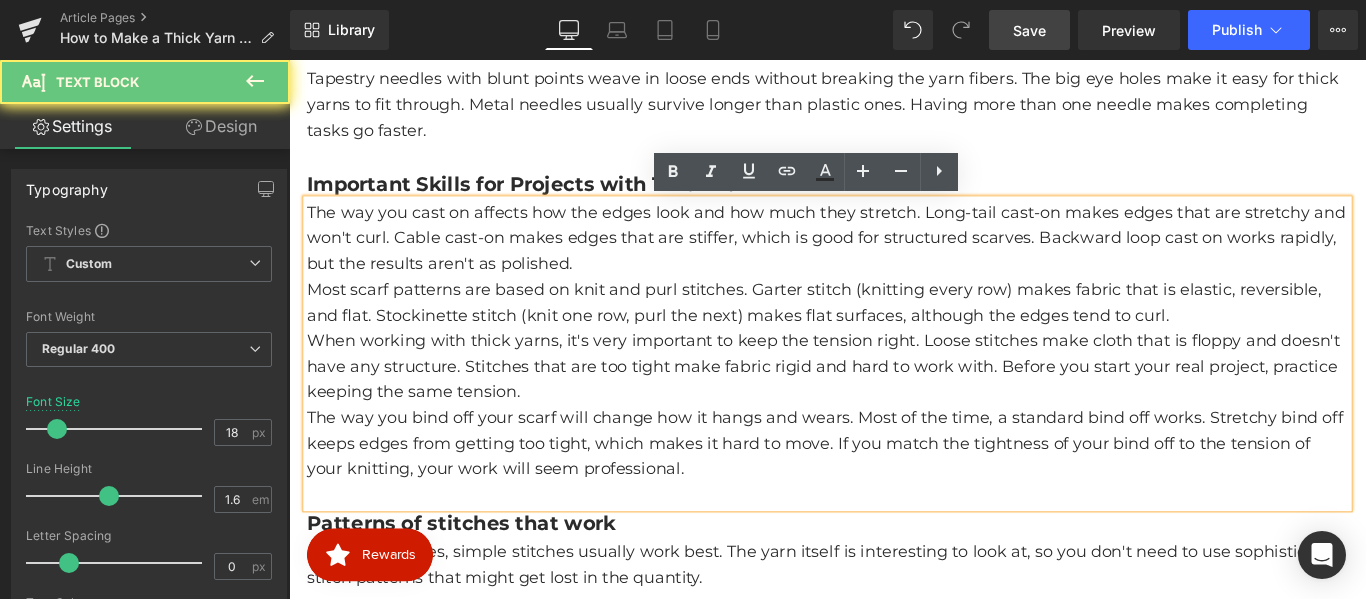 type 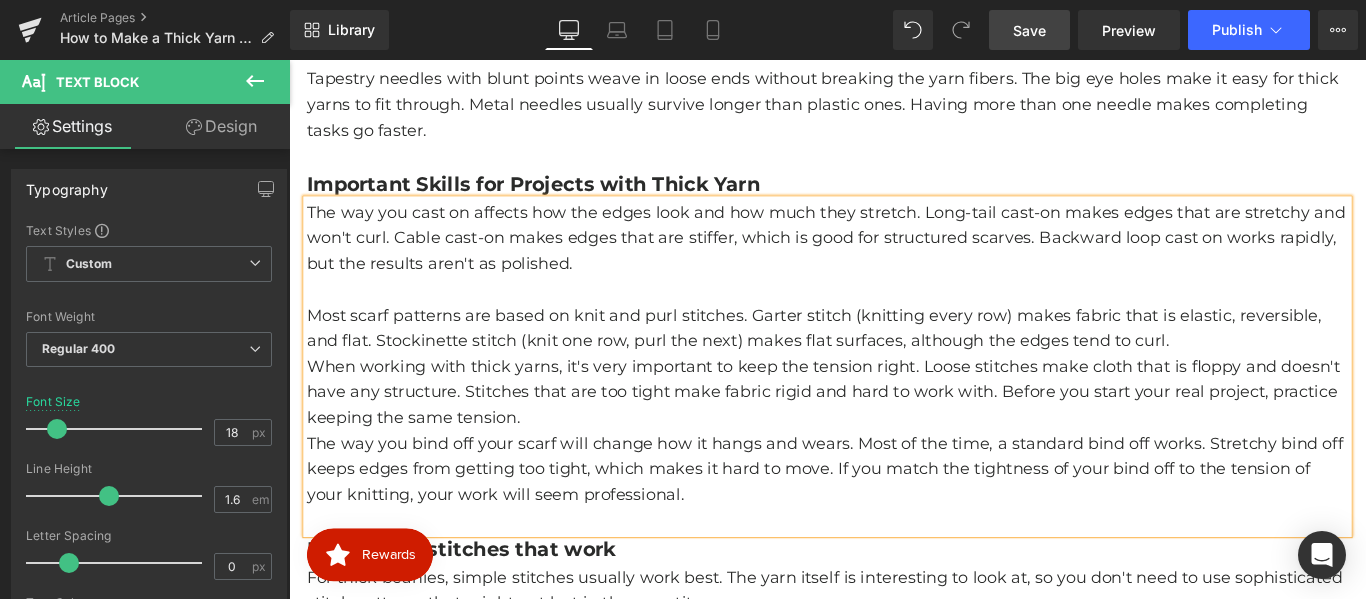 click on "When working with thick yarns, it's very important to keep the tension right. Loose stitches make cloth that is floppy and doesn't have any structure. Stitches that are too tight make fabric rigid and hard to work with. Before you start your real project, practice keeping the same tension." at bounding box center (894, 433) 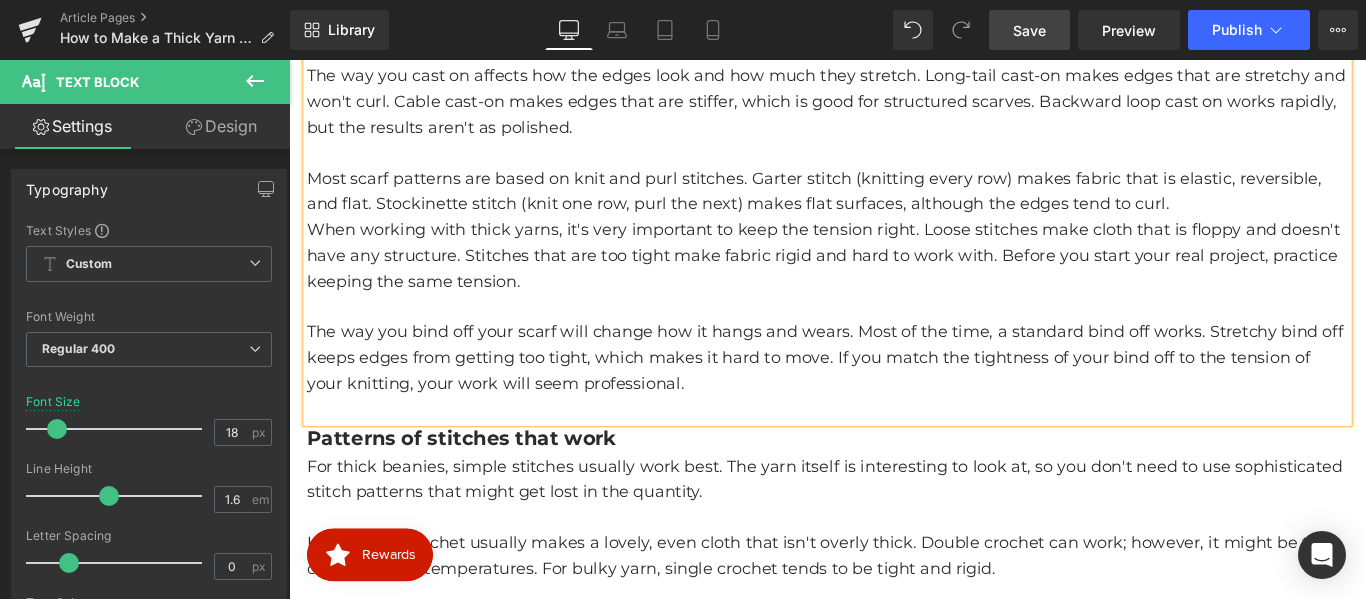 scroll, scrollTop: 1716, scrollLeft: 0, axis: vertical 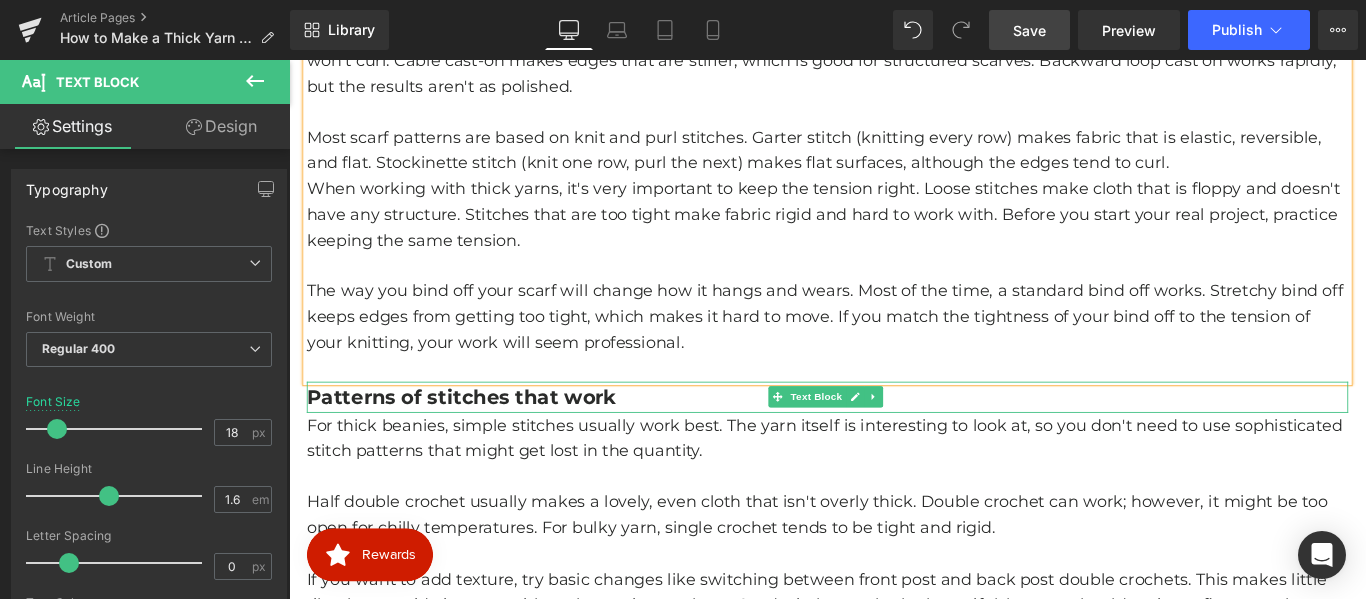 click on "Patterns of stitches that work" at bounding box center (482, 438) 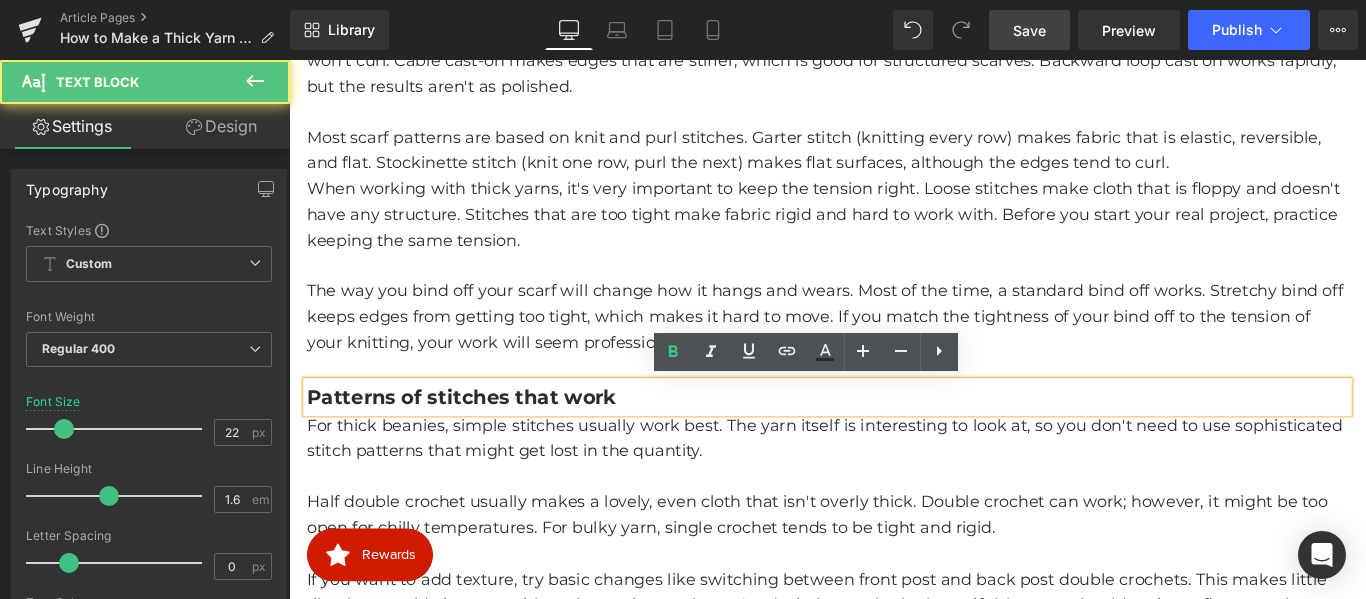 click on "Patterns of stitches that work" at bounding box center (482, 438) 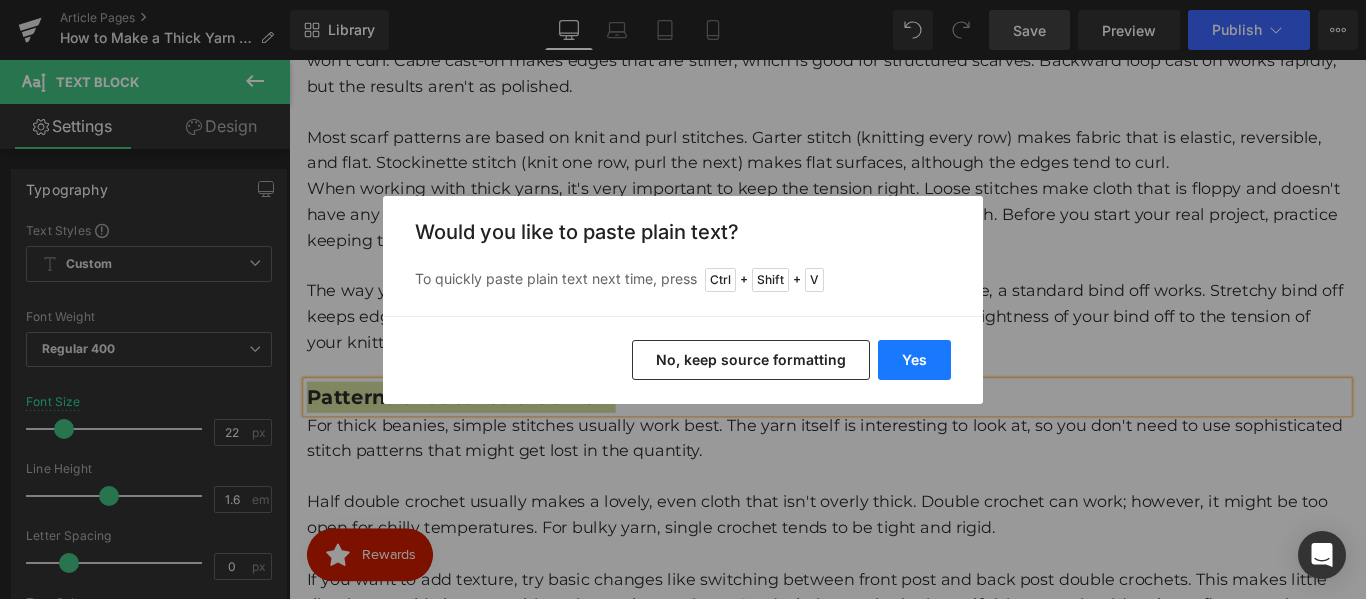 click on "Yes" at bounding box center (914, 360) 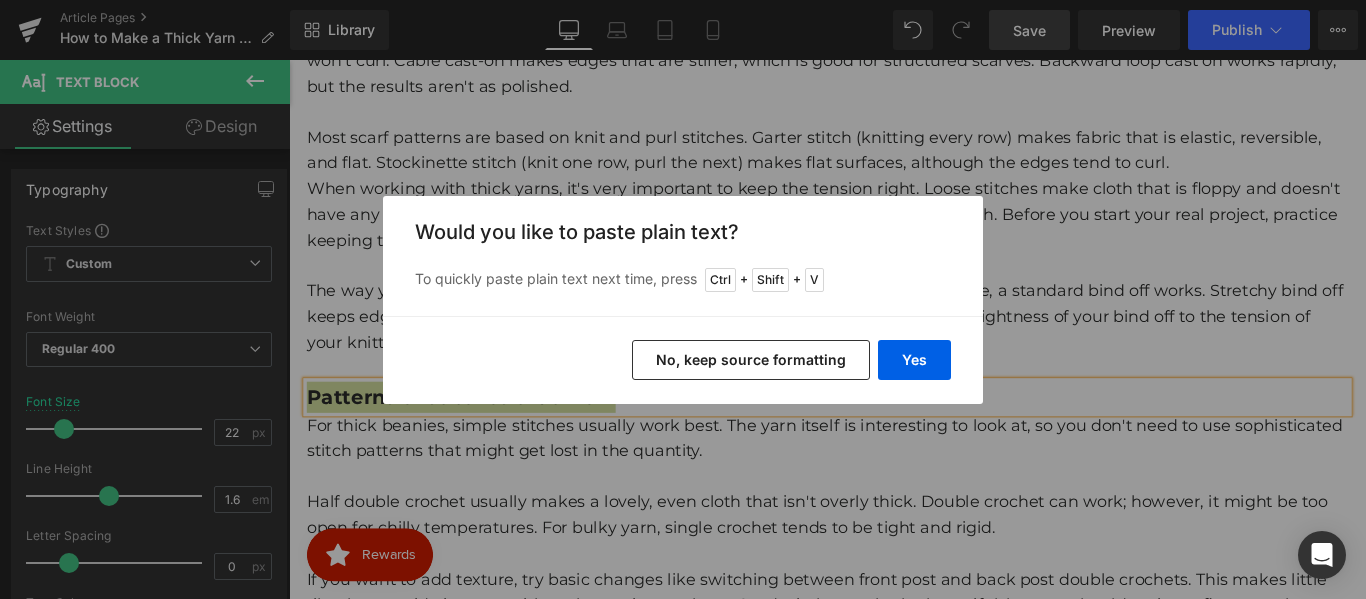 type 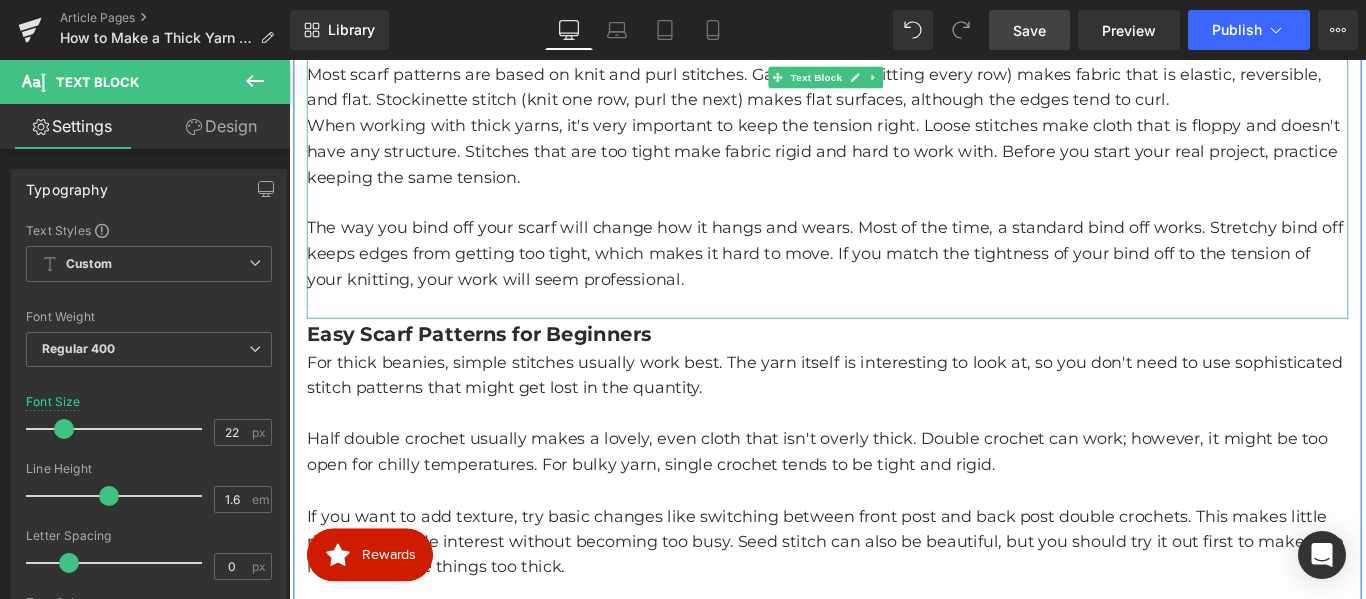 scroll, scrollTop: 1816, scrollLeft: 0, axis: vertical 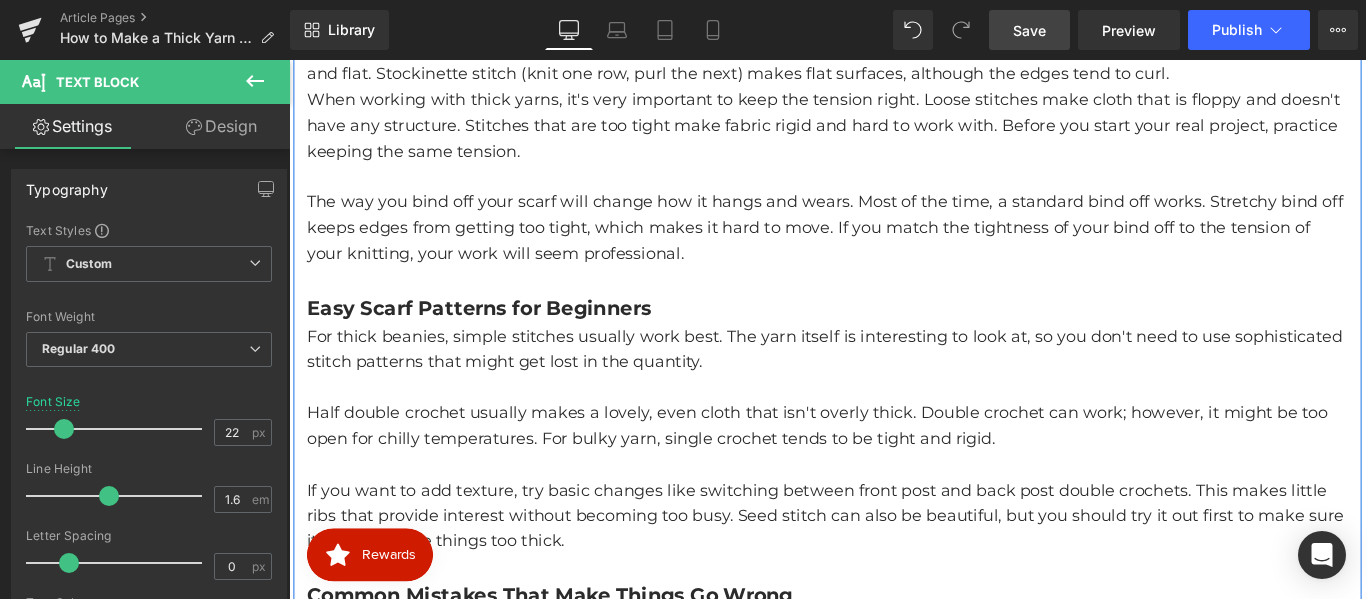 click on "For thick beanies, simple stitches usually work best. The yarn itself is interesting to look at, so you don't need to use sophisticated stitch patterns that might get lost in the quantity." at bounding box center [894, 385] 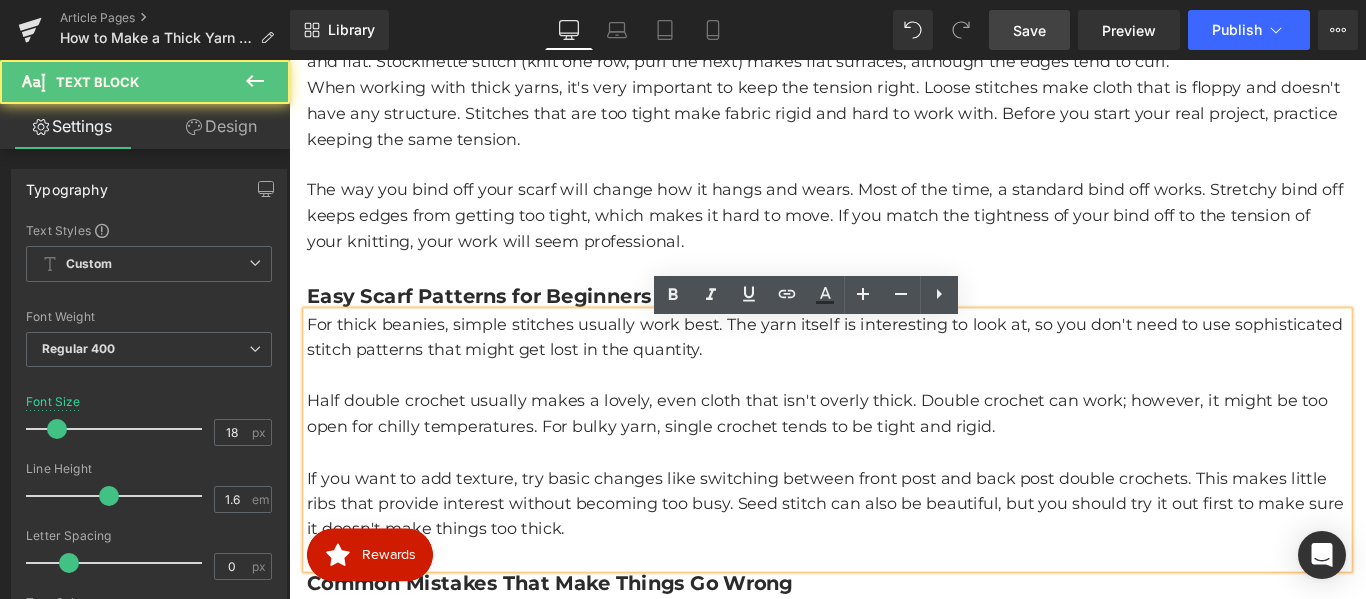 scroll, scrollTop: 1916, scrollLeft: 0, axis: vertical 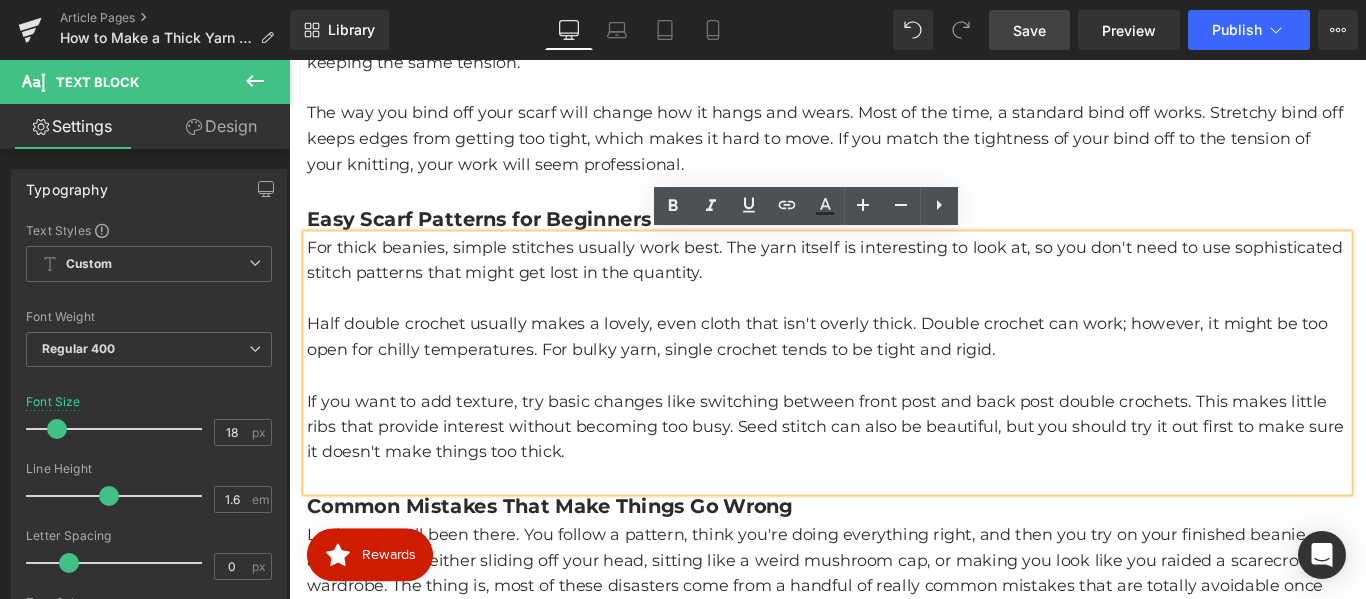 click on "If you want to add texture, try basic changes like switching between front post and back post double crochets. This makes little ribs that provide interest without becoming too busy. Seed stitch can also be beautiful, but you should try it out first to make sure it doesn't make things too thick." at bounding box center (894, 472) 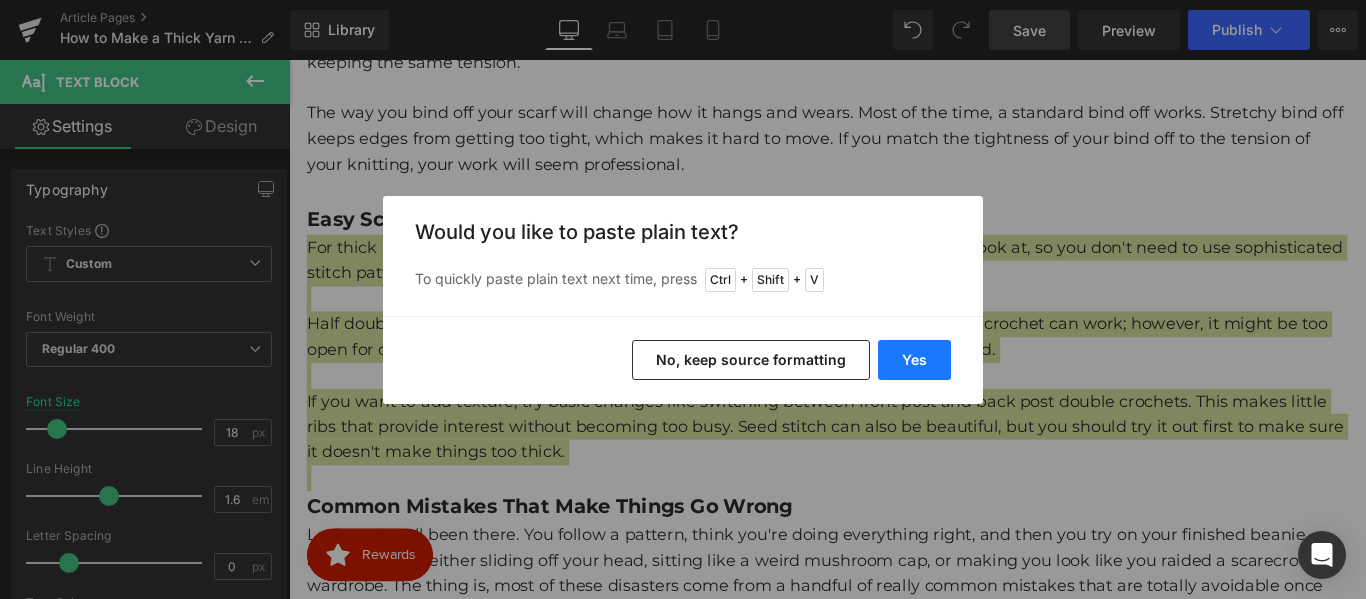 click on "Yes" at bounding box center (914, 360) 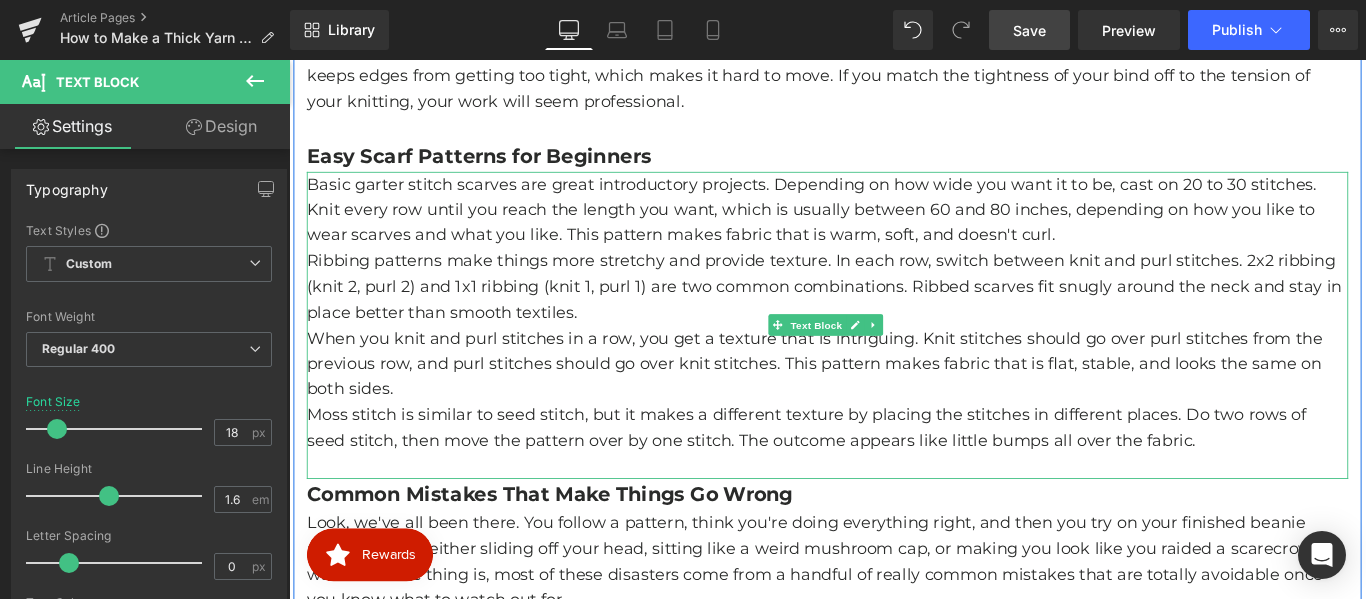 scroll, scrollTop: 2016, scrollLeft: 0, axis: vertical 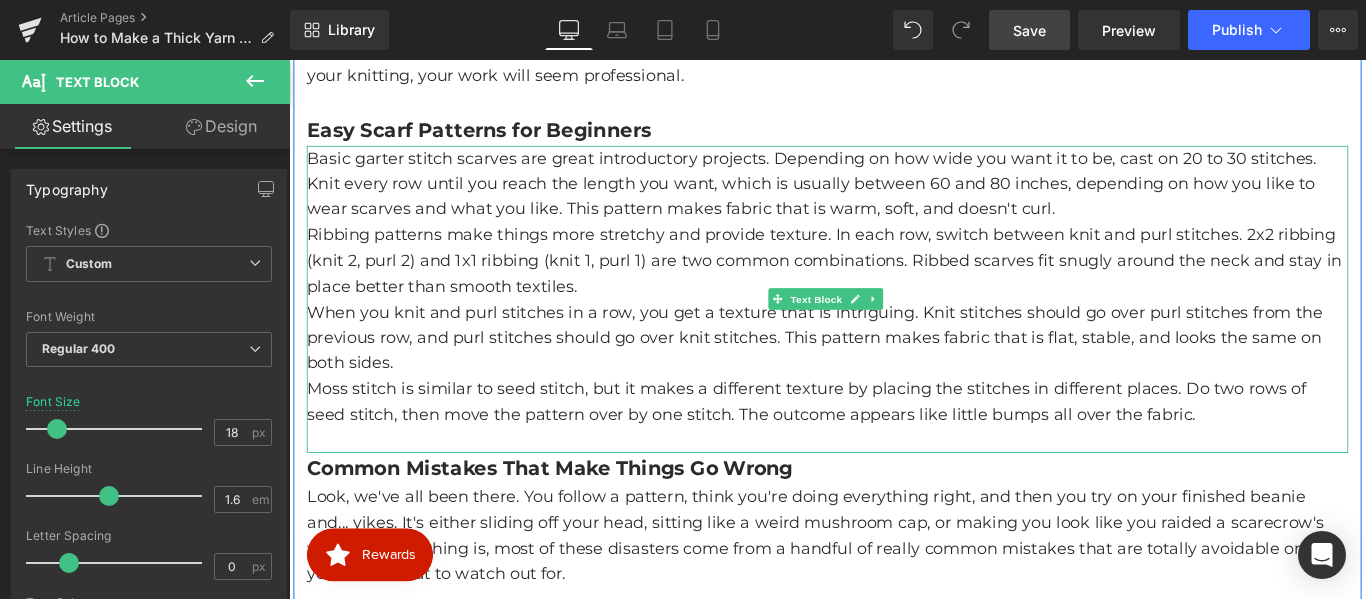 click on "Moss stitch is similar to seed stitch, but it makes a different texture by placing the stitches in different places. Do two rows of seed stitch, then move the pattern over by one stitch. The outcome appears like little bumps all over the fabric." at bounding box center [894, 444] 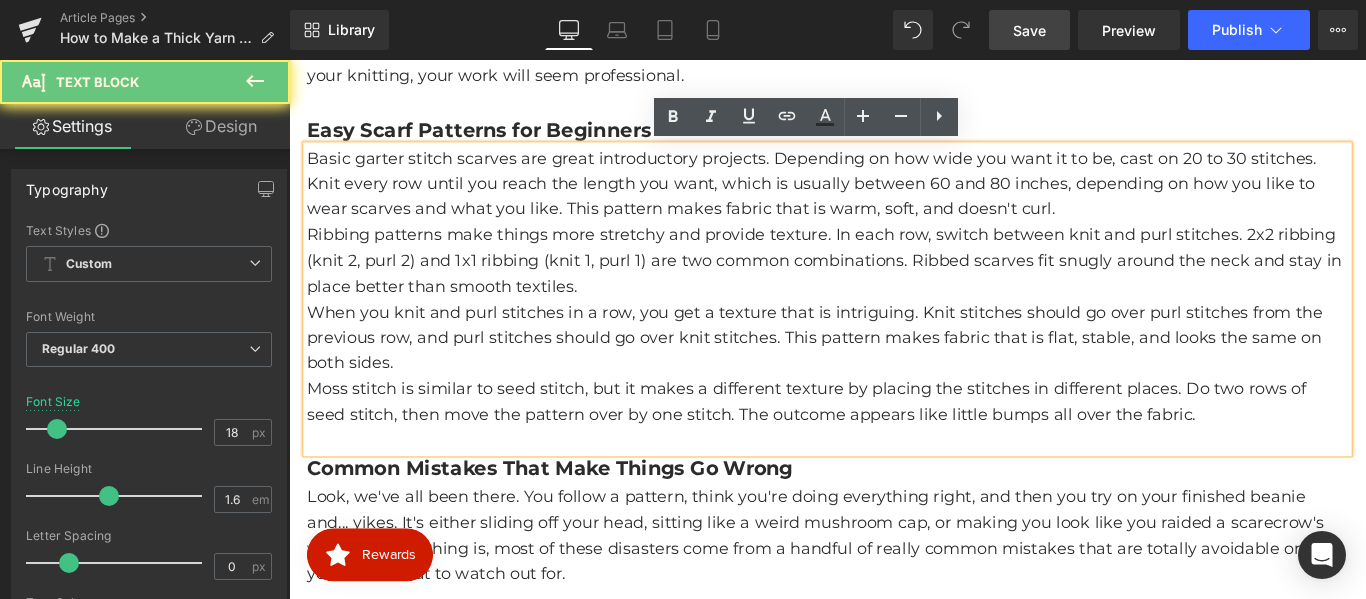click on "When you knit and purl stitches in a row, you get a texture that is intriguing. Knit stitches should go over purl stitches from the previous row, and purl stitches should go over knit stitches. This pattern makes fabric that is flat, stable, and looks the same on both sides." at bounding box center [894, 372] 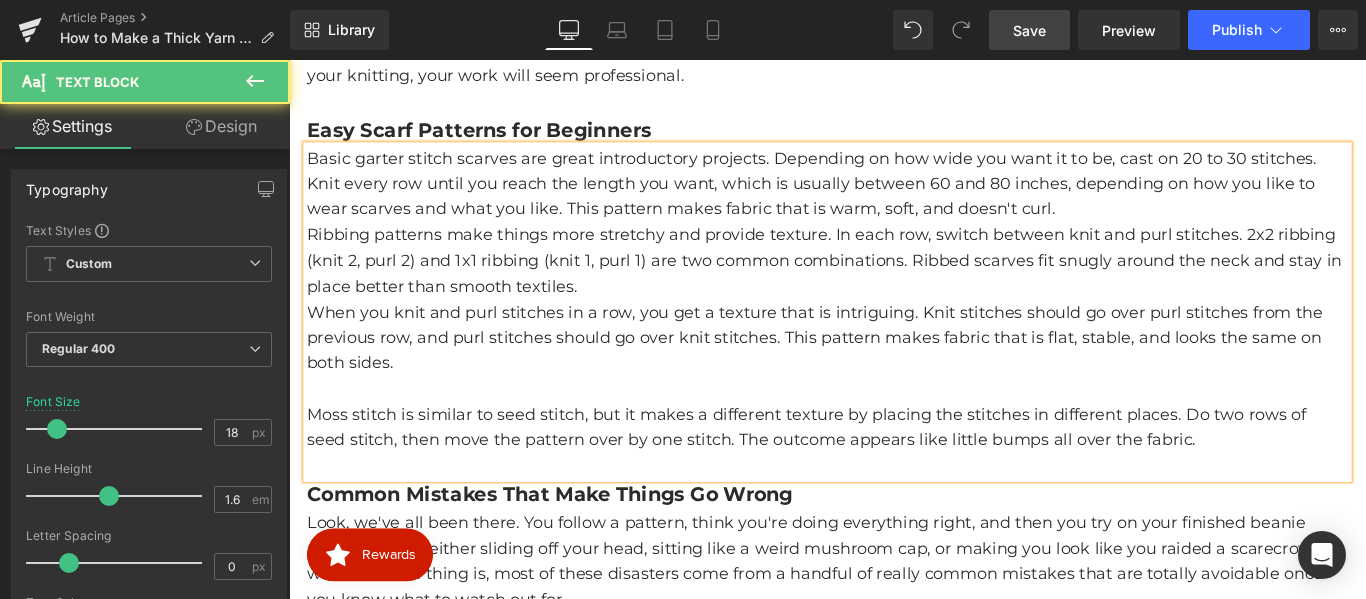click on "Ribbing patterns make things more stretchy and provide texture. In each row, switch between knit and purl stitches. 2x2 ribbing (knit 2, purl 2) and 1x1 ribbing (knit 1, purl 1) are two common combinations. Ribbed scarves fit snugly around the neck and stay in place better than smooth textiles." at bounding box center (894, 285) 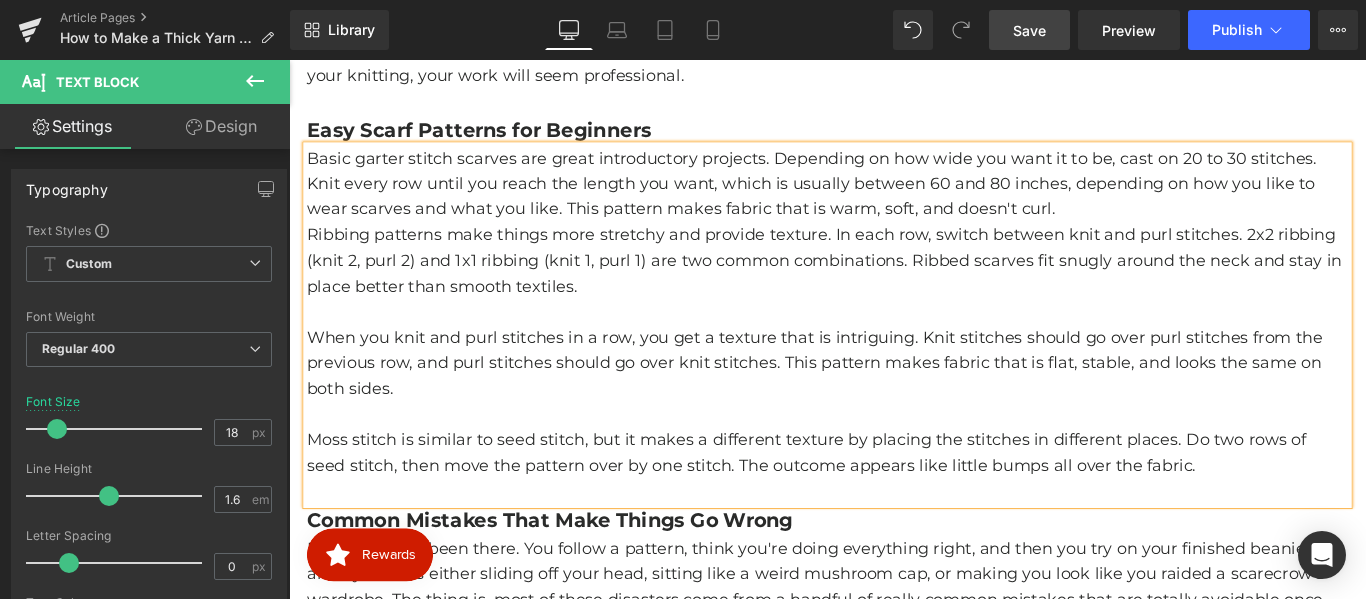 click on "Basic garter stitch scarves are great introductory projects. Depending on how wide you want it to be, cast on 20 to 30 stitches. Knit every row until you reach the length you want, which is usually between 60 and 80 inches, depending on how you like to wear scarves and what you like. This pattern makes fabric that is warm, soft, and doesn't curl." at bounding box center (894, 199) 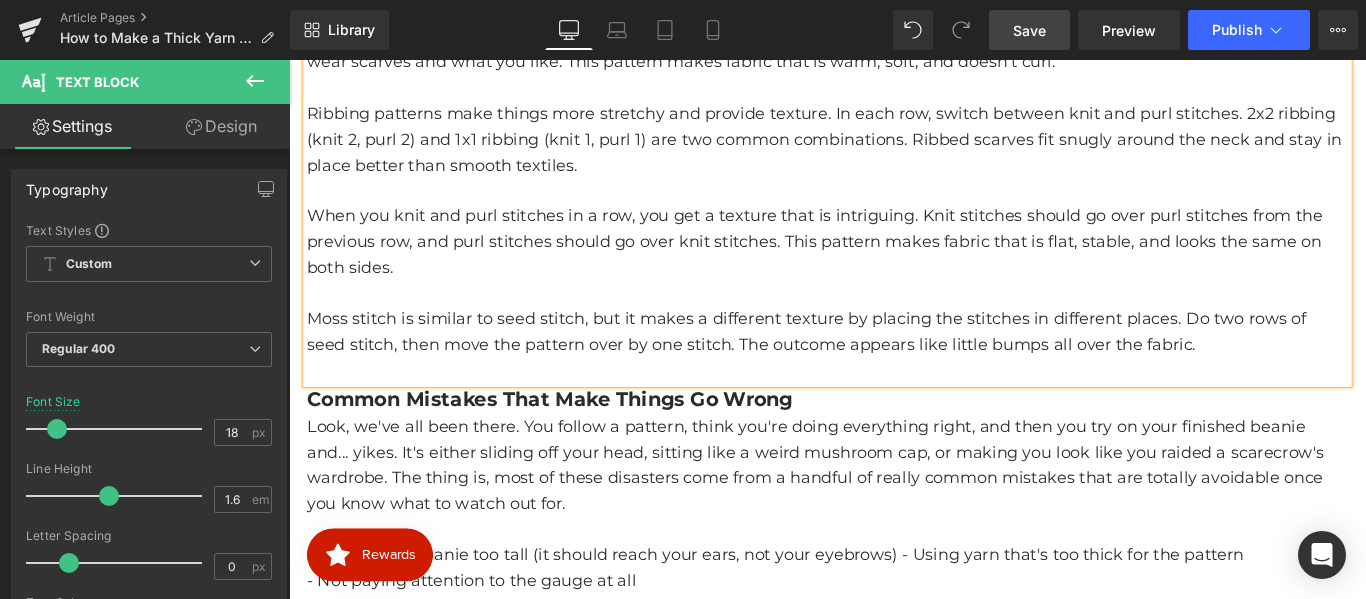 scroll, scrollTop: 2216, scrollLeft: 0, axis: vertical 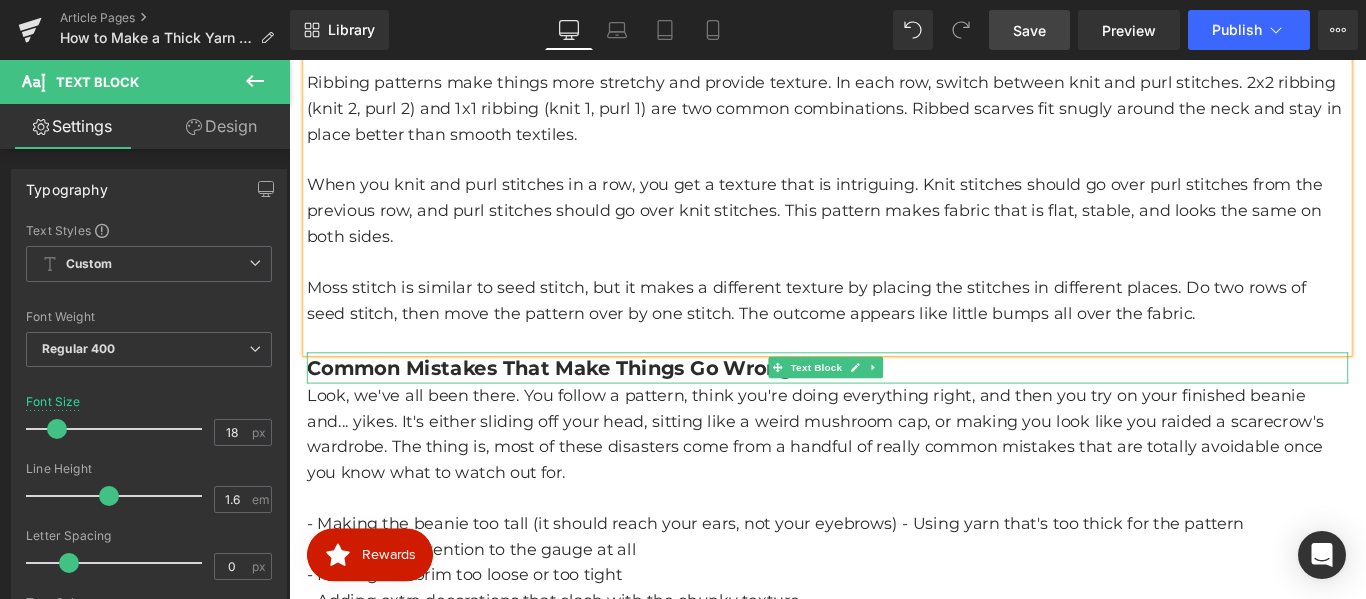click on "Common Mistakes That Make Things Go Wrong" at bounding box center [582, 405] 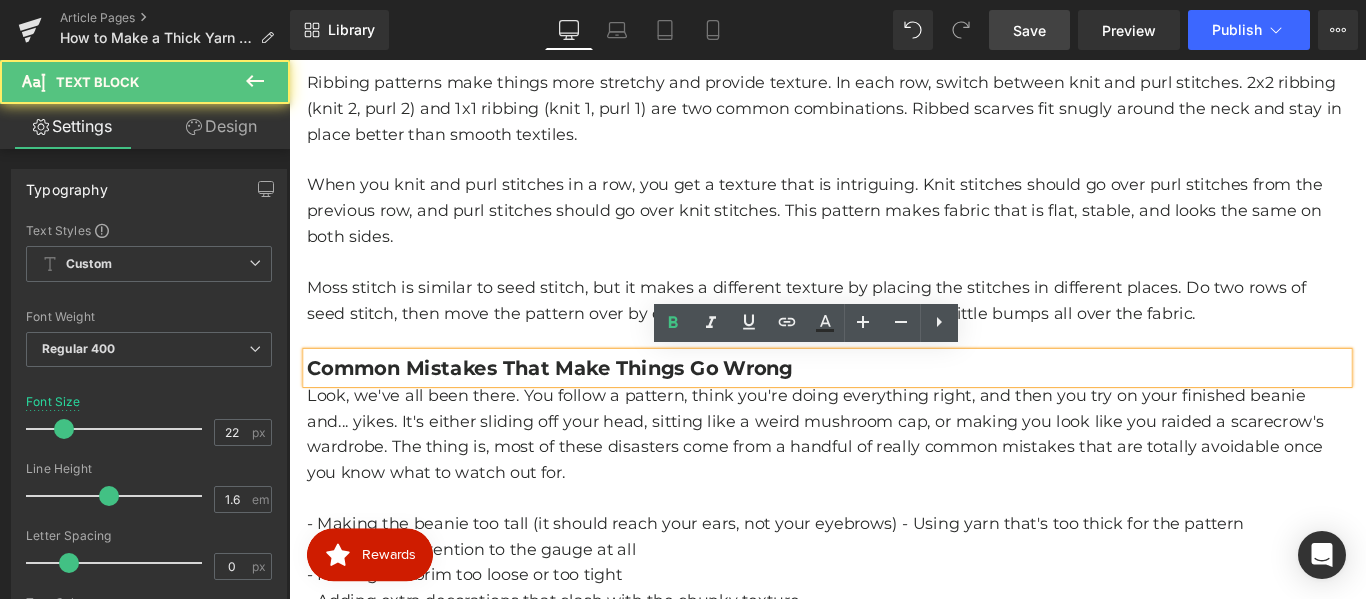 click on "Common Mistakes That Make Things Go Wrong" at bounding box center (582, 405) 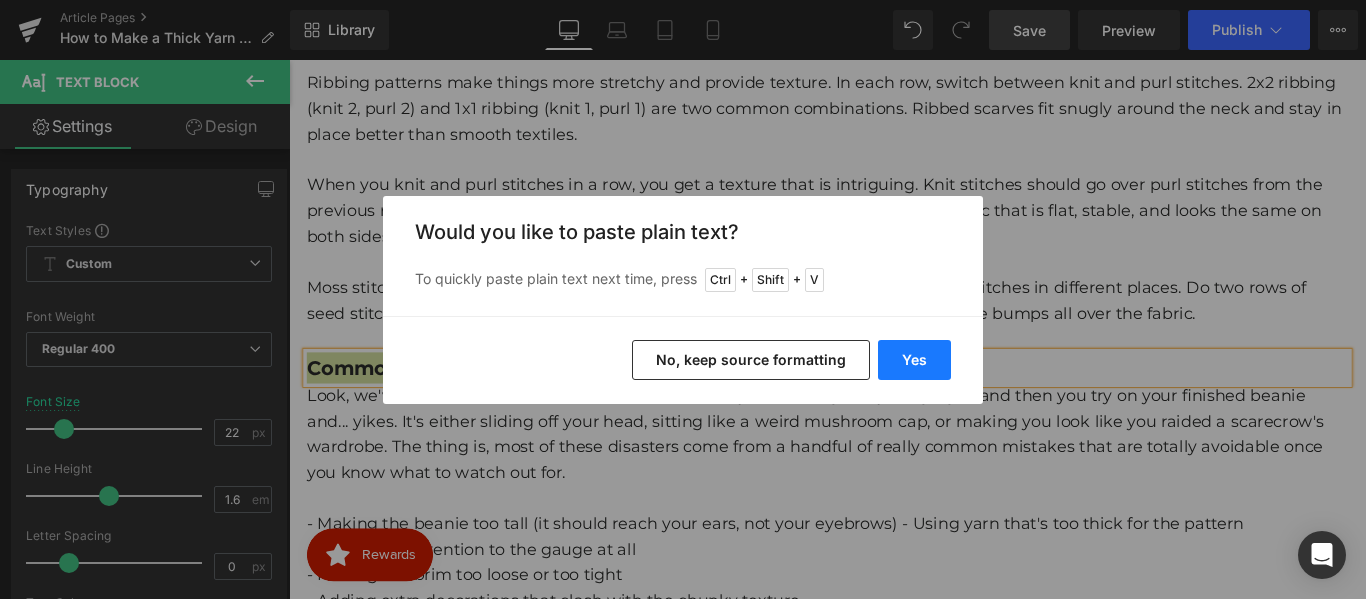 click on "Yes" at bounding box center (914, 360) 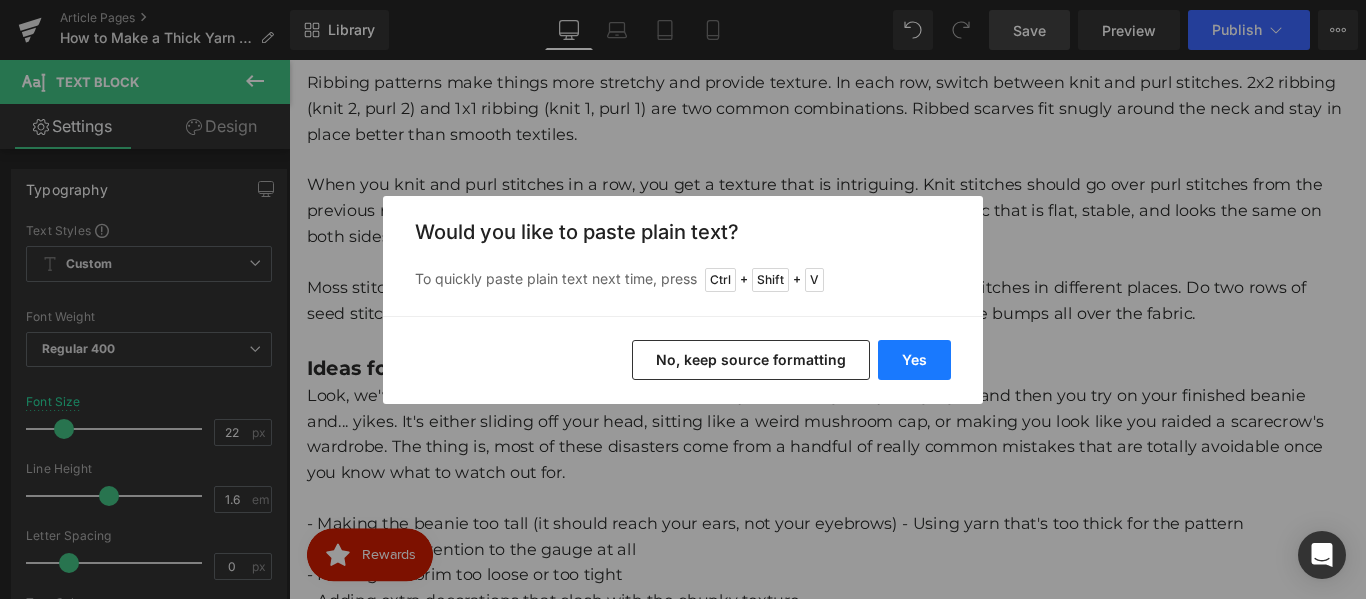 type 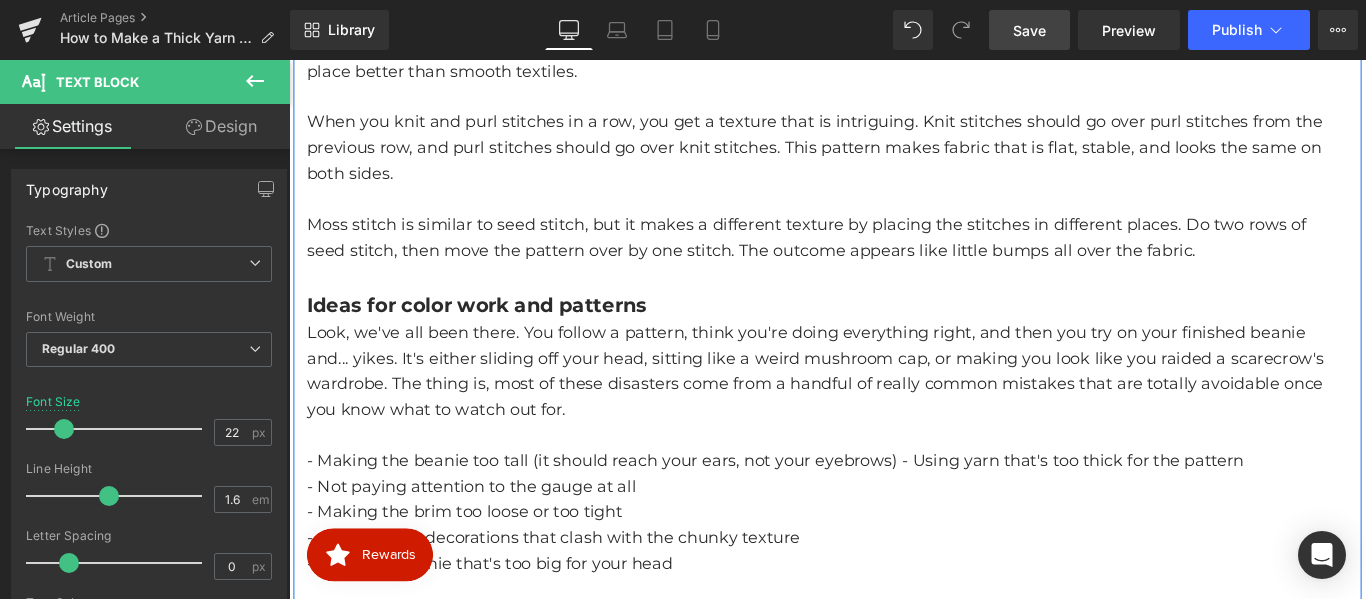 scroll, scrollTop: 2316, scrollLeft: 0, axis: vertical 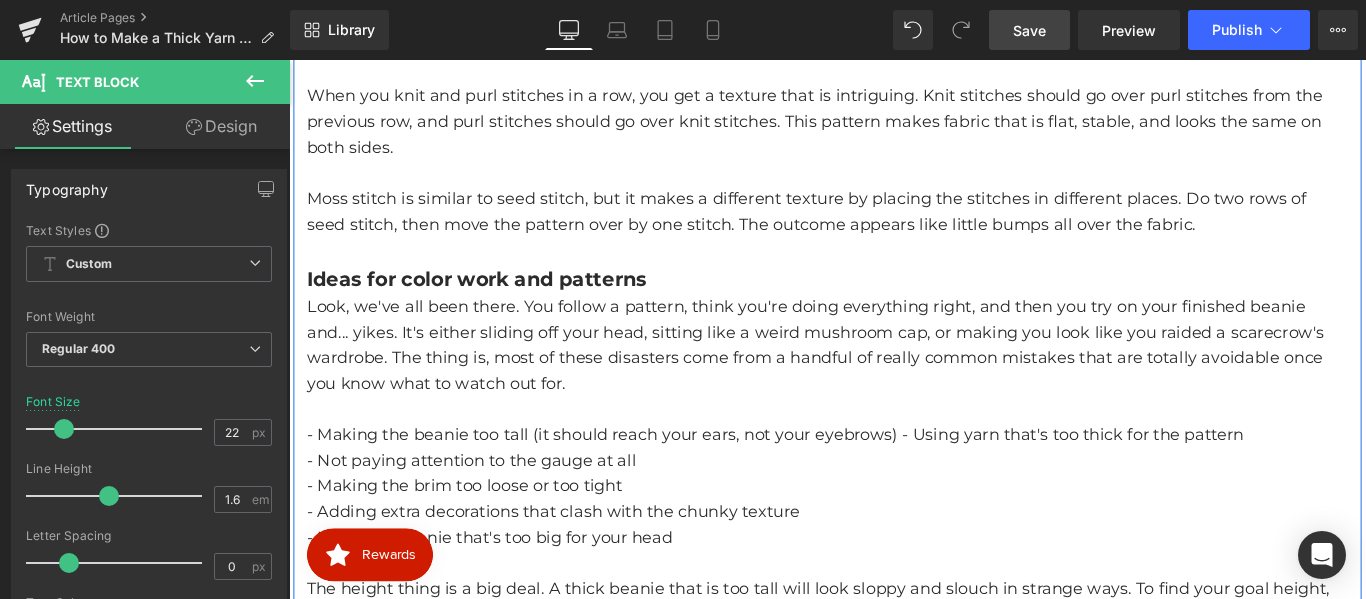 click on "Look, we've all been there. You follow a pattern, think you're doing everything right, and then you try on your finished beanie and... yikes. It's either sliding off your head, sitting like a weird mushroom cap, or making you look like you raided a scarecrow's wardrobe. The thing is, most of these disasters come from a handful of really common mistakes that are totally avoidable once you know what to watch out for." at bounding box center [894, 380] 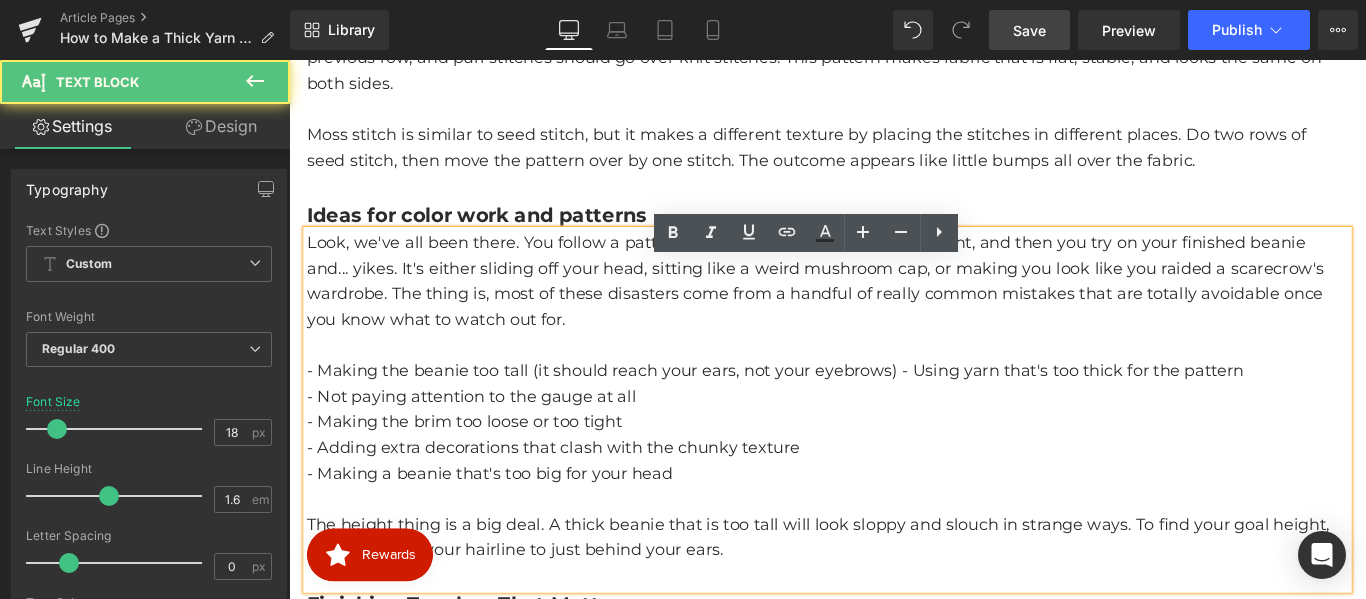 scroll, scrollTop: 2516, scrollLeft: 0, axis: vertical 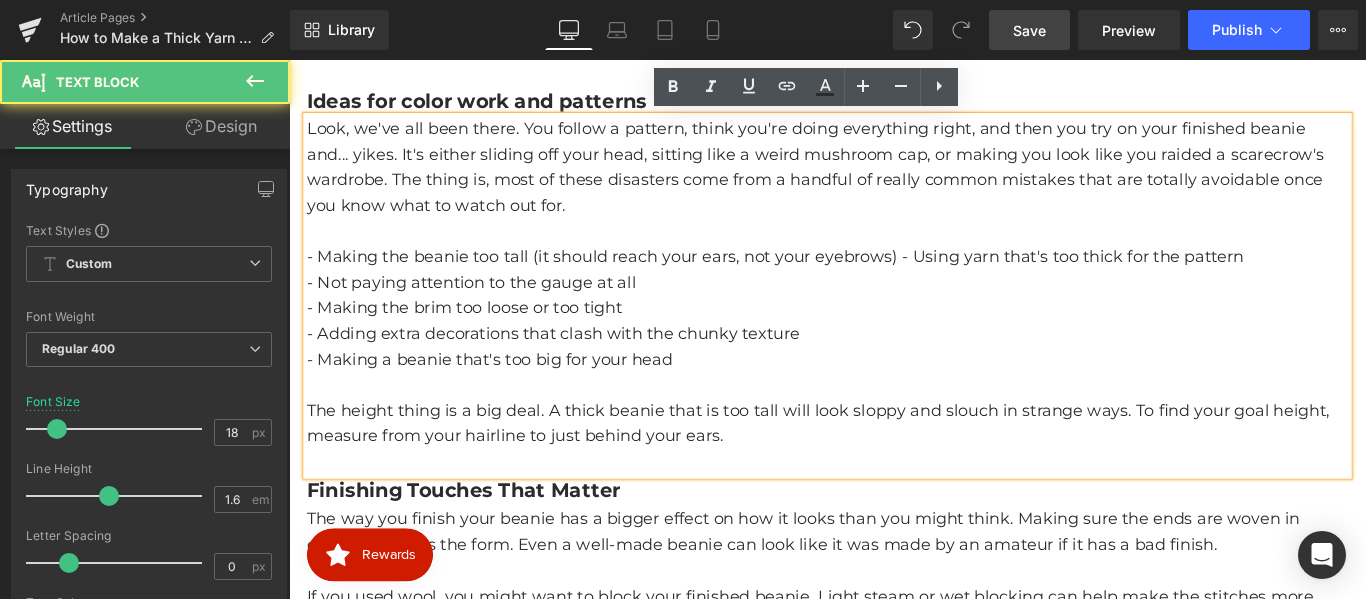click on "- Making a beanie that's too big for your head" at bounding box center (894, 396) 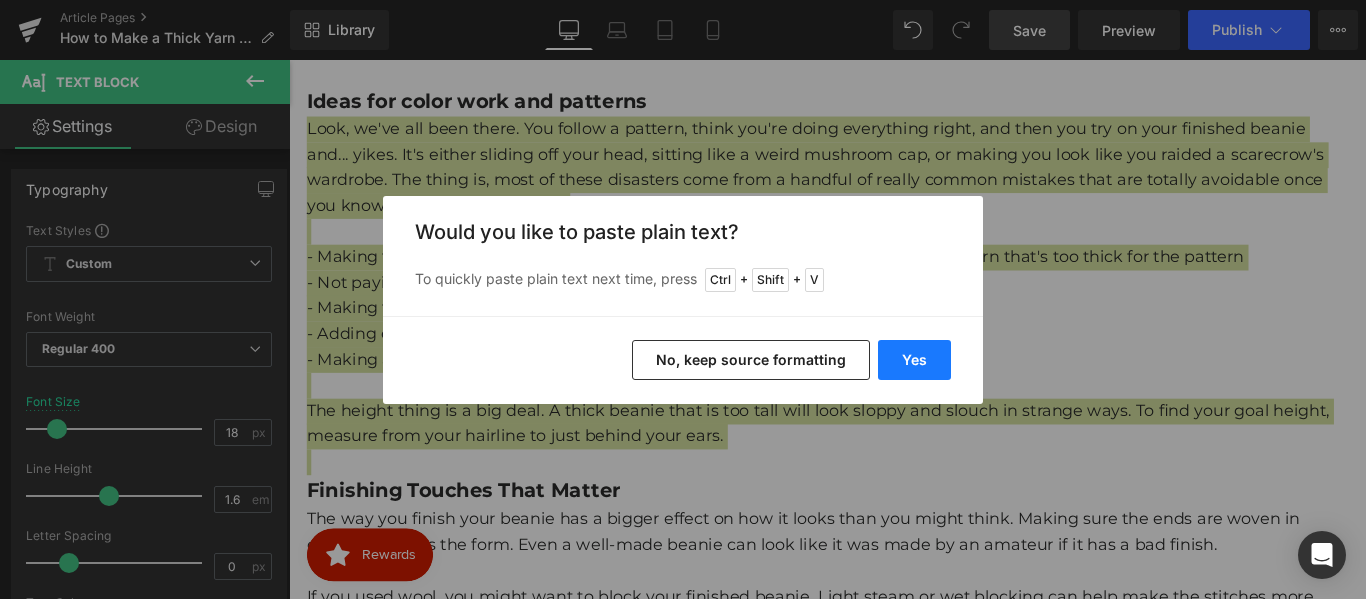 click on "Yes" at bounding box center (914, 360) 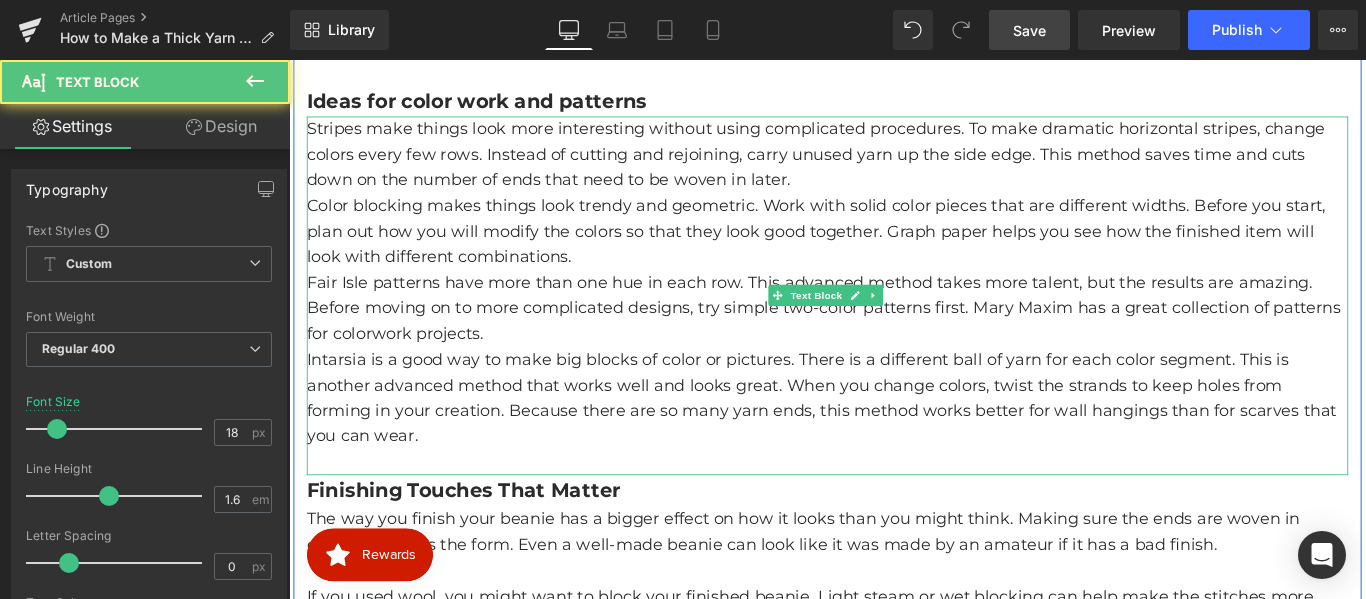 click on "Stripes make things look more interesting without using complicated procedures. To make dramatic horizontal stripes, change colors every few rows. Instead of cutting and rejoining, carry unused yarn up the side edge. This method saves time and cuts down on the number of ends that need to be woven in later." at bounding box center (894, 166) 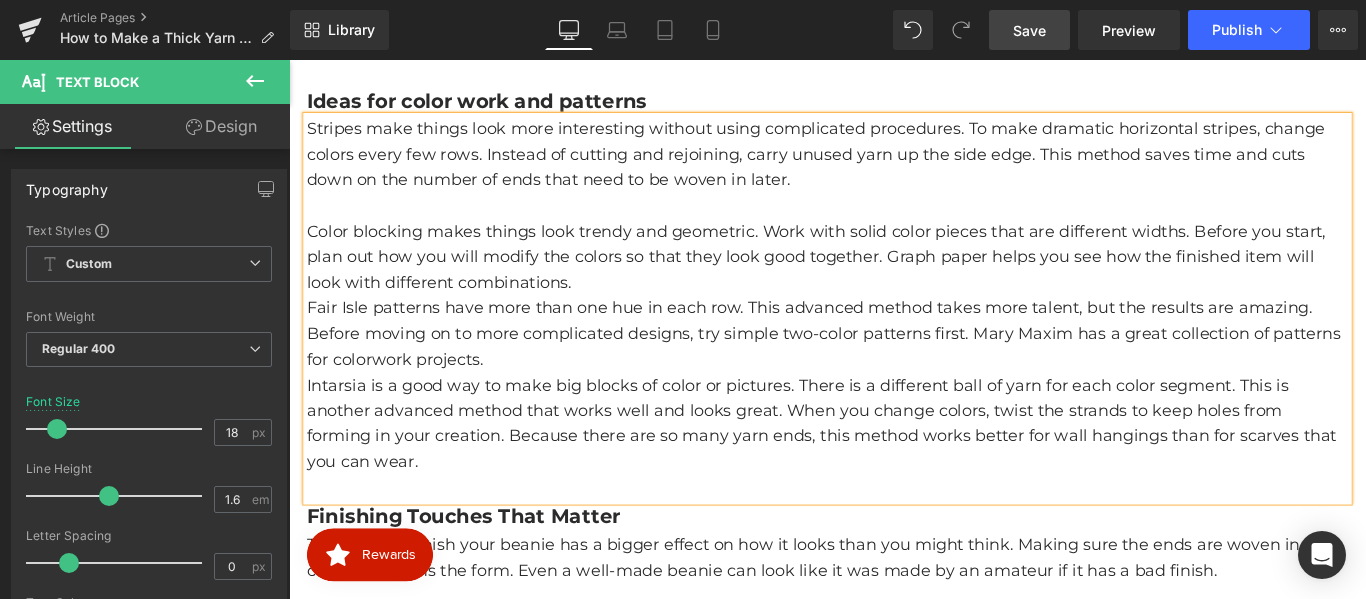 click on "Color blocking makes things look trendy and geometric. Work with solid color pieces that are different widths. Before you start, plan out how you will modify the colors so that they look good together. Graph paper helps you see how the finished item will look with different combinations." at bounding box center (894, 281) 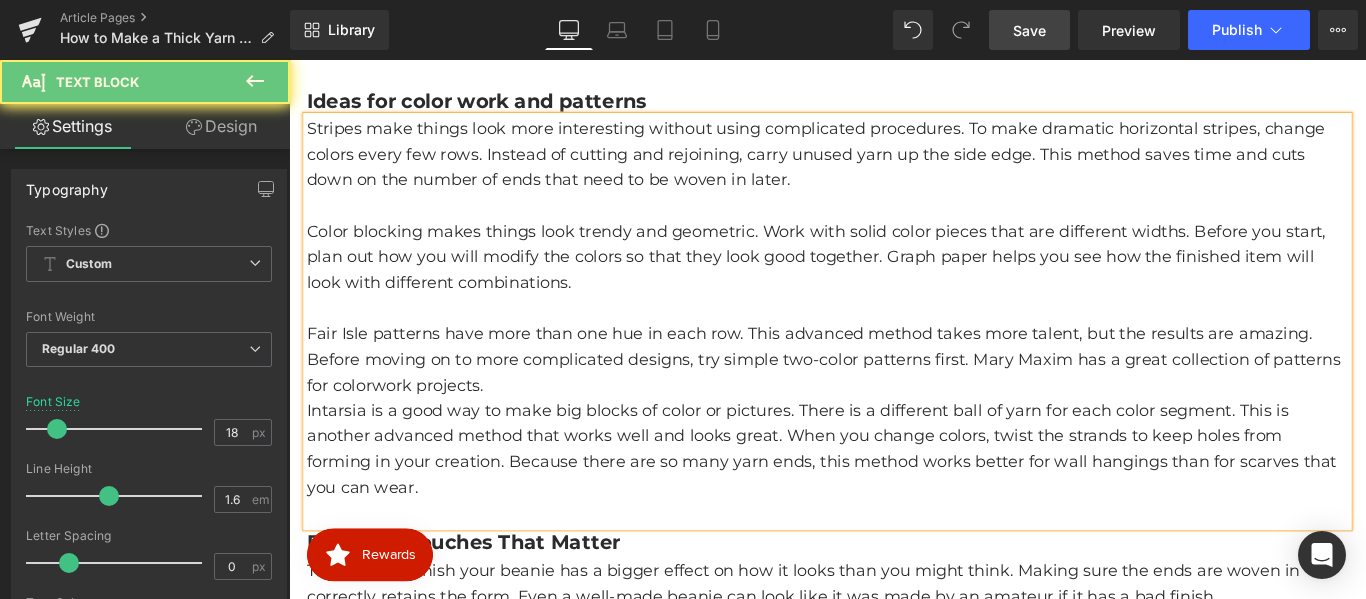 click on "Fair Isle patterns have more than one hue in each row. This advanced method takes more talent, but the results are amazing. Before moving on to more complicated designs, try simple two-color patterns first. Mary Maxim has a great collection of patterns for colorwork projects." at bounding box center [894, 396] 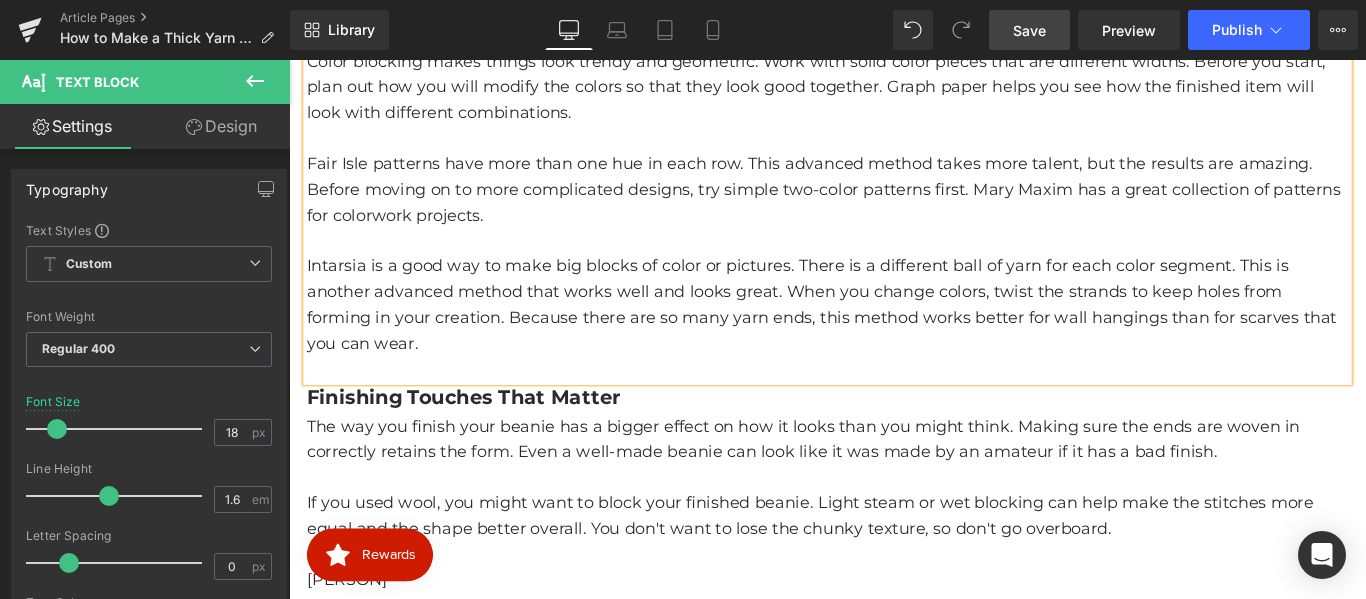 scroll, scrollTop: 2716, scrollLeft: 0, axis: vertical 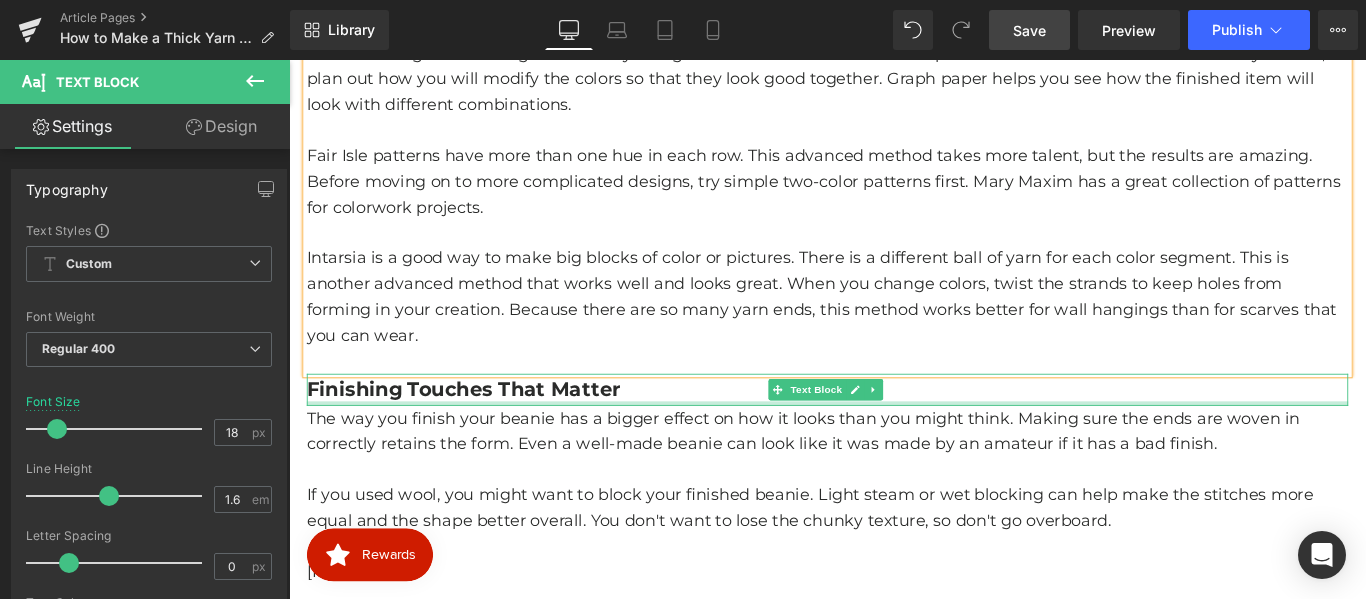 click on "Finishing Touches That Matter" at bounding box center (485, 429) 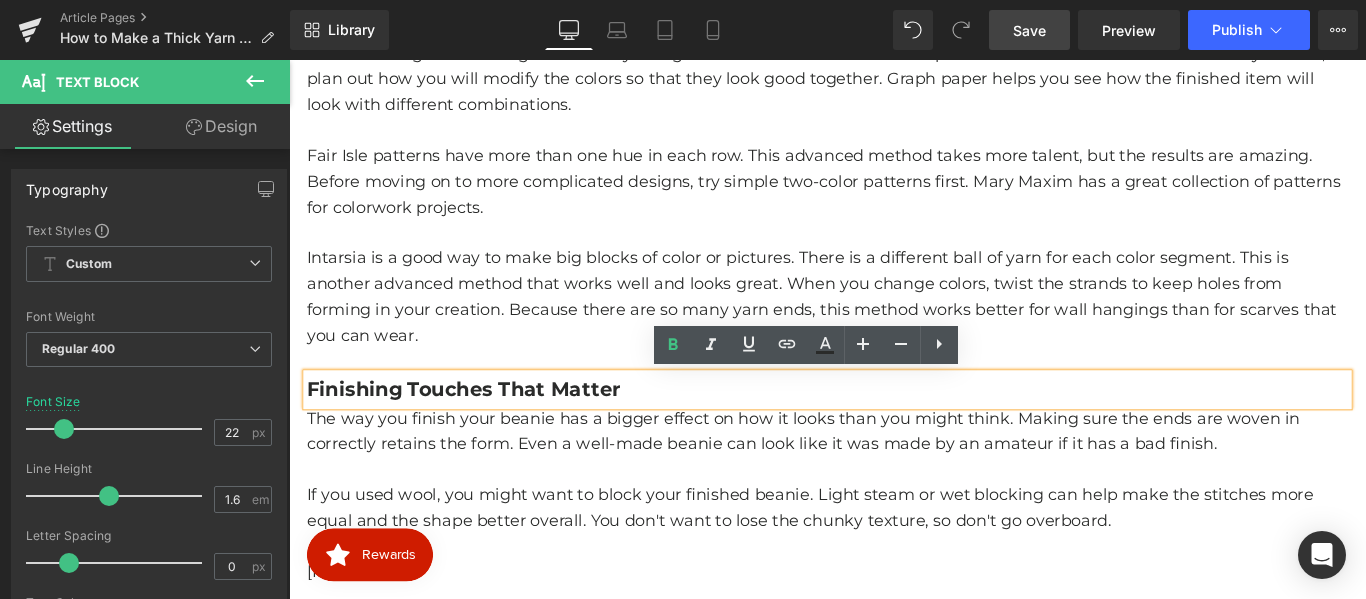 click on "Finishing Touches That Matter" at bounding box center (485, 429) 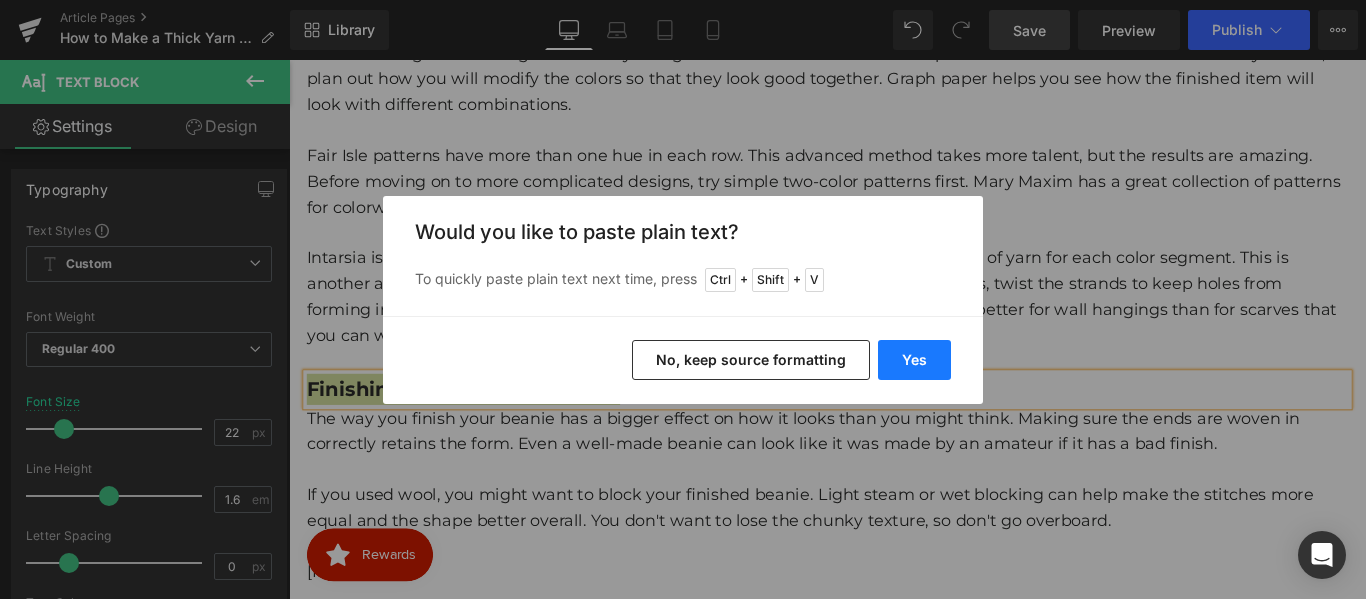 click on "Yes" at bounding box center [914, 360] 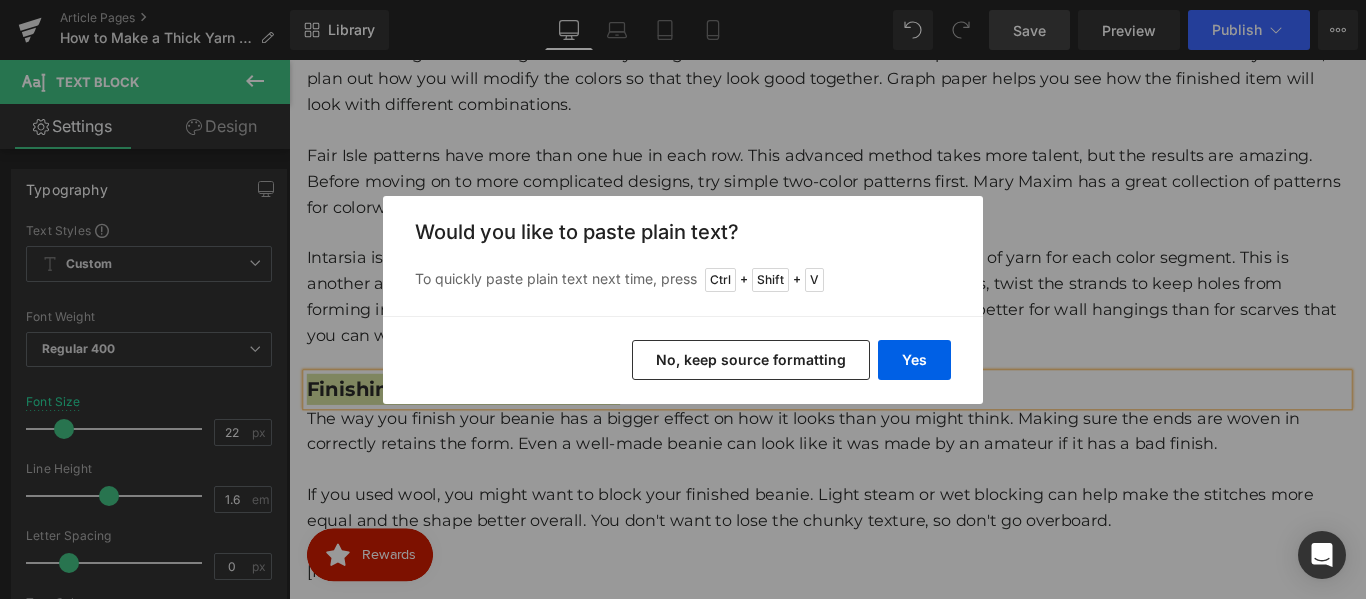 type 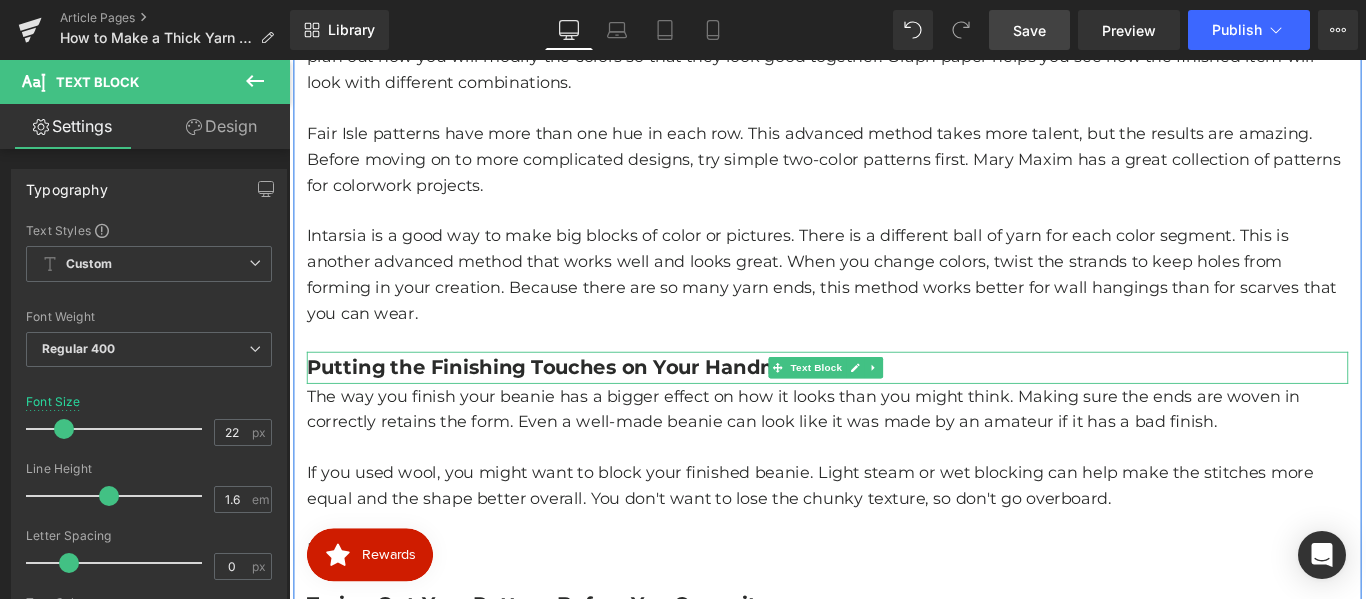 scroll, scrollTop: 2816, scrollLeft: 0, axis: vertical 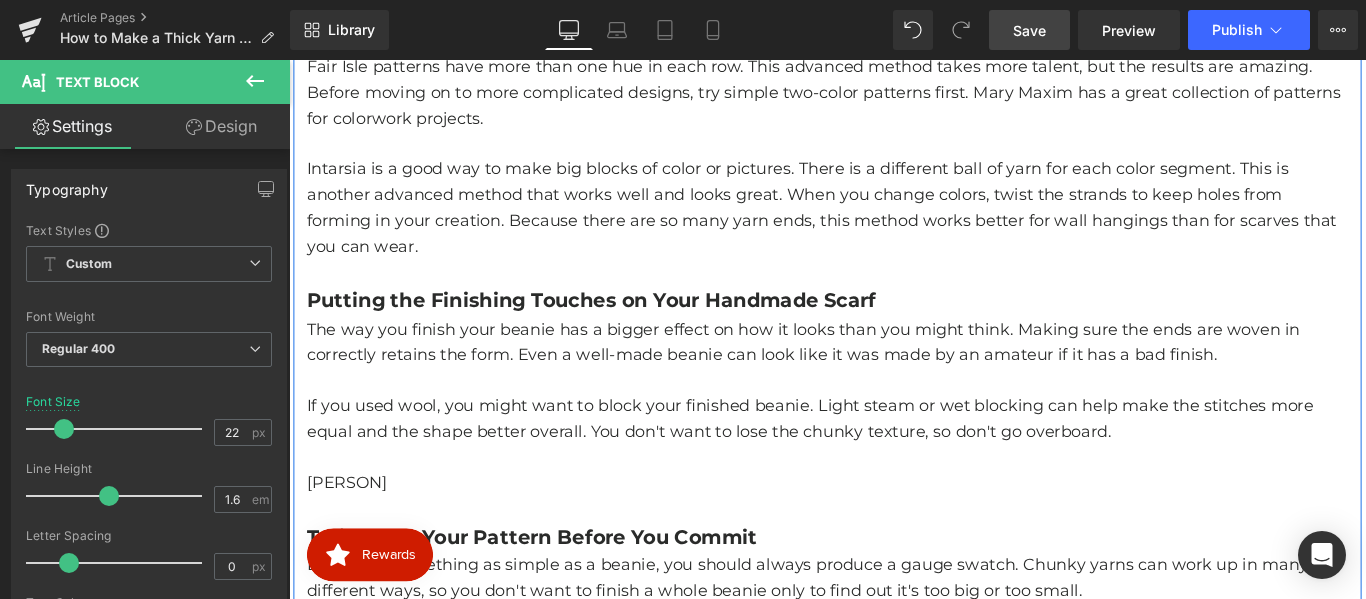 click at bounding box center (894, 419) 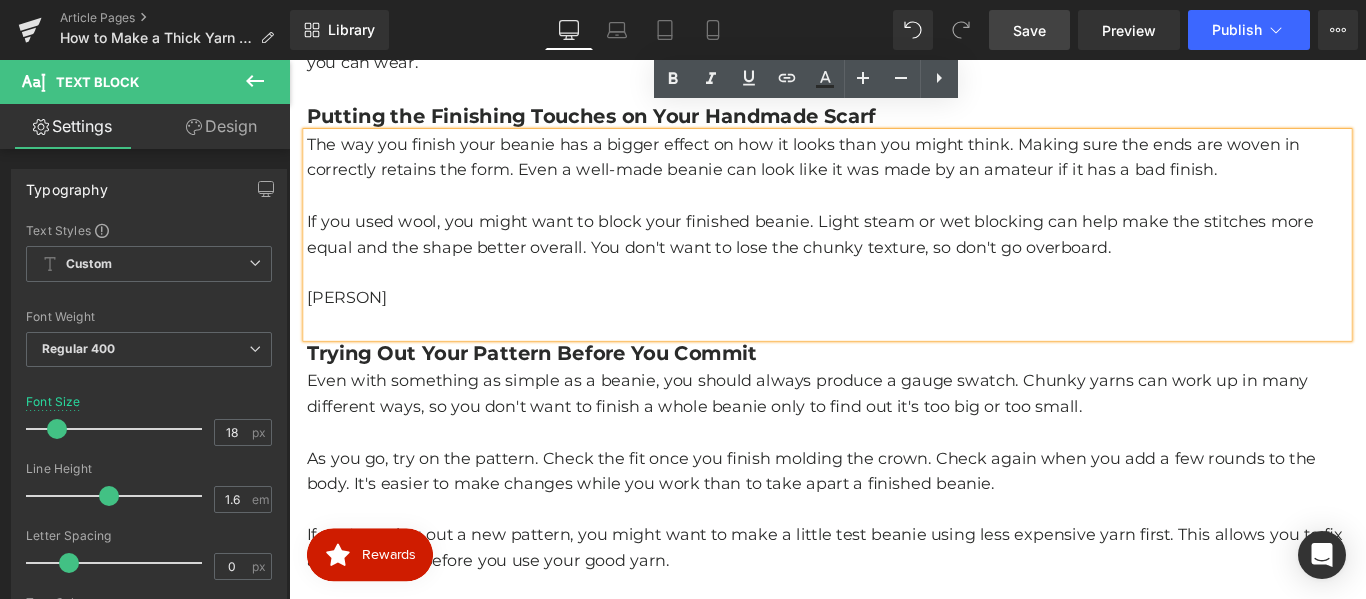 scroll, scrollTop: 2999, scrollLeft: 0, axis: vertical 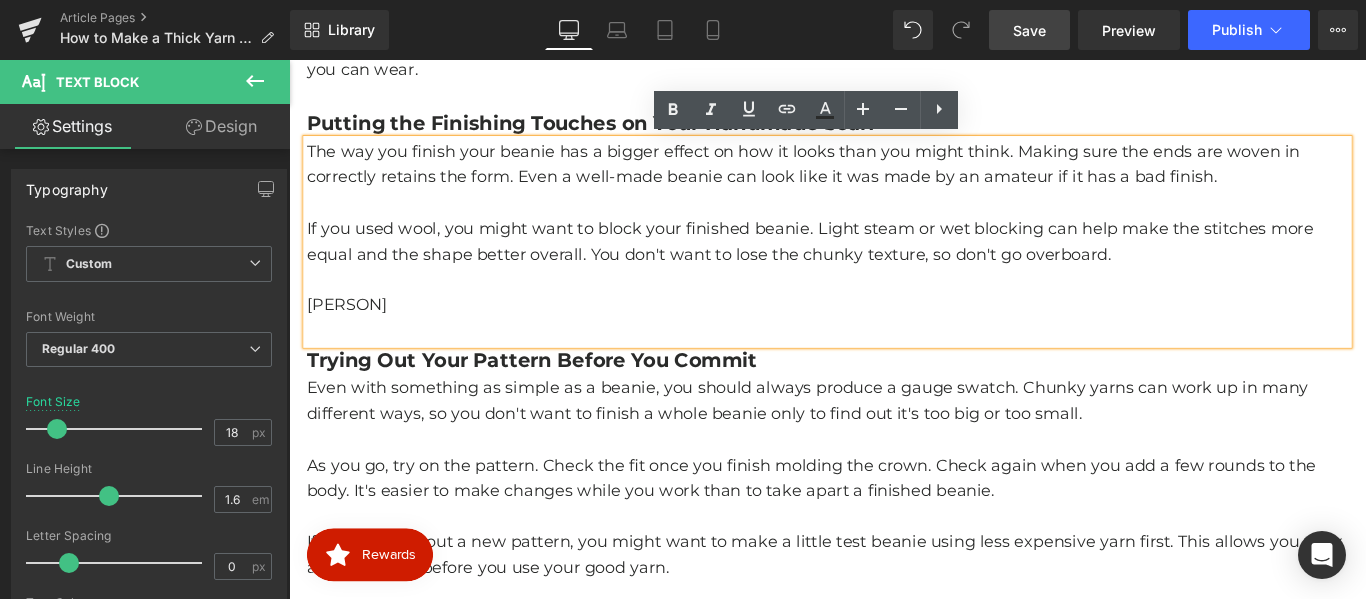 click on "If you used wool, you might want to block your finished beanie. Light steam or wet blocking can help make the stitches more equal and the shape better overall. You don't want to lose the chunky texture, so don't go overboard." at bounding box center (894, 264) 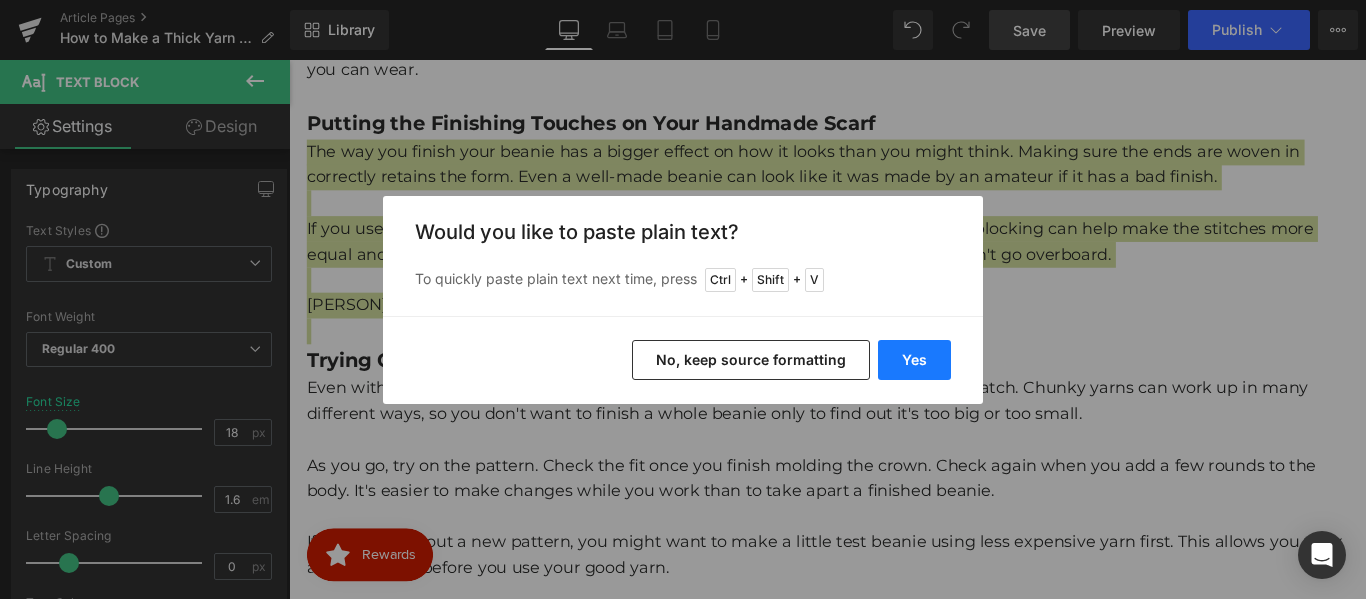click on "Yes" at bounding box center (914, 360) 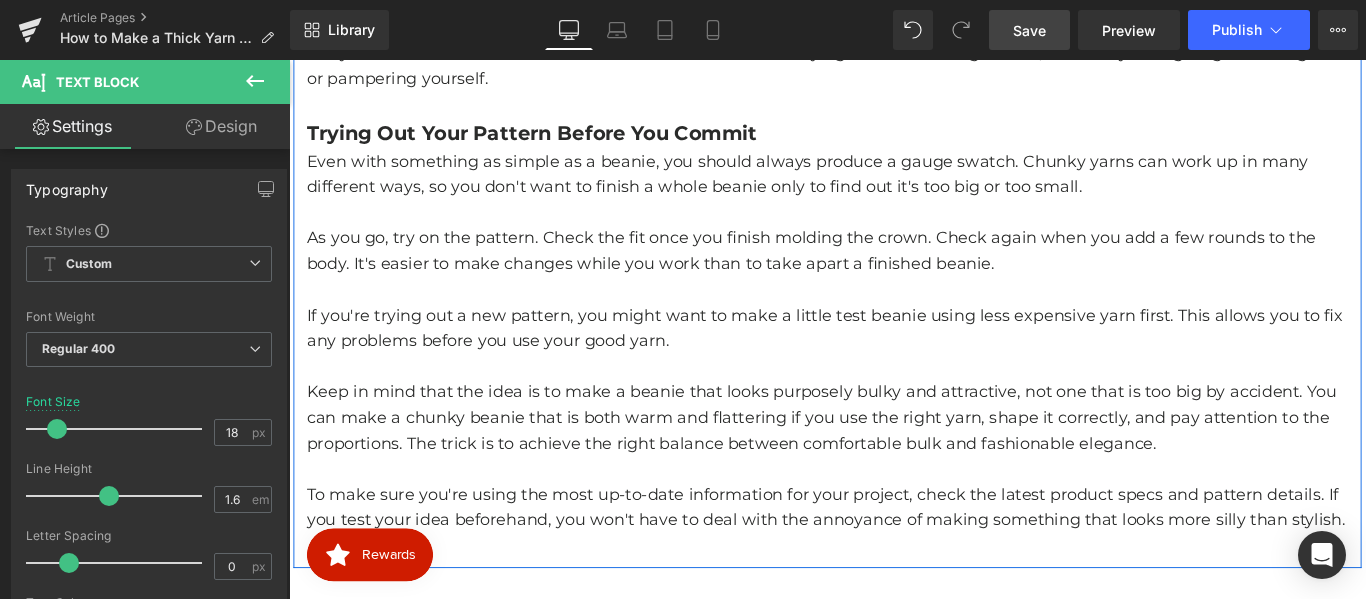 scroll, scrollTop: 3615, scrollLeft: 0, axis: vertical 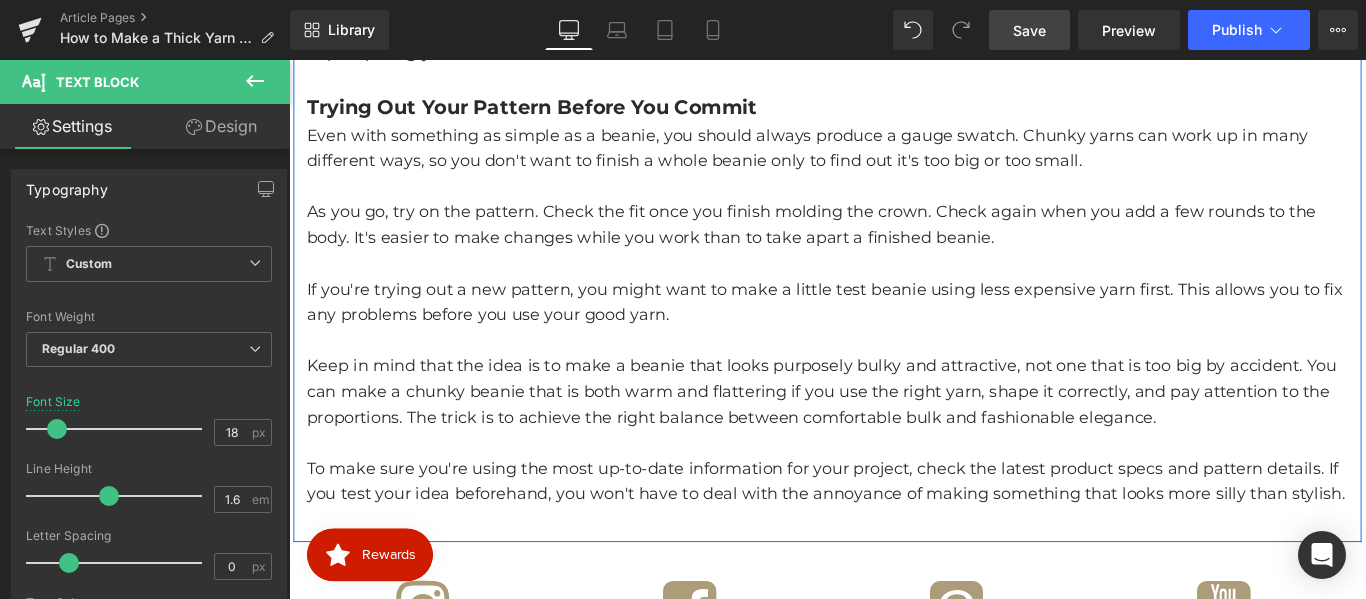 click on "If you're trying out a new pattern, you might want to make a little test beanie using less expensive yarn first. This allows you to fix any problems before you use your good yarn." at bounding box center [894, 333] 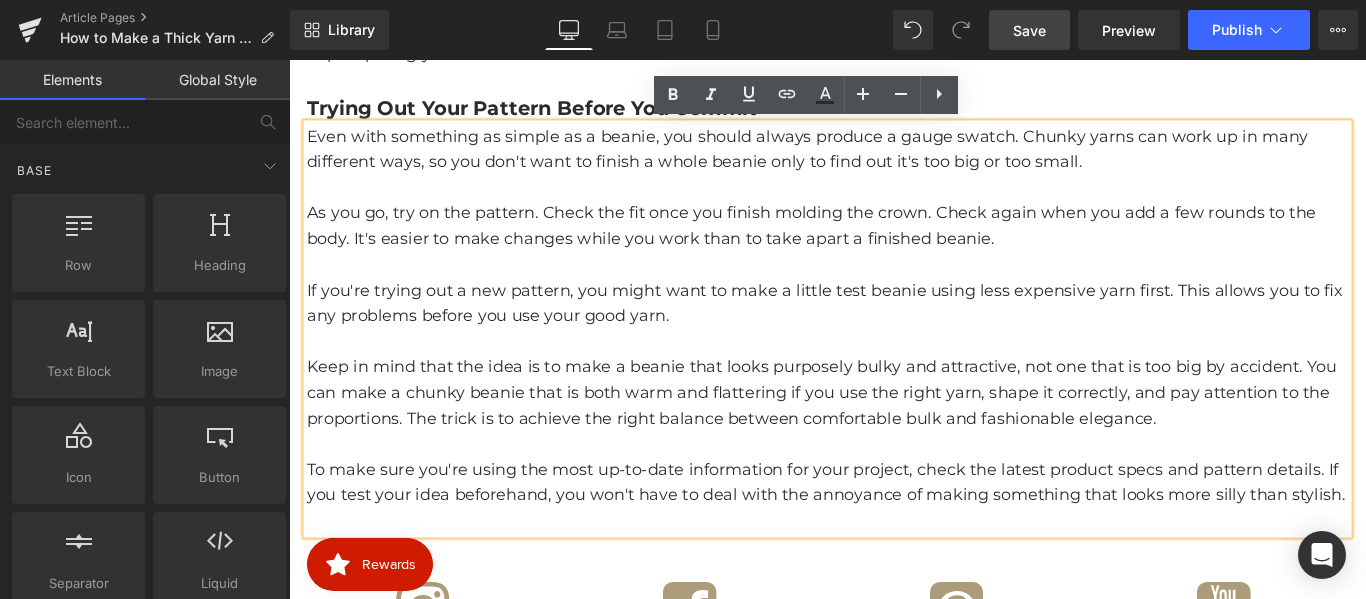 drag, startPoint x: 852, startPoint y: 498, endPoint x: 595, endPoint y: 484, distance: 257.38104 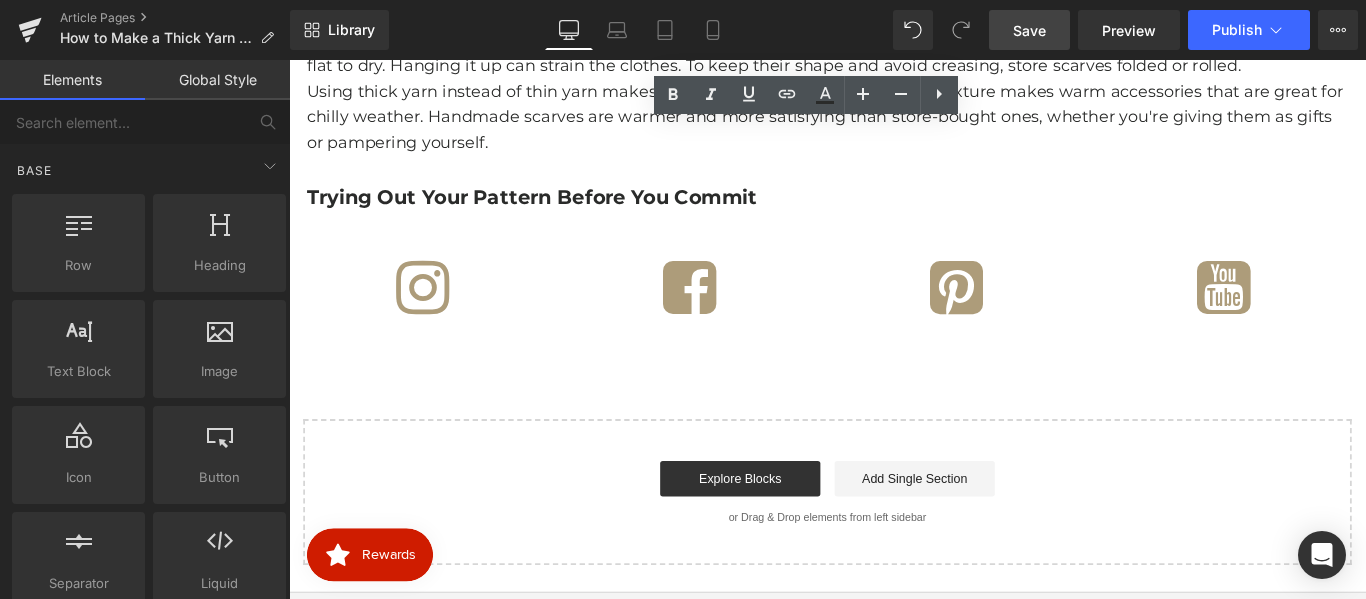scroll, scrollTop: 3399, scrollLeft: 0, axis: vertical 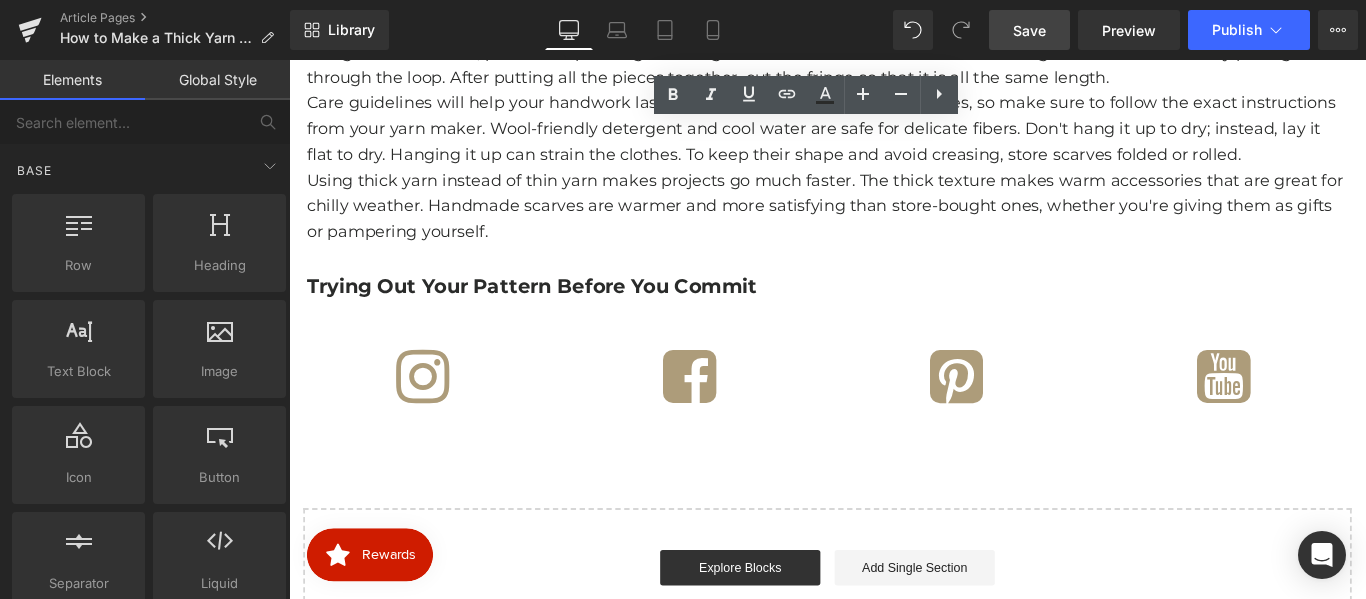 click on "Trying Out Your Pattern Before You Commit" at bounding box center [562, 313] 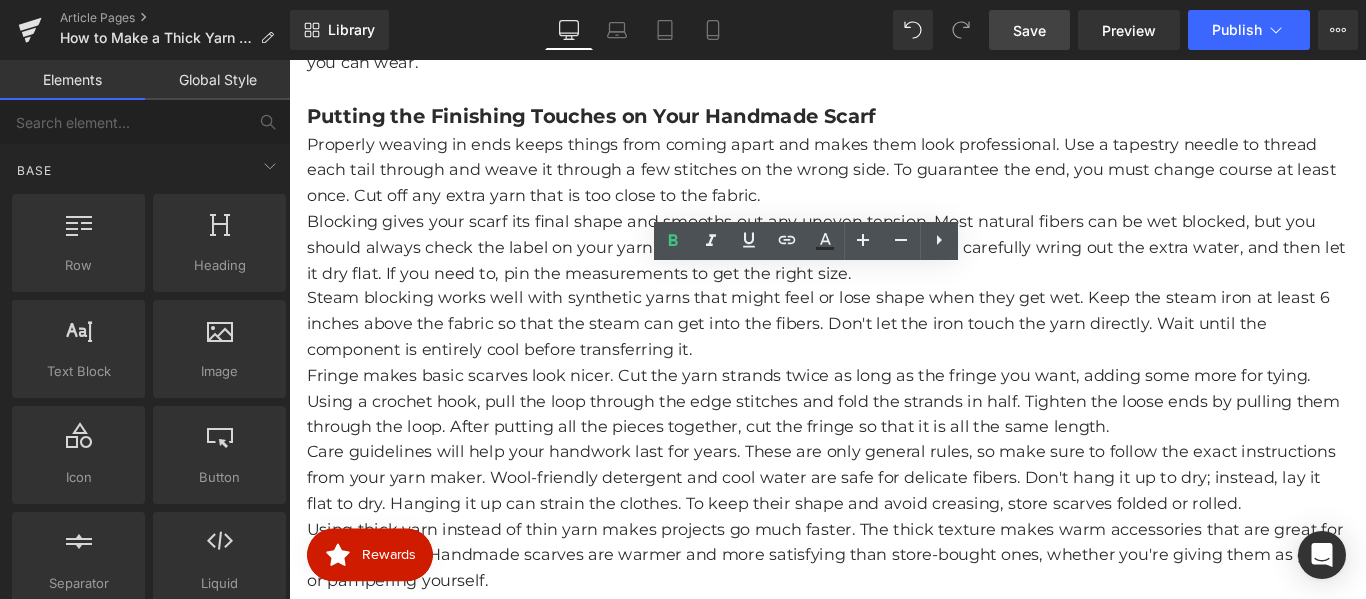 scroll, scrollTop: 2999, scrollLeft: 0, axis: vertical 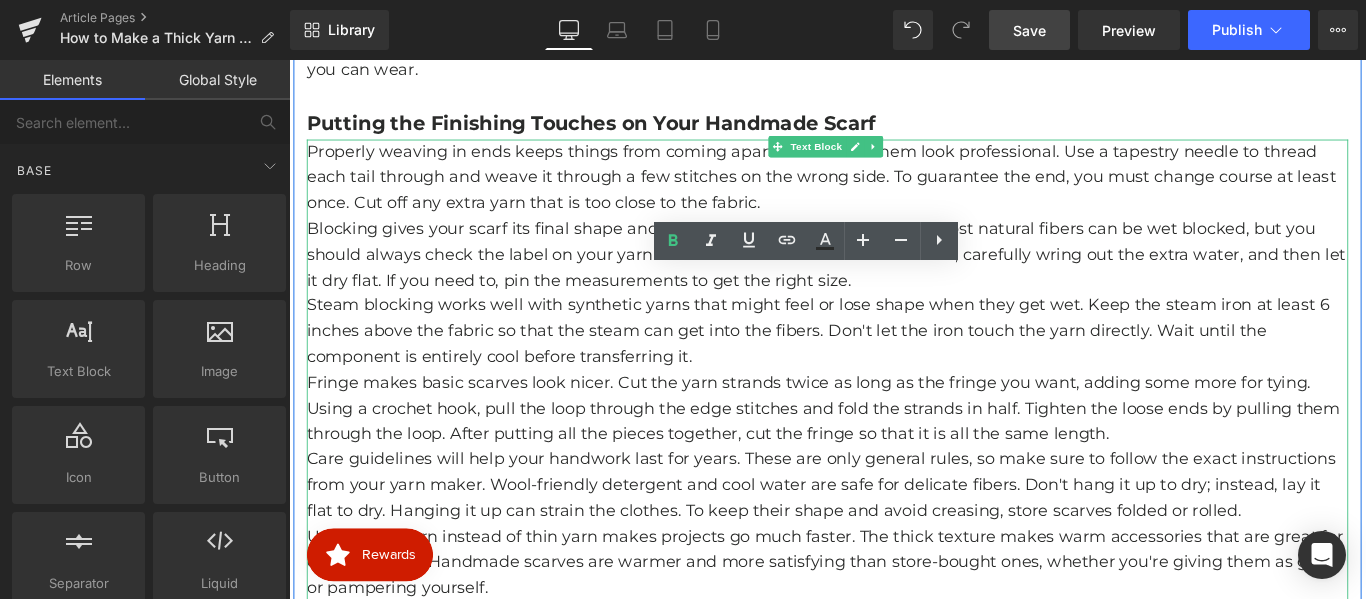 click on "Properly weaving in ends keeps things from coming apart and makes them look professional. Use a tapestry needle to thread each tail through and weave it through a few stitches on the wrong side. To guarantee the end, you must change course at least once. Cut off any extra yarn that is too close to the fabric." at bounding box center [894, 192] 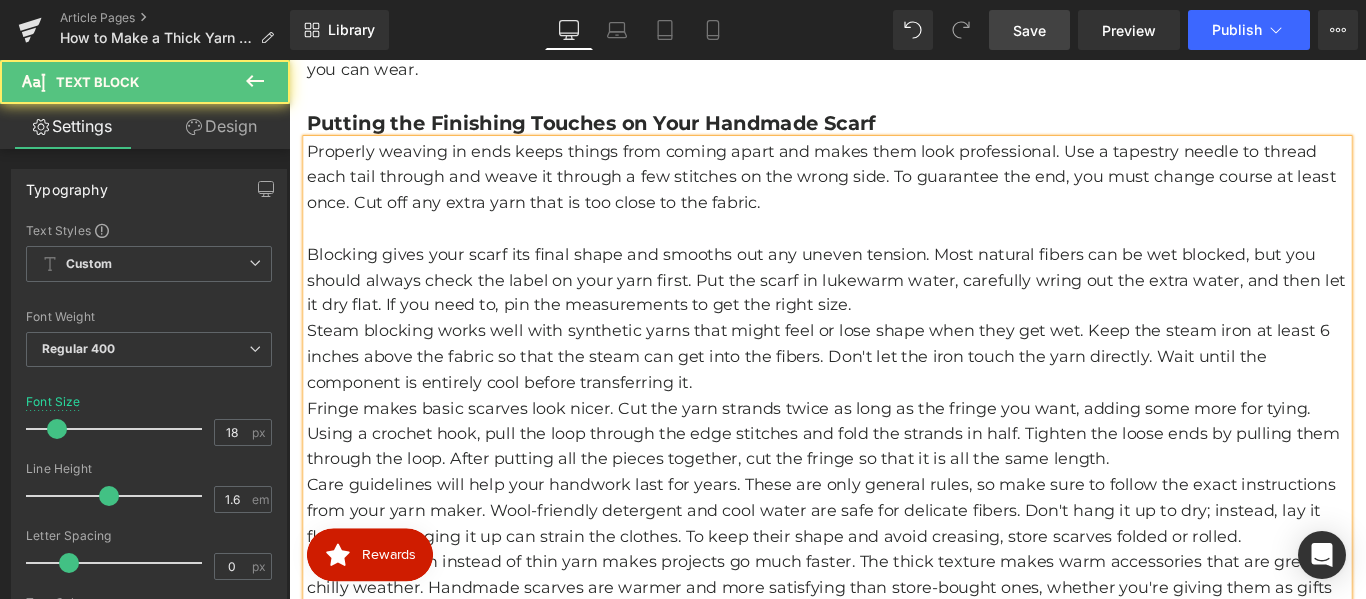 click on "Blocking gives your scarf its final shape and smooths out any uneven tension. Most natural fibers can be wet blocked, but you should always check the label on your yarn first. Put the scarf in lukewarm water, carefully wring out the extra water, and then let it dry flat. If you need to, pin the measurements to get the right size." at bounding box center (894, 307) 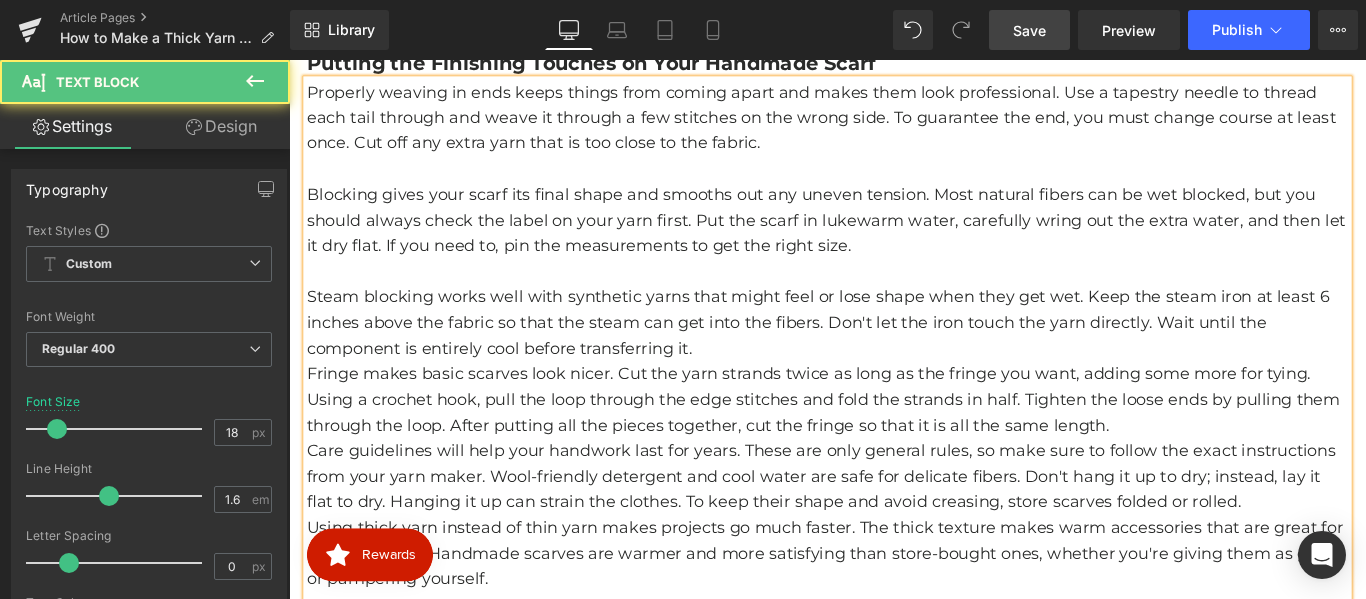 scroll, scrollTop: 3115, scrollLeft: 0, axis: vertical 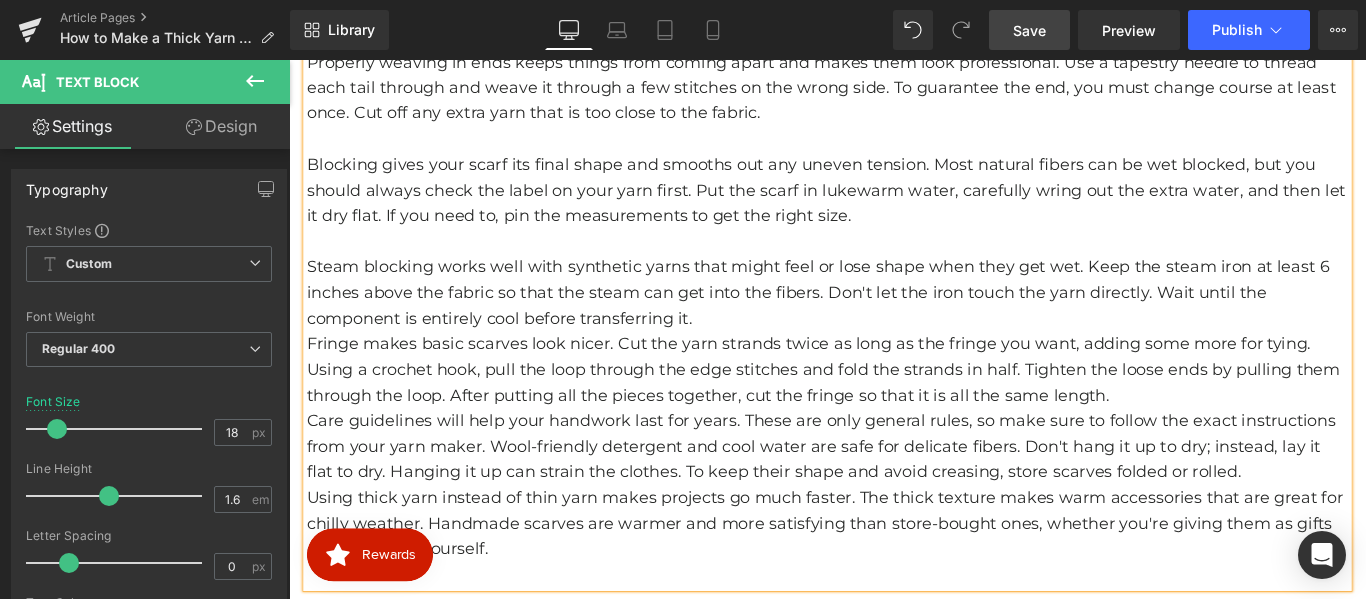 click on "Steam blocking works well with synthetic yarns that might feel or lose shape when they get wet. Keep the steam iron at least 6 inches above the fabric so that the steam can get into the fibers. Don't let the iron touch the yarn directly. Wait until the component is entirely cool before transferring it." at bounding box center [894, 322] 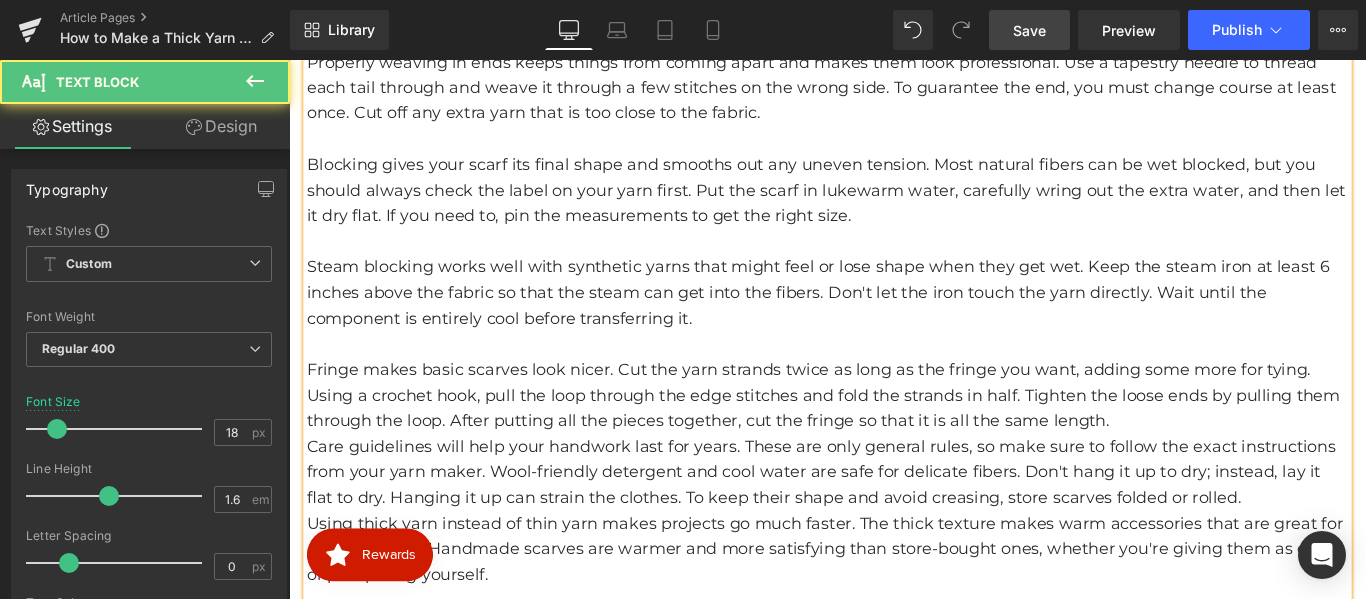 click on "Fringe makes basic scarves look nicer. Cut the yarn strands twice as long as the fringe you want, adding some more for tying. Using a crochet hook, pull the loop through the edge stitches and fold the strands in half. Tighten the loose ends by pulling them through the loop. After putting all the pieces together, cut the fringe so that it is all the same length." at bounding box center [894, 437] 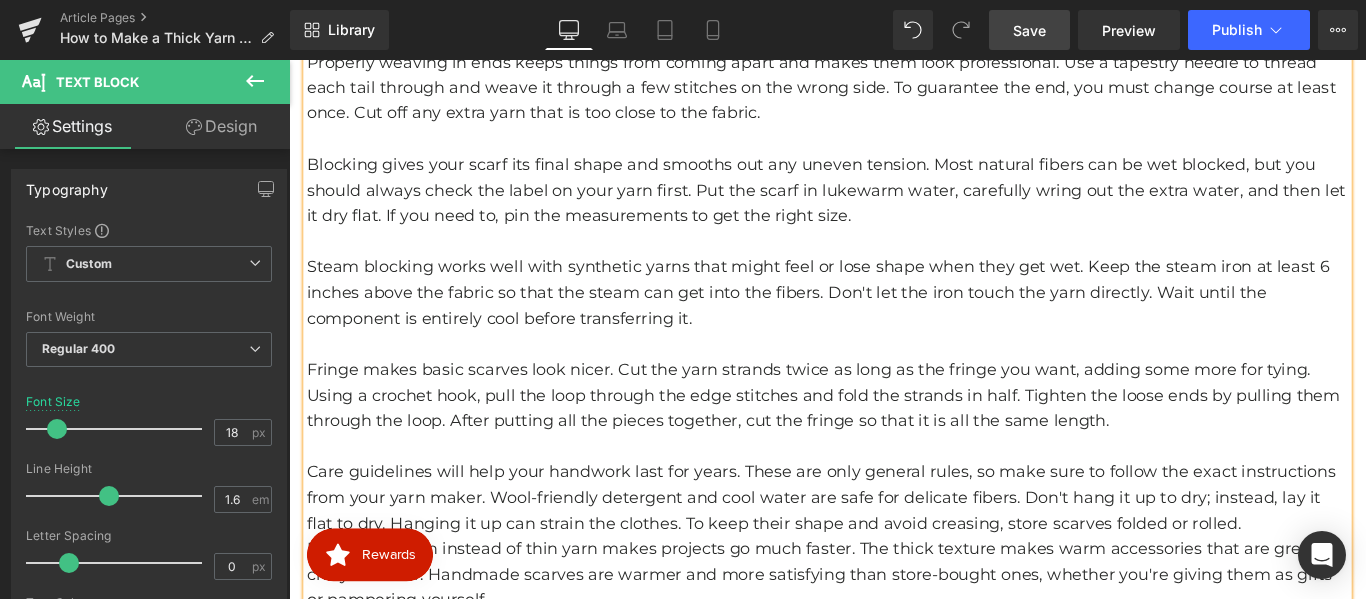 click on "Care guidelines will help your handwork last for years. These are only general rules, so make sure to follow the exact instructions from your yarn maker. Wool-friendly detergent and cool water are safe for delicate fibers. Don't hang it up to dry; instead, lay it flat to dry. Hanging it up can strain the clothes. To keep their shape and avoid creasing, store scarves folded or rolled." at bounding box center [894, 552] 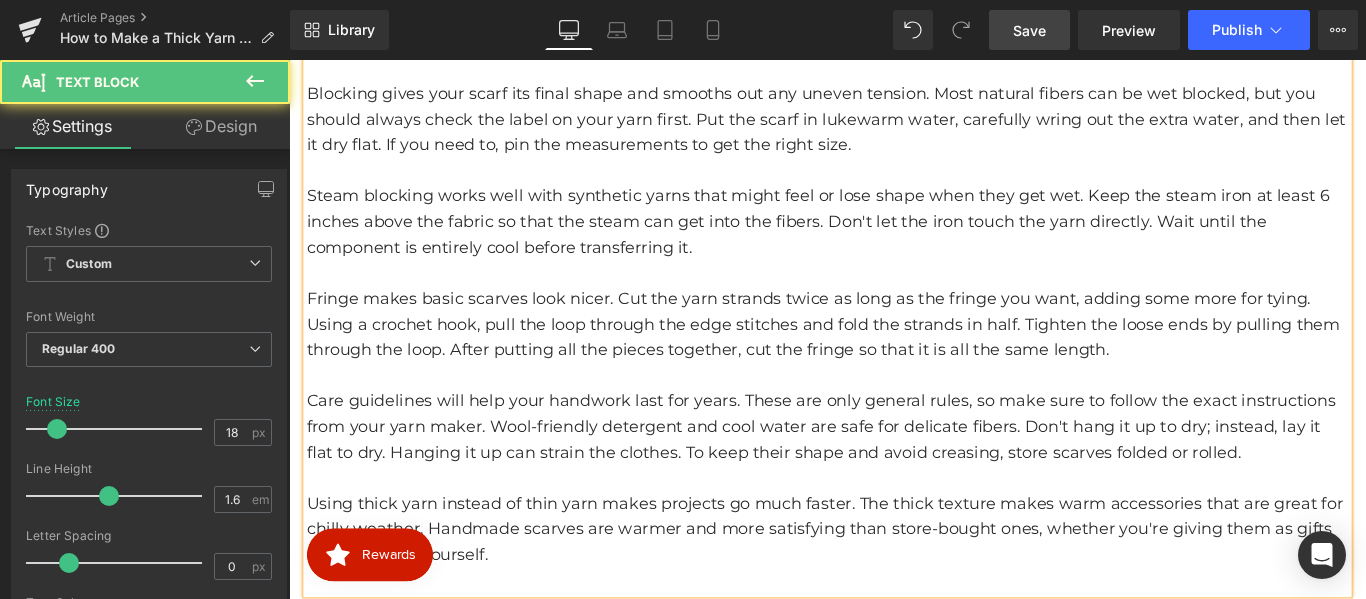 scroll, scrollTop: 3315, scrollLeft: 0, axis: vertical 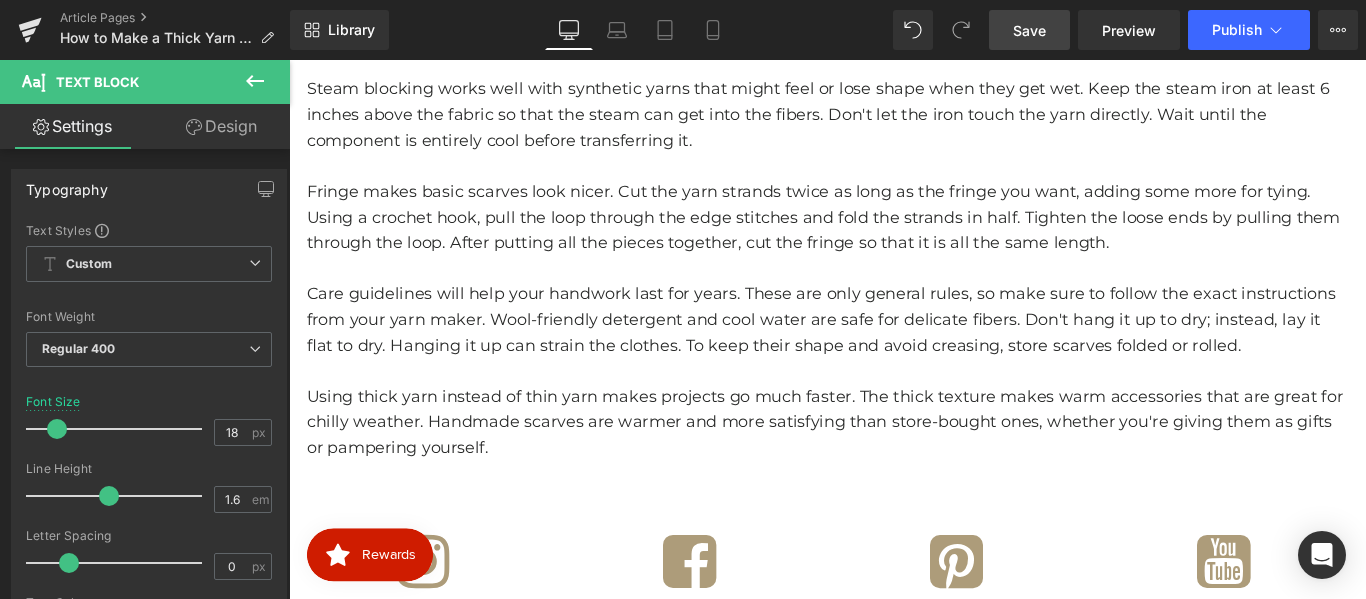 click on "Save" at bounding box center (1029, 30) 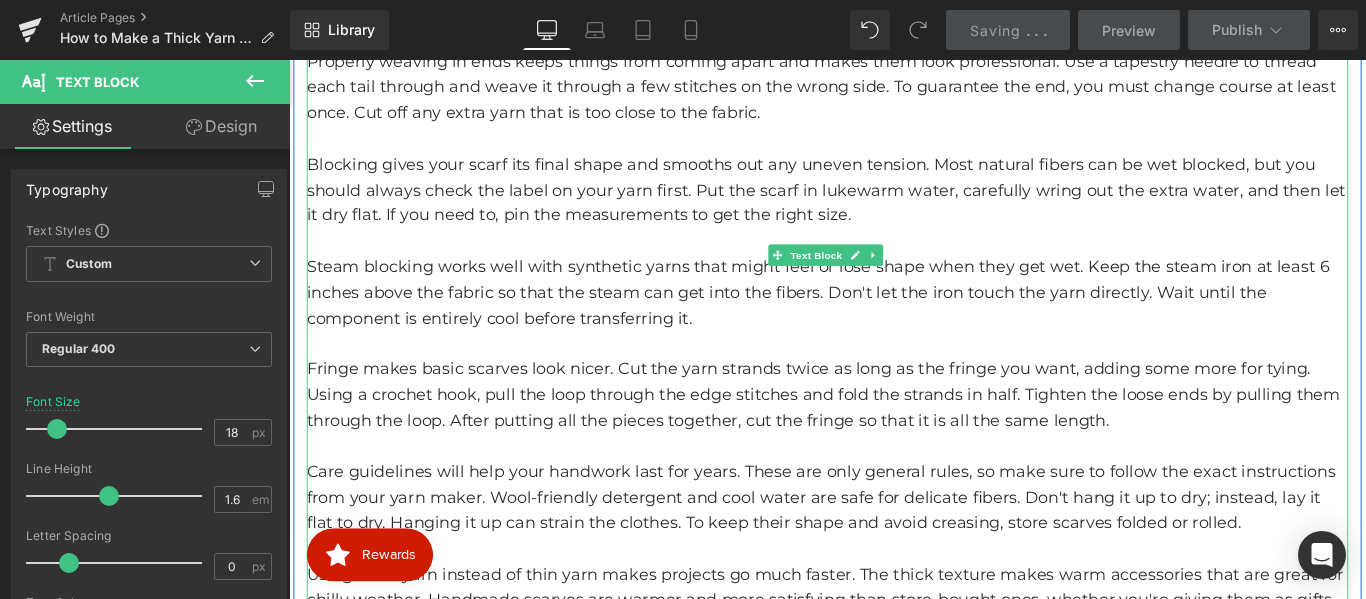 scroll, scrollTop: 2999, scrollLeft: 0, axis: vertical 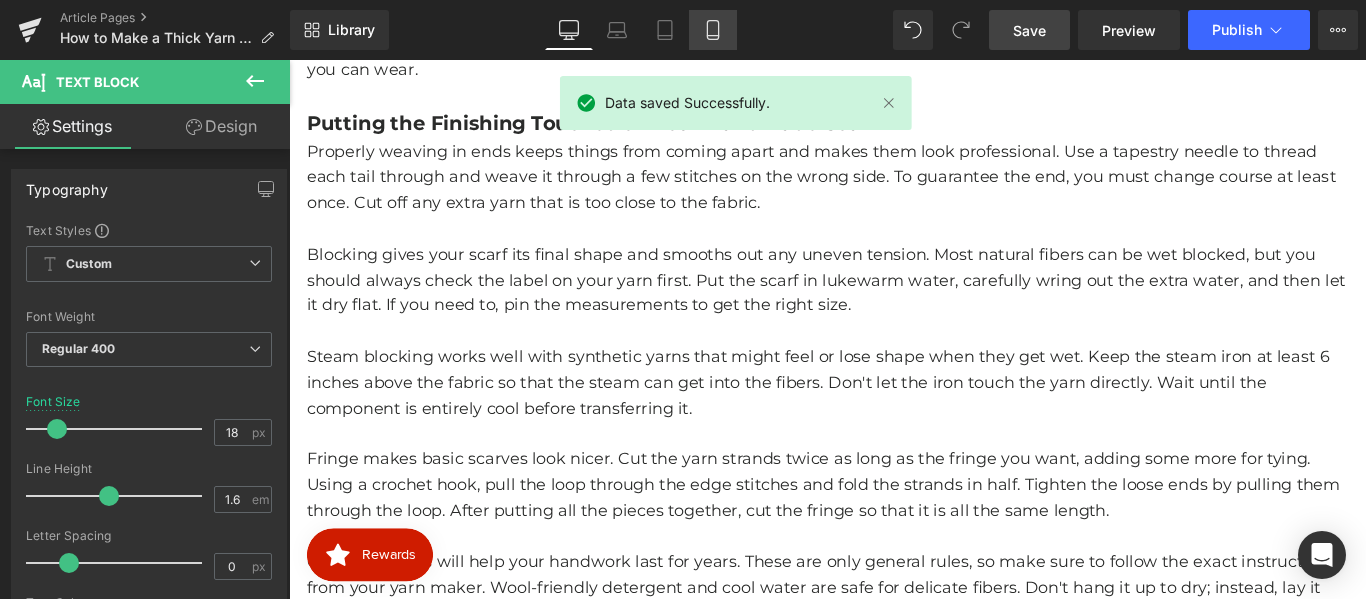 click 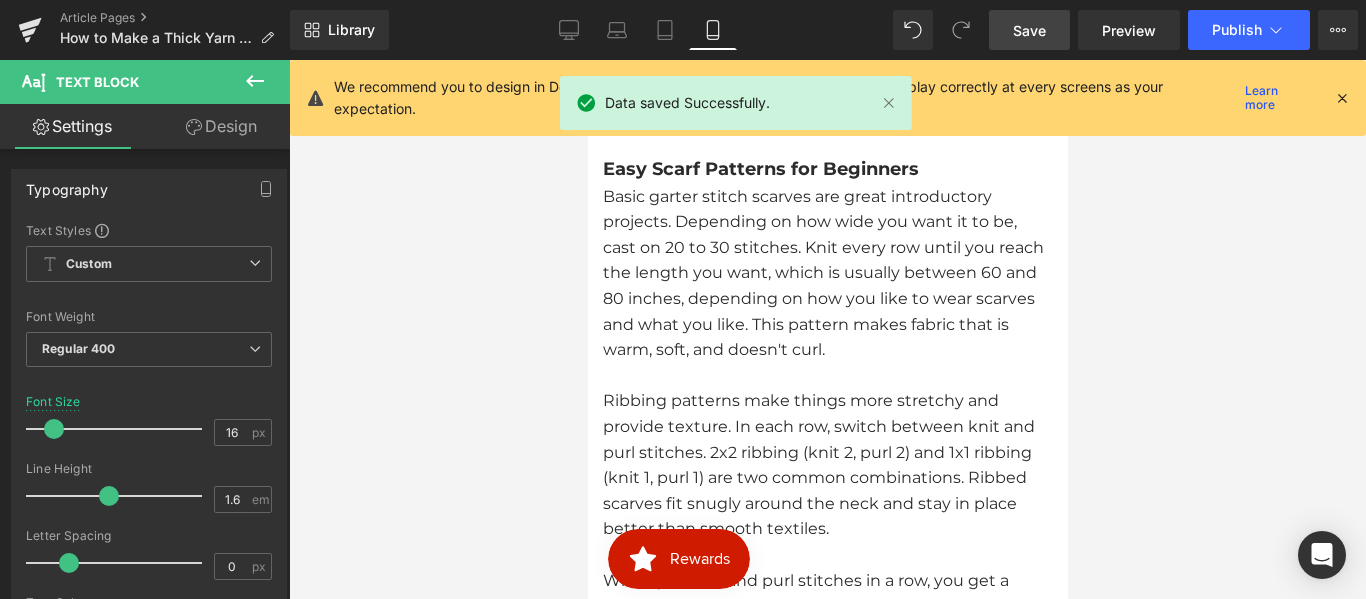 scroll, scrollTop: 4634, scrollLeft: 0, axis: vertical 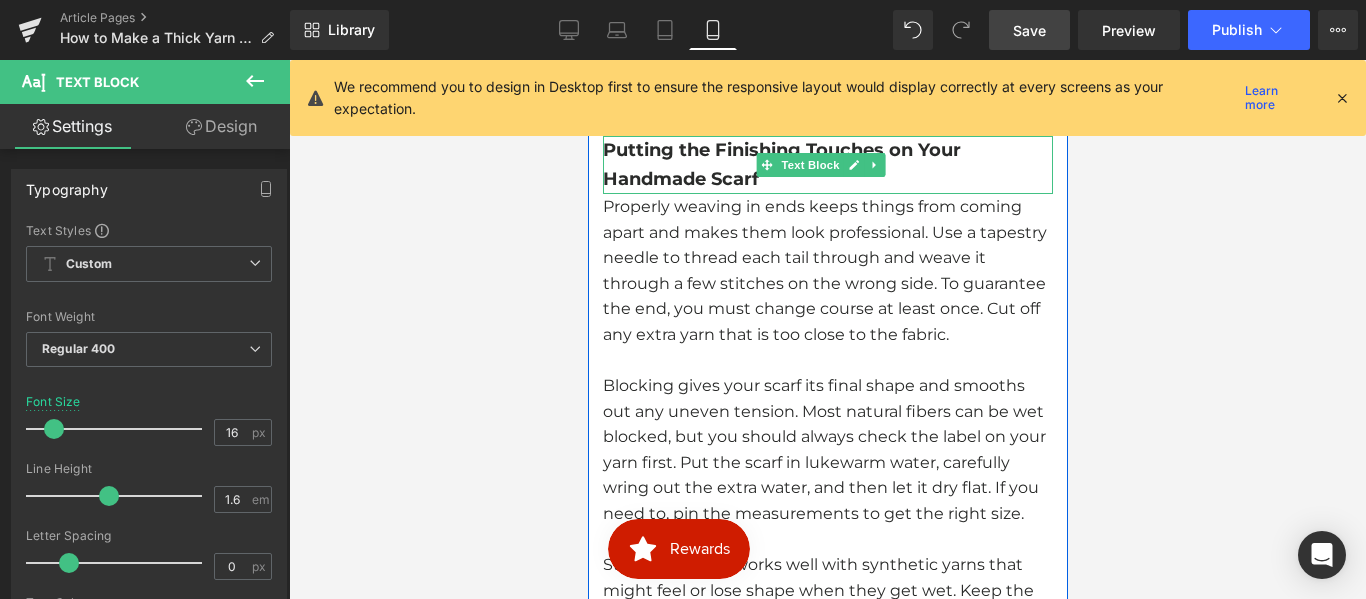 click on "Putting the Finishing Touches on Your Handmade Scarf" at bounding box center (827, 165) 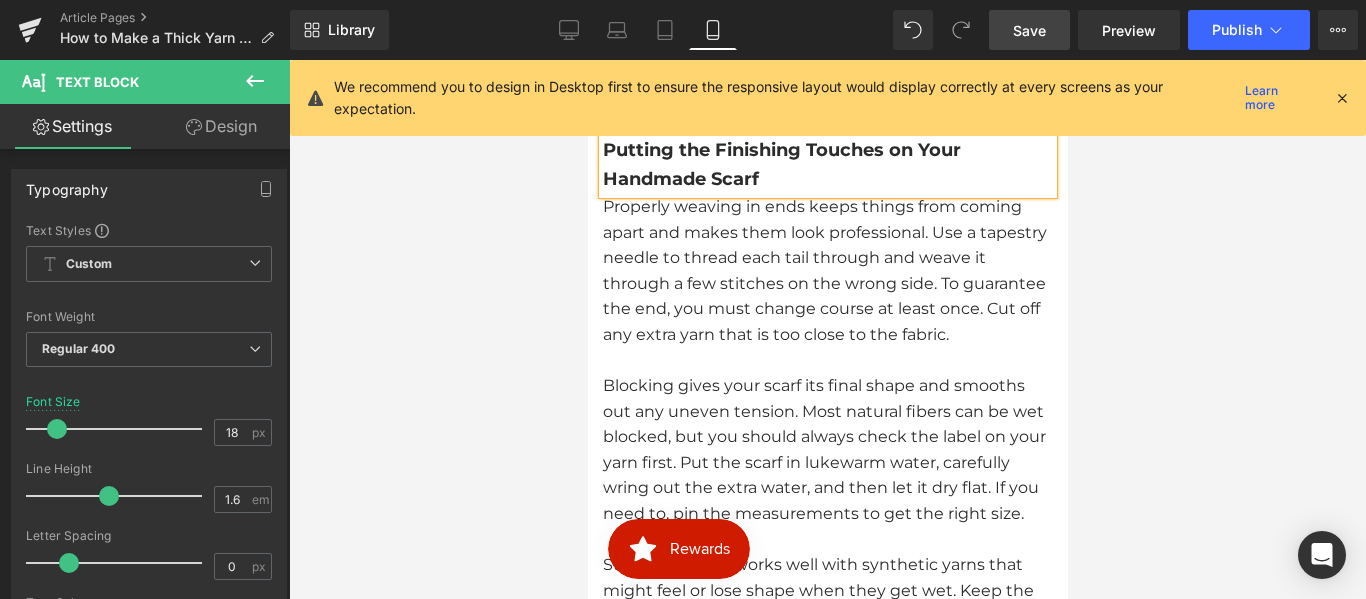 click on "Save" at bounding box center [1029, 30] 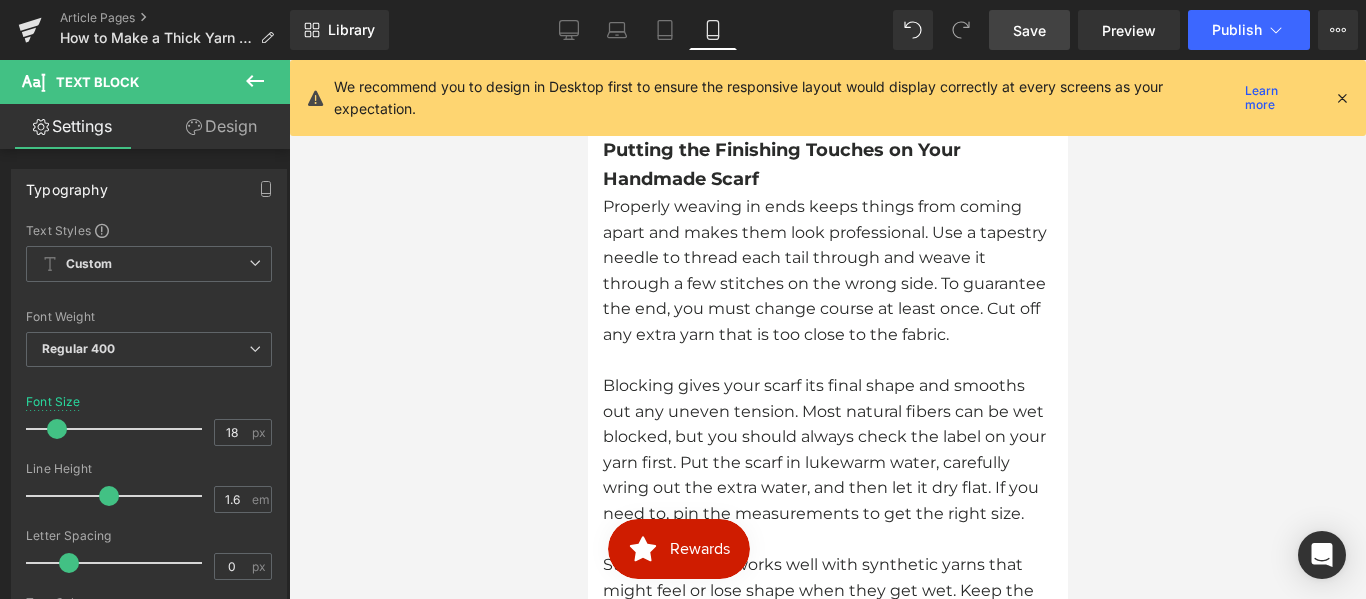 click on "Save" at bounding box center (1029, 30) 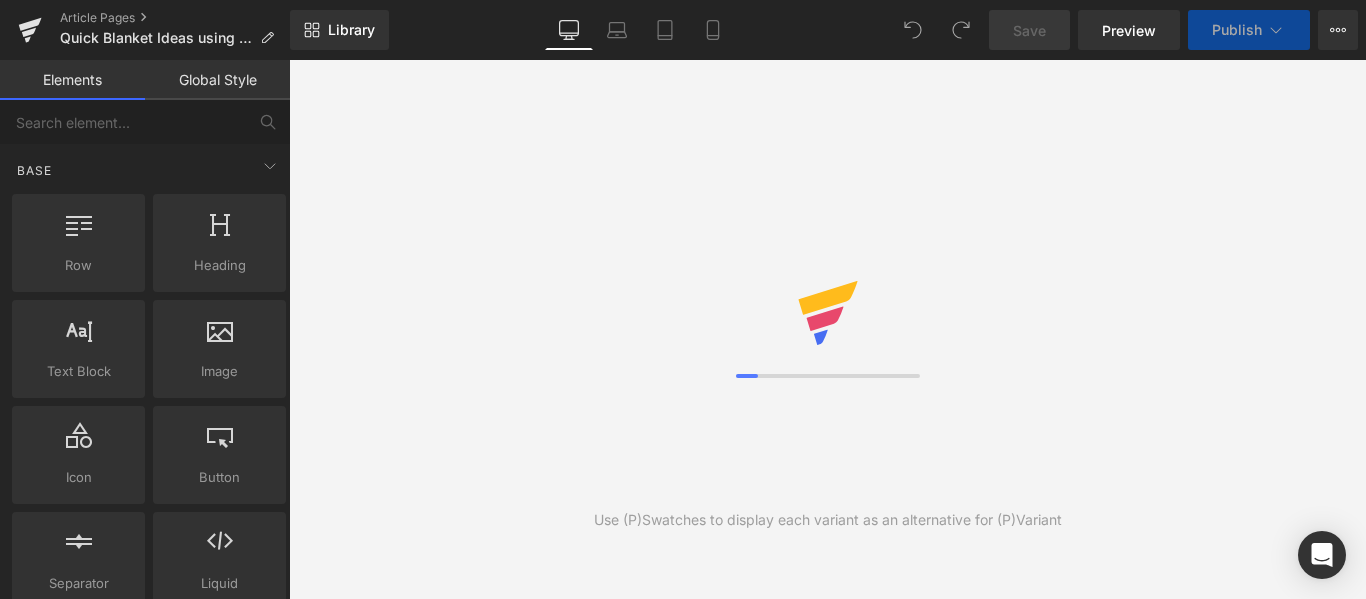 scroll, scrollTop: 0, scrollLeft: 0, axis: both 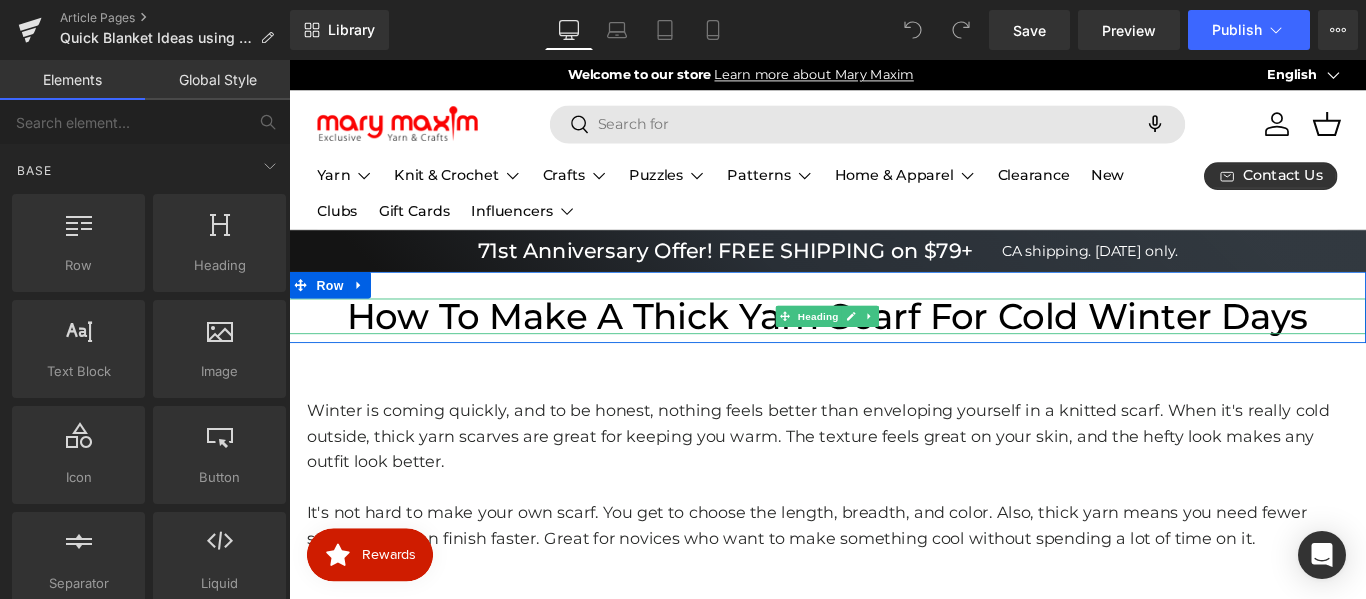 click on "How to Make a Thick Yarn Scarf for Cold Winter Days" at bounding box center (894, 348) 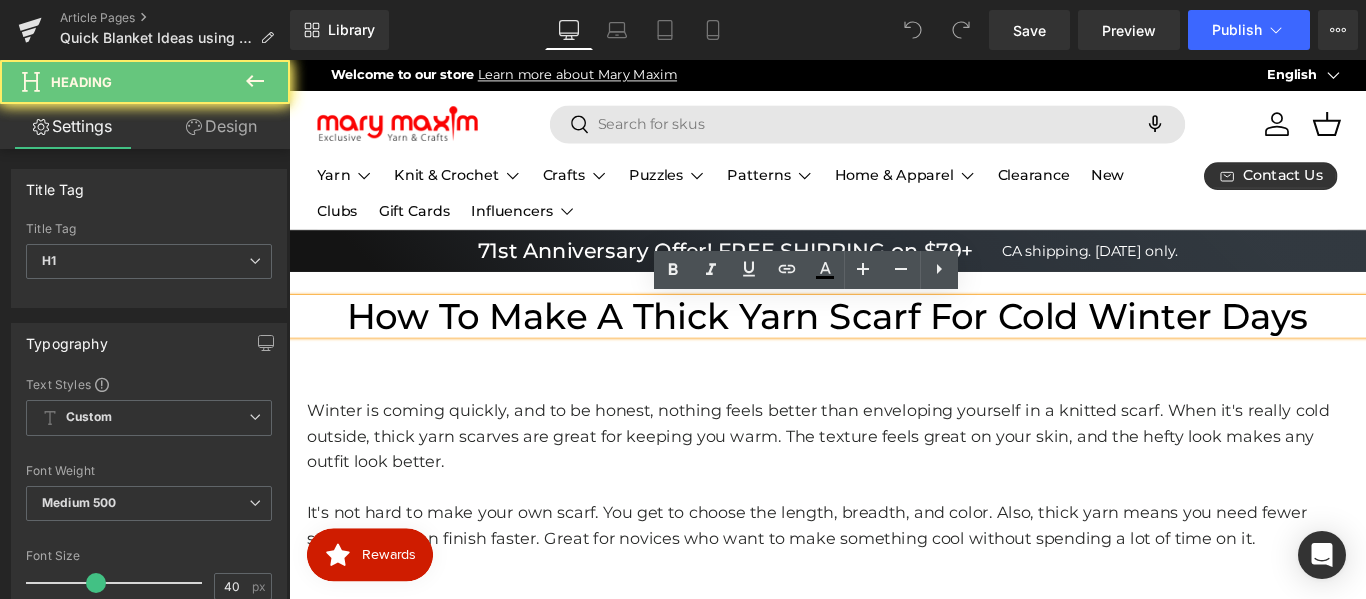click on "How to Make a Thick Yarn Scarf for Cold Winter Days" at bounding box center [894, 348] 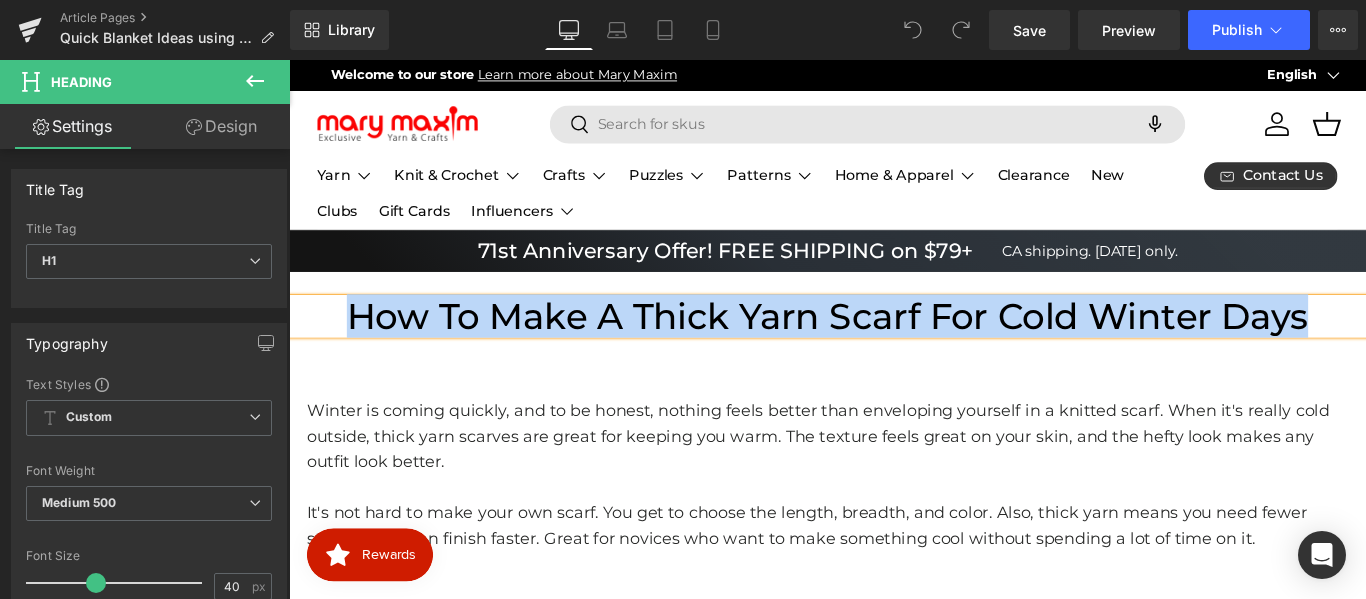 paste 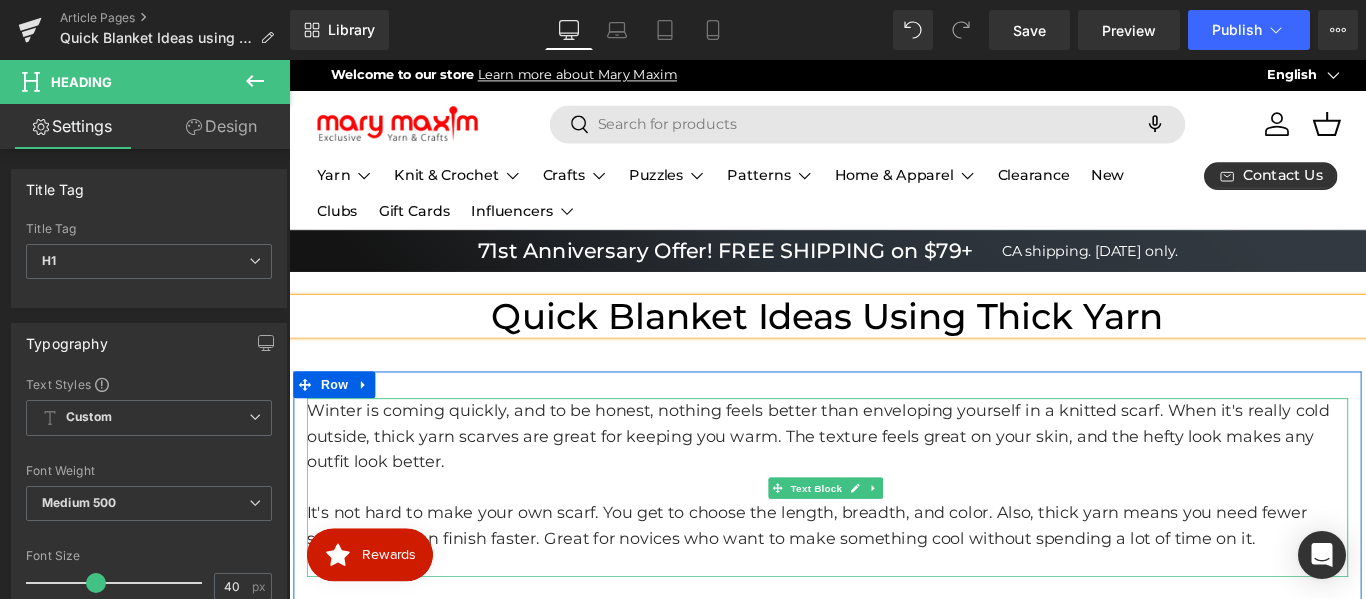 click on "Winter is coming quickly, and to be honest, nothing feels better than enveloping yourself in a knitted scarf. When it's really cold outside, thick yarn scarves are great for keeping you warm. The texture feels great on your skin, and the hefty look makes any outfit look better." at bounding box center (894, 483) 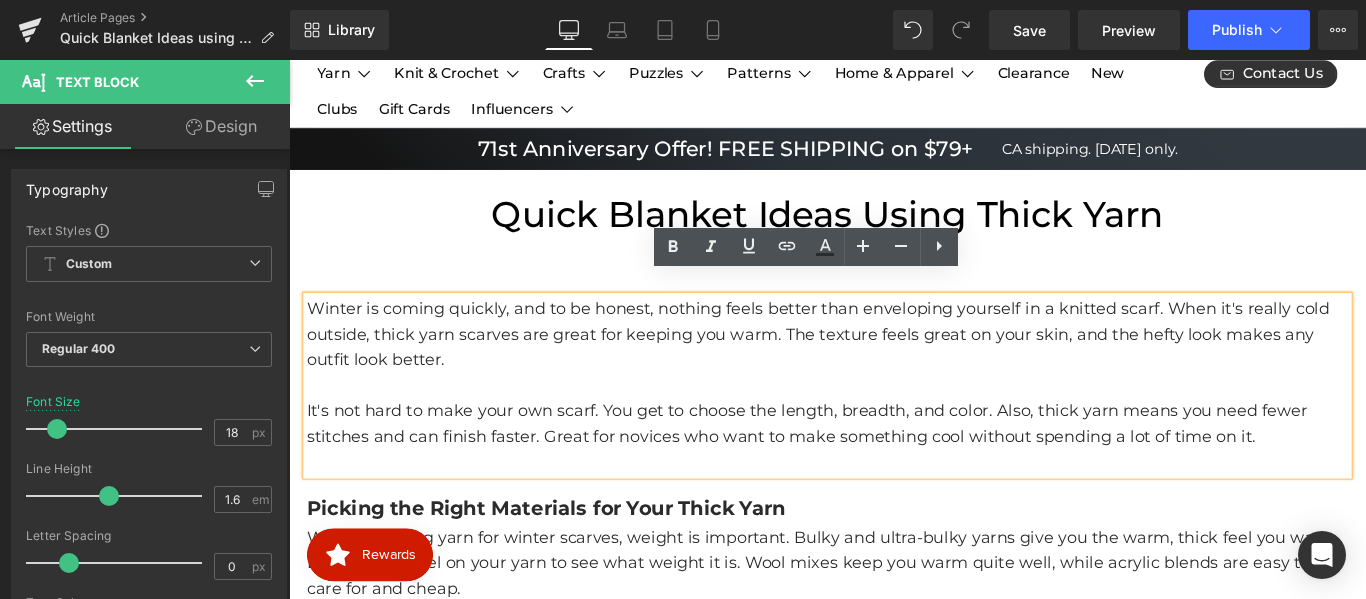 scroll, scrollTop: 200, scrollLeft: 0, axis: vertical 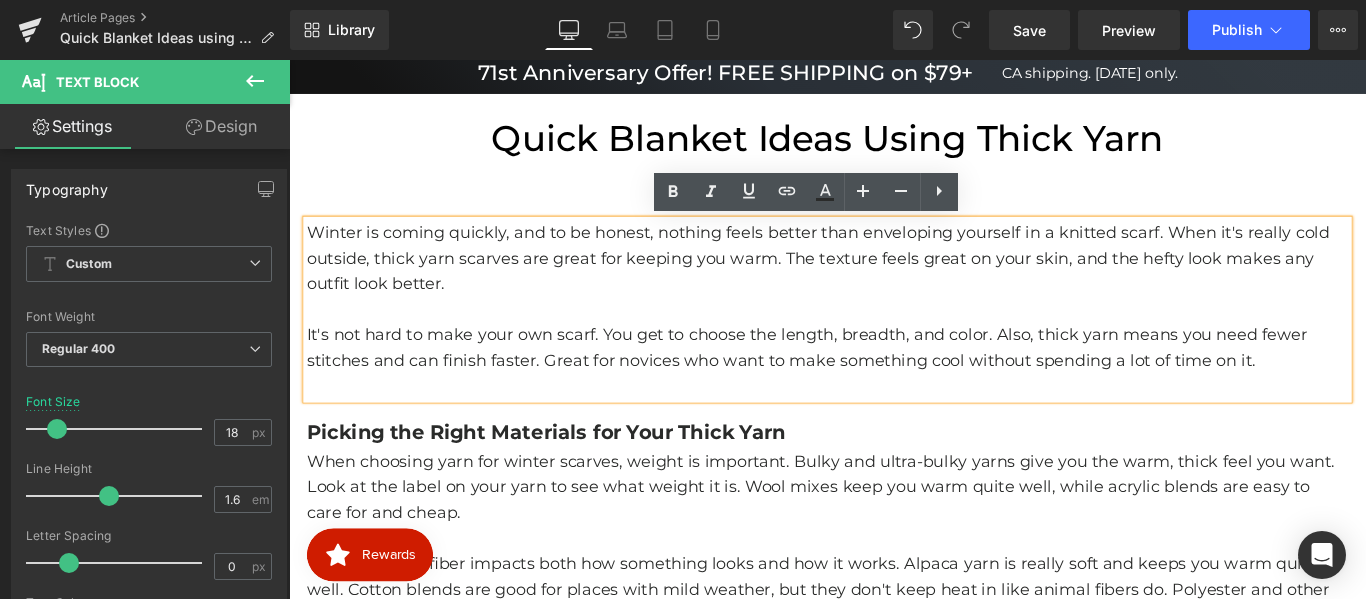 click on "Winter is coming quickly, and to be honest, nothing feels better than enveloping yourself in a knitted scarf. When it's really cold outside, thick yarn scarves are great for keeping you warm. The texture feels great on your skin, and the hefty look makes any outfit look better." at bounding box center (894, 283) 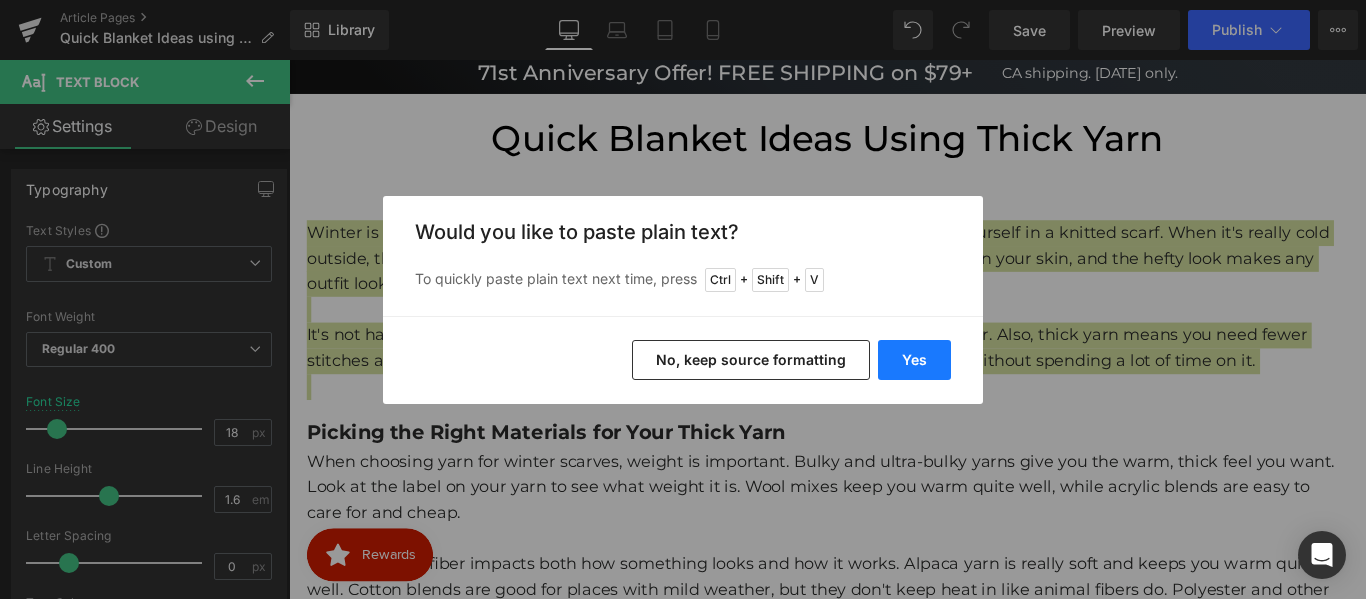 drag, startPoint x: 932, startPoint y: 369, endPoint x: 714, endPoint y: 347, distance: 219.10728 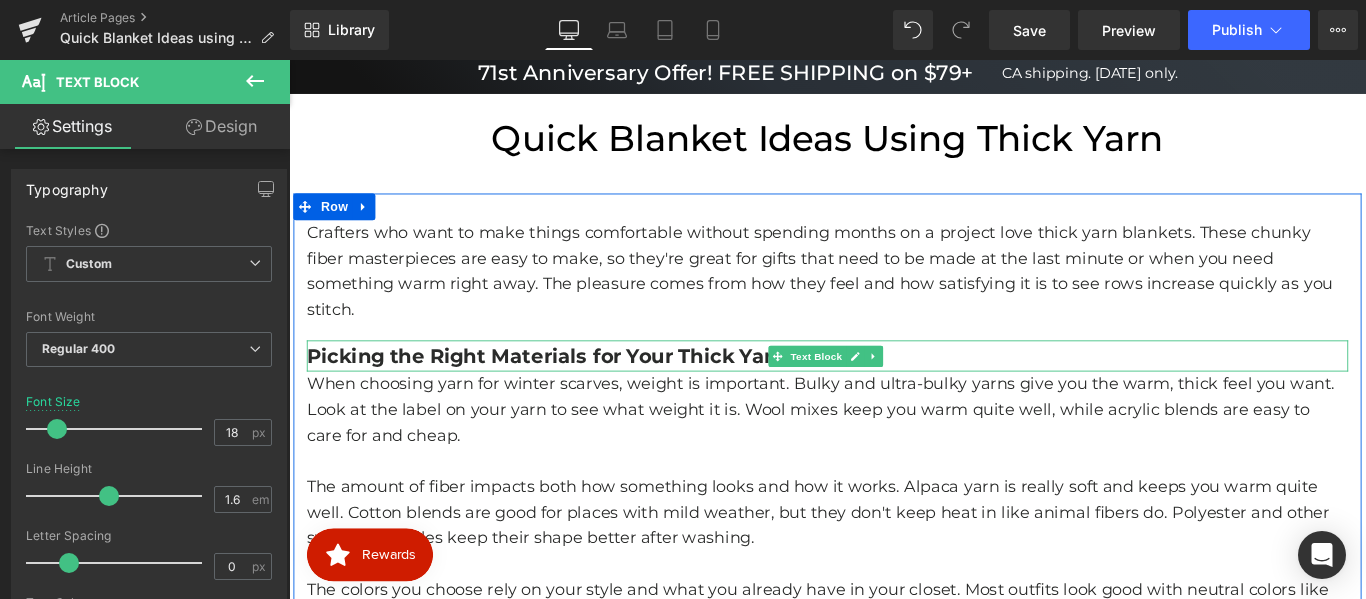 click on "Picking the Right Materials for Your Thick Yarn" at bounding box center [578, 392] 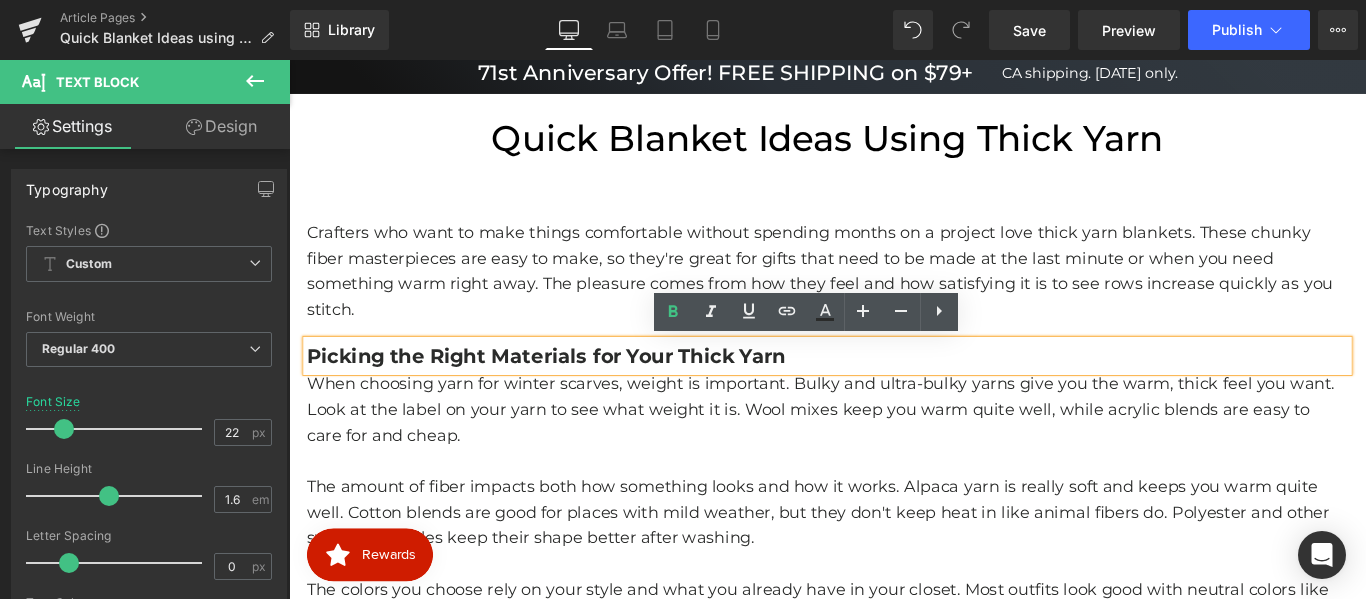 click on "Picking the Right Materials for Your Thick Yarn" at bounding box center [578, 392] 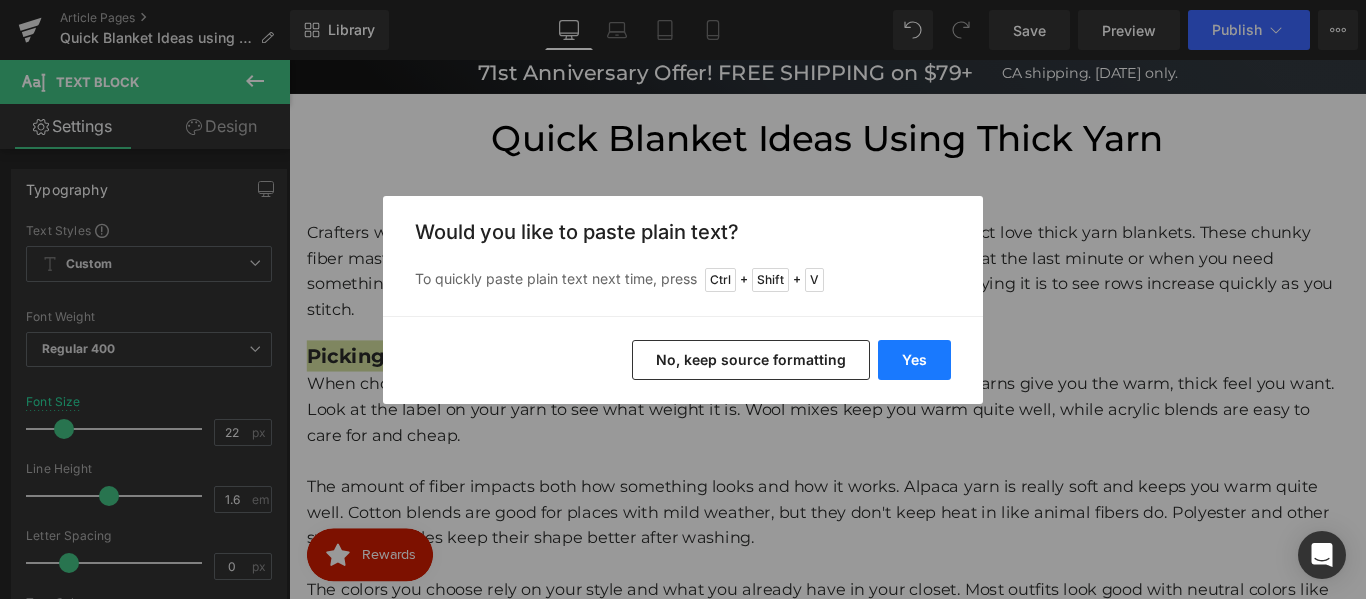 click on "Yes" at bounding box center (914, 360) 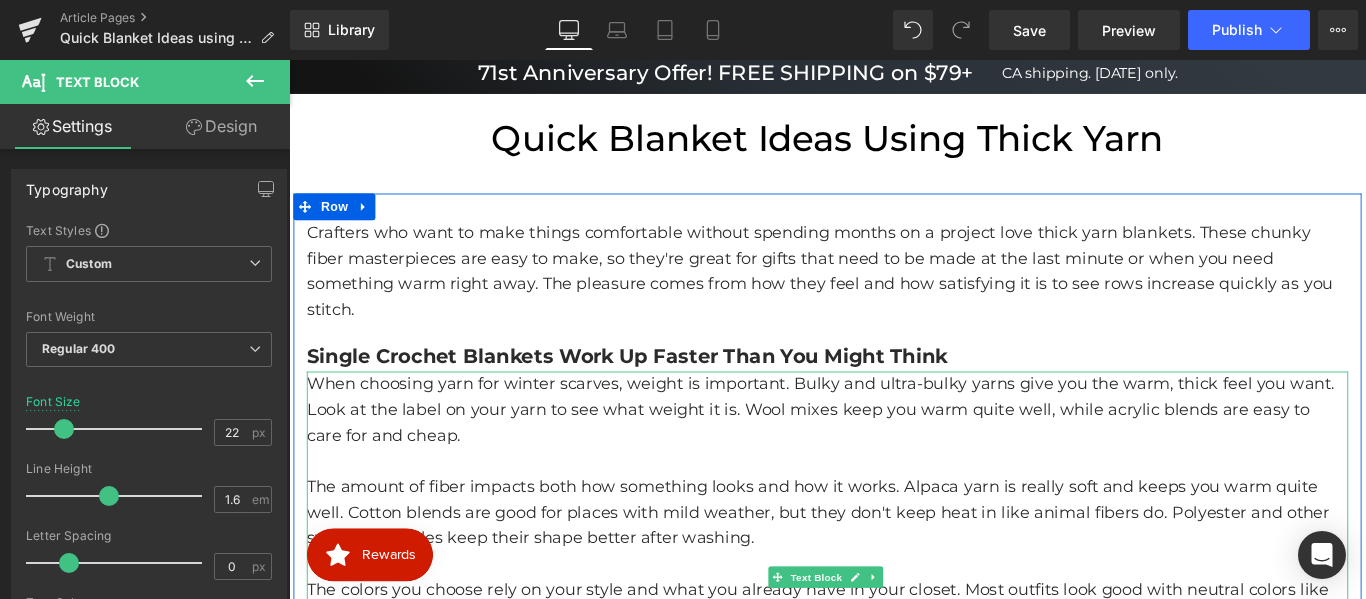 click on "When choosing yarn for winter scarves, weight is important. Bulky and ultra-bulky yarns give you the warm, thick feel you want. Look at the label on your yarn to see what weight it is. Wool mixes keep you warm quite well, while acrylic blends are easy to care for and cheap." at bounding box center (894, 453) 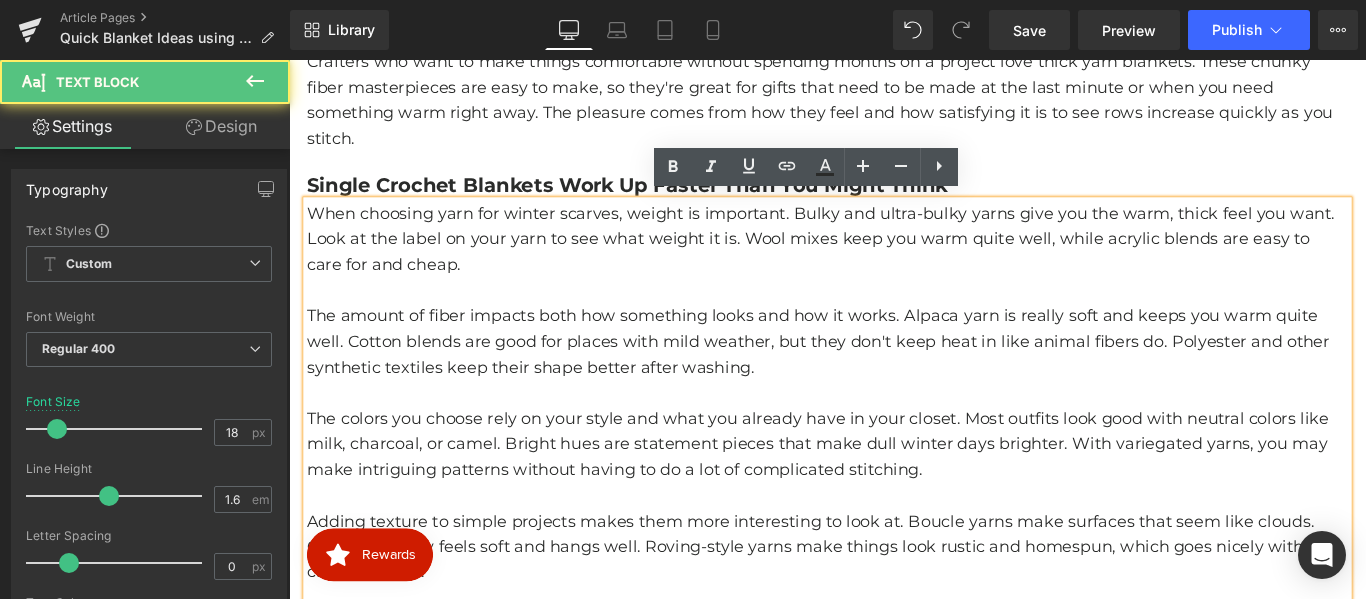 scroll, scrollTop: 416, scrollLeft: 0, axis: vertical 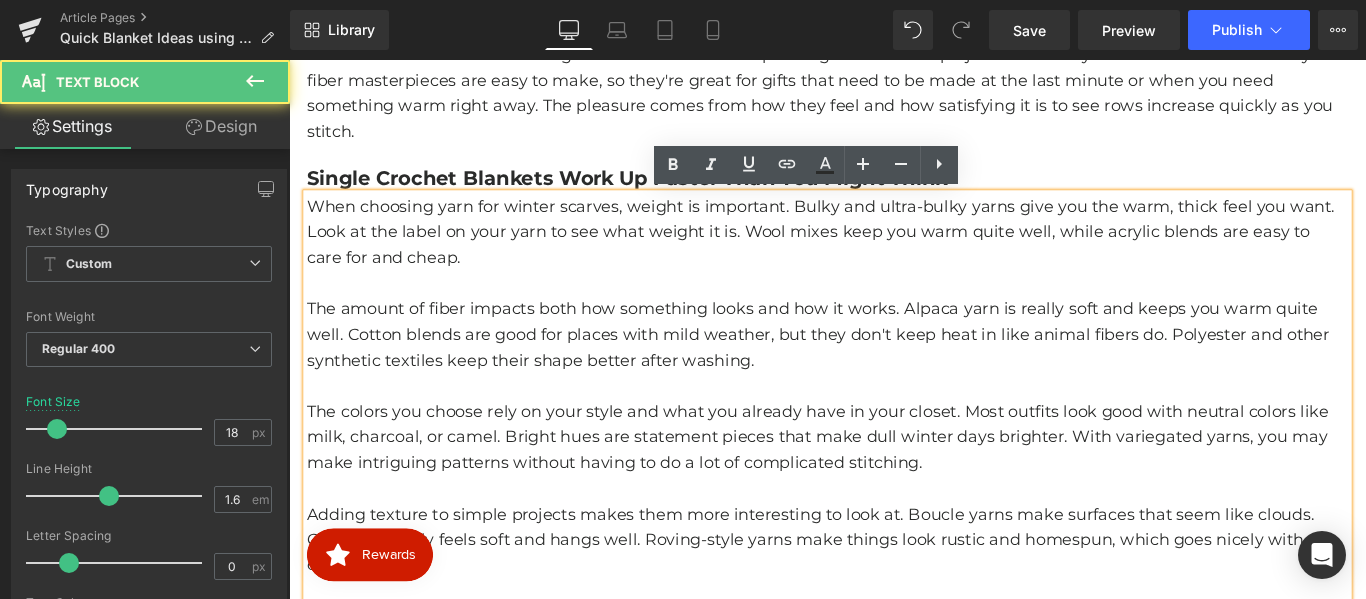 click on "The amount of fiber impacts both how something looks and how it works. Alpaca yarn is really soft and keeps you warm quite well. Cotton blends are good for places with mild weather, but they don't keep heat in like animal fibers do. Polyester and other synthetic textiles keep their shape better after washing." at bounding box center [894, 368] 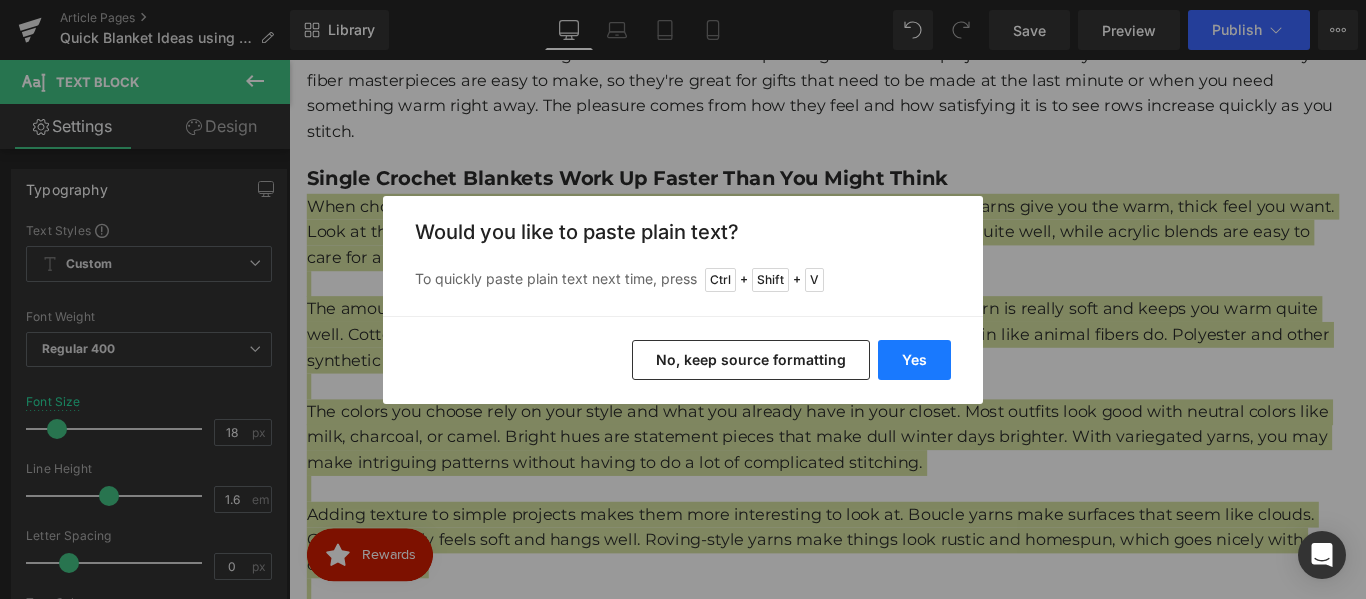 click on "Yes" at bounding box center (914, 360) 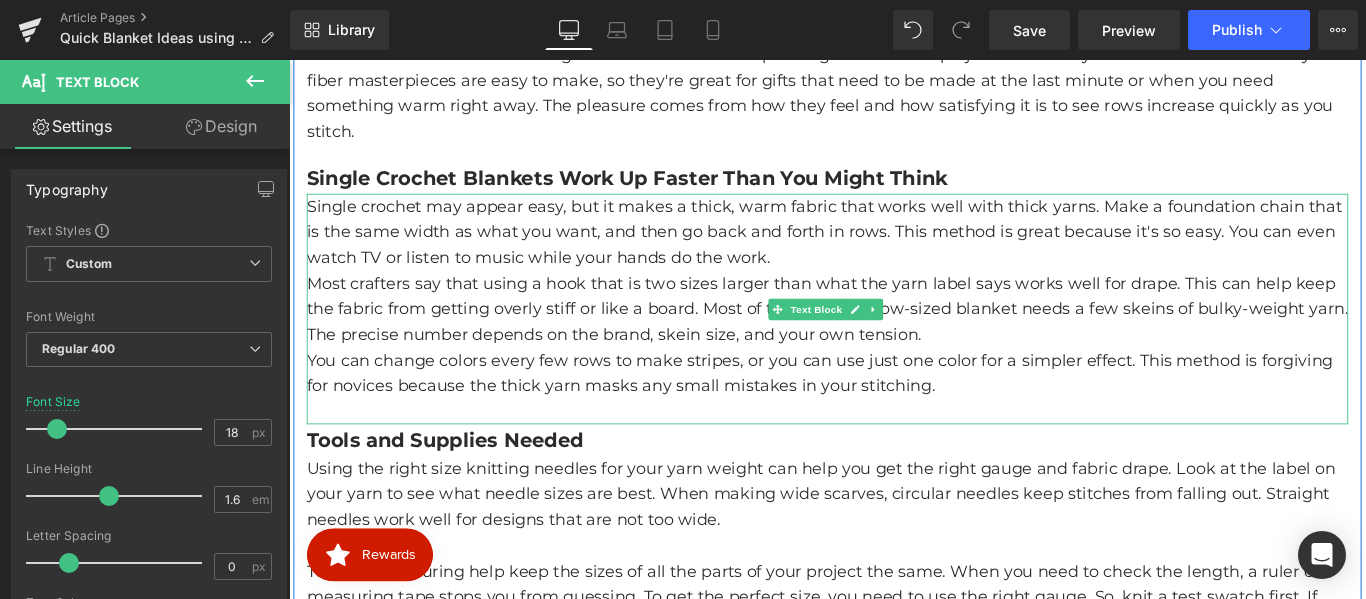 click on "Single crochet may appear easy, but it makes a thick, warm fabric that works well with thick yarns. Make a foundation chain that is the same width as what you want, and then go back and forth in rows. This method is great because it's so easy. You can even watch TV or listen to music while your hands do the work." at bounding box center (894, 253) 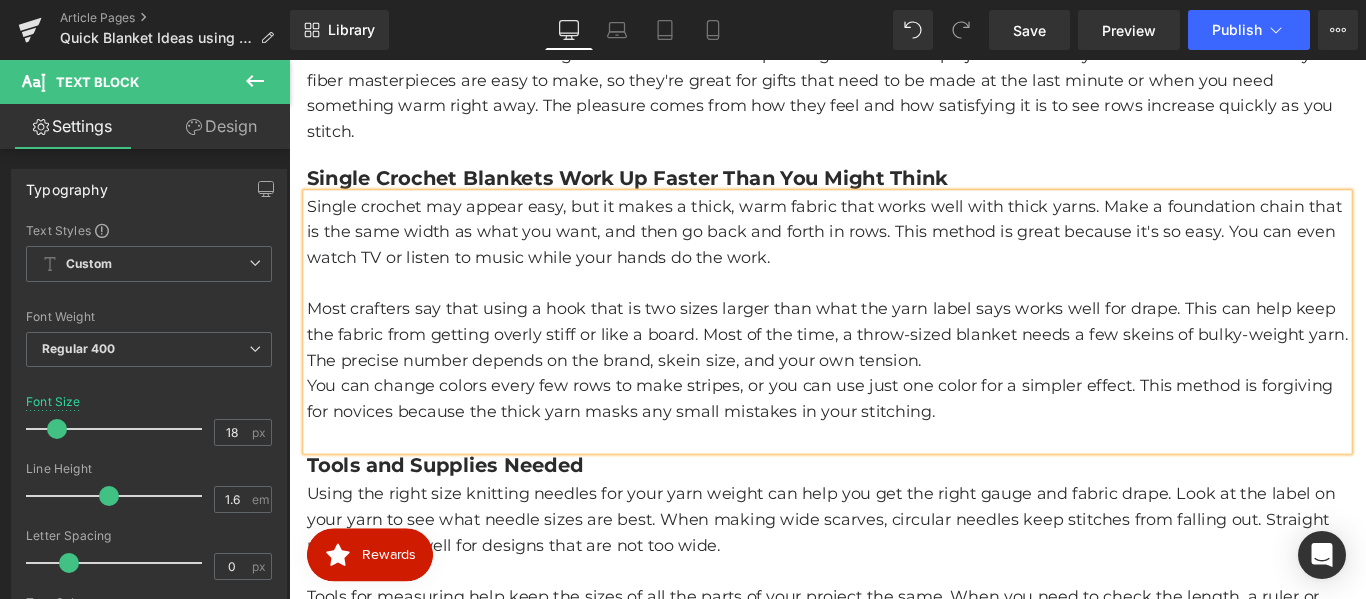 click on "Most crafters say that using a hook that is two sizes larger than what the yarn label says works well for drape. This can help keep the fabric from getting overly stiff or like a board. Most of the time, a throw-sized blanket needs a few skeins of bulky-weight yarn. The precise number depends on the brand, skein size, and your own tension." at bounding box center (894, 368) 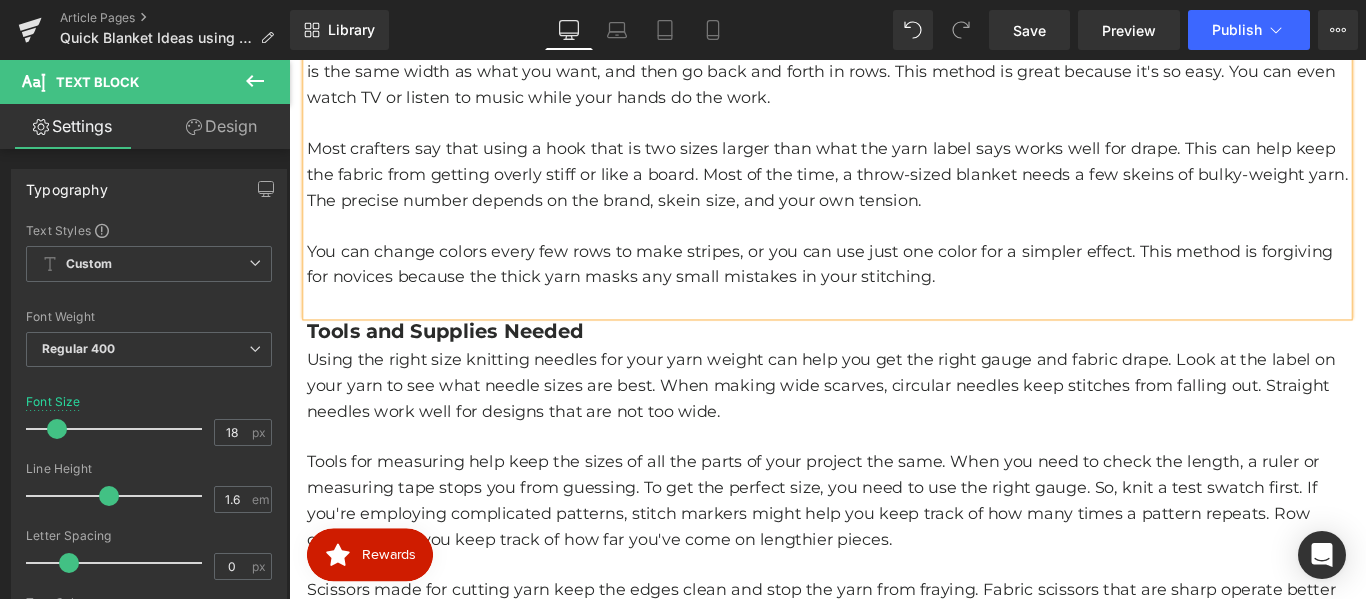 scroll, scrollTop: 616, scrollLeft: 0, axis: vertical 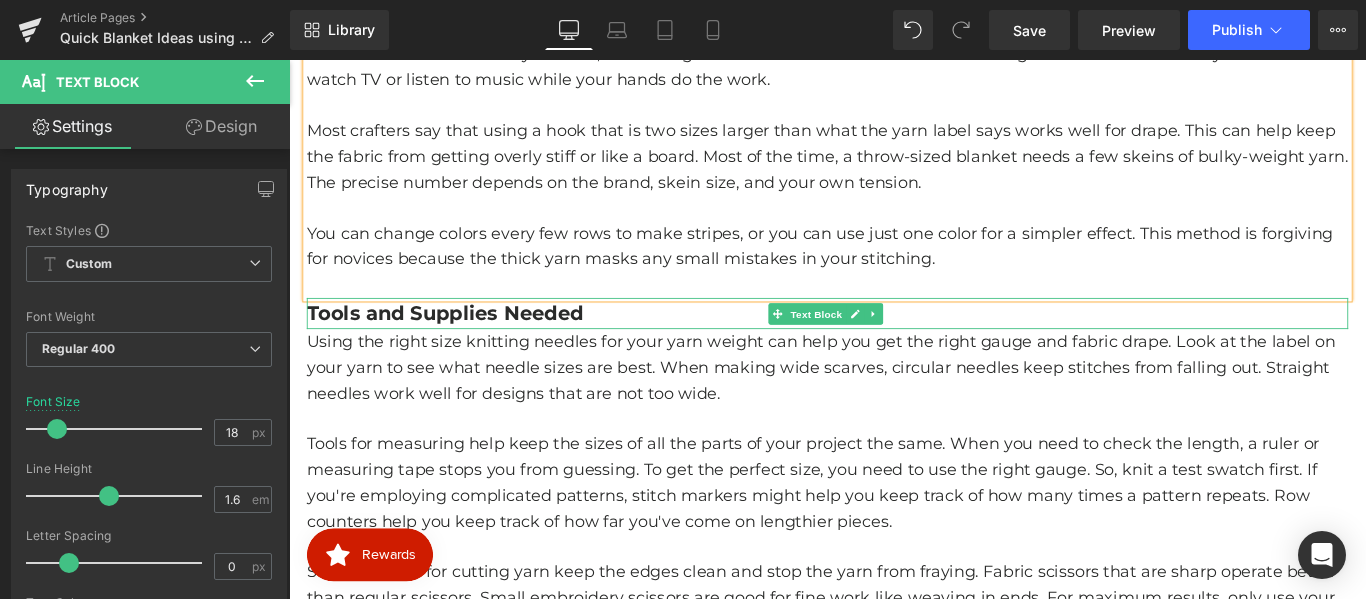click on "Tools and Supplies Needed" at bounding box center (464, 344) 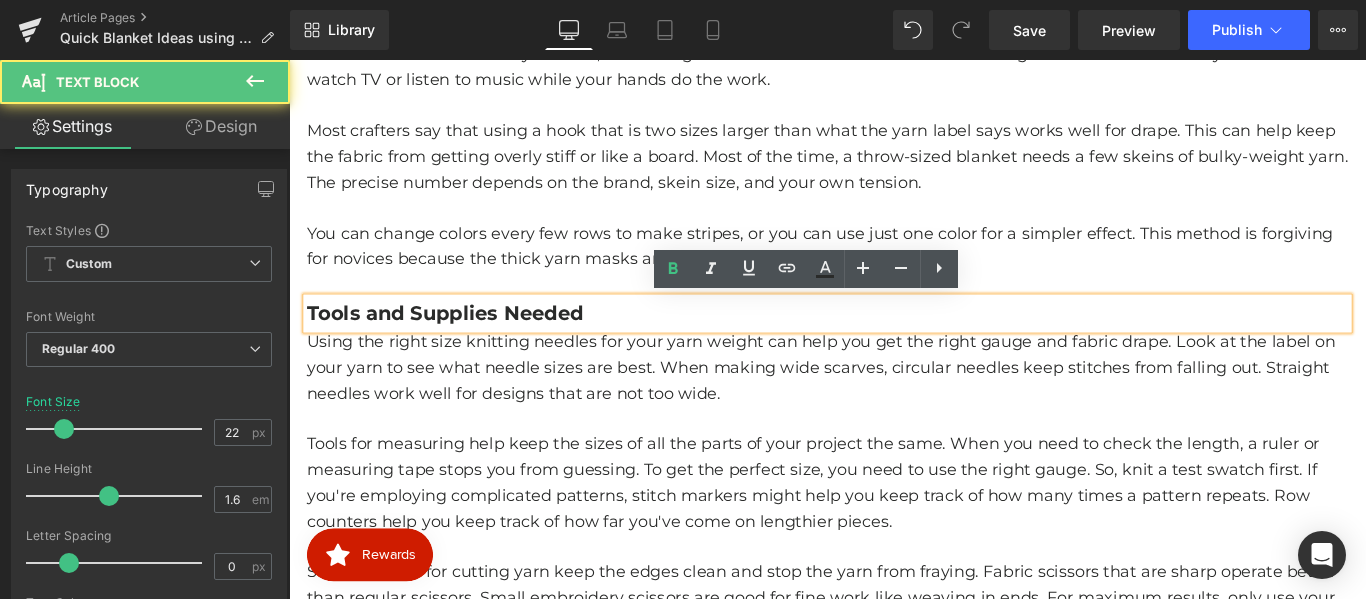 click on "Tools and Supplies Needed" at bounding box center (464, 344) 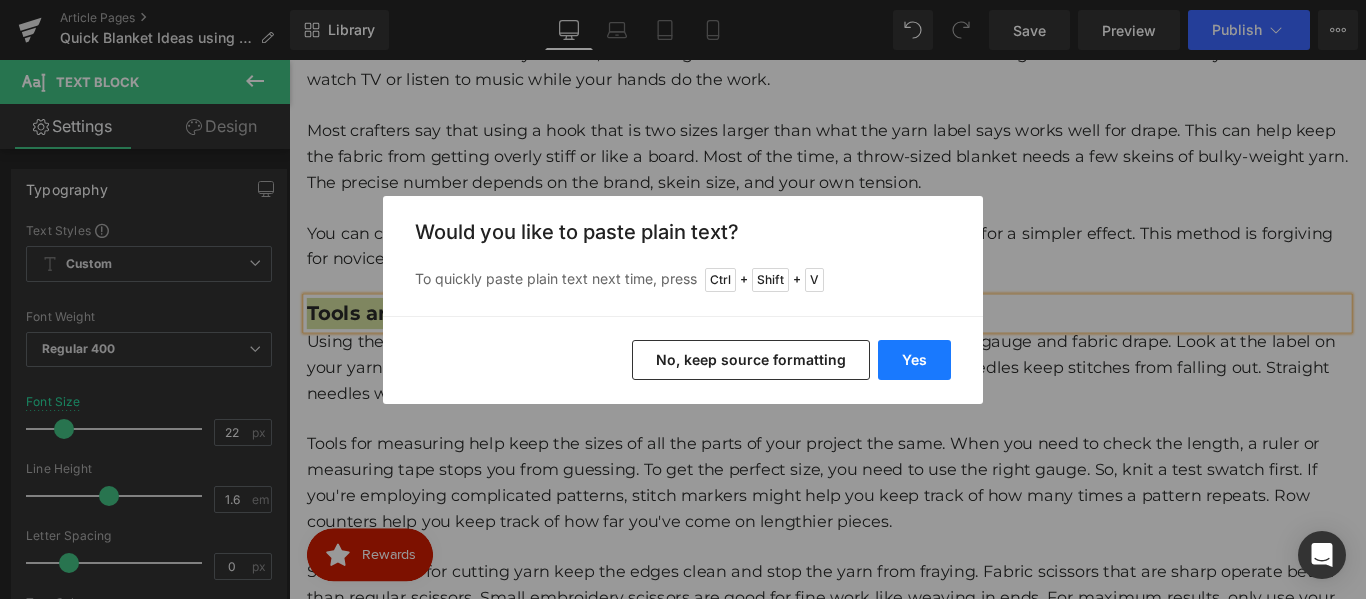 click on "Yes" at bounding box center (914, 360) 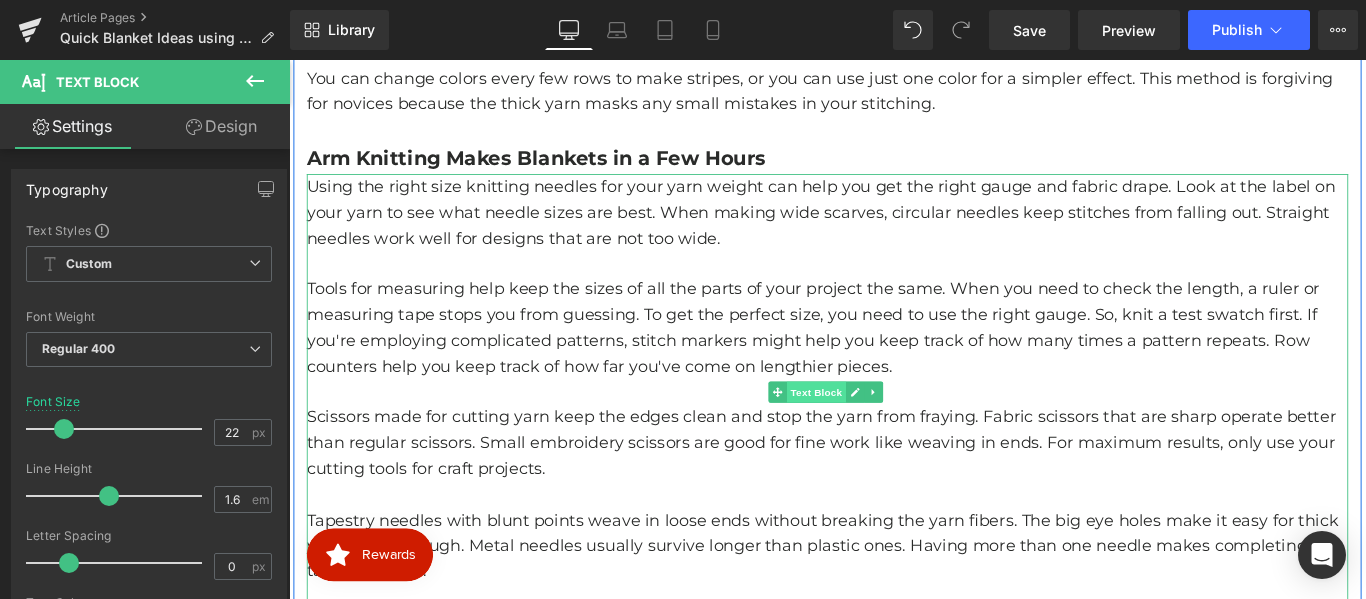 scroll, scrollTop: 816, scrollLeft: 0, axis: vertical 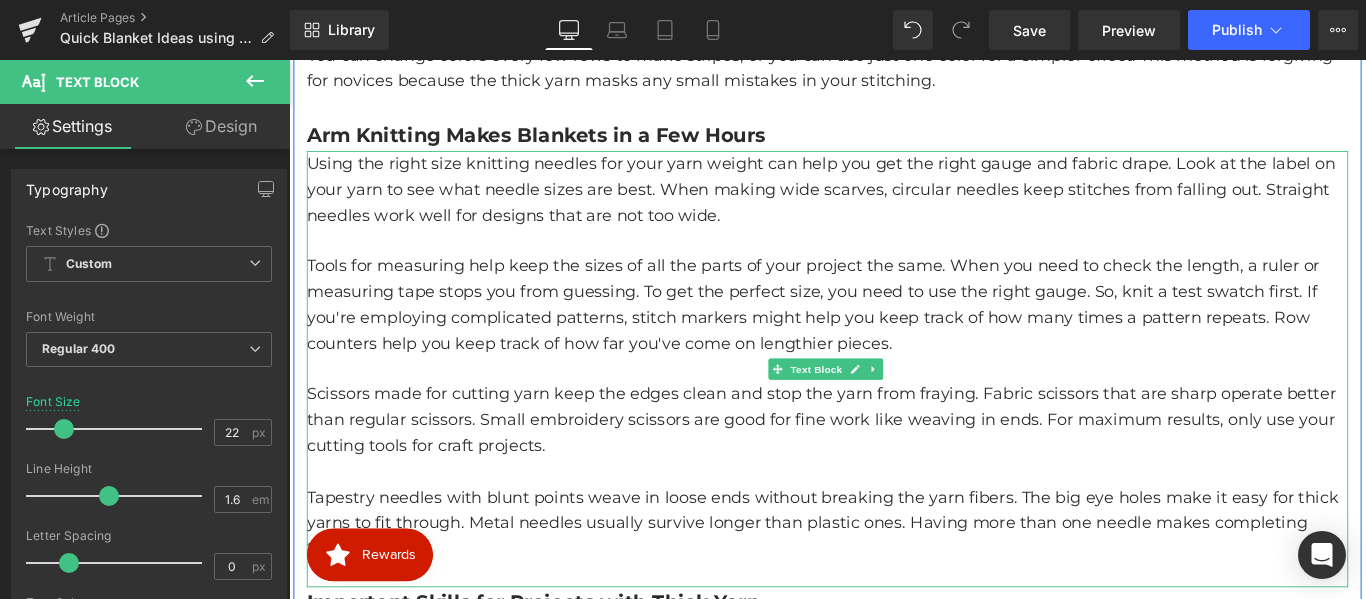 click on "Tools for measuring help keep the sizes of all the parts of your project the same. When you need to check the length, a ruler or measuring tape stops you from guessing. To get the perfect size, you need to use the right gauge. So, knit a test swatch first. If you're employing complicated patterns, stitch markers might help you keep track of how many times a pattern repeats. Row counters help you keep track of how far you've come on lengthier pieces." at bounding box center (894, 334) 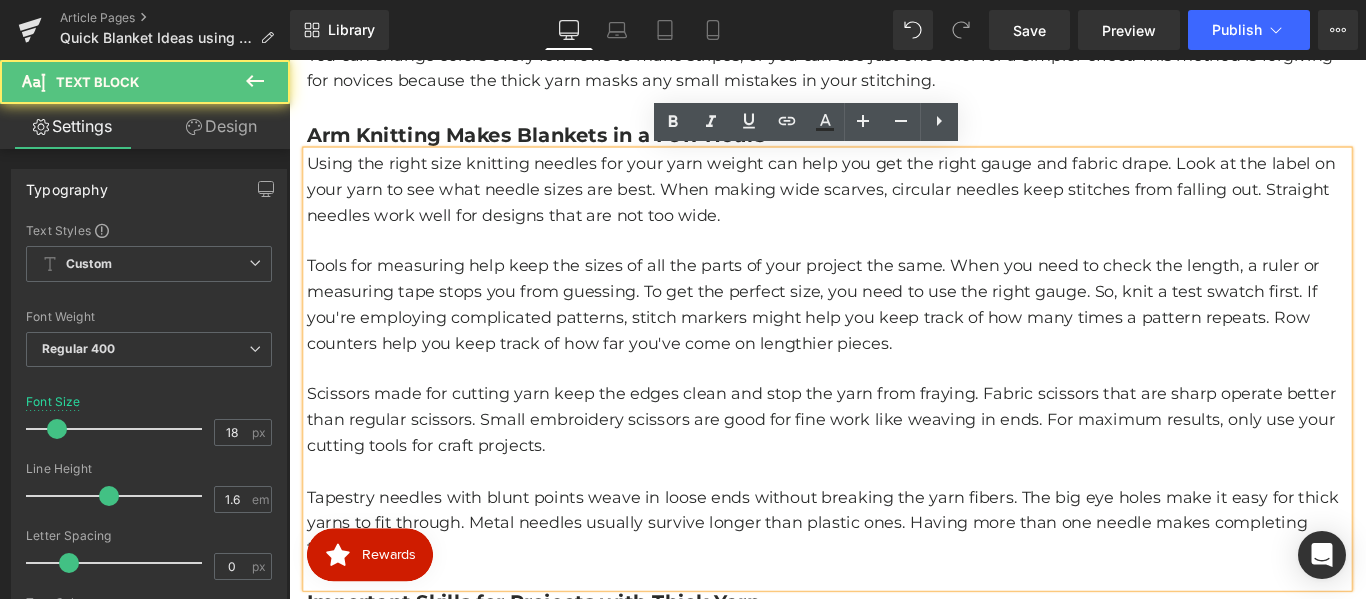 click on "Tools for measuring help keep the sizes of all the parts of your project the same. When you need to check the length, a ruler or measuring tape stops you from guessing. To get the perfect size, you need to use the right gauge. So, knit a test swatch first. If you're employing complicated patterns, stitch markers might help you keep track of how many times a pattern repeats. Row counters help you keep track of how far you've come on lengthier pieces." at bounding box center (894, 334) 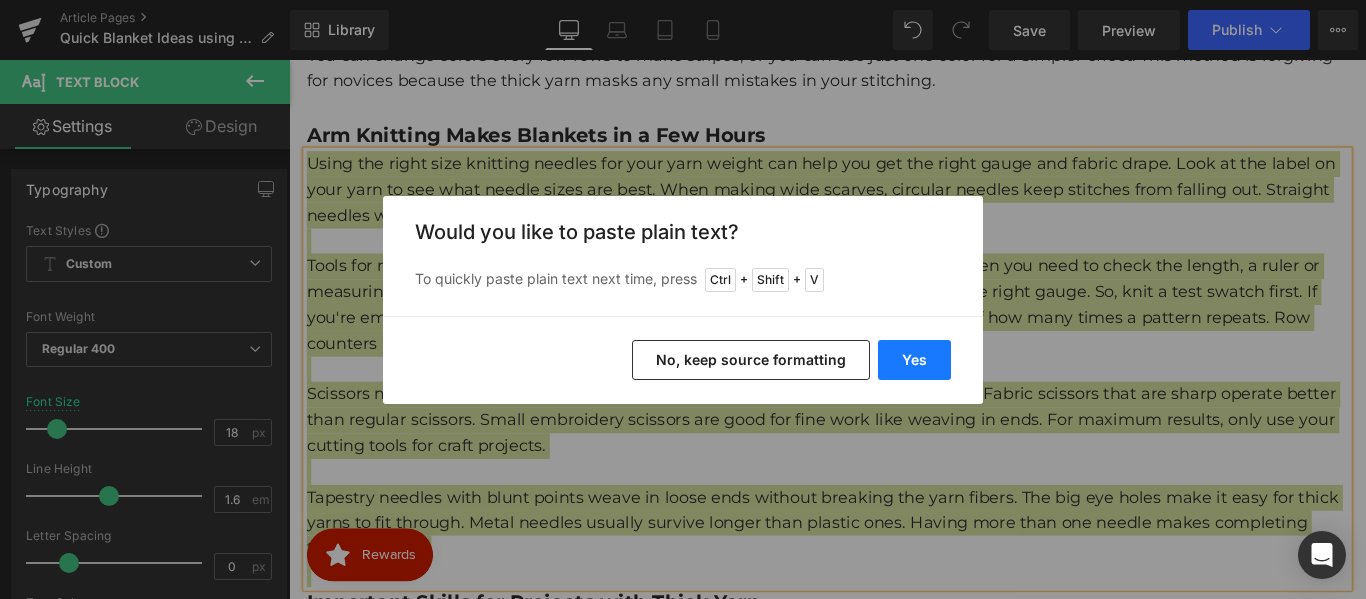 click on "Yes" at bounding box center [914, 360] 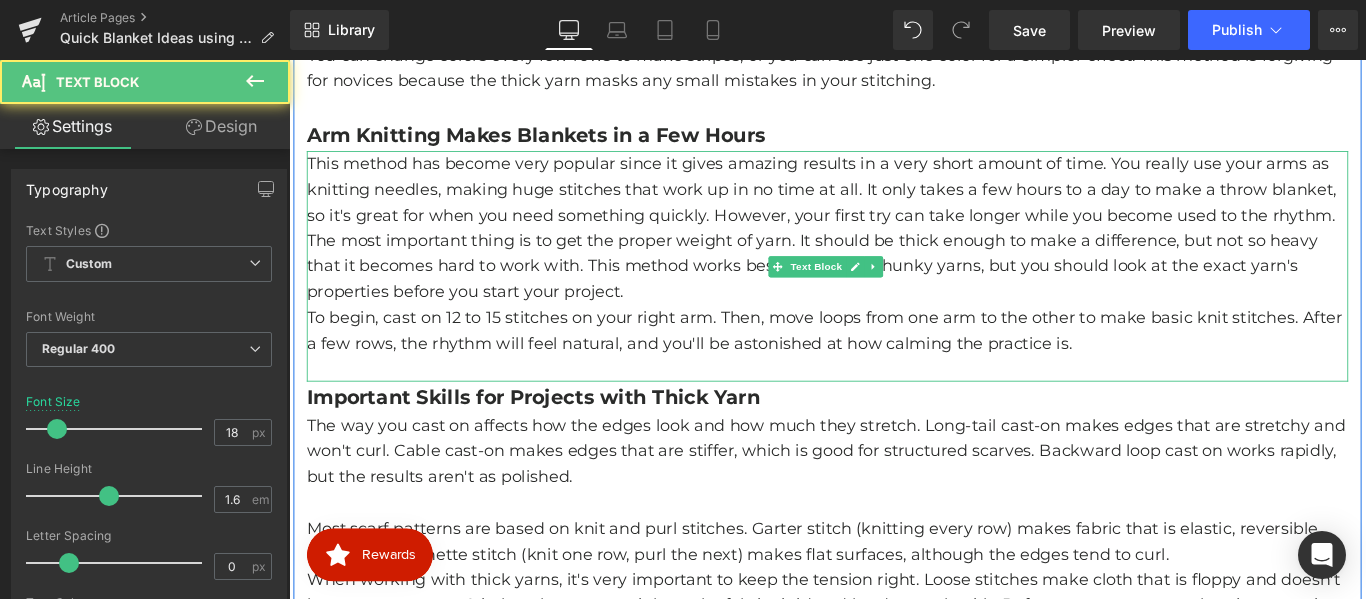 click on "The most important thing is to get the proper weight of yarn. It should be thick enough to make a difference, but not so heavy that it becomes hard to work with. This method works best with really chunky yarns, but you should look at the exact yarn's properties before you start your project." at bounding box center (894, 292) 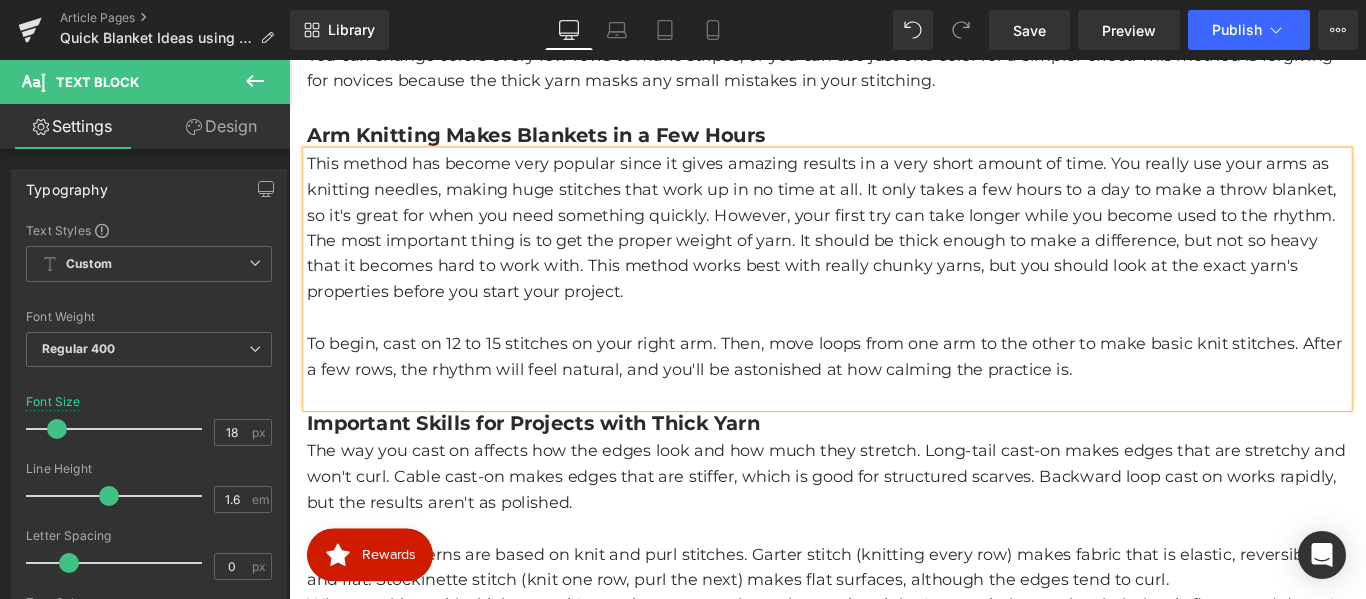click on "This method has become very popular since it gives amazing results in a very short amount of time. You really use your arms as knitting needles, making huge stitches that work up in no time at all. It only takes a few hours to a day to make a throw blanket, so it's great for when you need something quickly. However, your first try can take longer while you become used to the rhythm." at bounding box center [894, 205] 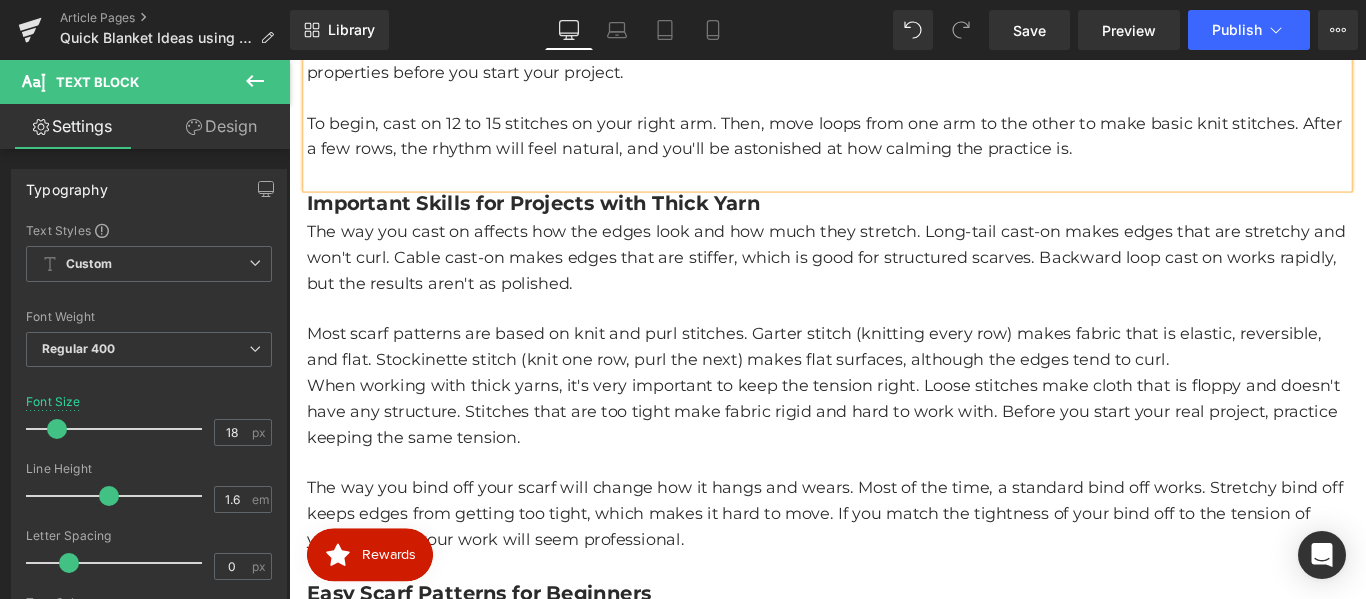 scroll, scrollTop: 1000, scrollLeft: 0, axis: vertical 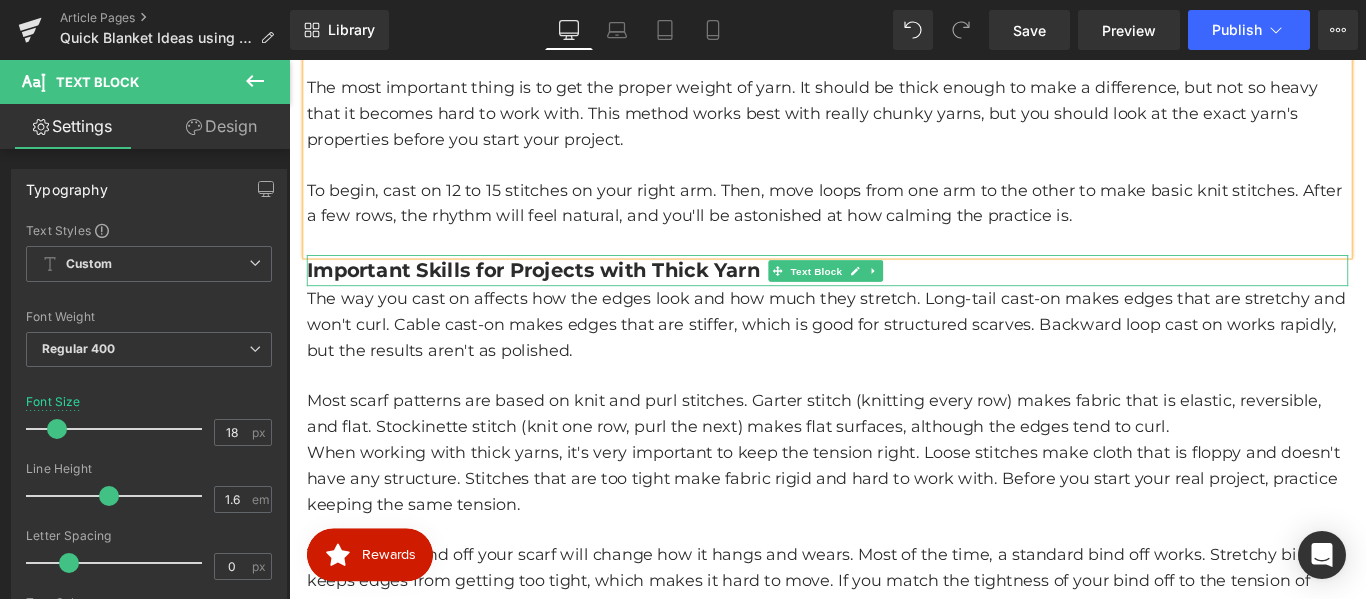 click on "Important Skills for Projects with Thick Yarn" at bounding box center [563, 296] 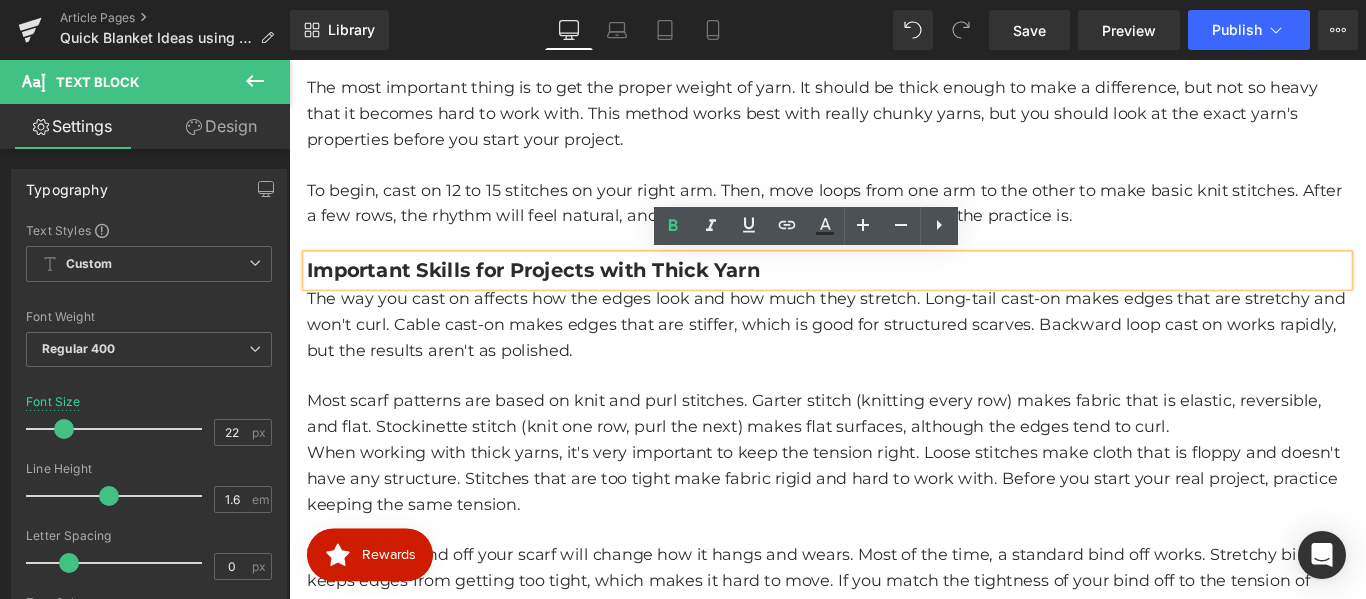 click on "Important Skills for Projects with Thick Yarn" at bounding box center (563, 296) 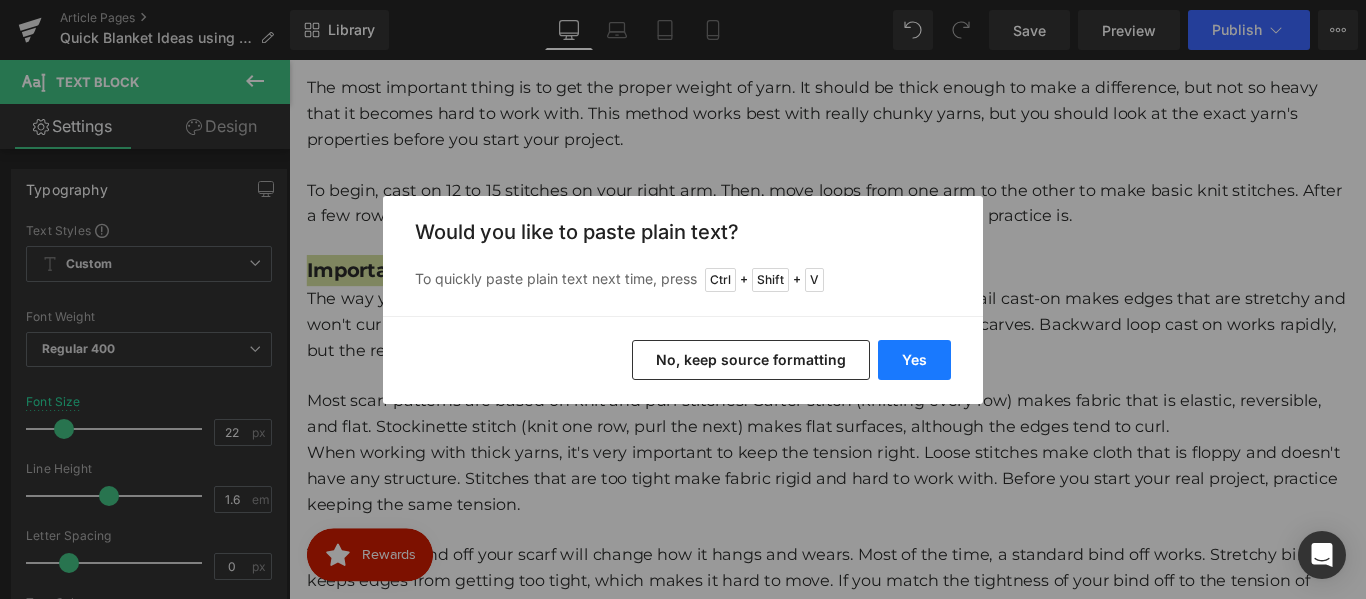 click on "Yes" at bounding box center (914, 360) 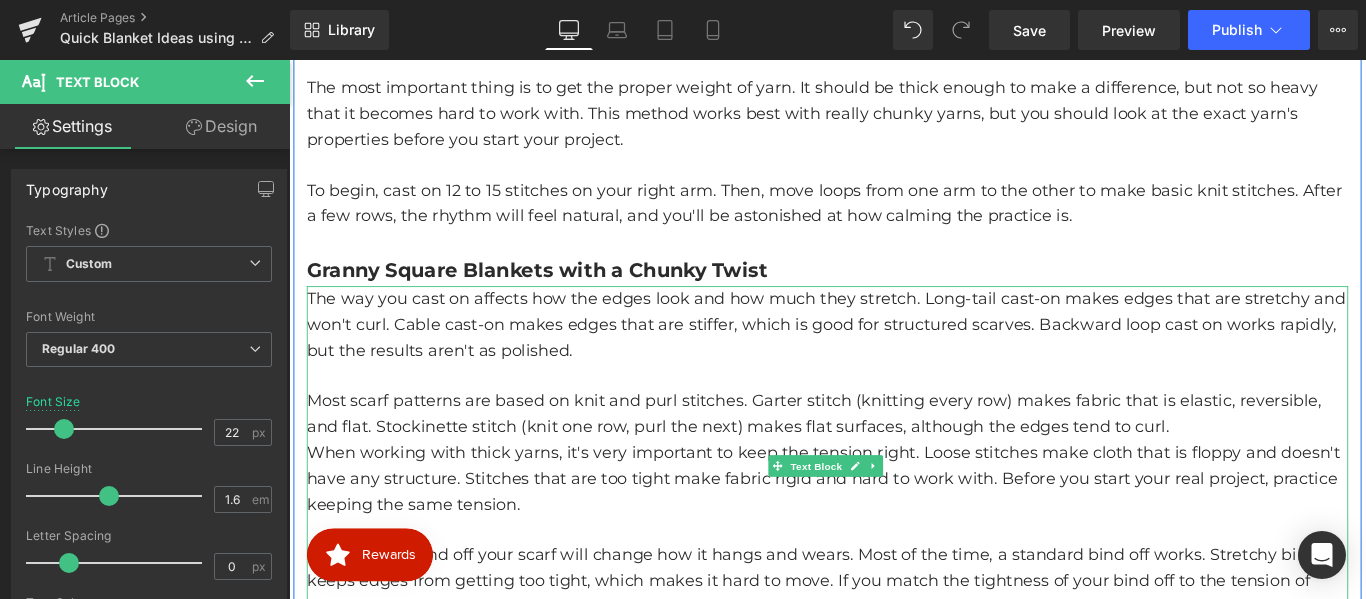 click on "When working with thick yarns, it's very important to keep the tension right. Loose stitches make cloth that is floppy and doesn't have any structure. Stitches that are too tight make fabric rigid and hard to work with. Before you start your real project, practice keeping the same tension." at bounding box center (894, 530) 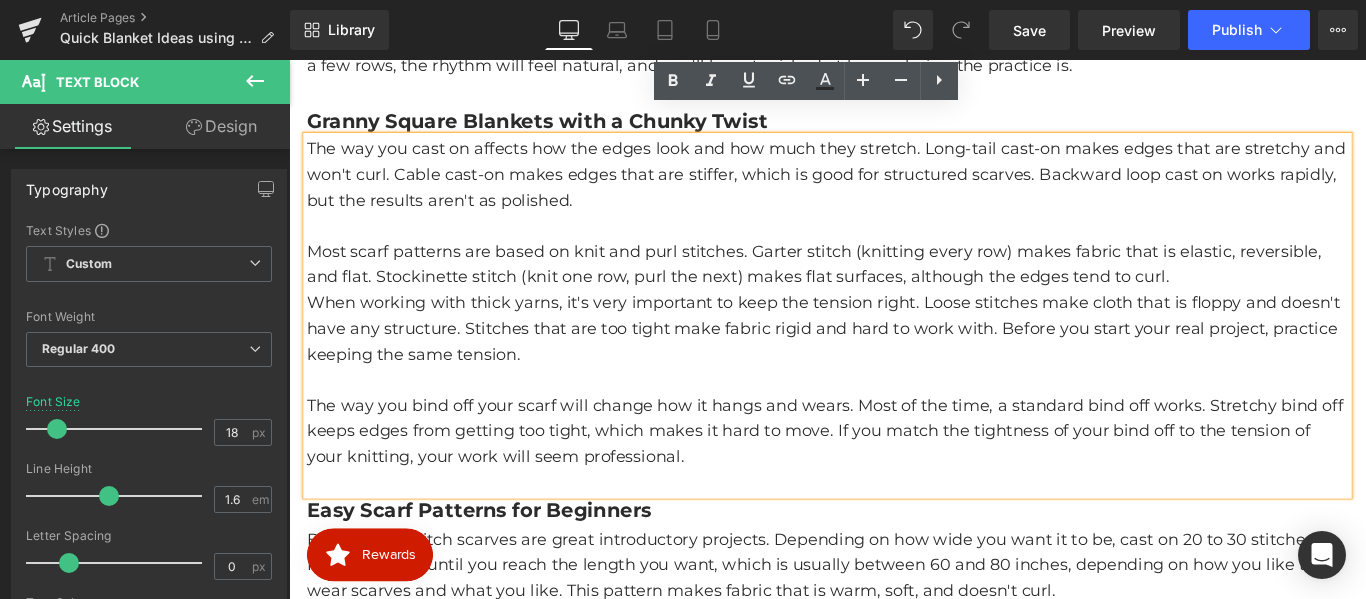 scroll, scrollTop: 1216, scrollLeft: 0, axis: vertical 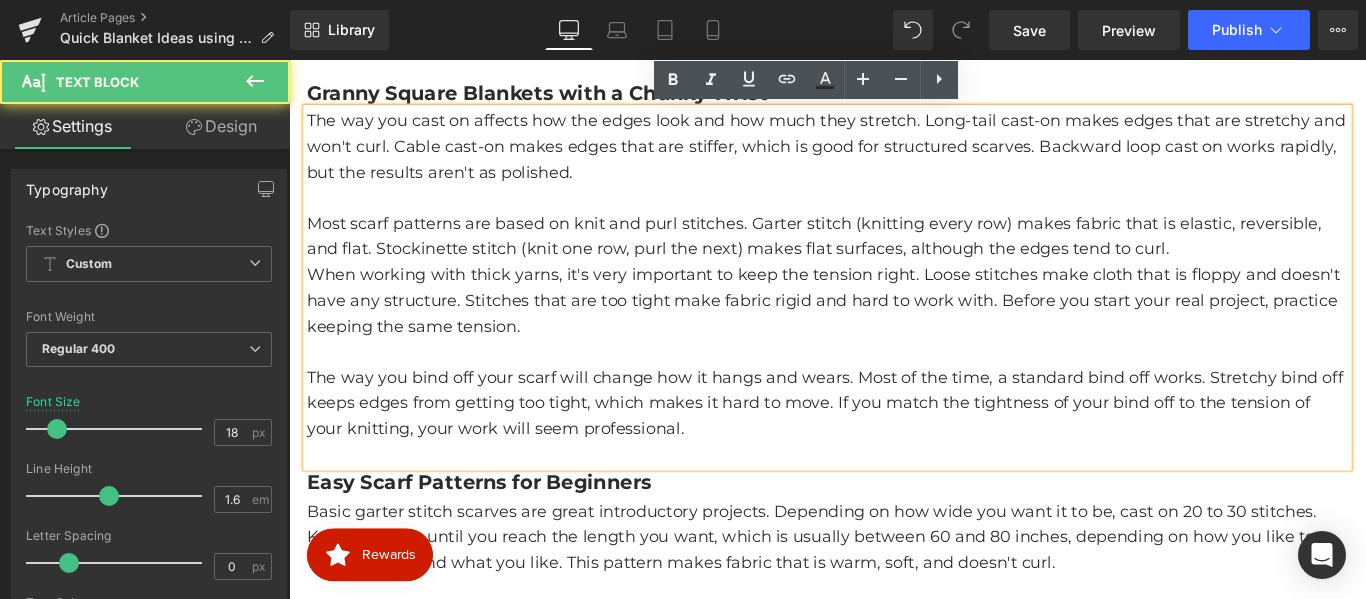 click on "When working with thick yarns, it's very important to keep the tension right. Loose stitches make cloth that is floppy and doesn't have any structure. Stitches that are too tight make fabric rigid and hard to work with. Before you start your real project, practice keeping the same tension." at bounding box center [894, 330] 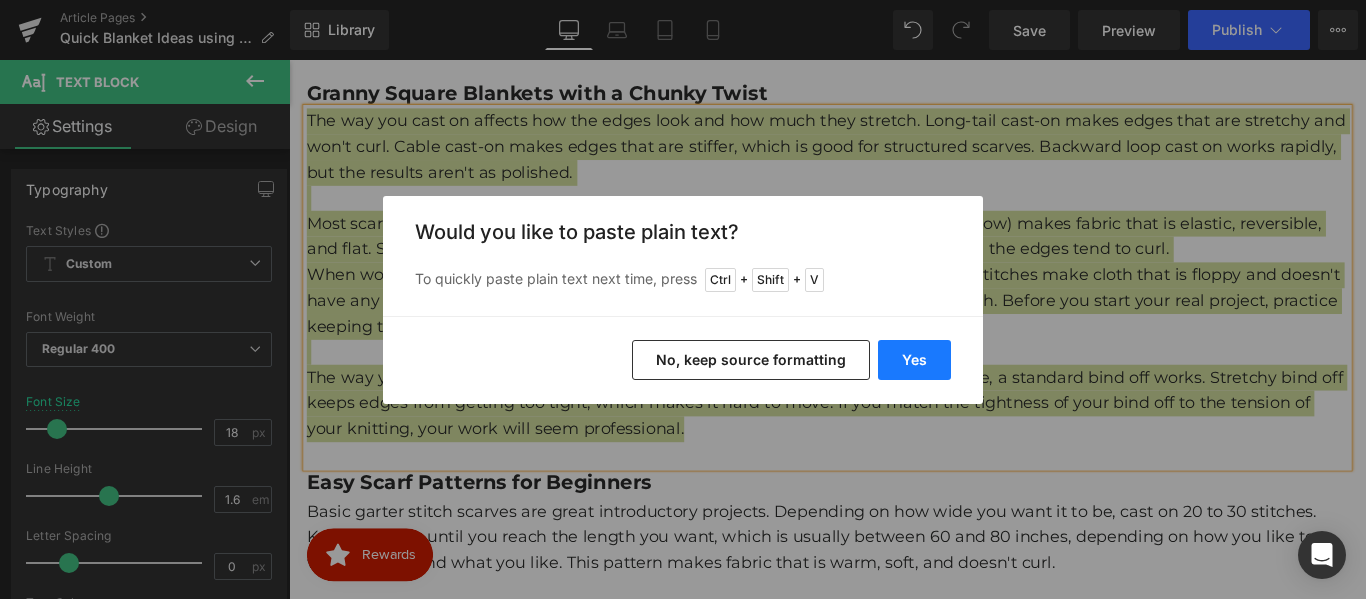 click on "Yes" at bounding box center [914, 360] 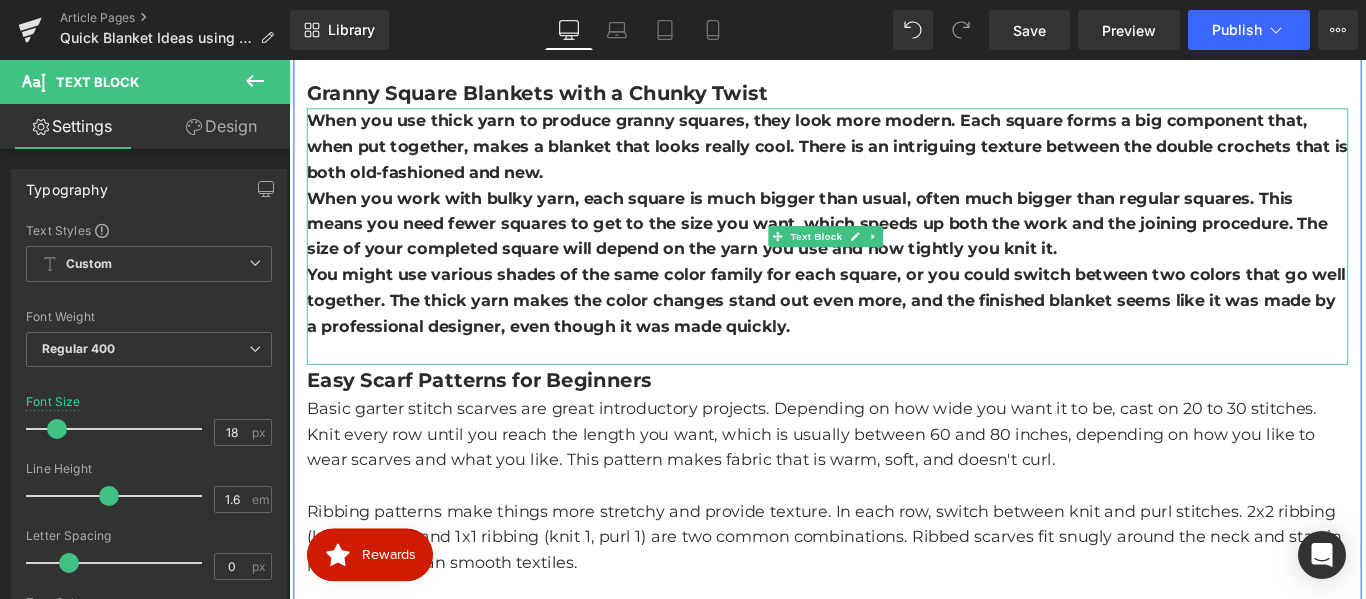 click on "When you work with bulky yarn, each square is much bigger than usual, often much bigger than regular squares. This means you need fewer squares to get to the size you want, which speeds up both the work and the joining procedure. The size of your completed square will depend on the yarn you use and how tightly you knit it." at bounding box center (882, 244) 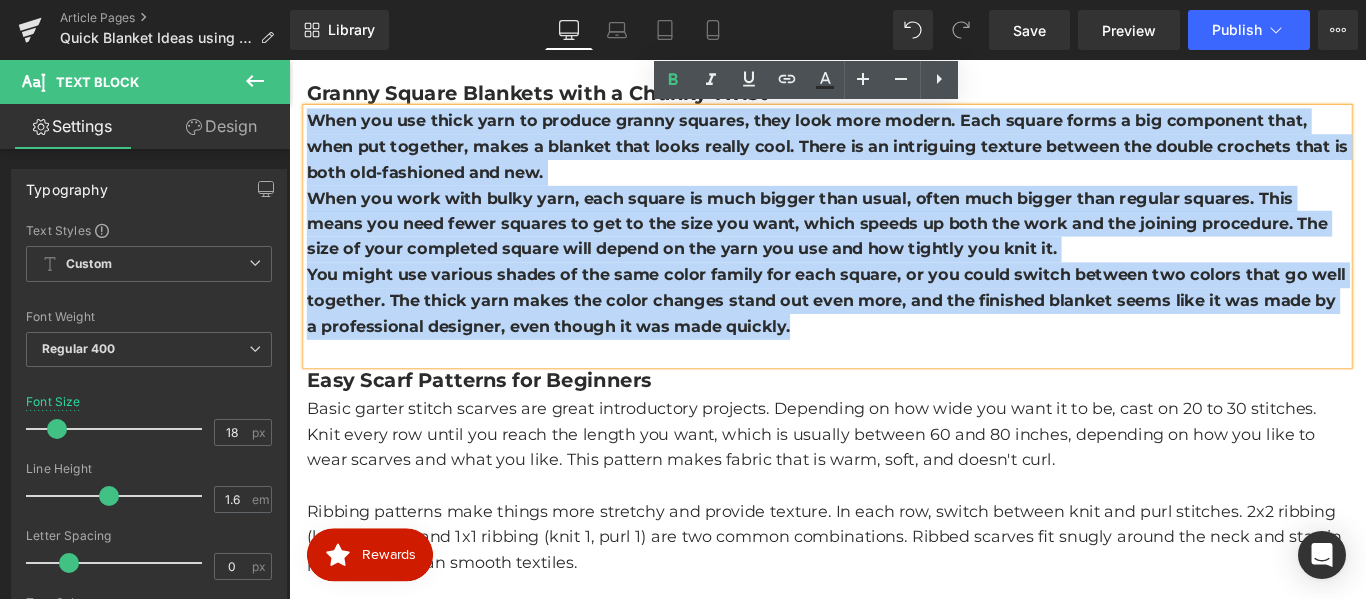 drag, startPoint x: 974, startPoint y: 372, endPoint x: 310, endPoint y: 120, distance: 710.21124 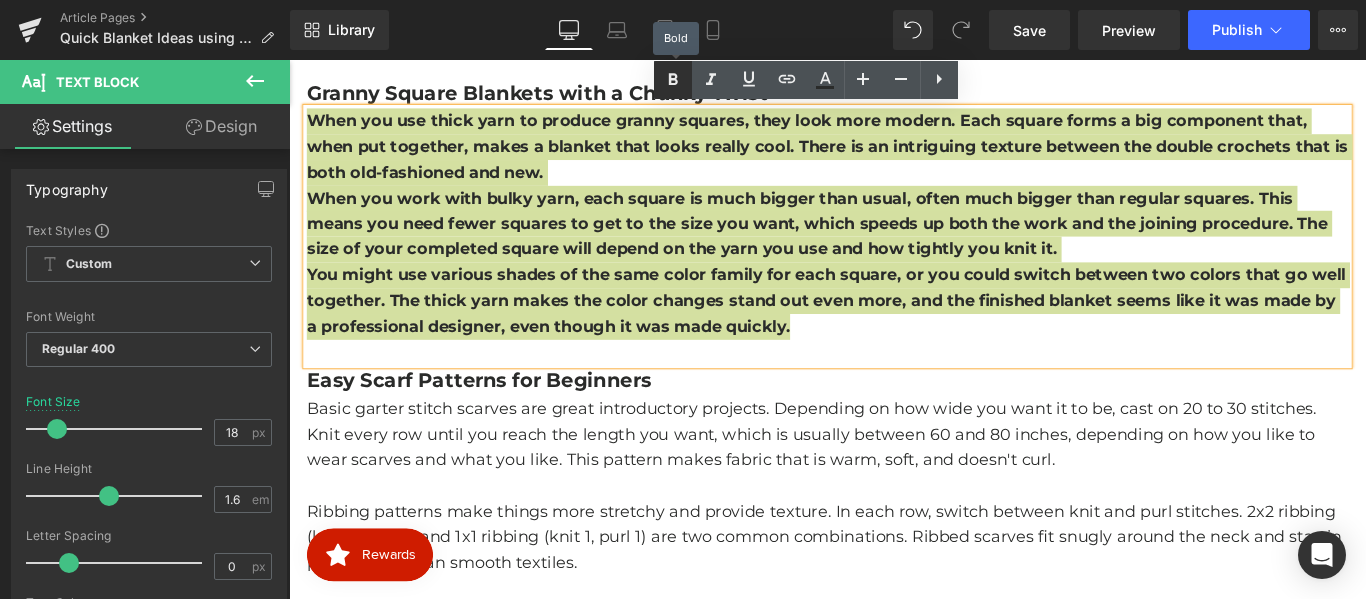 click 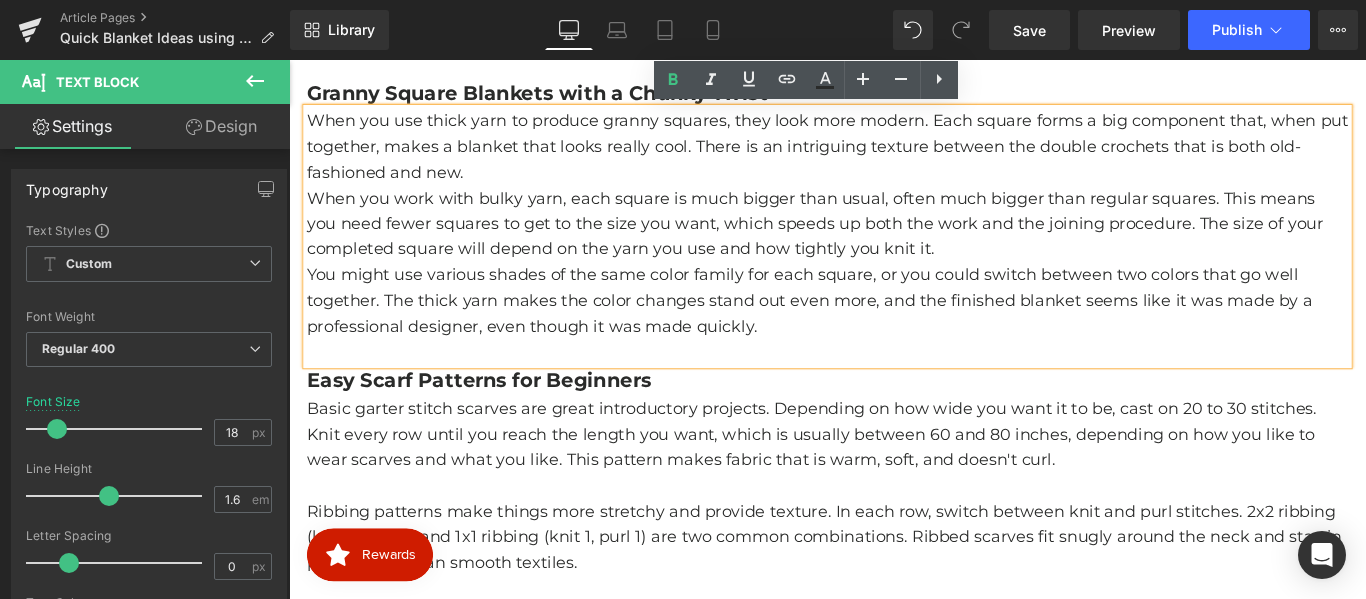 click on "When you use thick yarn to produce granny squares, they look more modern. Each square forms a big component that, when put together, makes a blanket that looks really cool. There is an intriguing texture between the double crochets that is both old-fashioned and new." at bounding box center [894, 157] 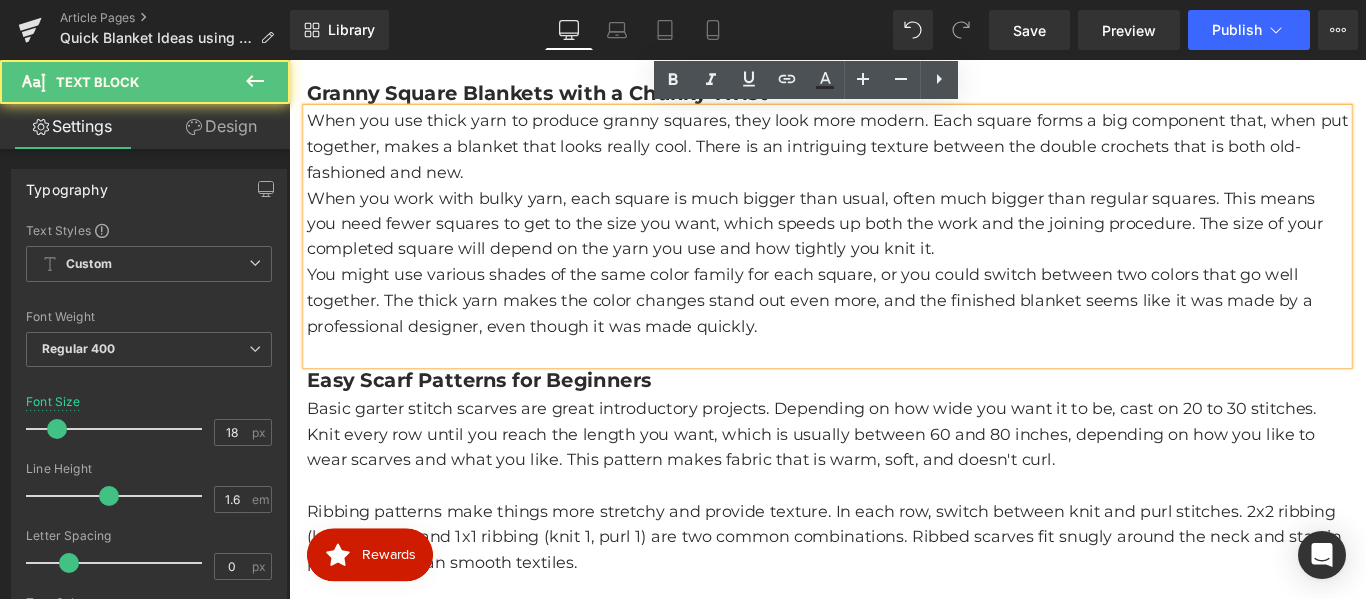type 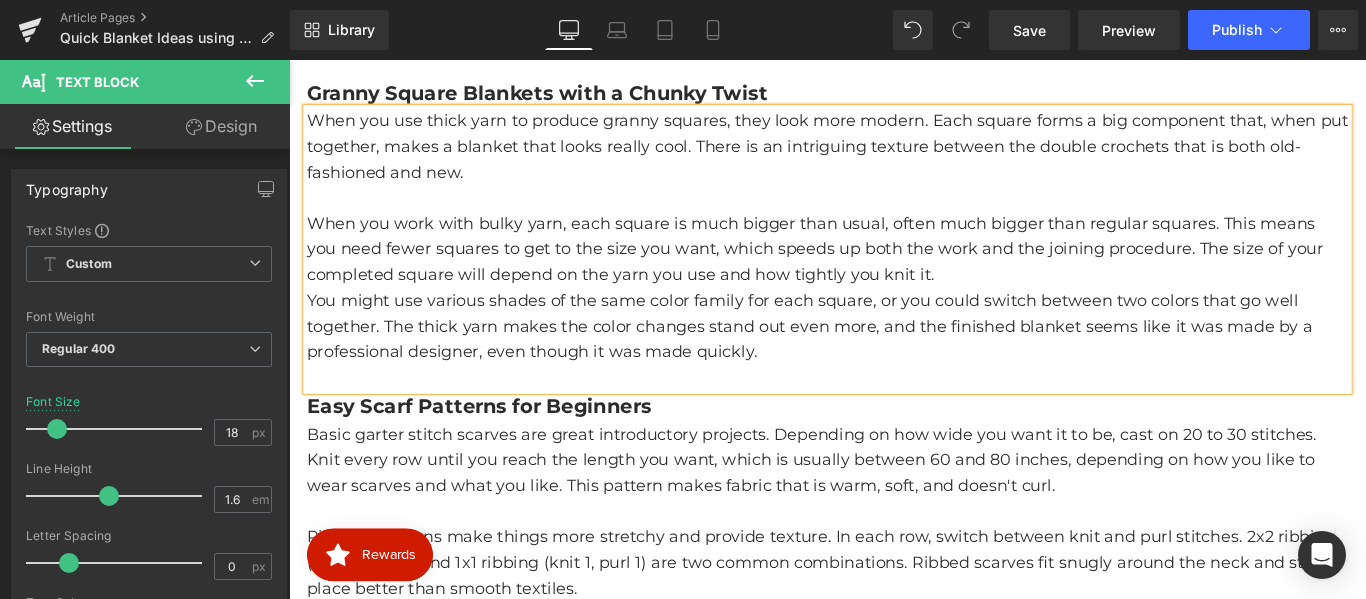 click on "When you work with bulky yarn, each square is much bigger than usual, often much bigger than regular squares. This means you need fewer squares to get to the size you want, which speeds up both the work and the joining procedure. The size of your completed square will depend on the yarn you use and how tightly you knit it." at bounding box center [894, 272] 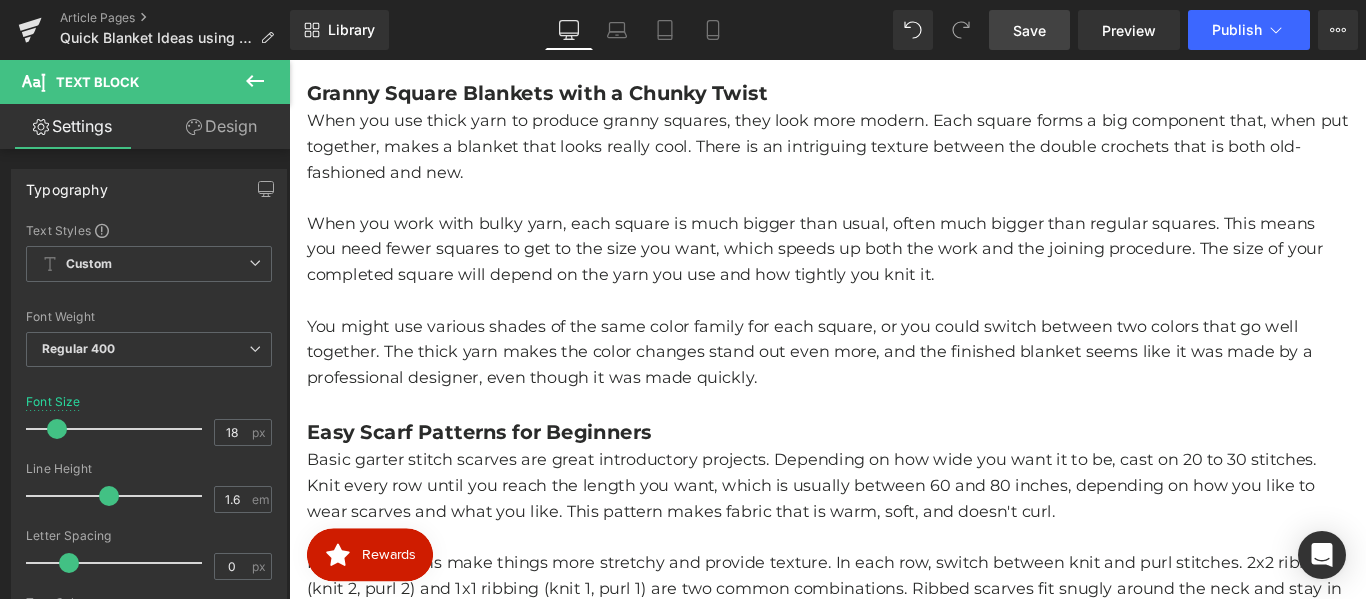 drag, startPoint x: 1039, startPoint y: 30, endPoint x: 707, endPoint y: 146, distance: 351.68167 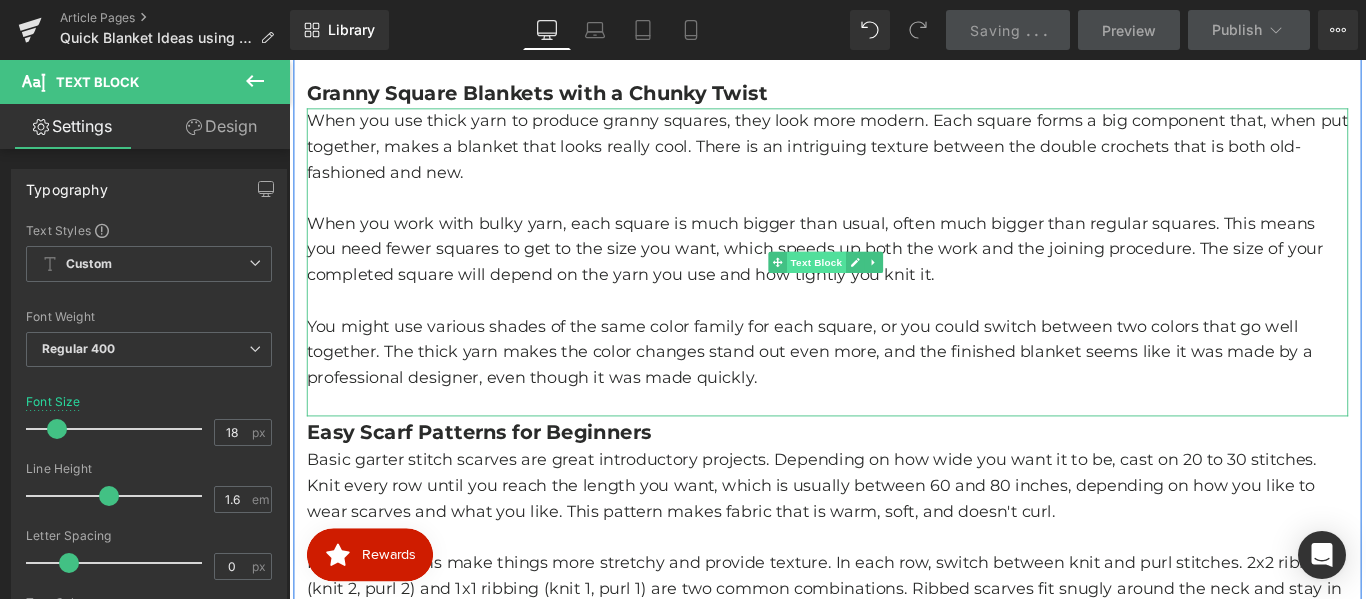 click on "Text Block" at bounding box center [881, 287] 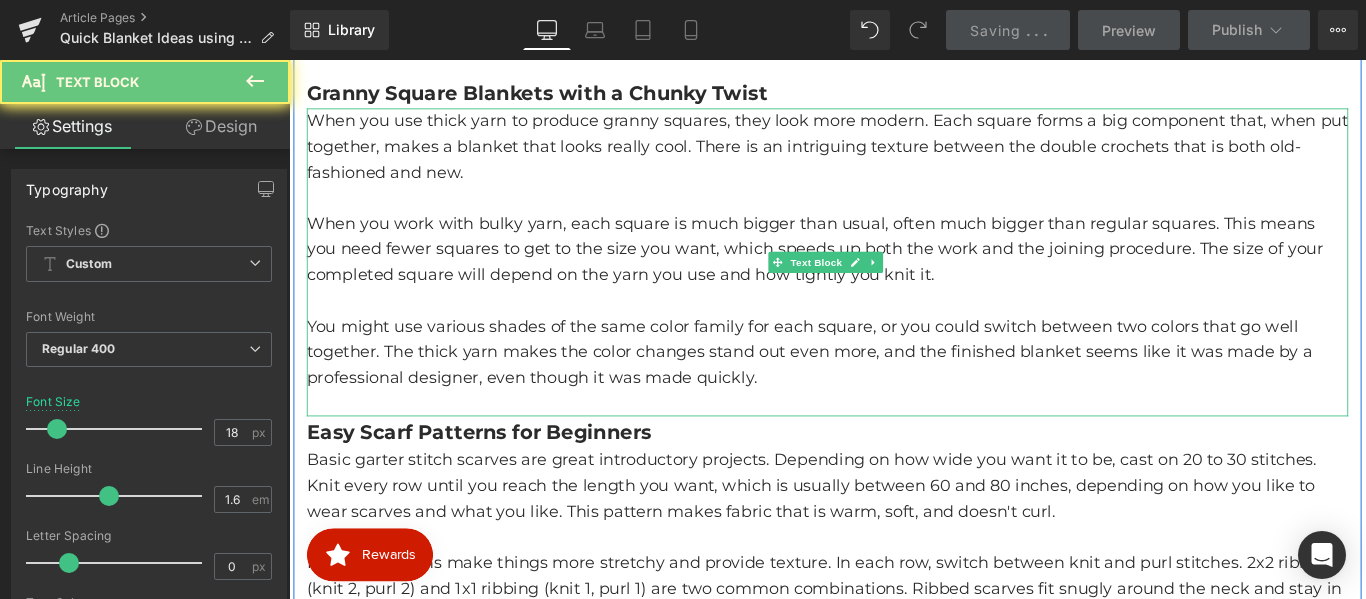 click on "When you work with bulky yarn, each square is much bigger than usual, often much bigger than regular squares. This means you need fewer squares to get to the size you want, which speeds up both the work and the joining procedure. The size of your completed square will depend on the yarn you use and how tightly you knit it." at bounding box center (894, 272) 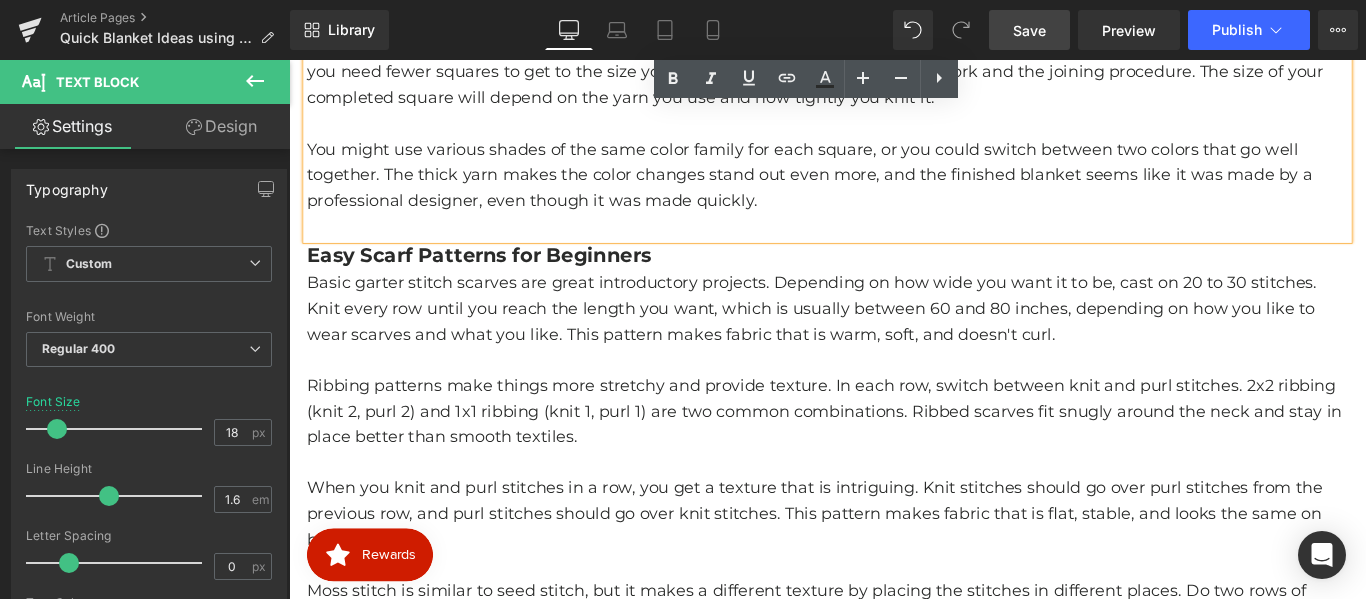 scroll, scrollTop: 1416, scrollLeft: 0, axis: vertical 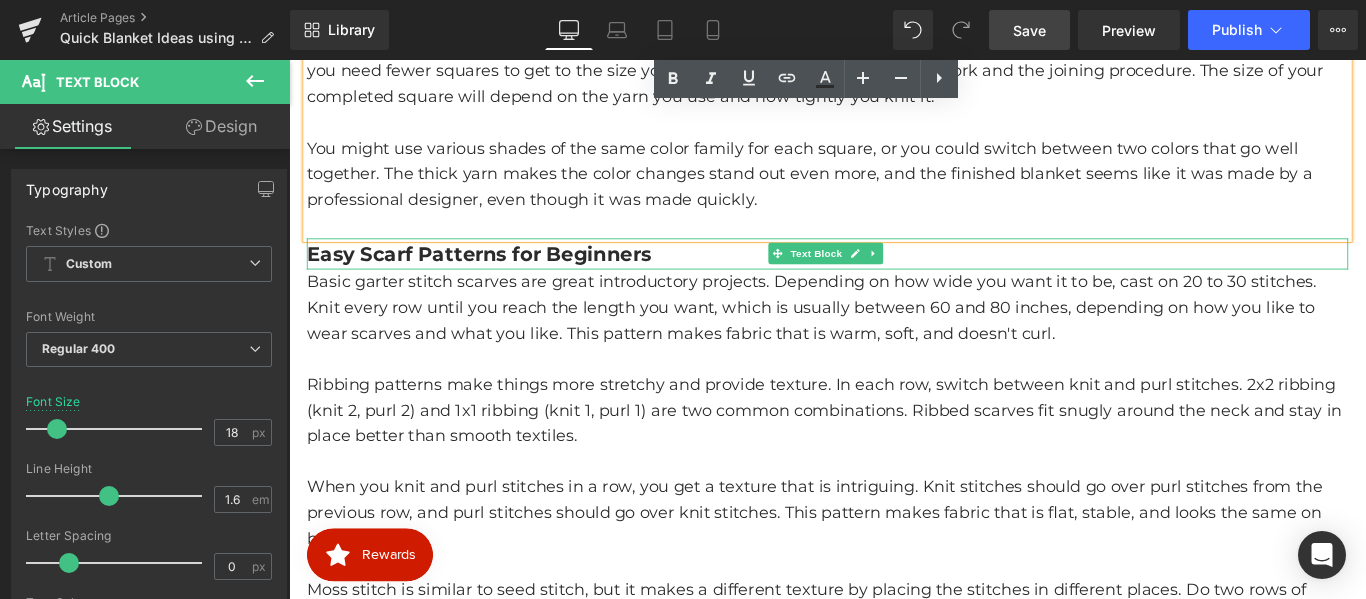 click on "Easy Scarf Patterns for Beginners" at bounding box center [502, 277] 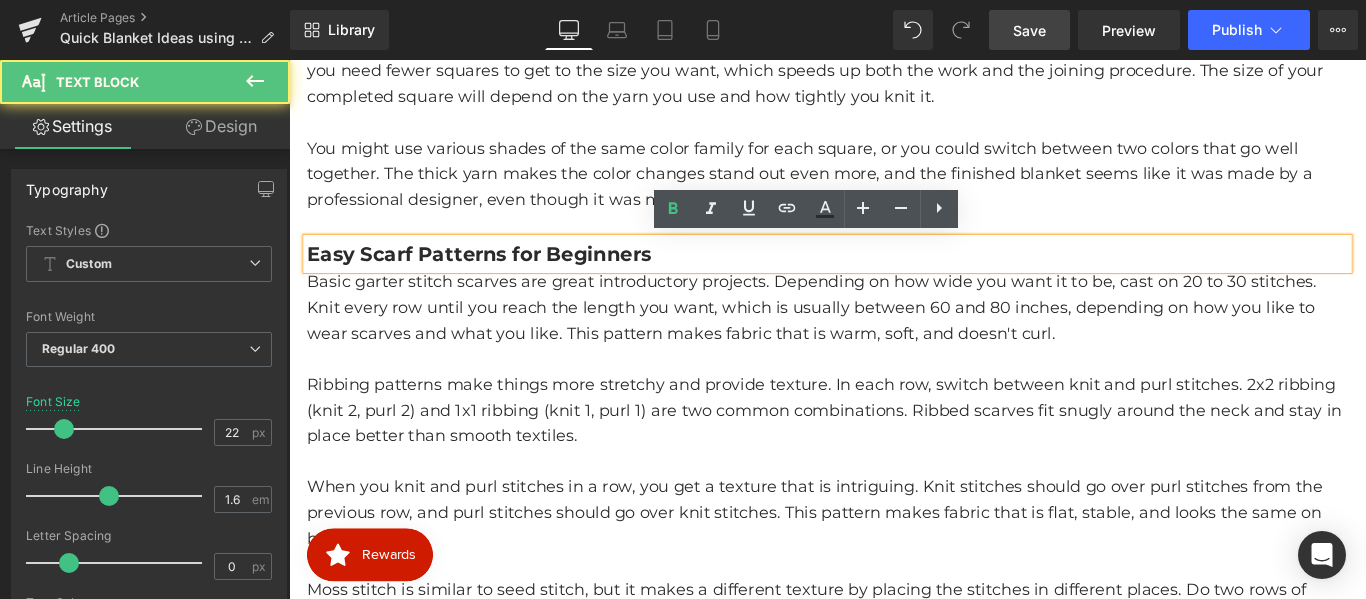 click on "Easy Scarf Patterns for Beginners" at bounding box center (502, 277) 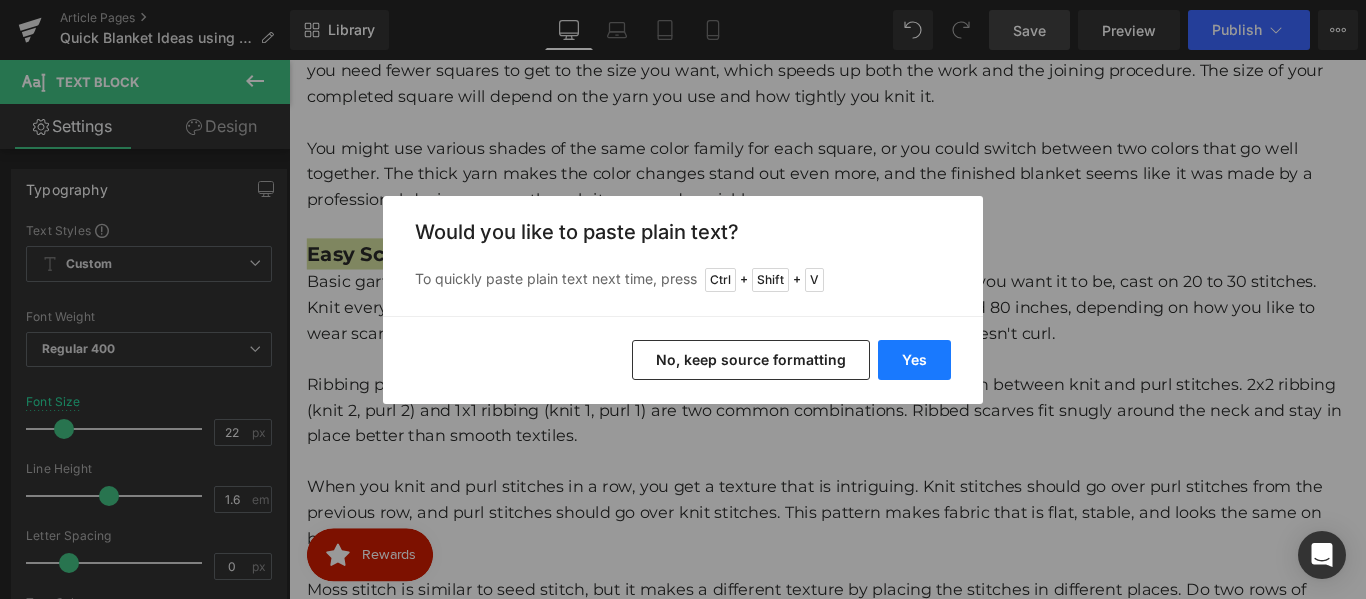 drag, startPoint x: 905, startPoint y: 356, endPoint x: 665, endPoint y: 316, distance: 243.3105 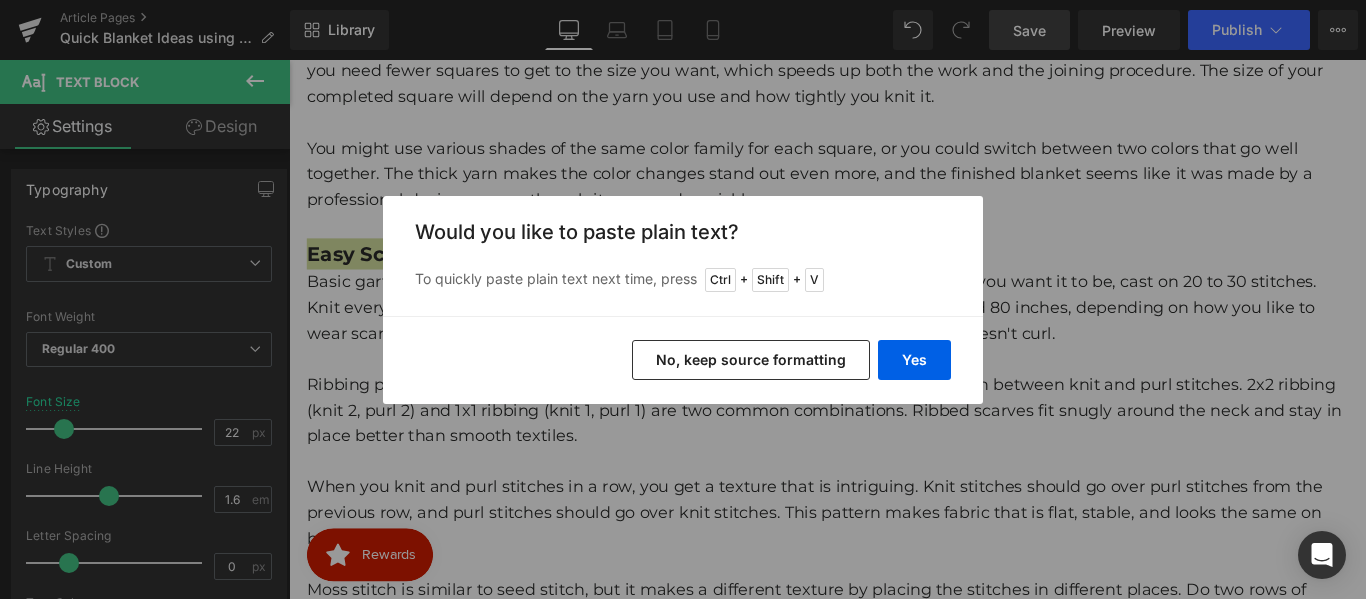 type 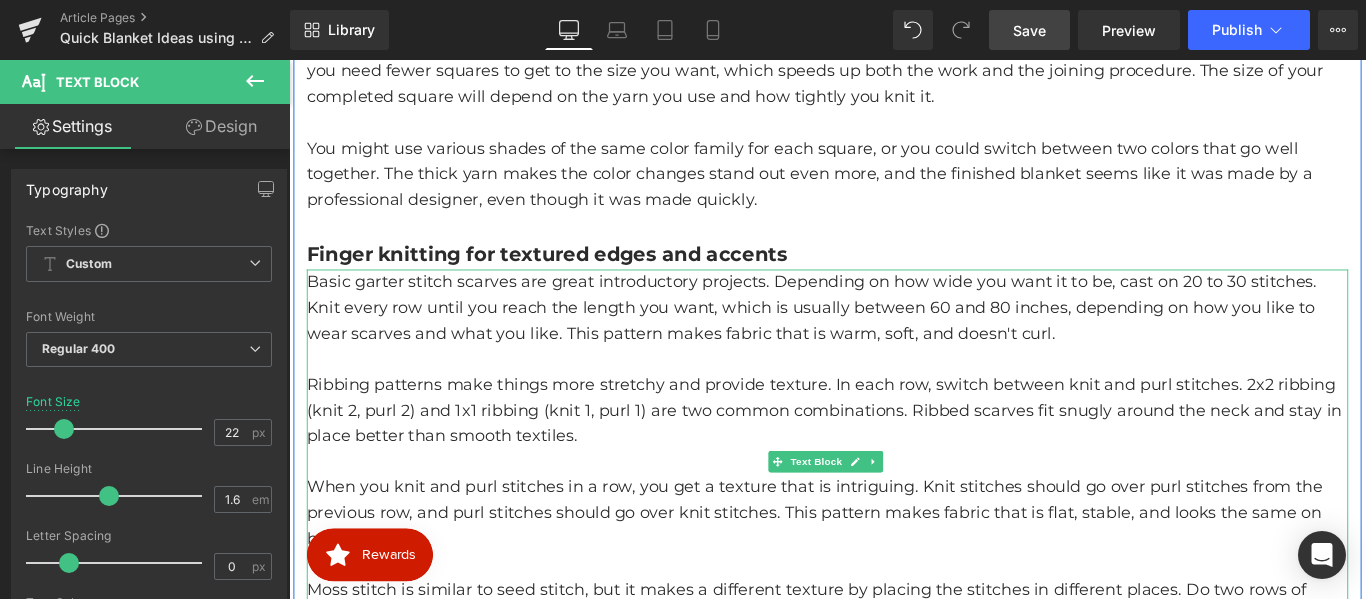 click on "Basic garter stitch scarves are great introductory projects. Depending on how wide you want it to be, cast on 20 to 30 stitches. Knit every row until you reach the length you want, which is usually between 60 and 80 inches, depending on how you like to wear scarves and what you like. This pattern makes fabric that is warm, soft, and doesn't curl." at bounding box center [894, 338] 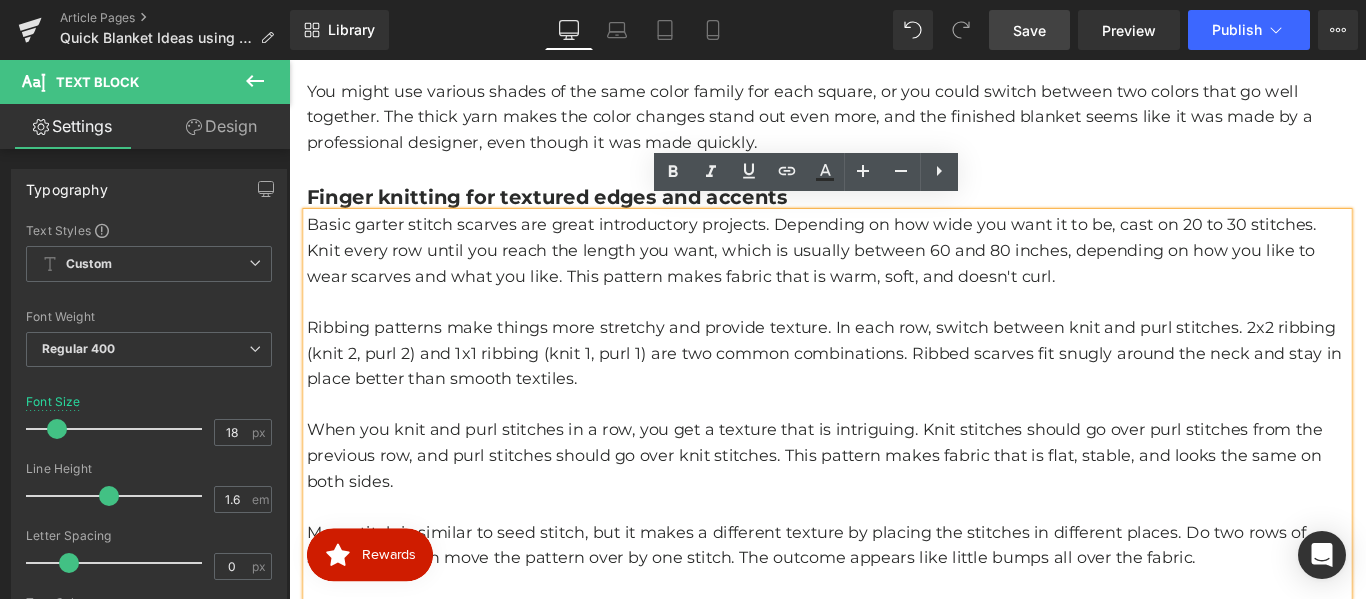 scroll, scrollTop: 1516, scrollLeft: 0, axis: vertical 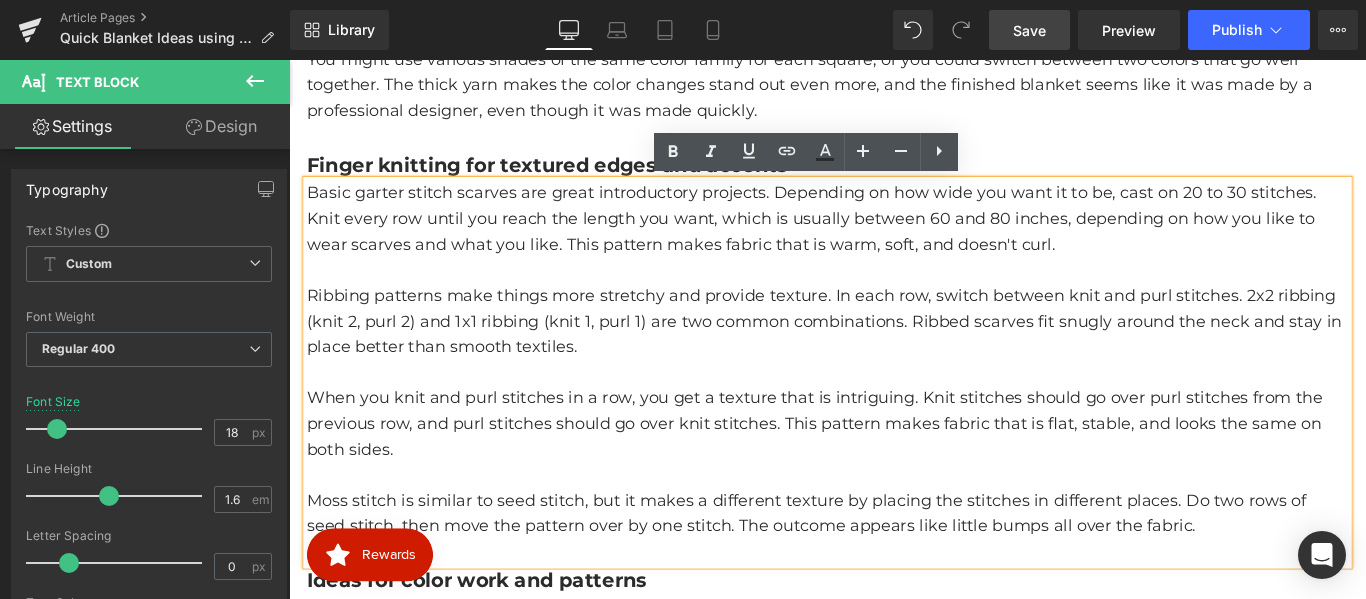 click at bounding box center [894, 411] 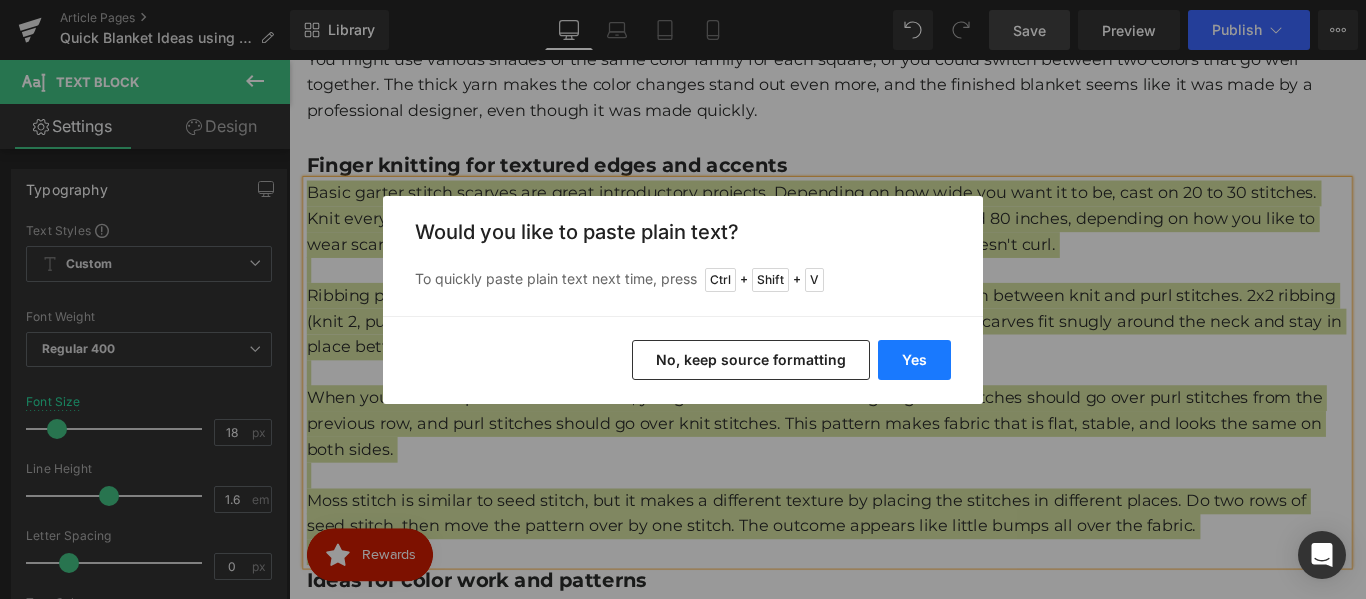 click on "Yes" at bounding box center (914, 360) 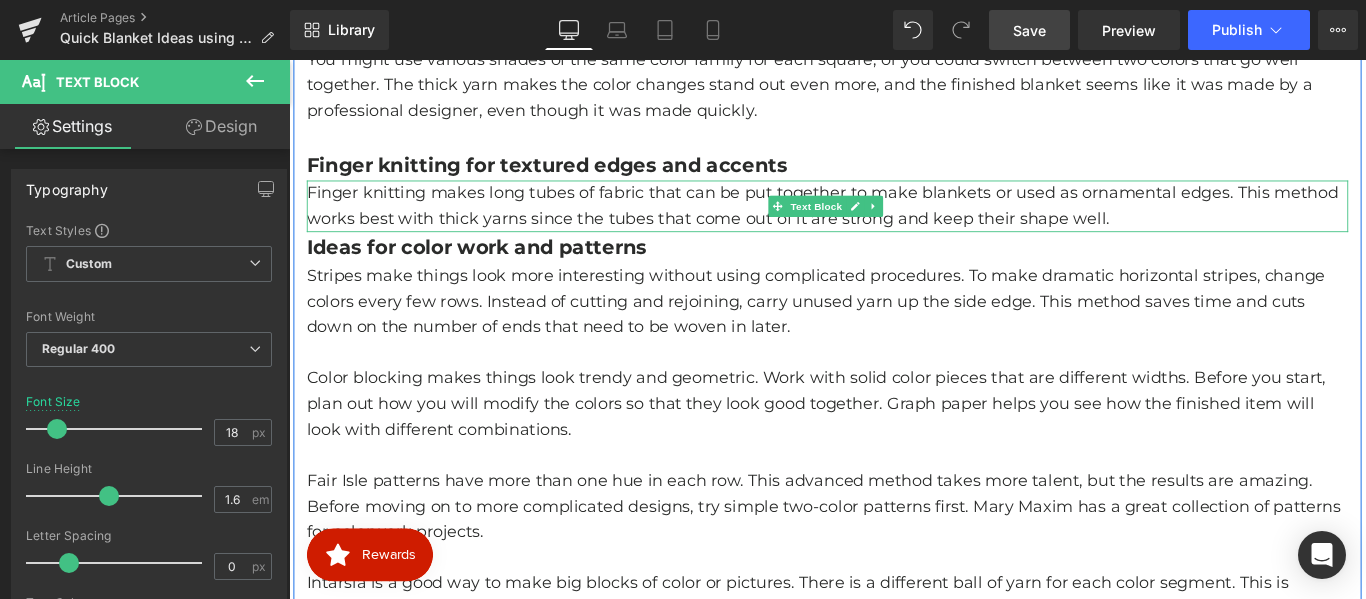 click on "Finger knitting makes long tubes of fabric that can be put together to make blankets or used as ornamental edges. This method works best with thick yarns since the tubes that come out of it are strong and keep their shape well." at bounding box center [894, 224] 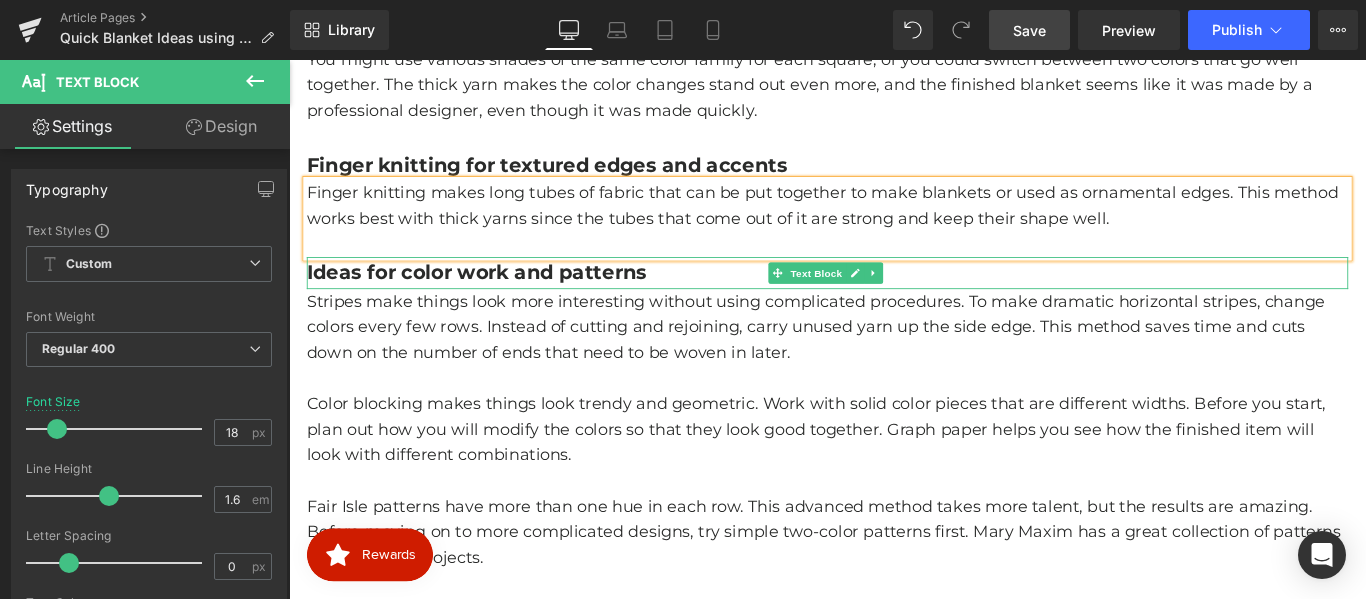 click on "Ideas for color work and patterns" at bounding box center (500, 298) 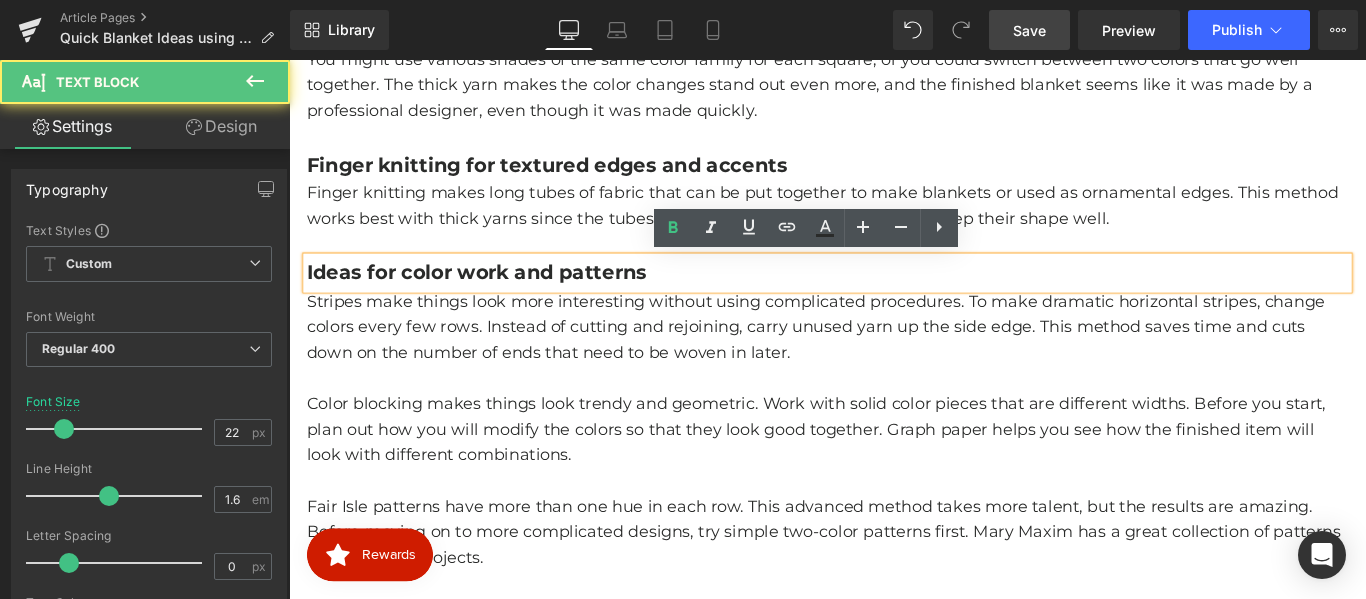 click on "Ideas for color work and patterns" at bounding box center (500, 298) 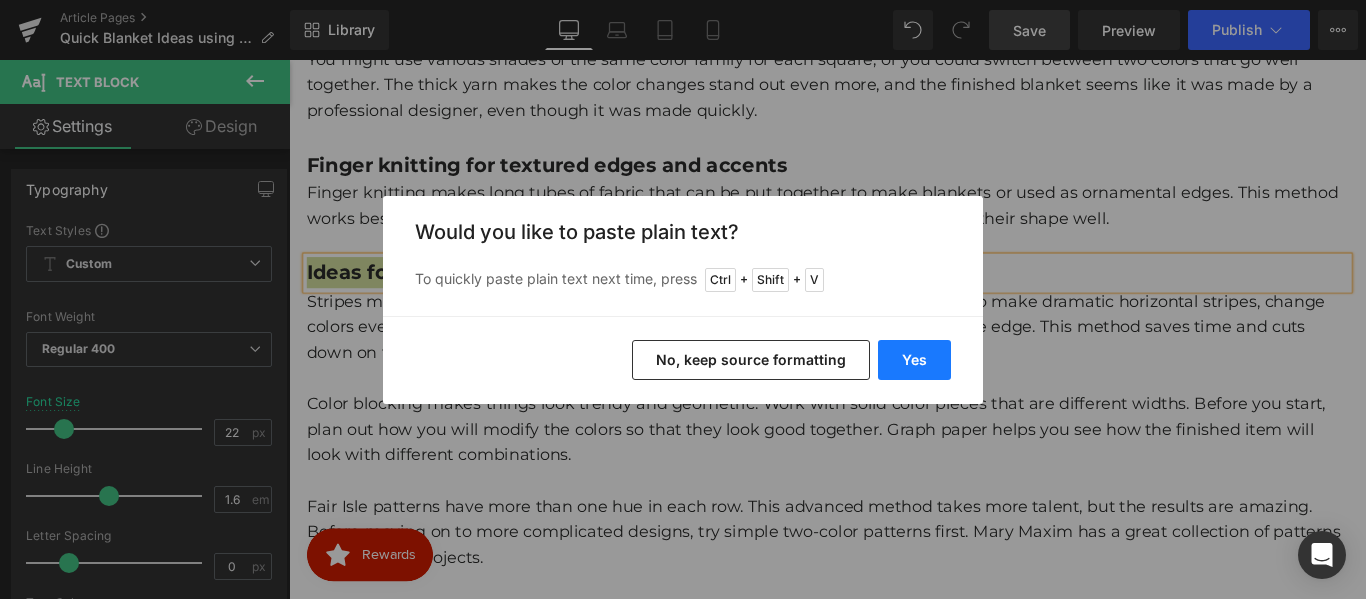 click on "Yes" at bounding box center [914, 360] 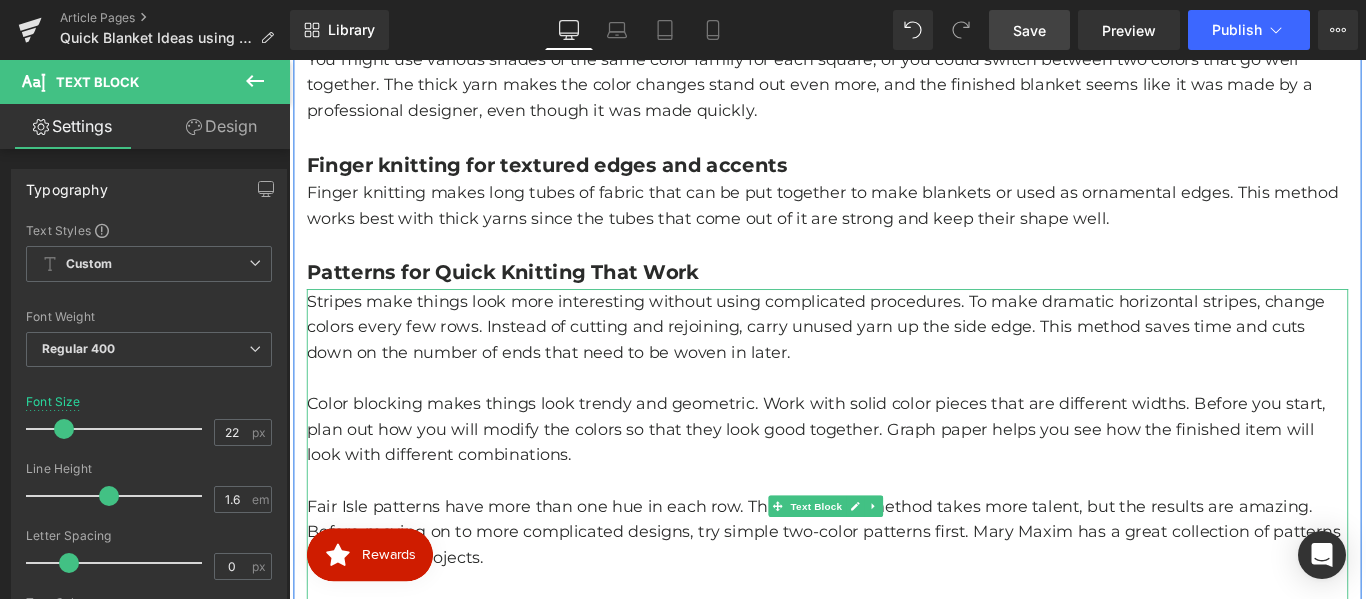 click on "Stripes make things look more interesting without using complicated procedures. To make dramatic horizontal stripes, change colors every few rows. Instead of cutting and rejoining, carry unused yarn up the side edge. This method saves time and cuts down on the number of ends that need to be woven in later." at bounding box center (894, 360) 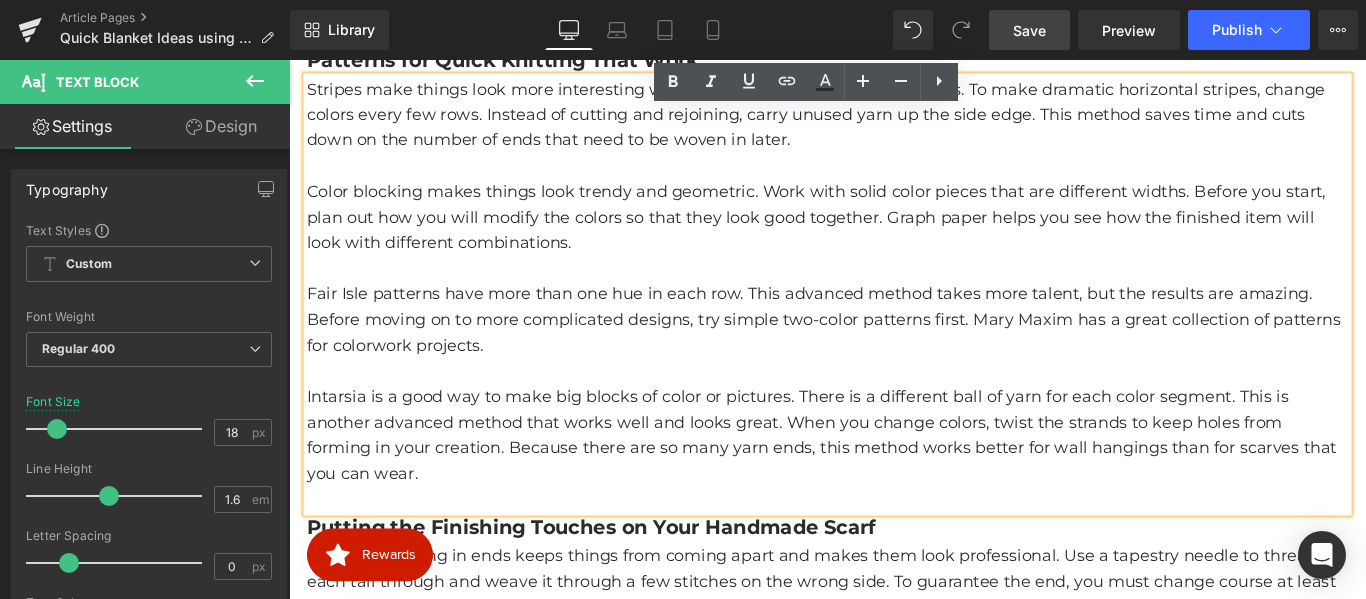 scroll, scrollTop: 1701, scrollLeft: 0, axis: vertical 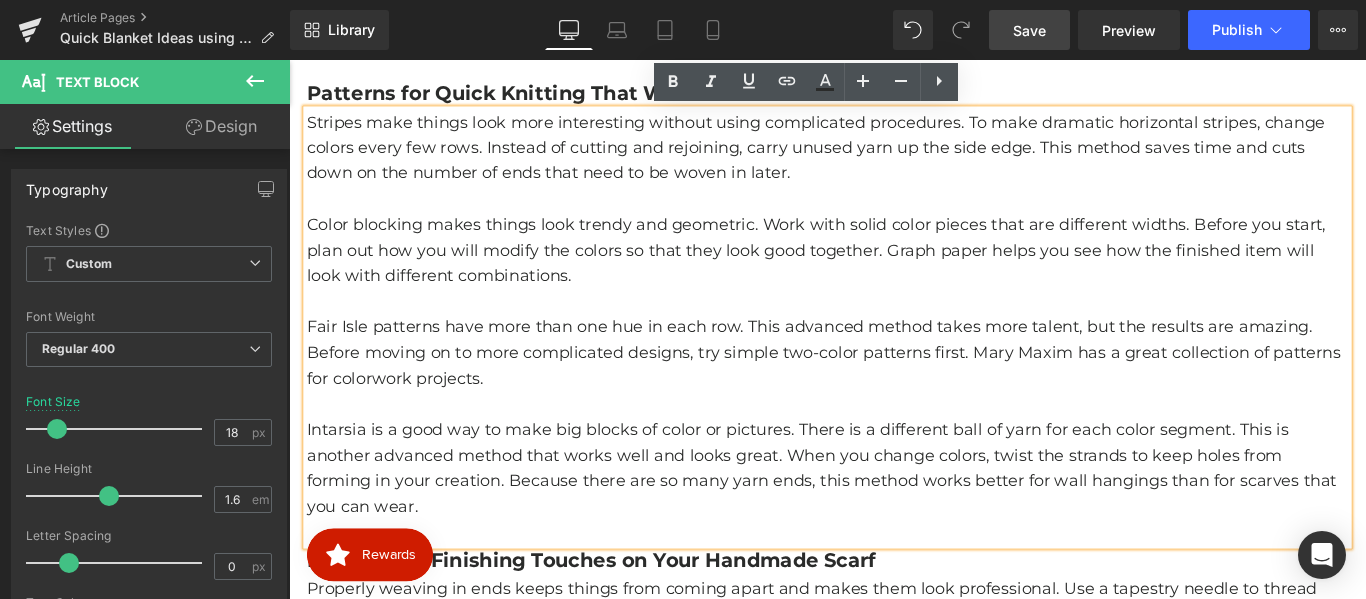 click at bounding box center [894, 331] 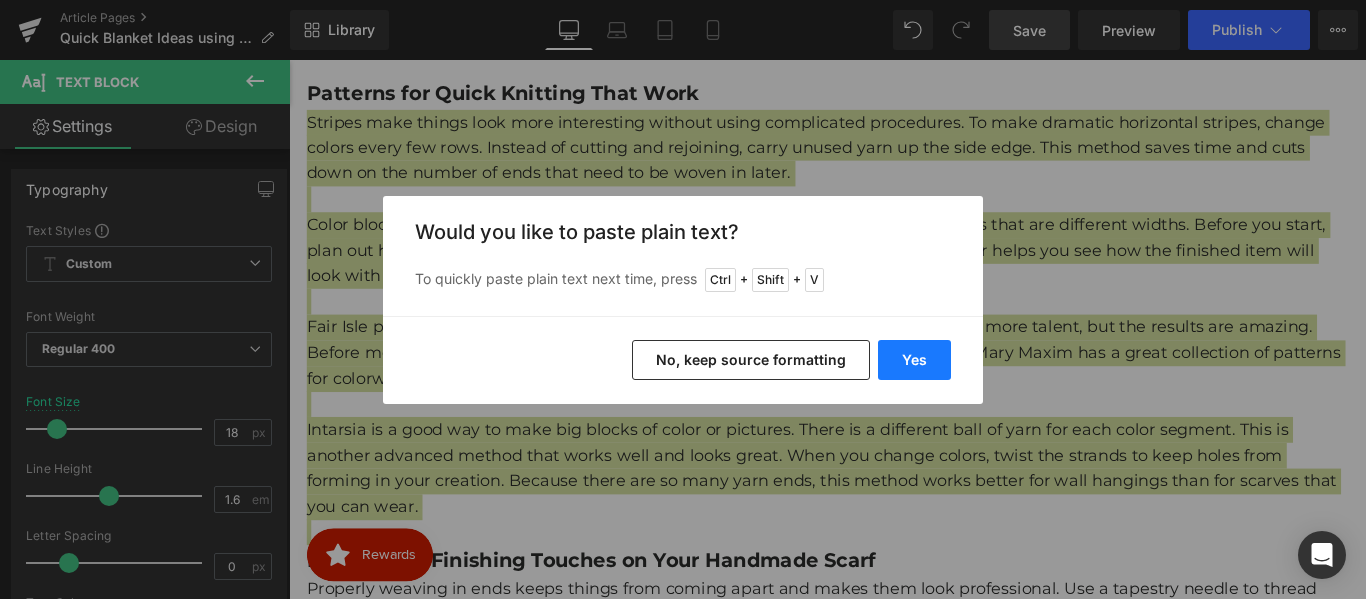 click on "Yes" at bounding box center [914, 360] 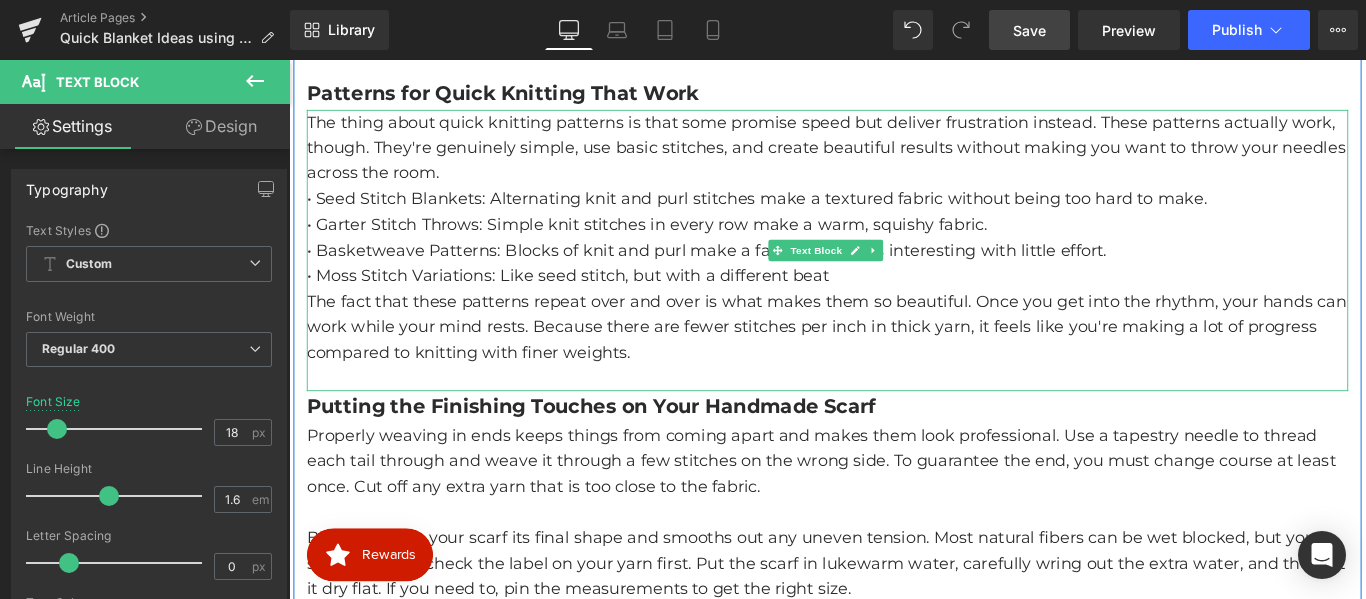 click on "• Moss Stitch Variations: Like seed stitch, but with a different beat" at bounding box center (894, 302) 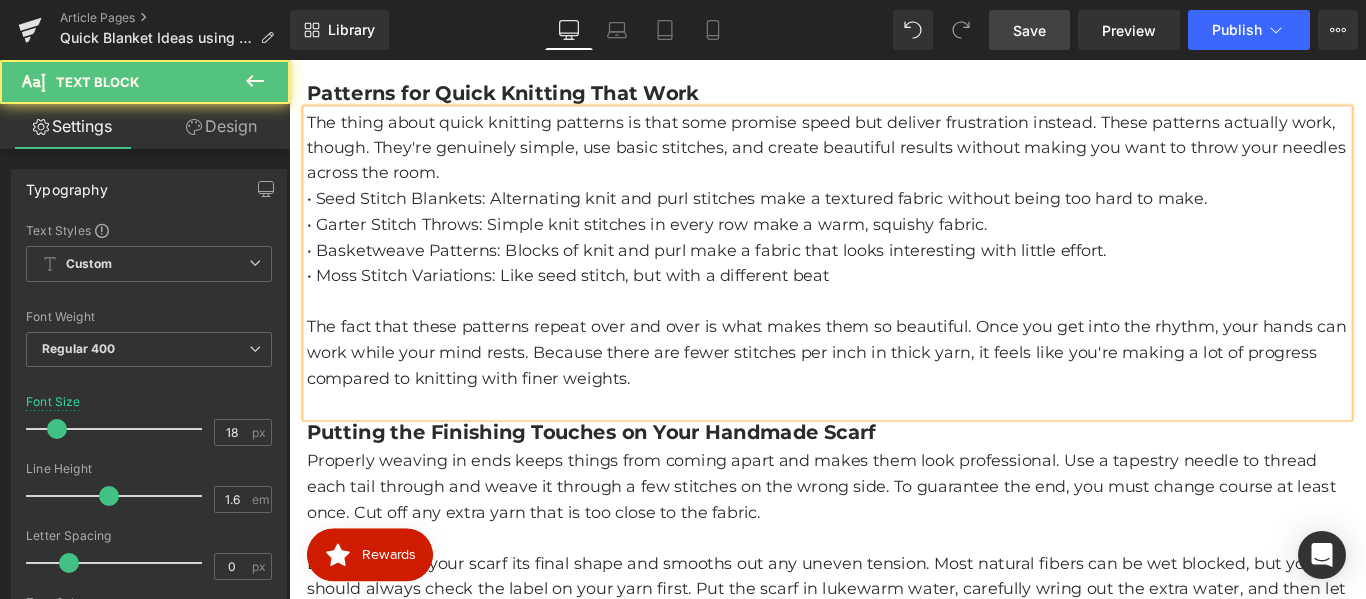 click on "The thing about quick knitting patterns is that some promise speed but deliver frustration instead. These patterns actually work, though. They're genuinely simple, use basic stitches, and create beautiful results without making you want to throw your needles across the room." at bounding box center [894, 159] 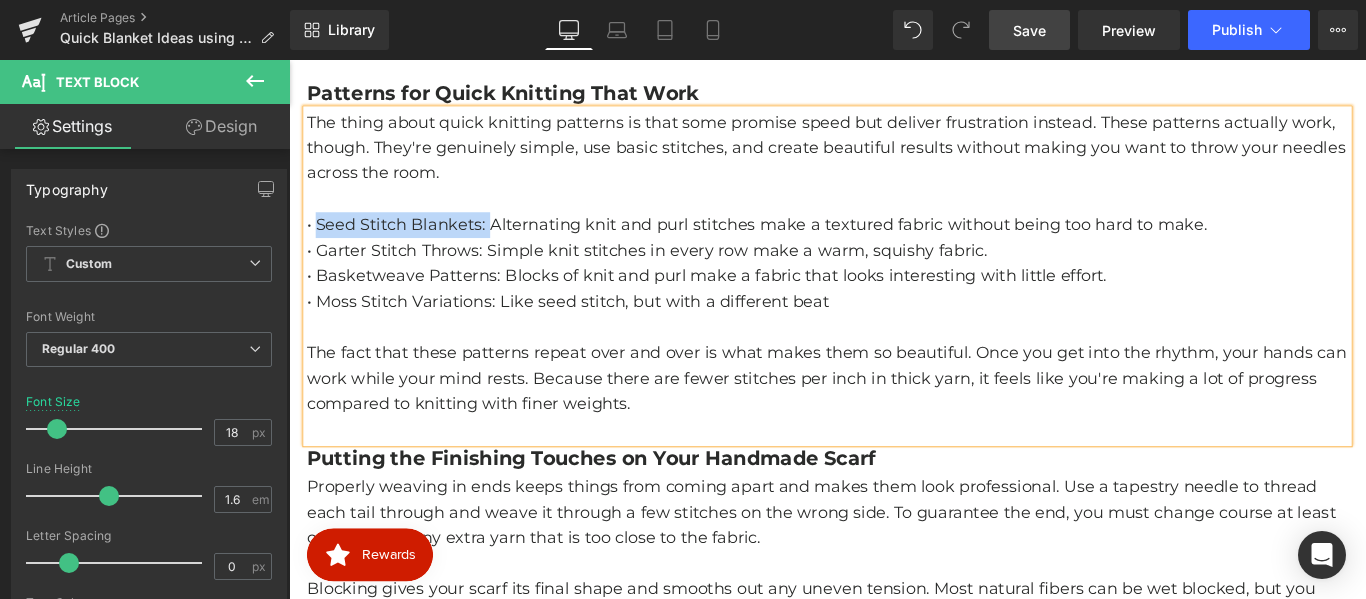 drag, startPoint x: 506, startPoint y: 245, endPoint x: 313, endPoint y: 250, distance: 193.06476 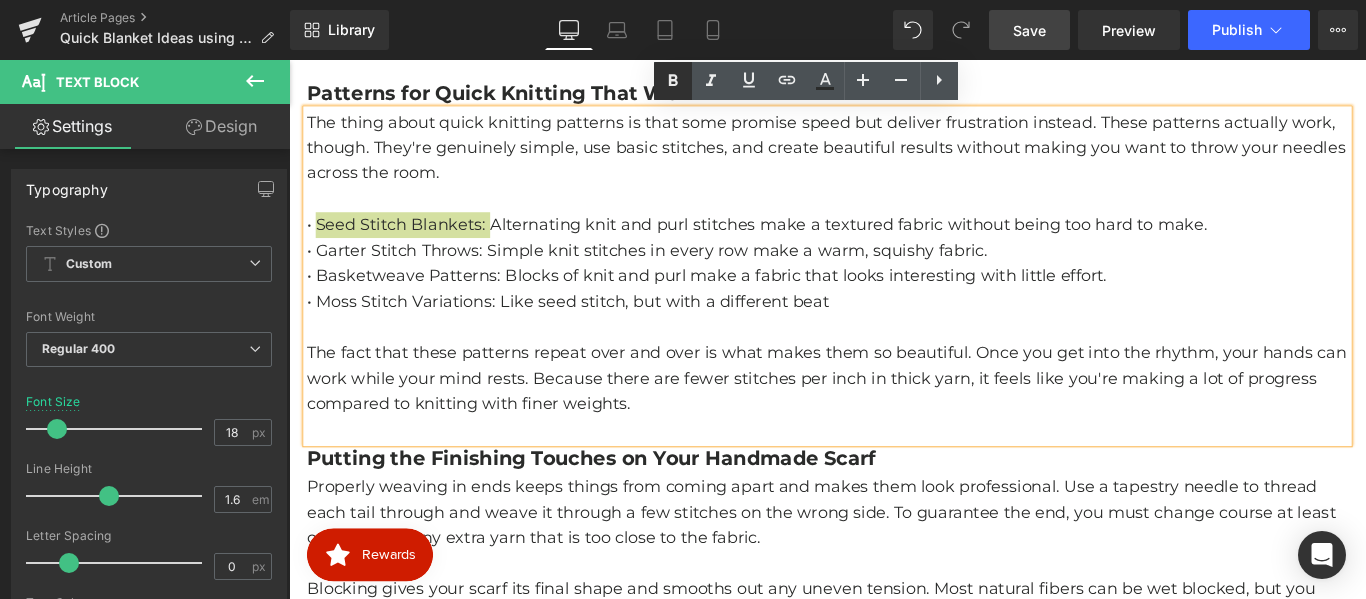 click 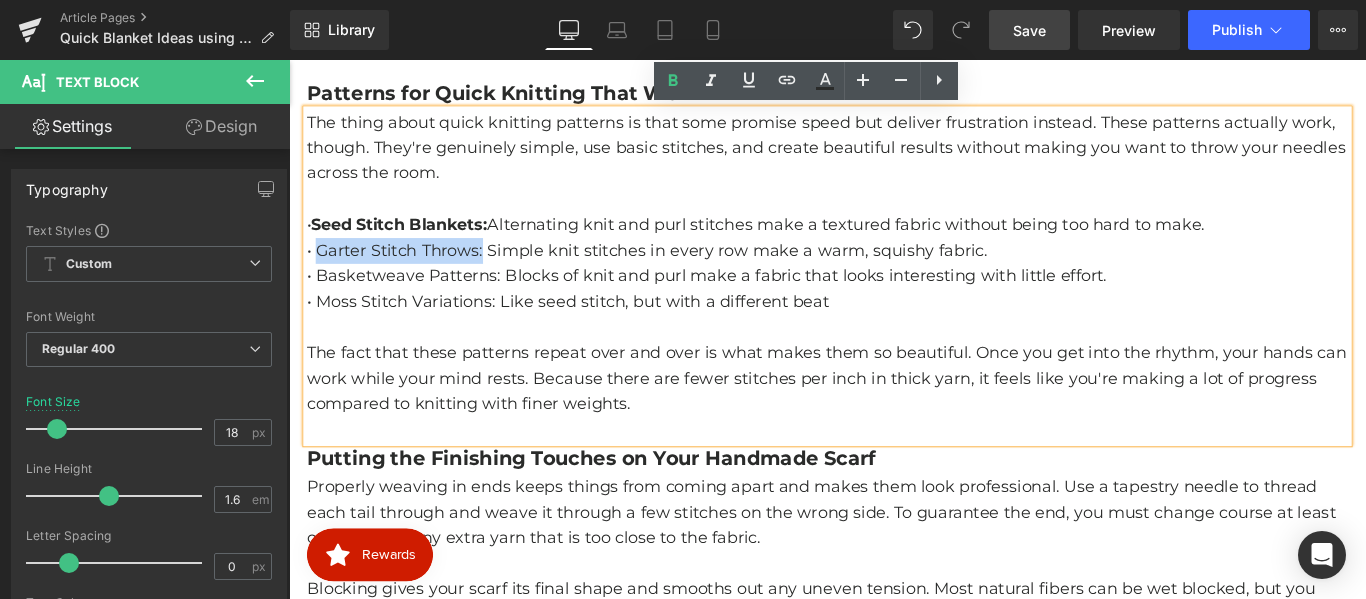 drag, startPoint x: 501, startPoint y: 271, endPoint x: 320, endPoint y: 286, distance: 181.62048 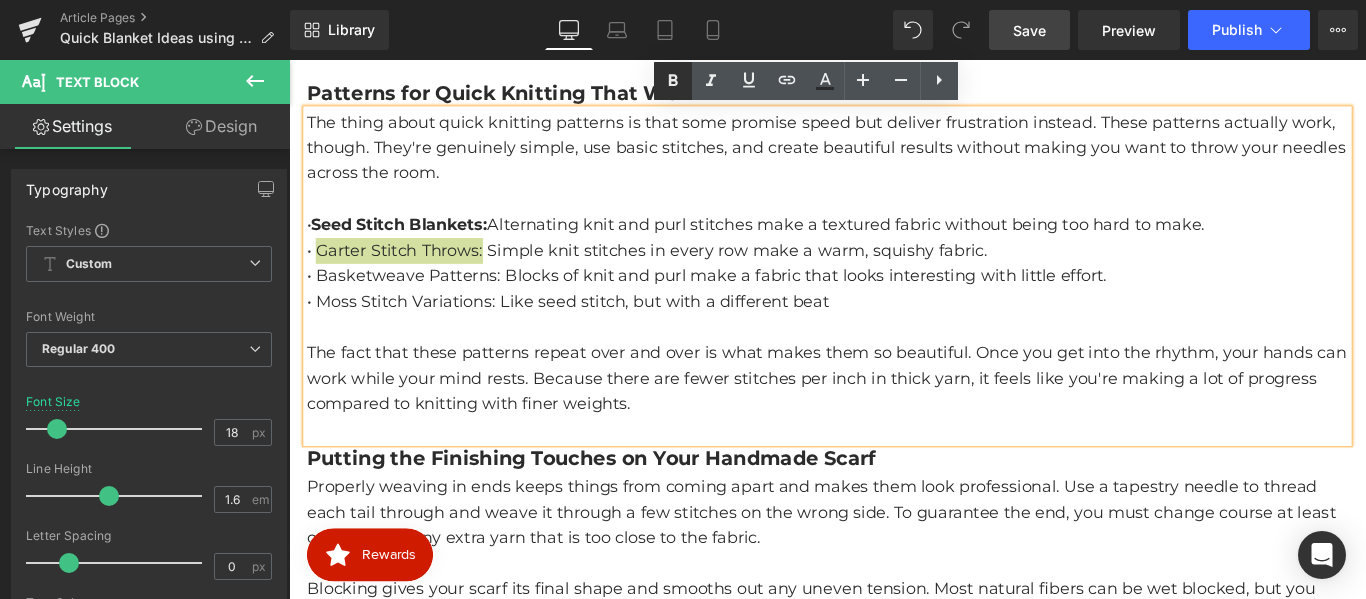 click 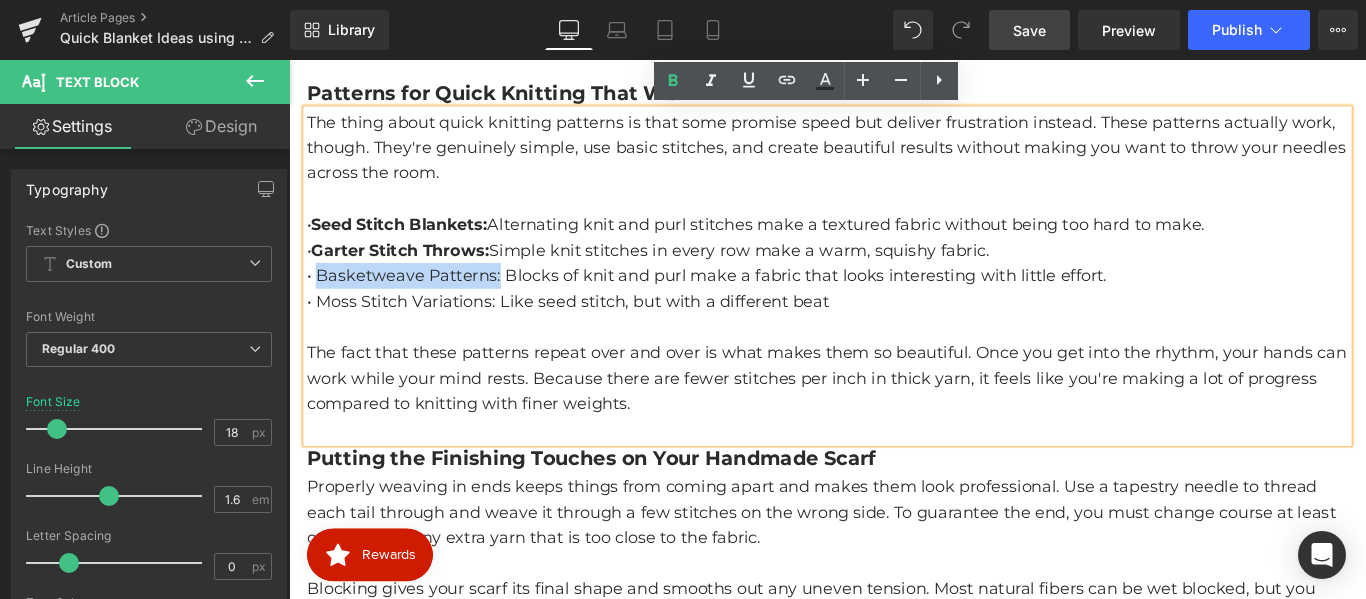 drag, startPoint x: 518, startPoint y: 302, endPoint x: 312, endPoint y: 302, distance: 206 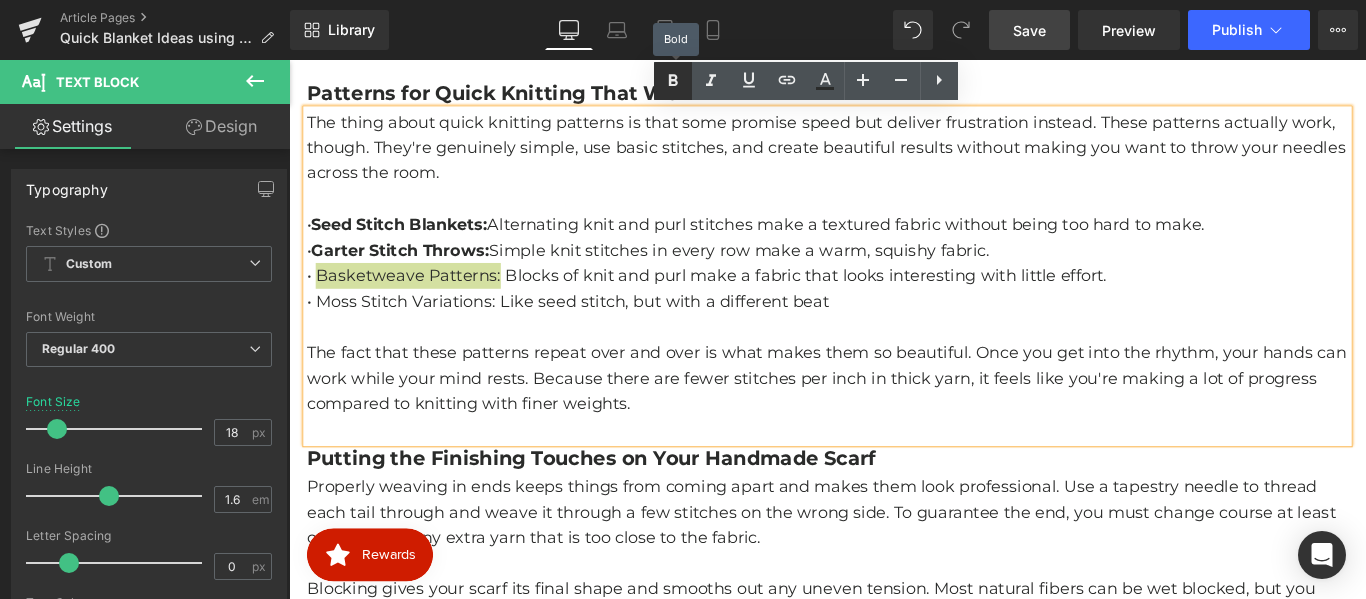 click 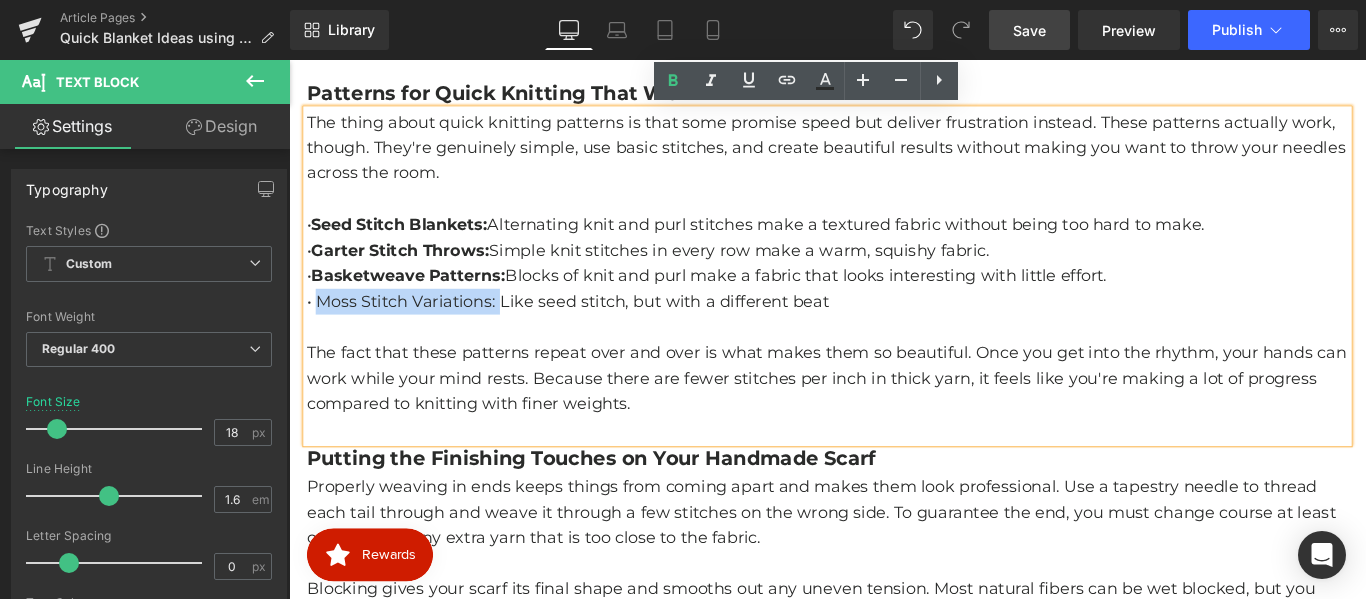 drag, startPoint x: 517, startPoint y: 329, endPoint x: 321, endPoint y: 338, distance: 196.20653 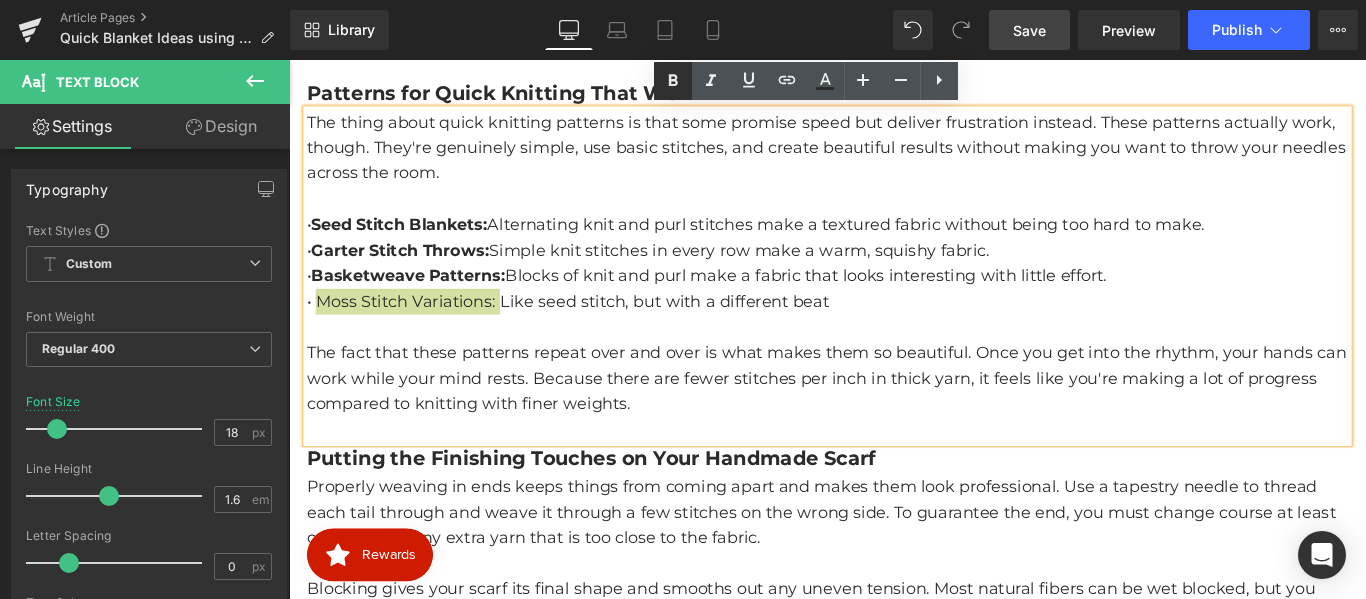 click 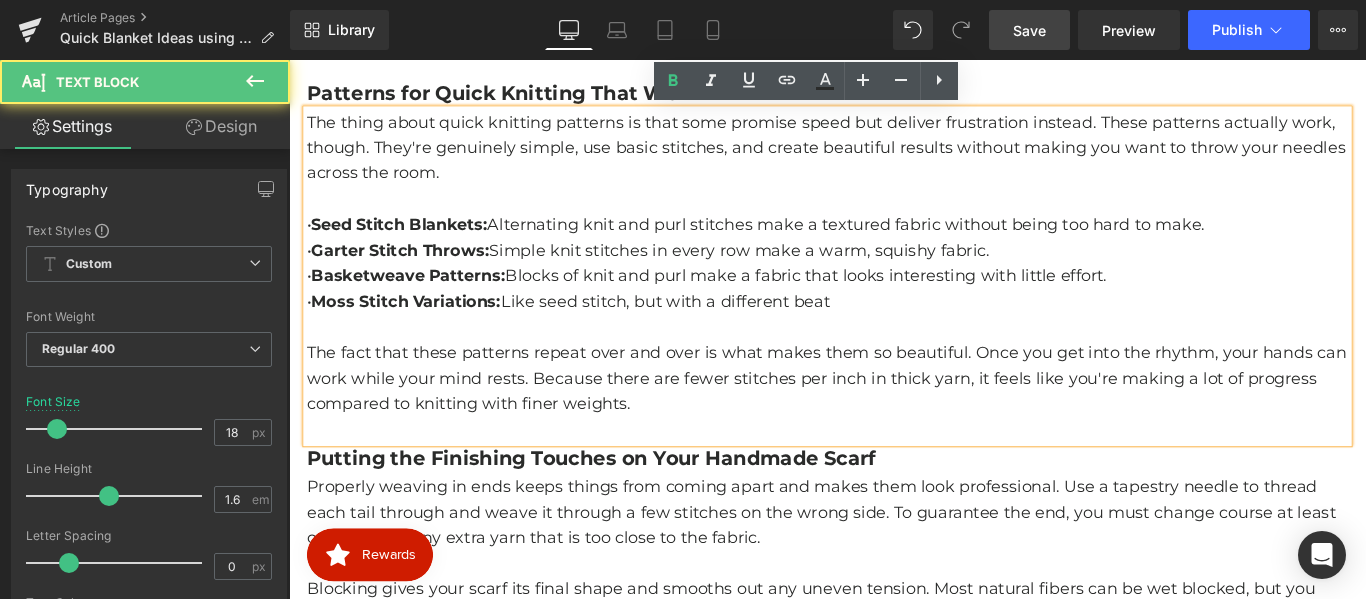 click at bounding box center [894, 360] 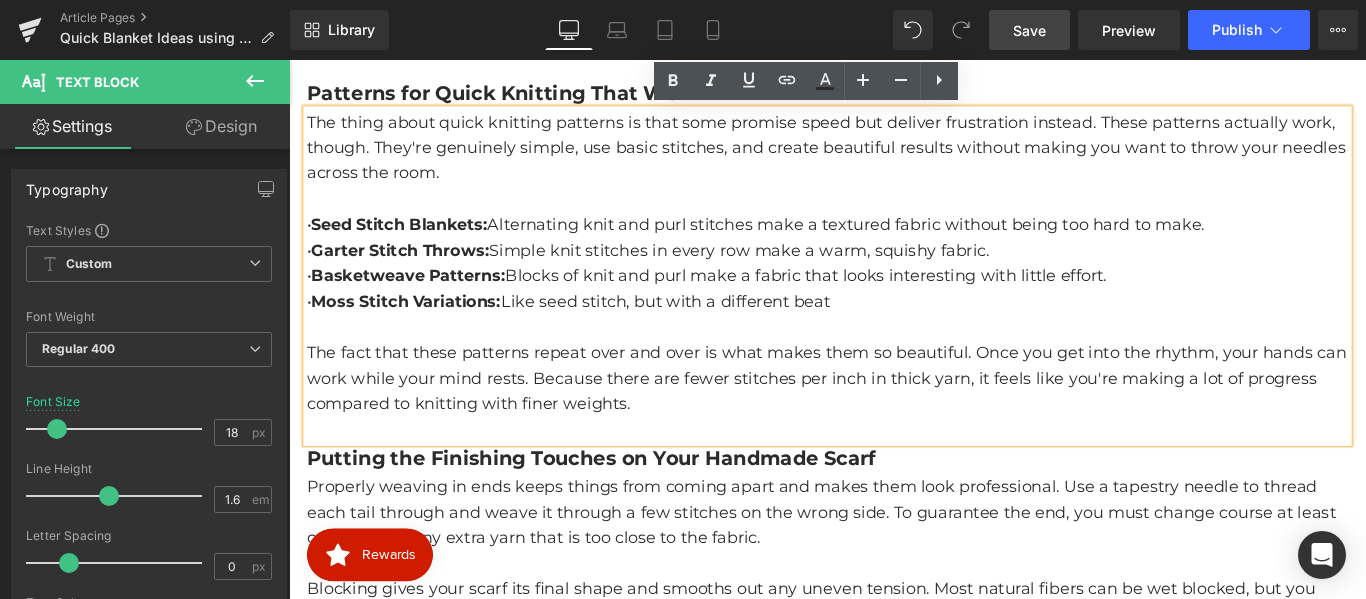 click on "Save" at bounding box center [1029, 30] 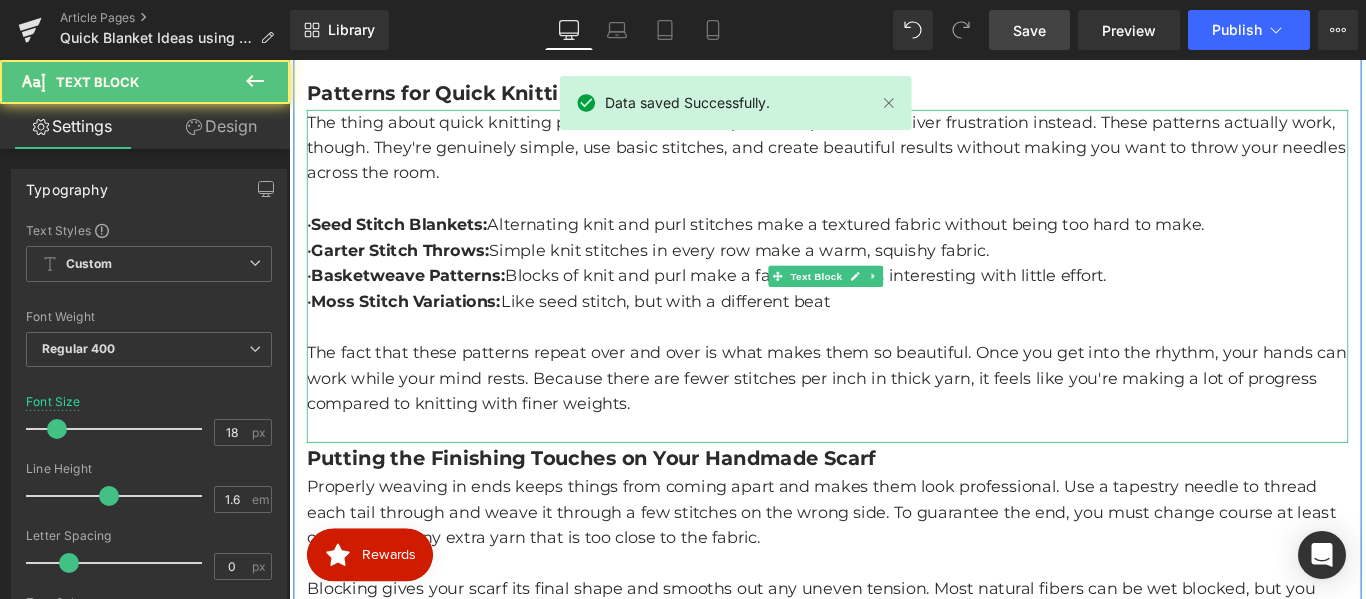 click on "•  Basketweave Patterns:  Blocks of knit and purl make a fabric that looks interesting with little effort." at bounding box center [894, 302] 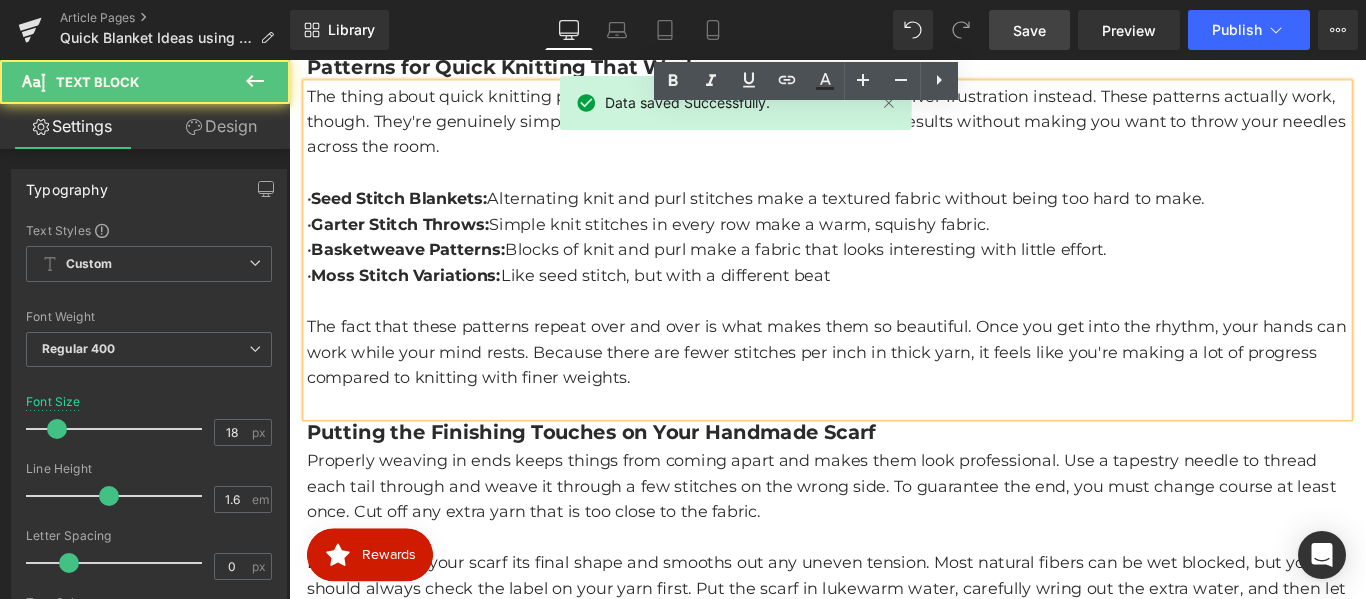 scroll, scrollTop: 1817, scrollLeft: 0, axis: vertical 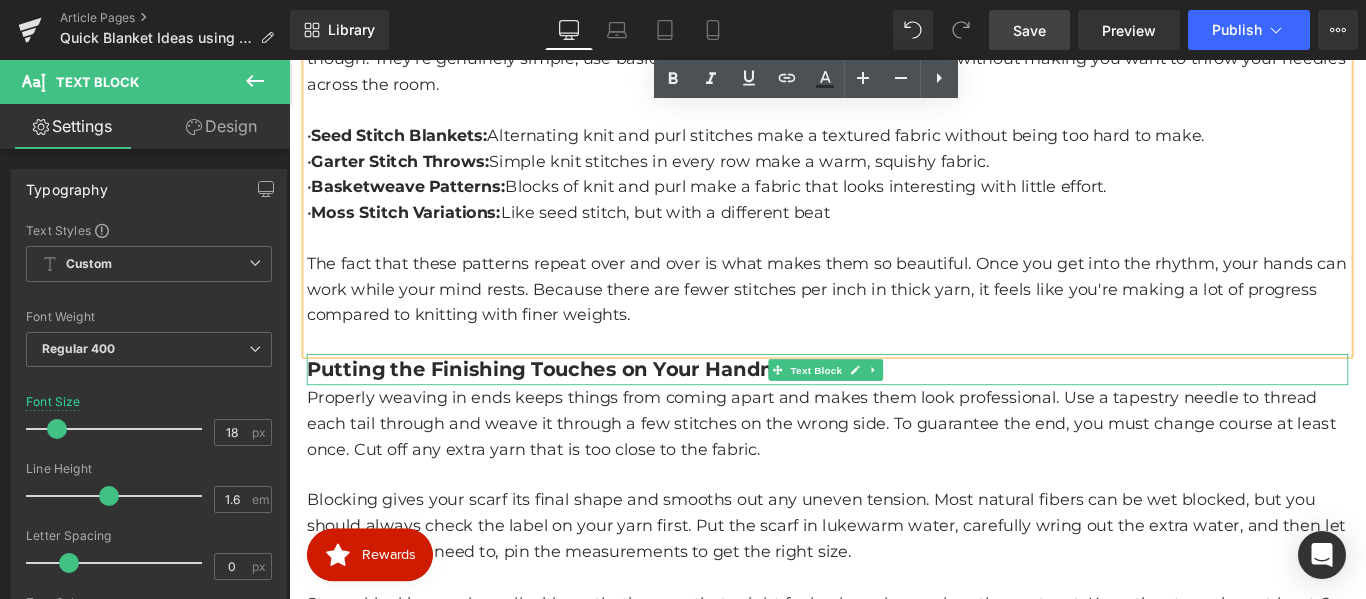 click on "Putting the Finishing Touches on Your Handmade Scarf" at bounding box center (629, 407) 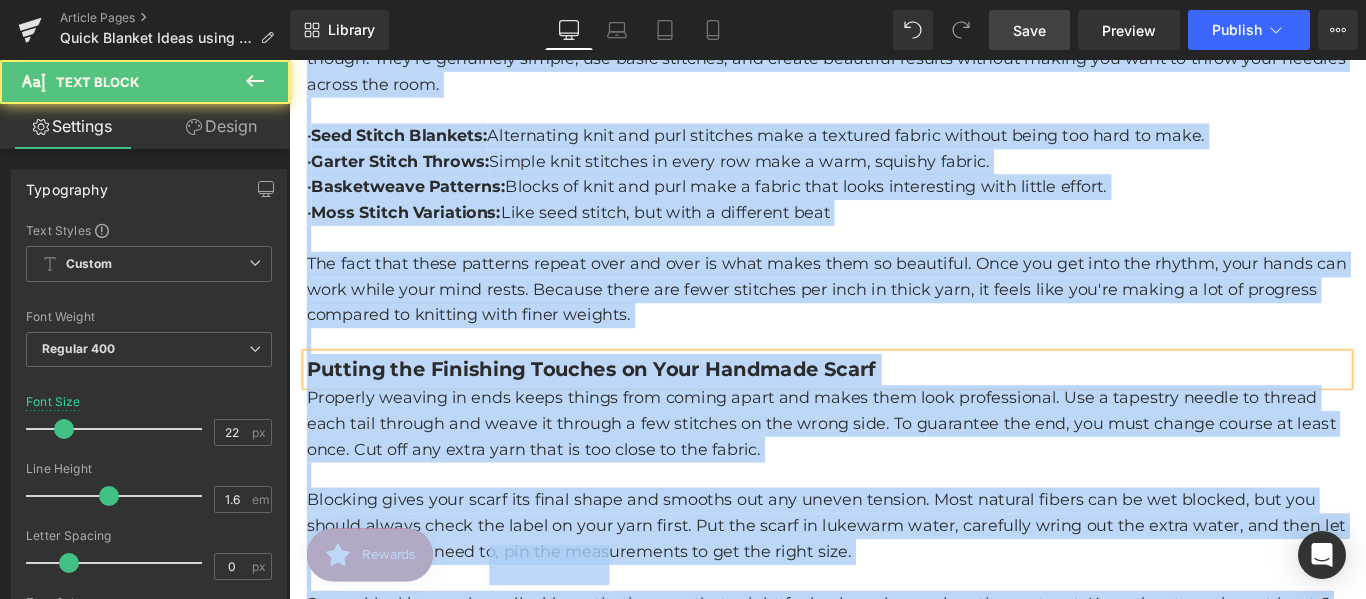 click on "Putting the Finishing Touches on Your Handmade Scarf" at bounding box center (629, 407) 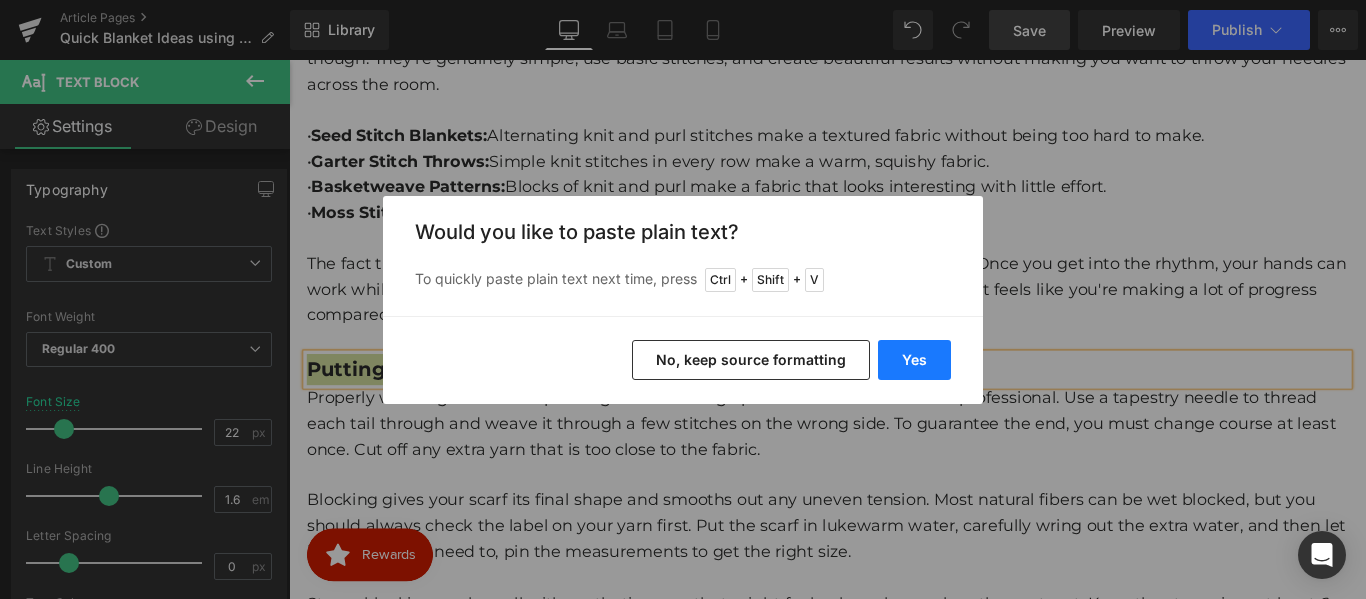 click on "Yes" at bounding box center (914, 360) 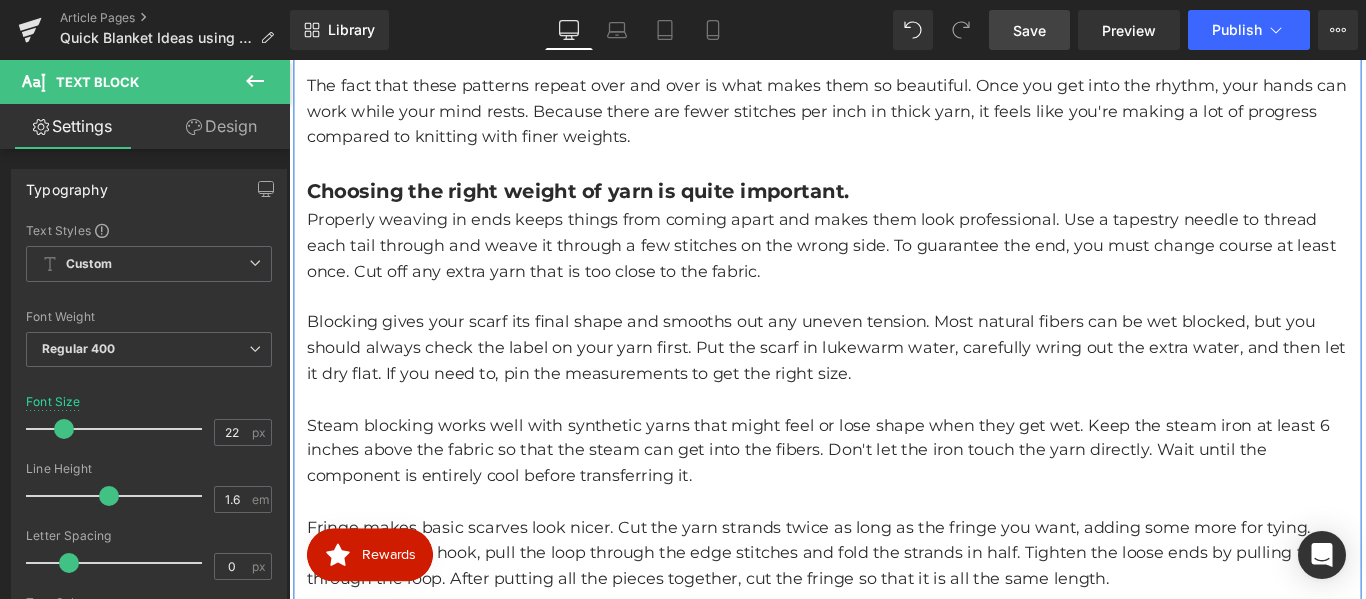 click on "Blocking gives your scarf its final shape and smooths out any uneven tension. Most natural fibers can be wet blocked, but you should always check the label on your yarn first. Put the scarf in lukewarm water, carefully wring out the extra water, and then let it dry flat. If you need to, pin the measurements to get the right size." at bounding box center (894, 383) 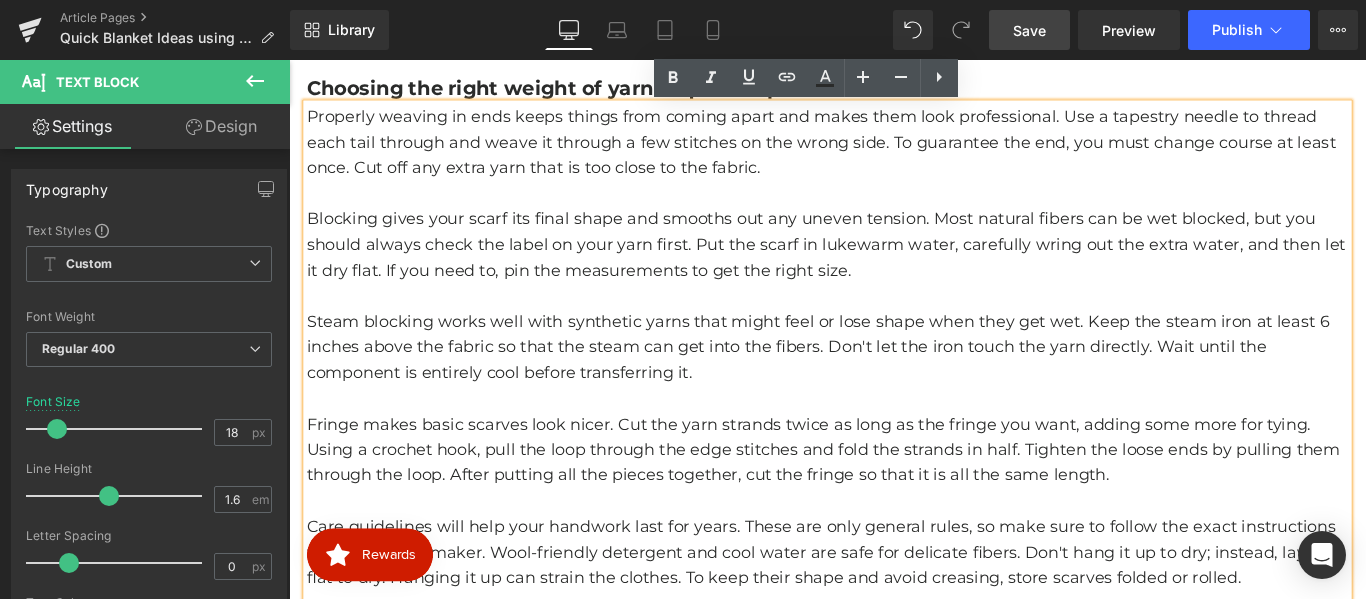scroll, scrollTop: 2101, scrollLeft: 0, axis: vertical 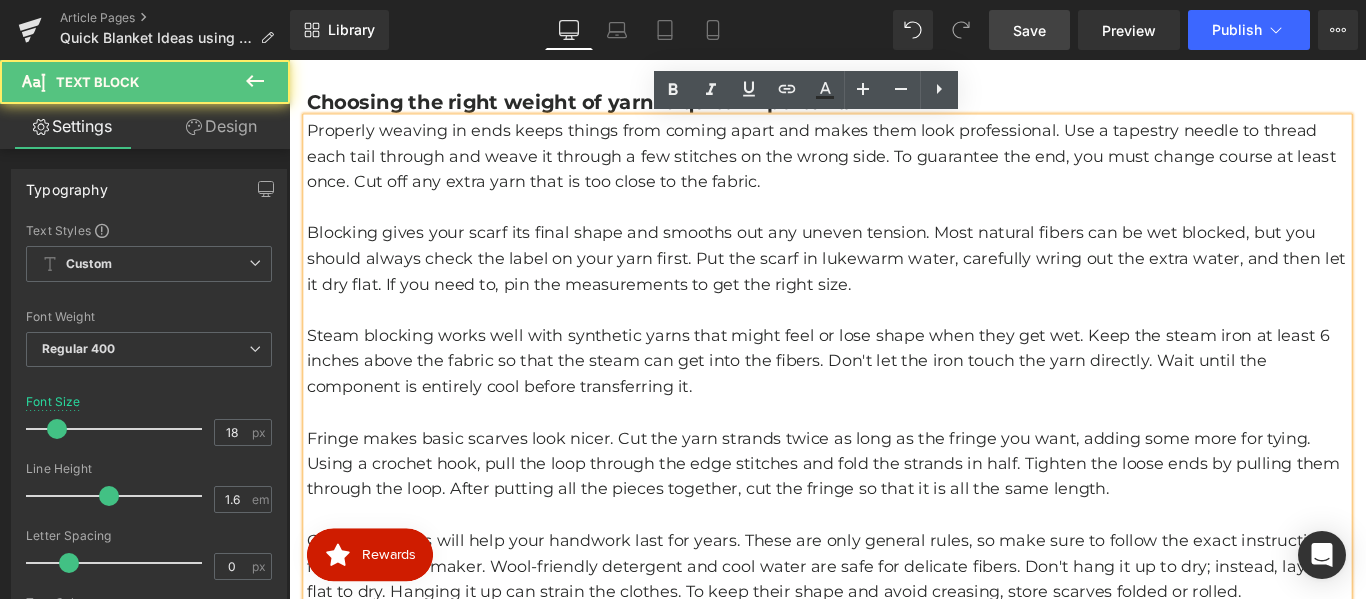 click on "Steam blocking works well with synthetic yarns that might feel or lose shape when they get wet. Keep the steam iron at least 6 inches above the fabric so that the steam can get into the fibers. Don't let the iron touch the yarn directly. Wait until the component is entirely cool before transferring it." at bounding box center [894, 399] 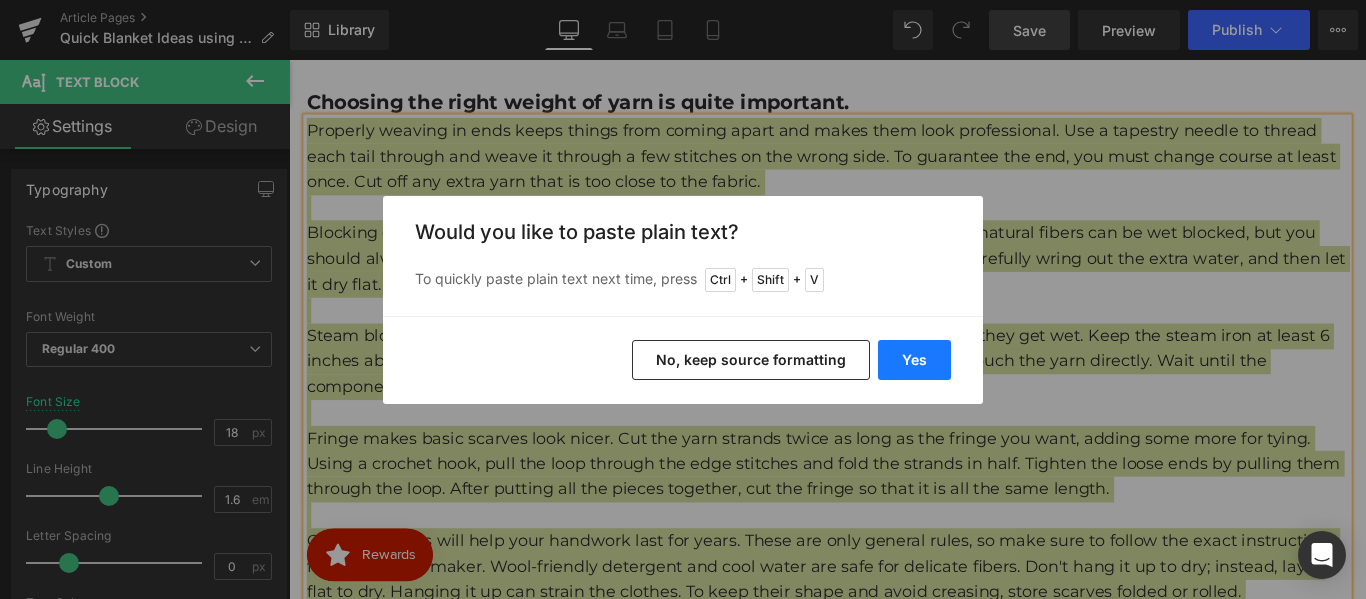 click on "Yes" at bounding box center [914, 360] 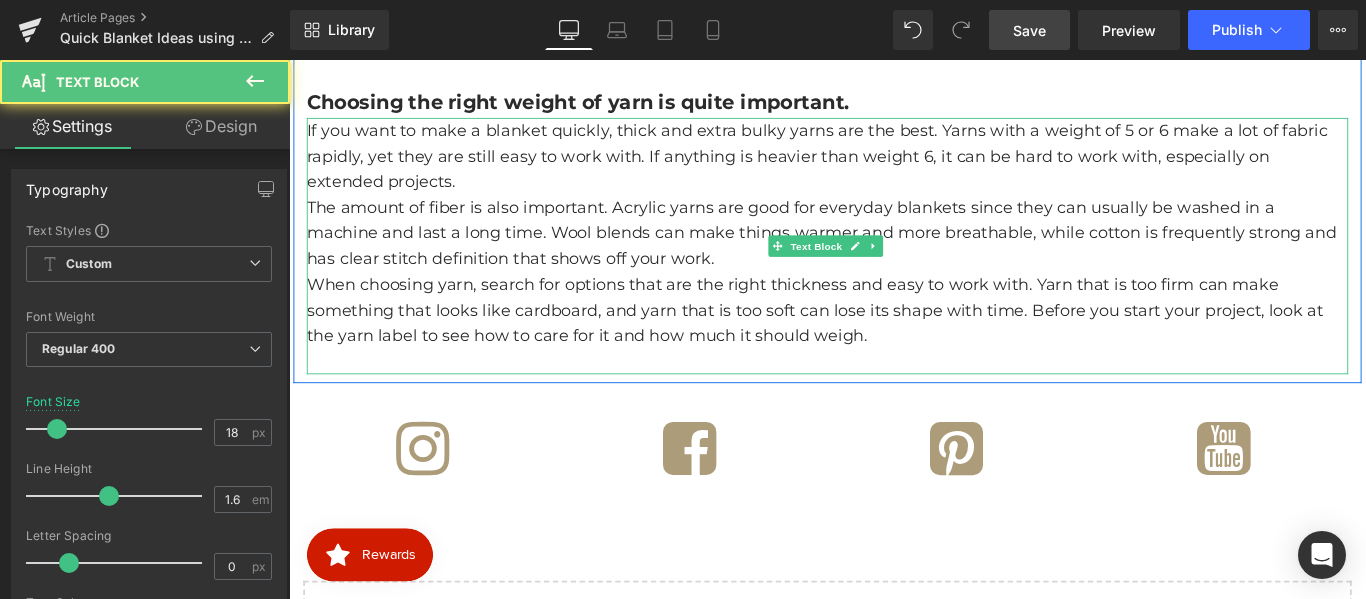 click on "The amount of fiber is also important. Acrylic yarns are good for everyday blankets since they can usually be washed in a machine and last a long time. Wool blends can make things warmer and more breathable, while cotton is frequently strong and has clear stitch definition that shows off your work." at bounding box center (894, 255) 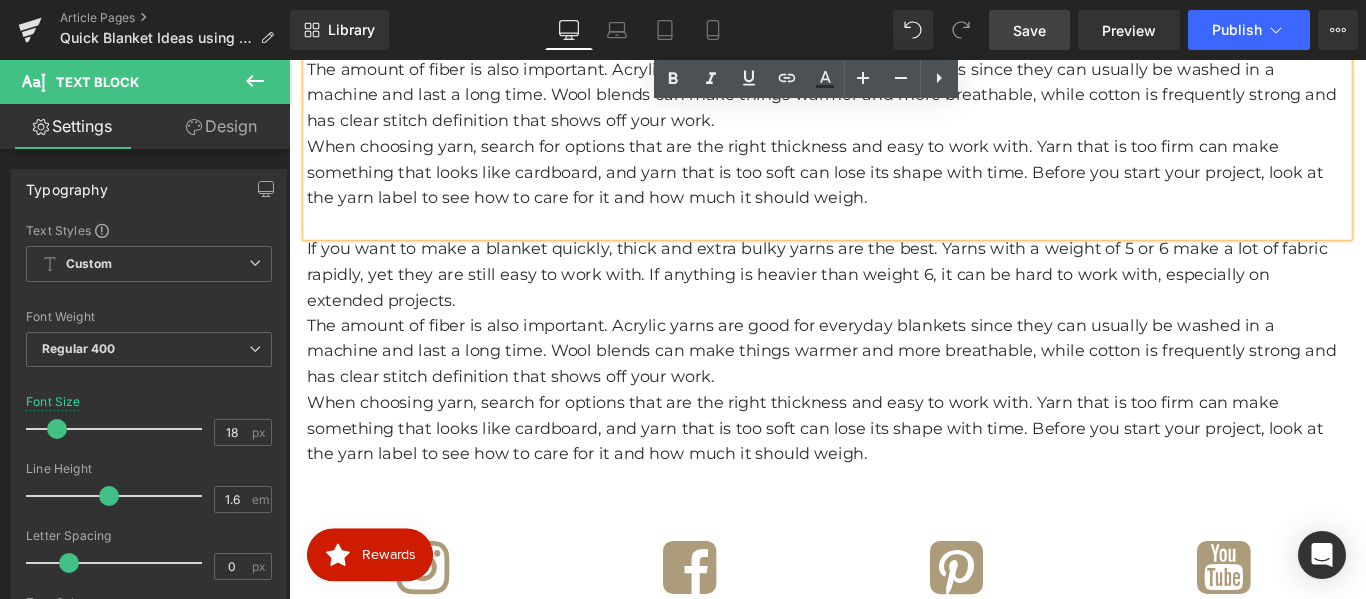 scroll, scrollTop: 2179, scrollLeft: 0, axis: vertical 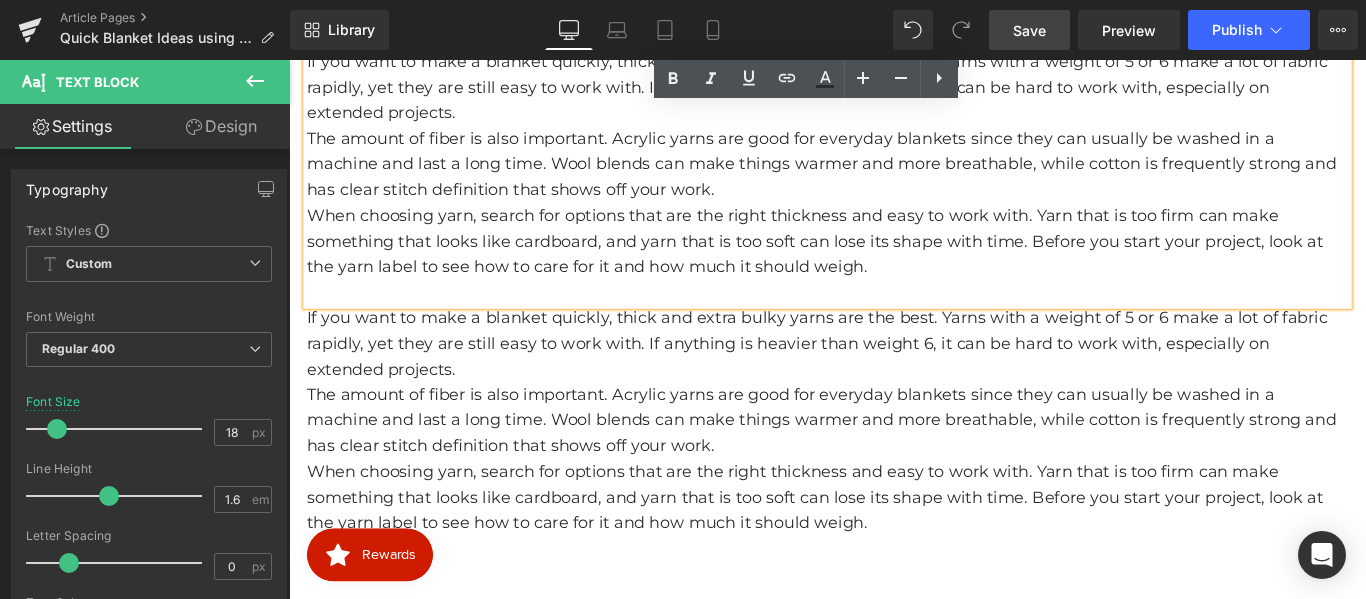 click on "The amount of fiber is also important. Acrylic yarns are good for everyday blankets since they can usually be washed in a machine and last a long time. Wool blends can make things warmer and more breathable, while cotton is frequently strong and has clear stitch definition that shows off your work." at bounding box center [894, 177] 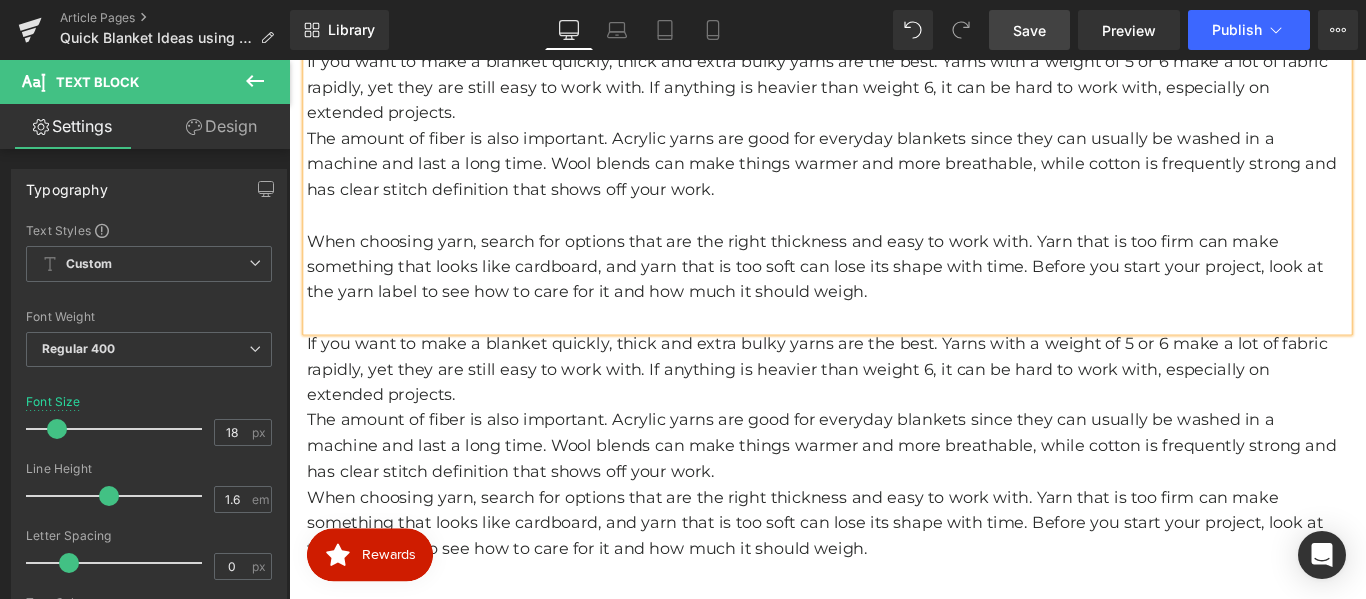 click on "If you want to make a blanket quickly, thick and extra bulky yarns are the best. Yarns with a weight of 5 or 6 make a lot of fabric rapidly, yet they are still easy to work with. If anything is heavier than weight 6, it can be hard to work with, especially on extended projects." at bounding box center (894, 90) 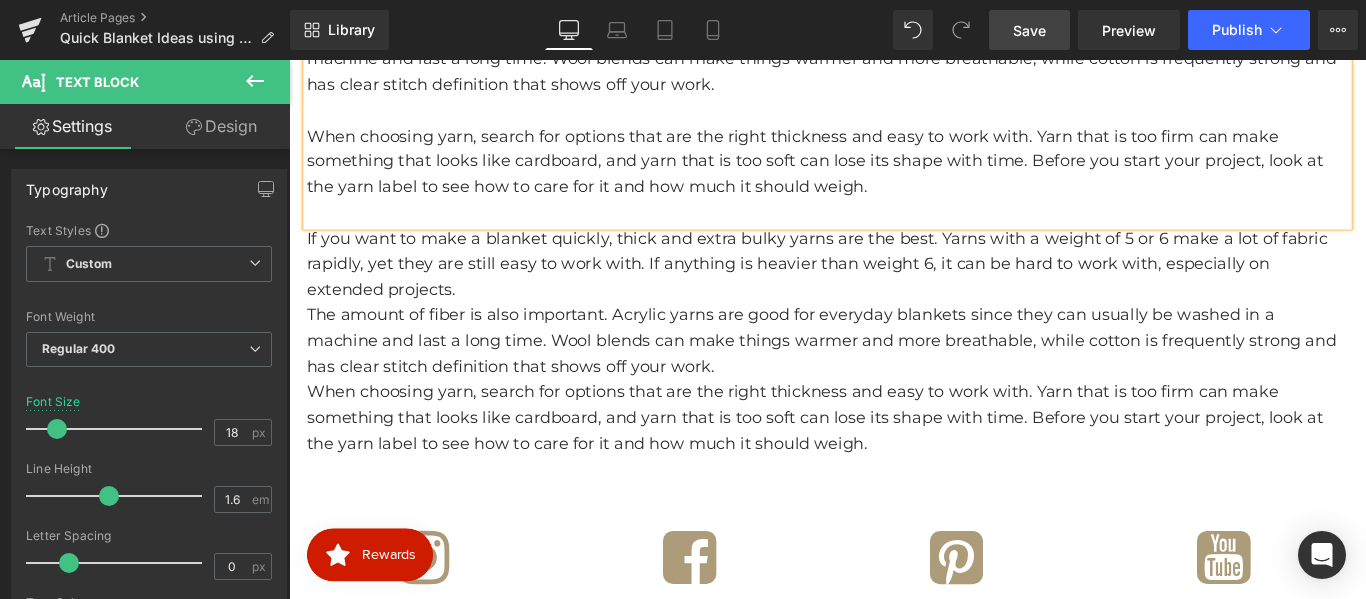 scroll, scrollTop: 2395, scrollLeft: 0, axis: vertical 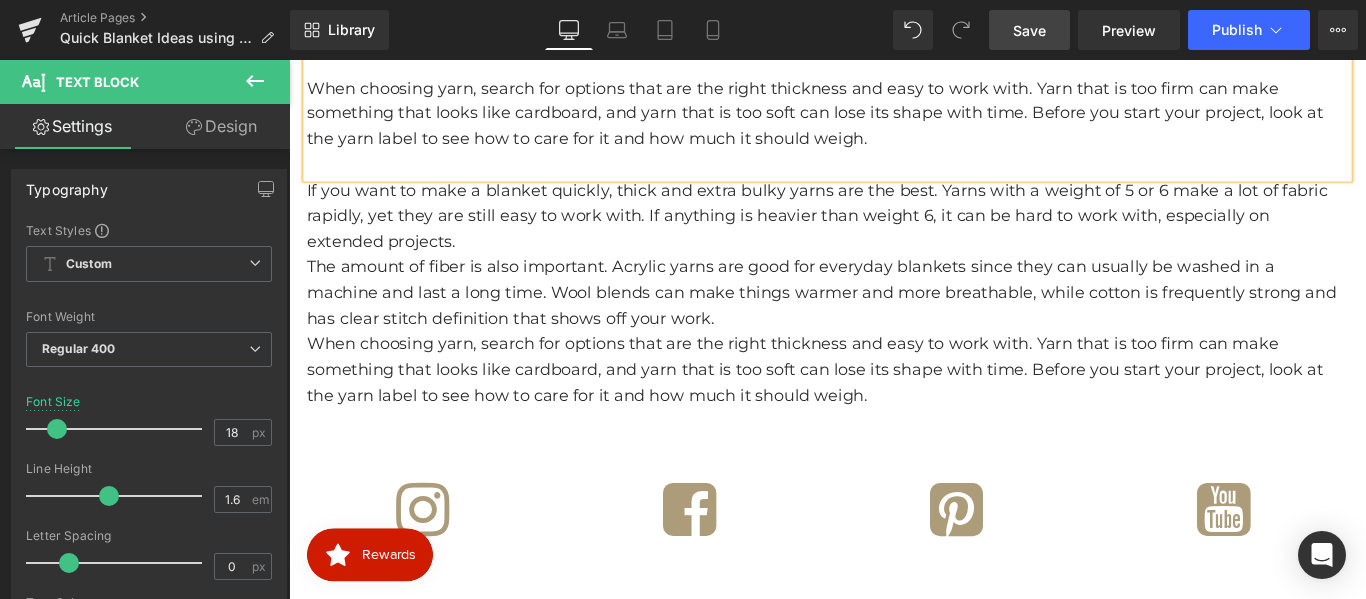 click on "The amount of fiber is also important. Acrylic yarns are good for everyday blankets since they can usually be washed in a machine and last a long time. Wool blends can make things warmer and more breathable, while cotton is frequently strong and has clear stitch definition that shows off your work." at bounding box center (894, 322) 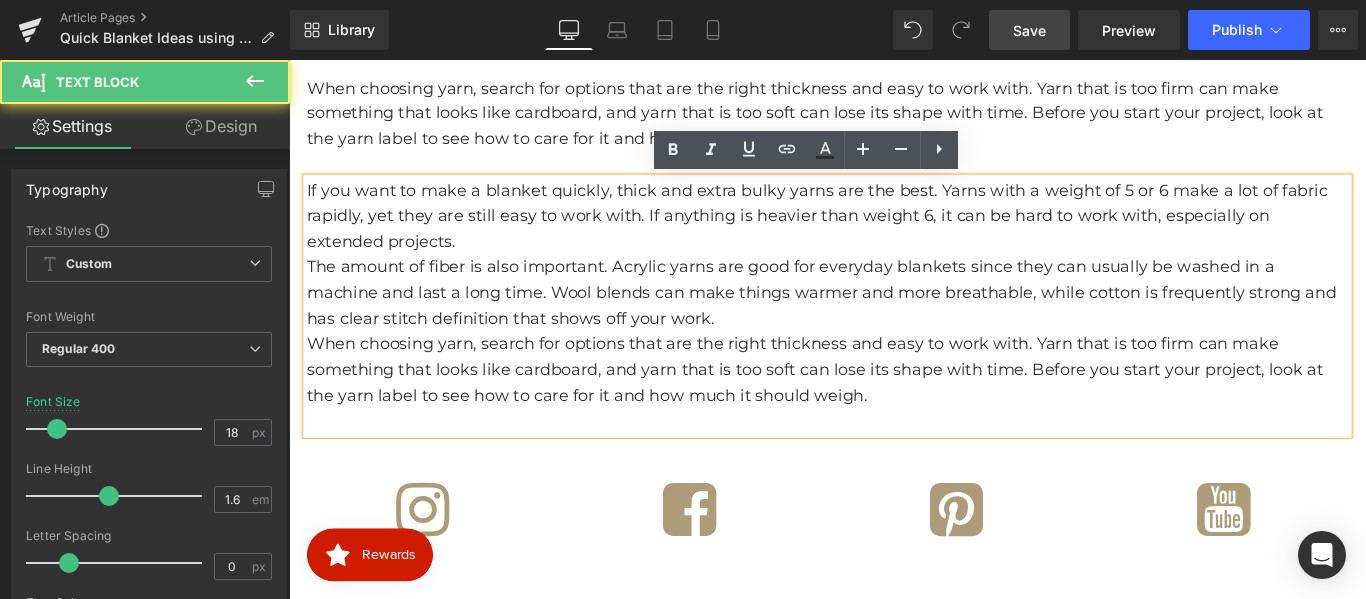 click on "The amount of fiber is also important. Acrylic yarns are good for everyday blankets since they can usually be washed in a machine and last a long time. Wool blends can make things warmer and more breathable, while cotton is frequently strong and has clear stitch definition that shows off your work." at bounding box center (894, 322) 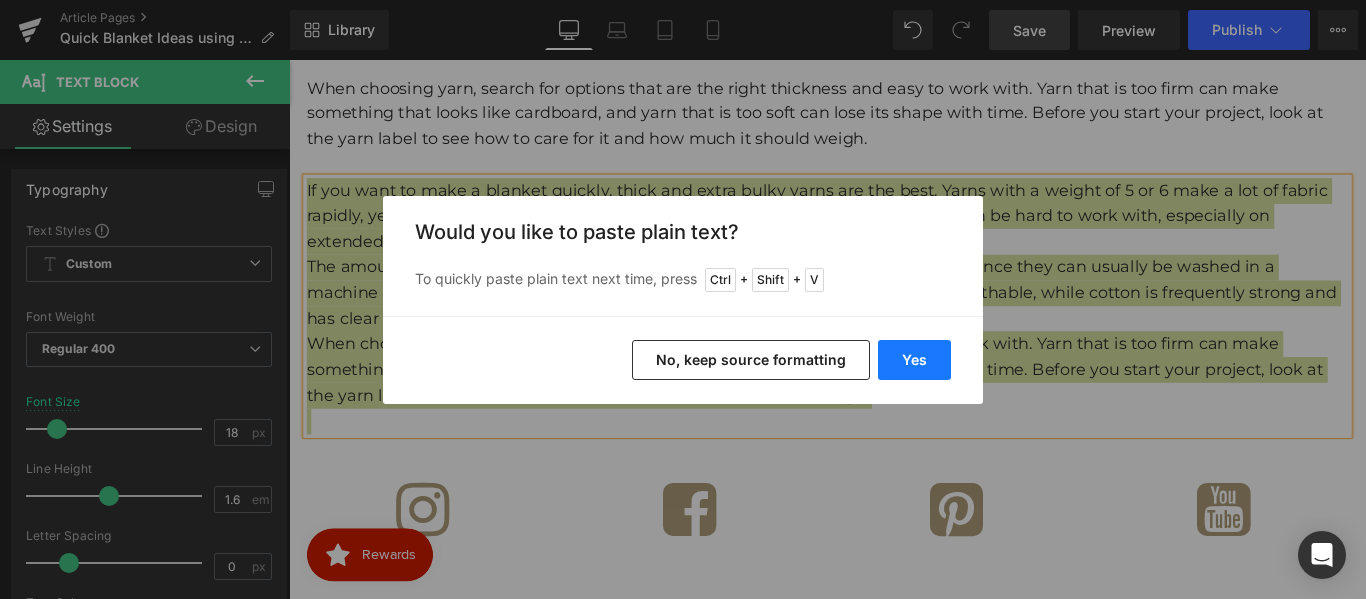 click on "Yes" at bounding box center (914, 360) 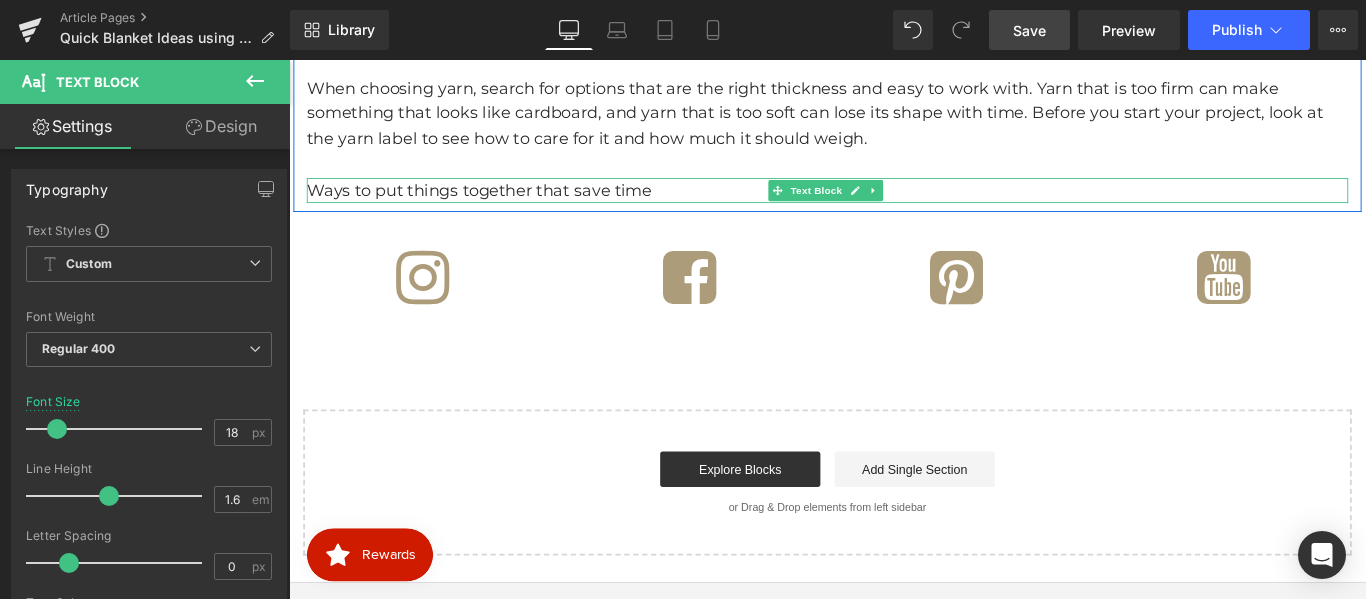 click on "Ways to put things together that save time" at bounding box center [894, 207] 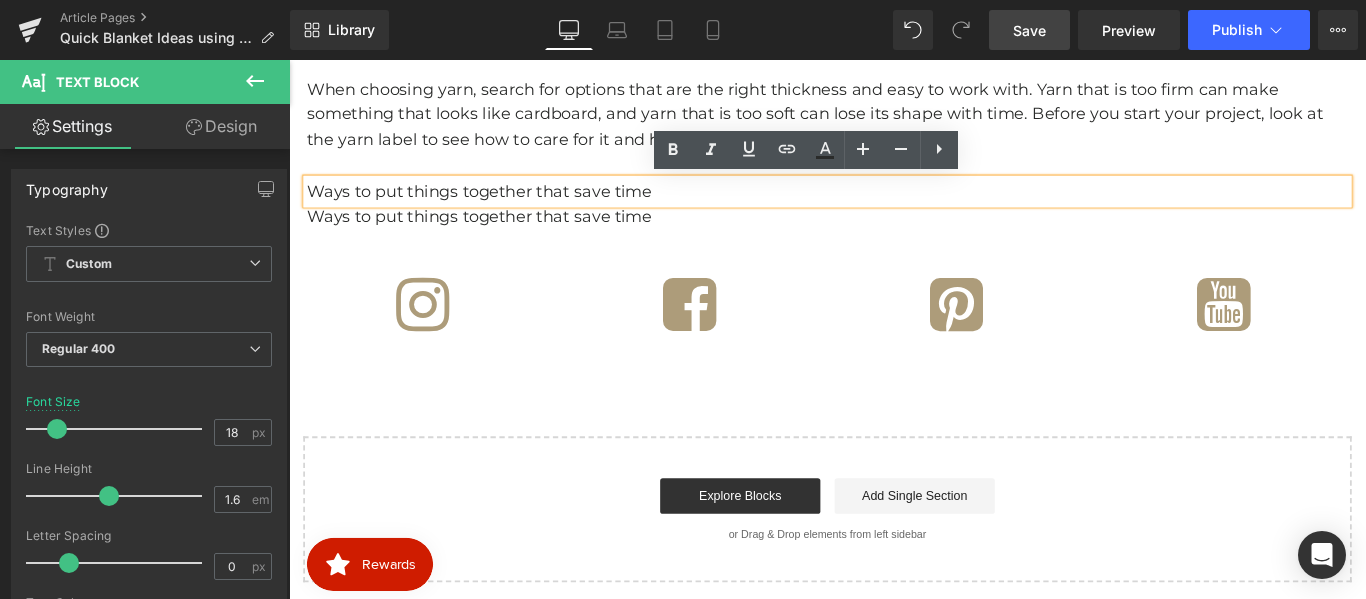 drag, startPoint x: 712, startPoint y: 455, endPoint x: 439, endPoint y: 434, distance: 273.8065 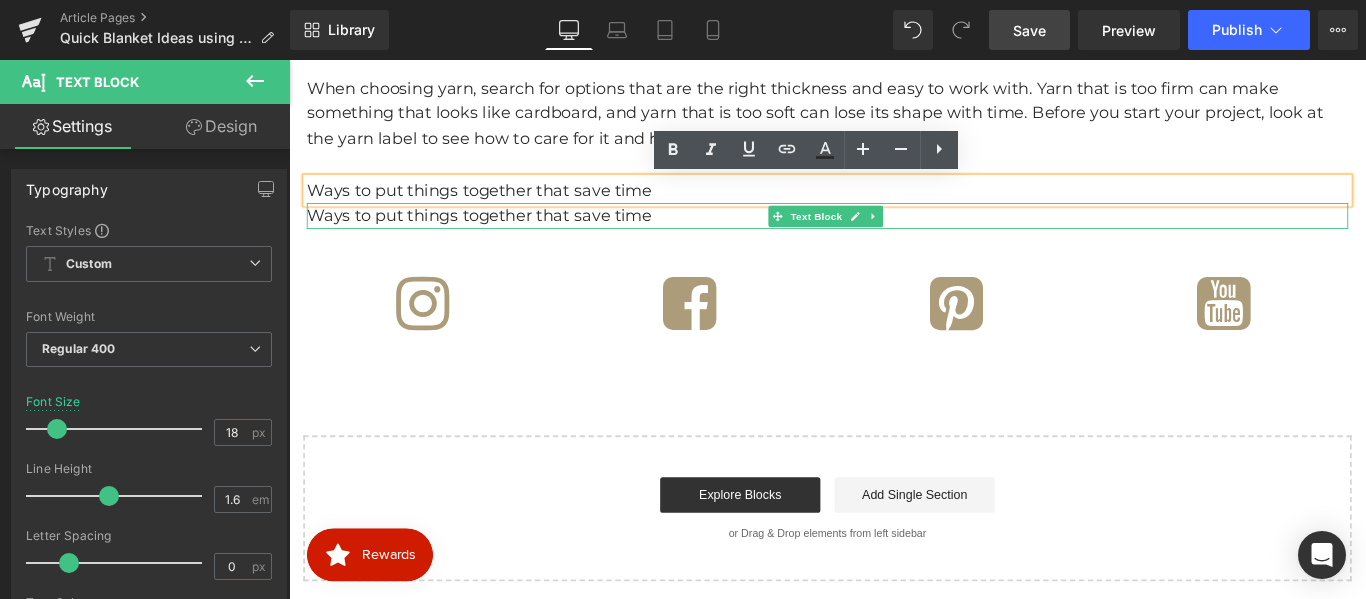 click on "Ways to put things together that save time" at bounding box center [894, 235] 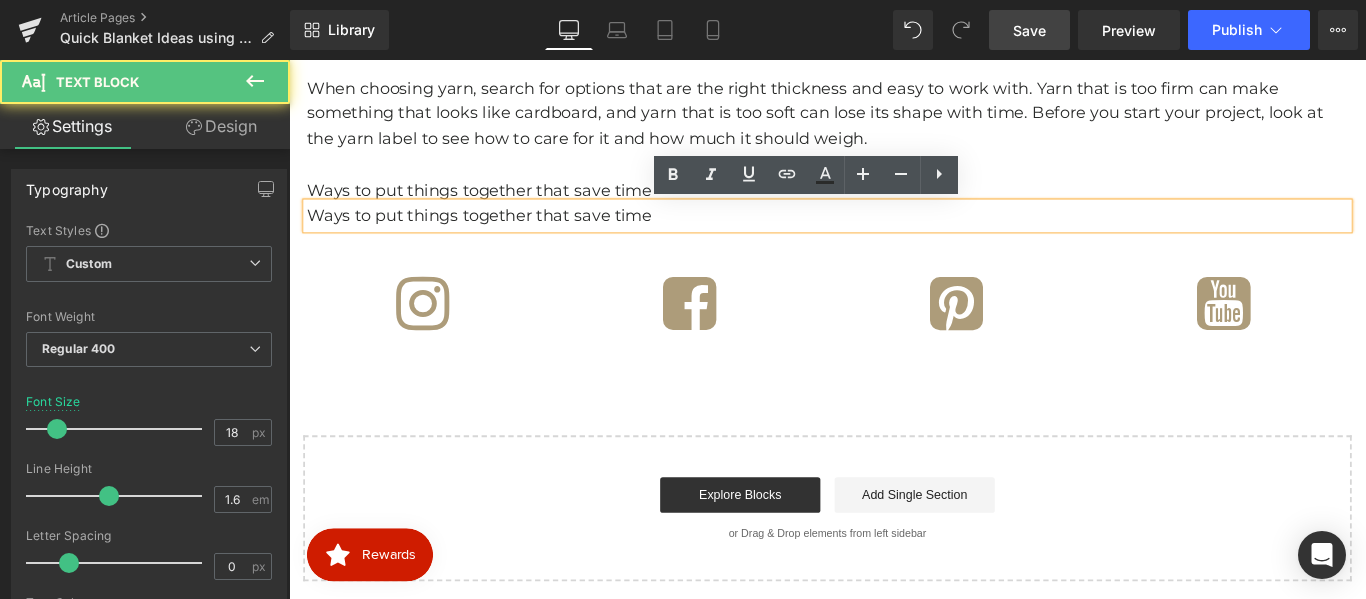 click on "Ways to put things together that save time" at bounding box center (894, 235) 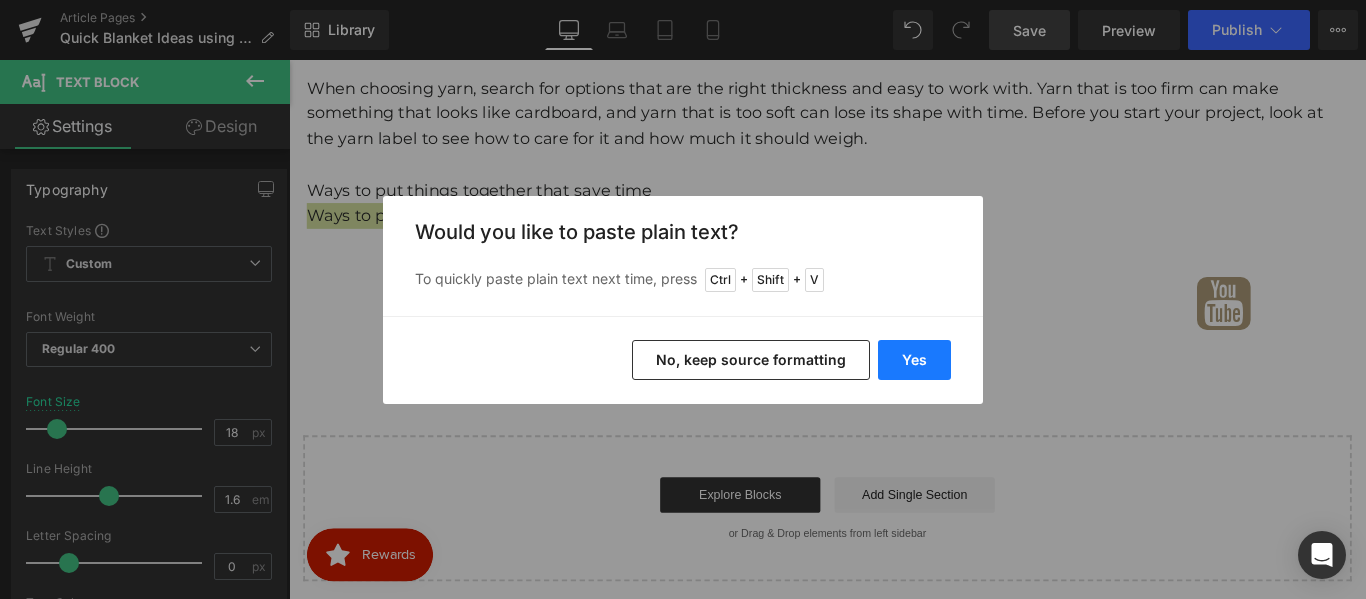 click on "Yes" at bounding box center (914, 360) 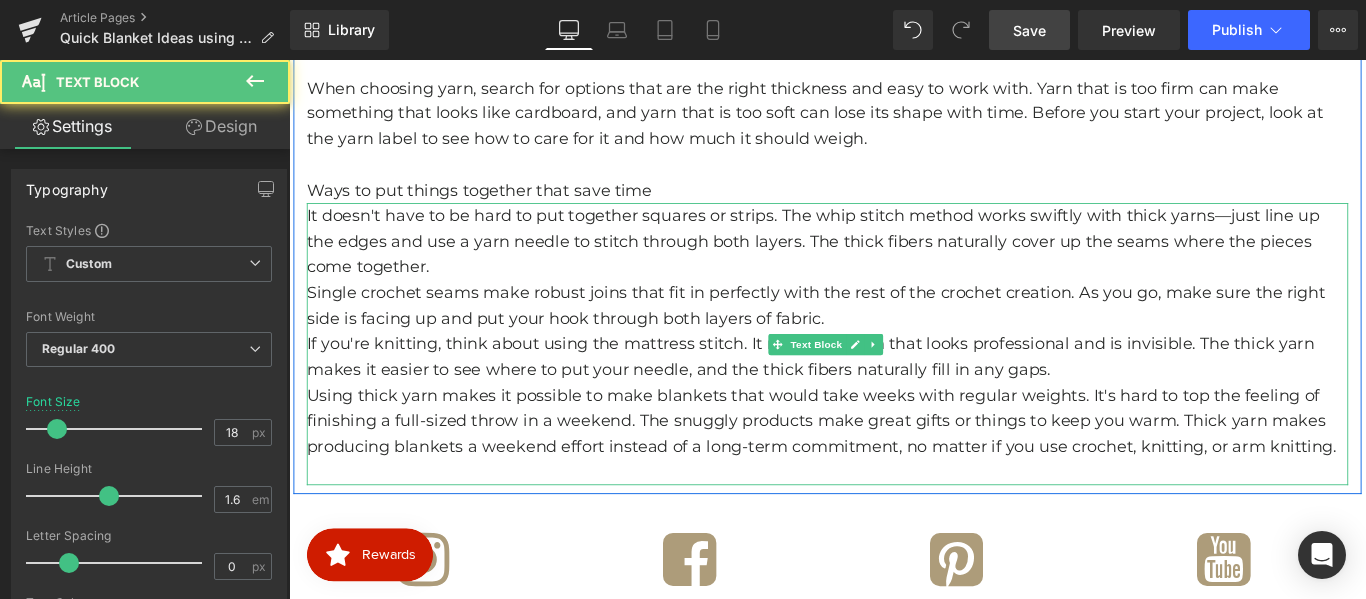 click on "It doesn't have to be hard to put together squares or strips. The whip stitch method works swiftly with thick yarns—just line up the edges and use a yarn needle to stitch through both layers. The thick fibers naturally cover up the seams where the pieces come together. Single crochet seams make robust joins that fit in perfectly with the rest of the crochet creation. As you go, make sure the right side is facing up and put your hook through both layers of fabric. If you're knitting, think about using the mattress stitch. It makes a seam that looks professional and is invisible. The thick yarn makes it easier to see where to put your needle, and the thick fibers naturally fill in any gaps." at bounding box center (894, 379) 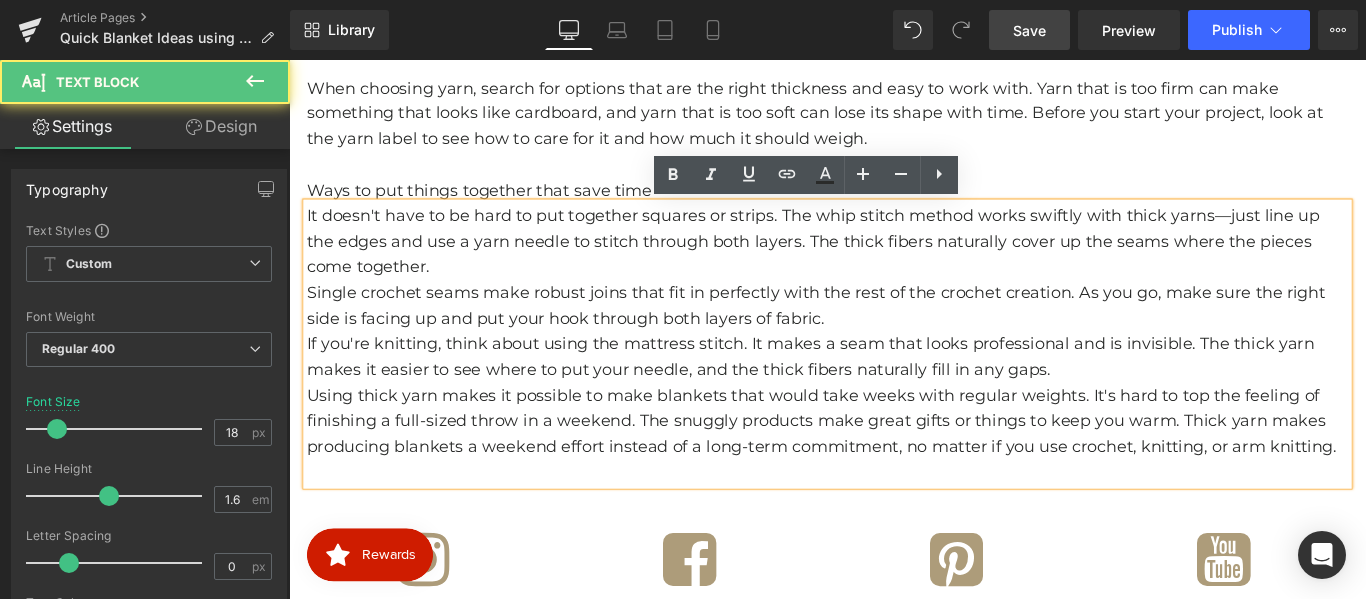 click on "It doesn't have to be hard to put together squares or strips. The whip stitch method works swiftly with thick yarns—just line up the edges and use a yarn needle to stitch through both layers. The thick fibers naturally cover up the seams where the pieces come together." at bounding box center (894, 264) 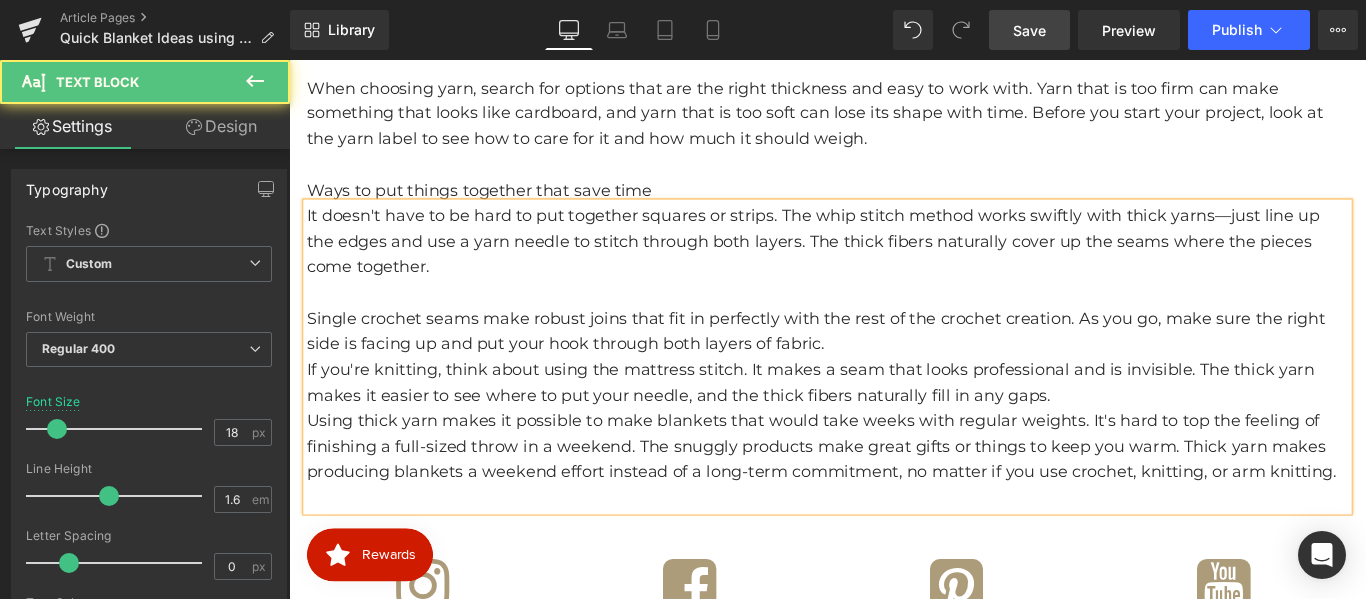 click on "Single crochet seams make robust joins that fit in perfectly with the rest of the crochet creation. As you go, make sure the right side is facing up and put your hook through both layers of fabric." at bounding box center (894, 366) 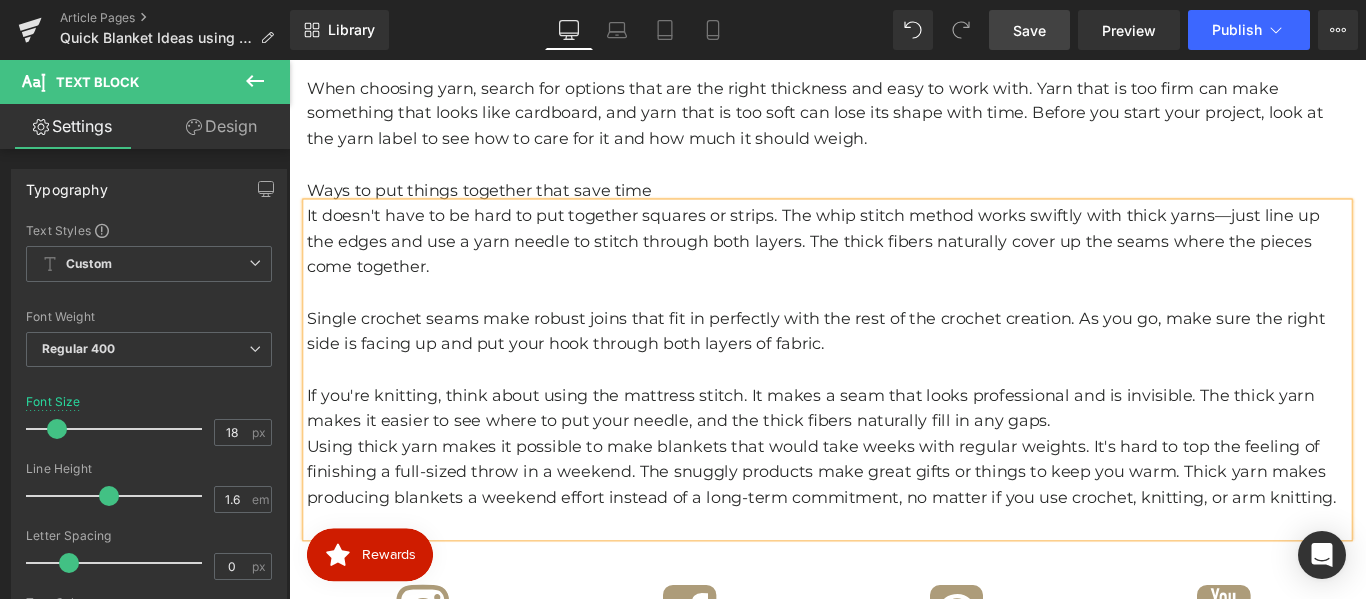 click on "If you're knitting, think about using the mattress stitch. It makes a seam that looks professional and is invisible. The thick yarn makes it easier to see where to put your needle, and the thick fibers naturally fill in any gaps." at bounding box center [894, 452] 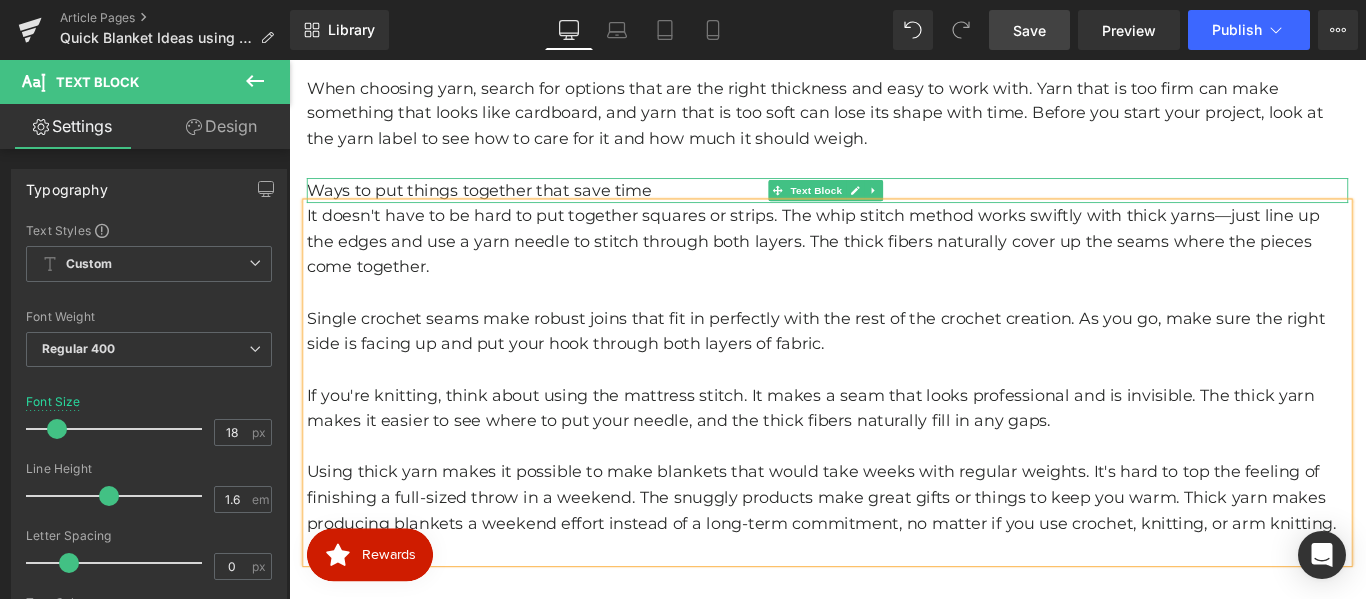 click on "Ways to put things together that save time" at bounding box center (894, 207) 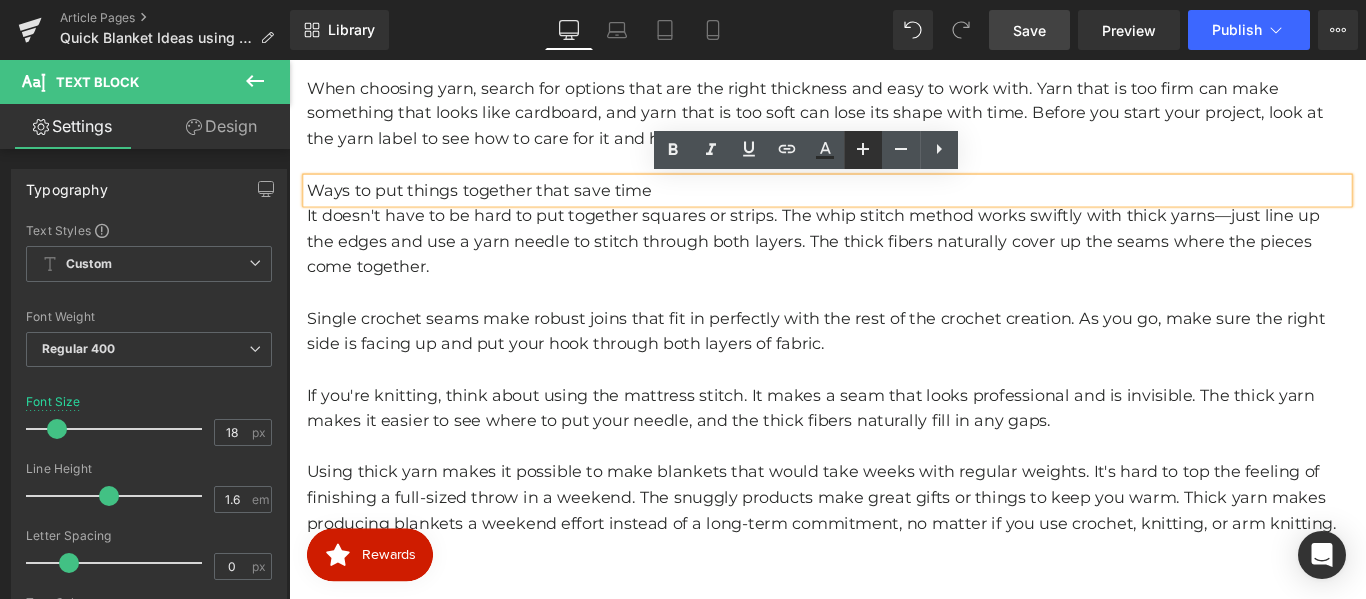click 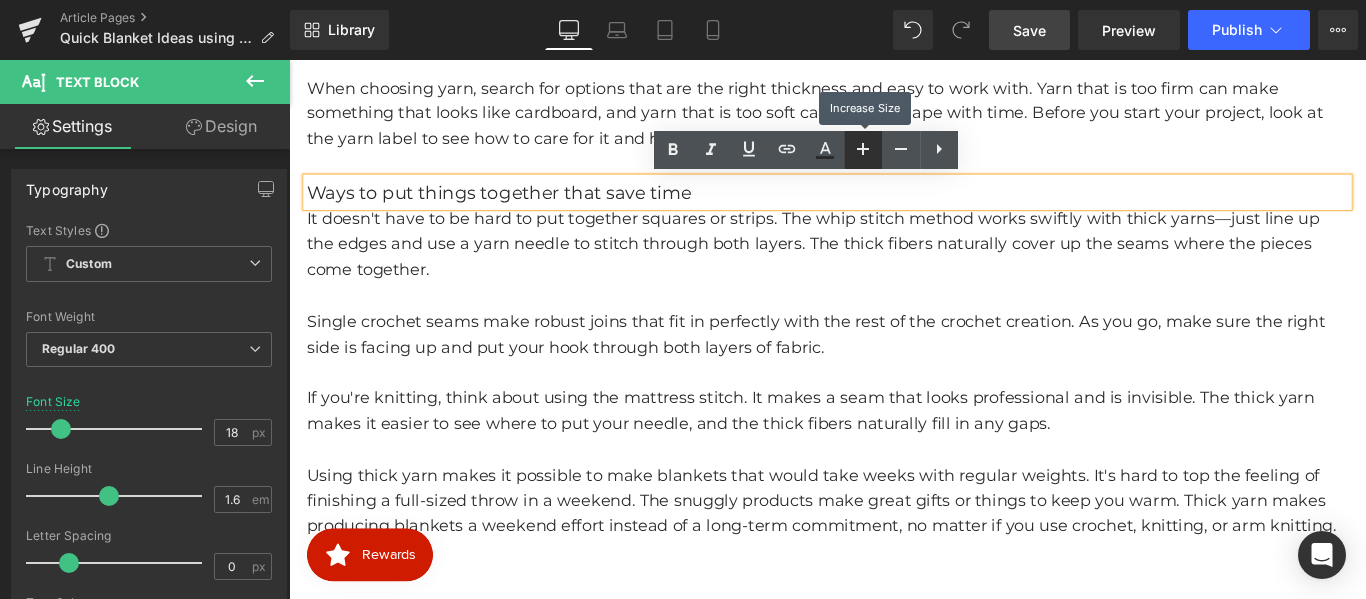 click 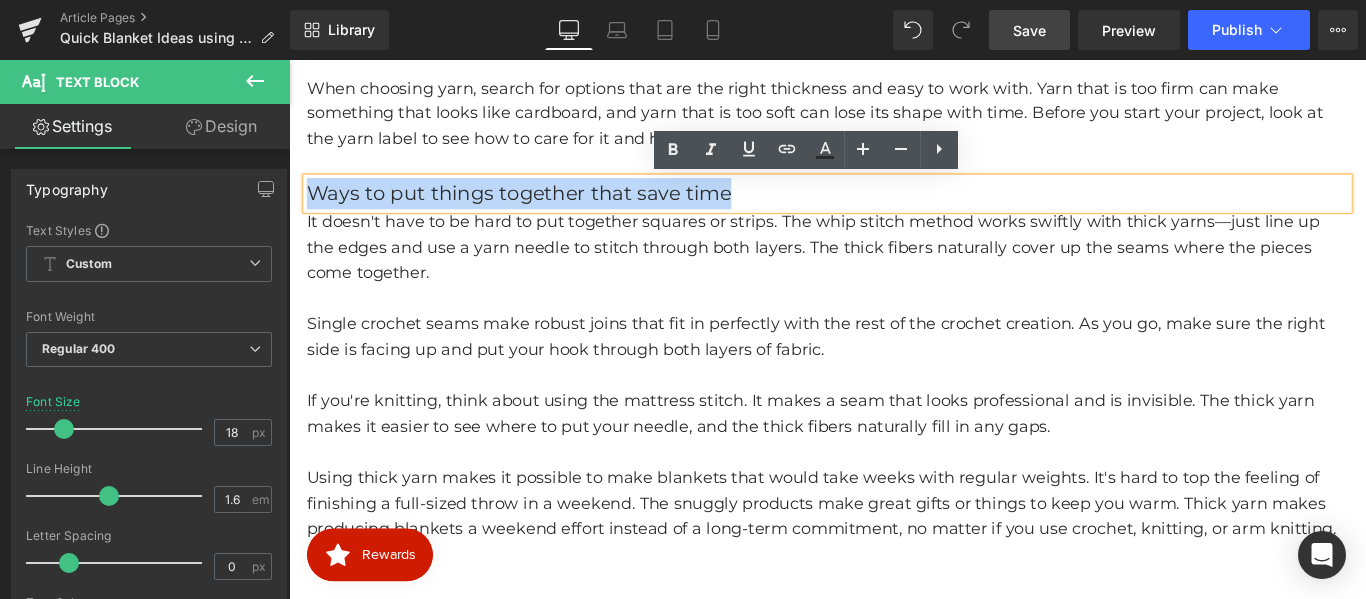 drag, startPoint x: 832, startPoint y: 212, endPoint x: 305, endPoint y: 209, distance: 527.00854 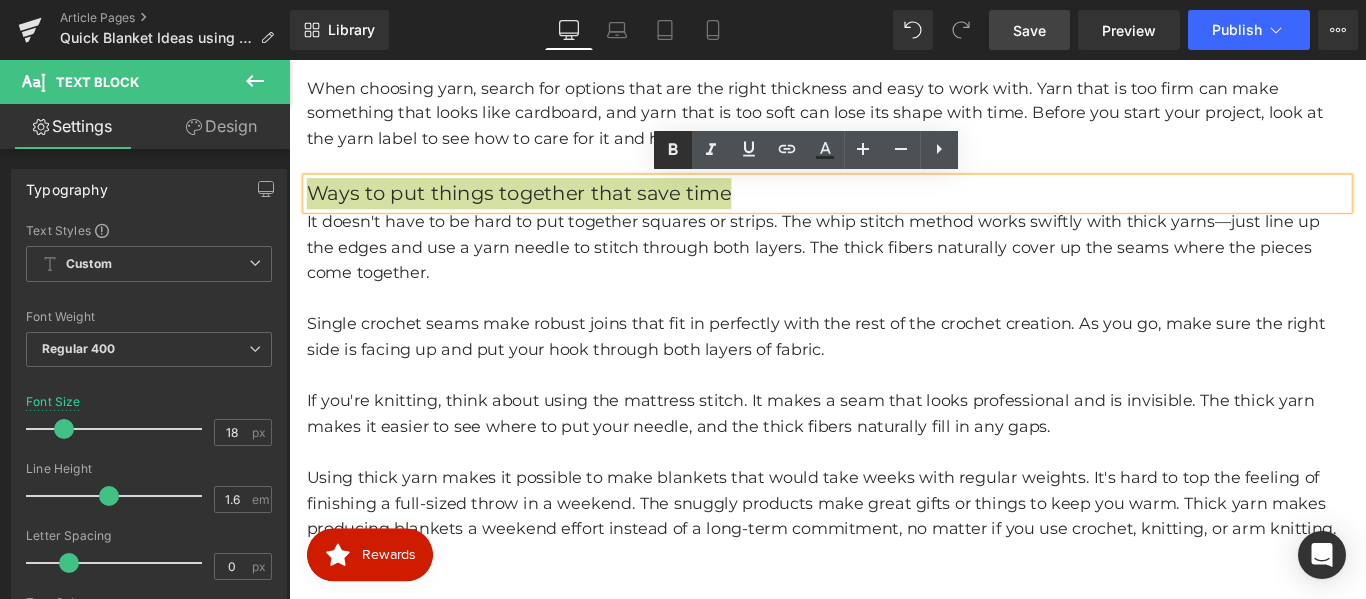 click 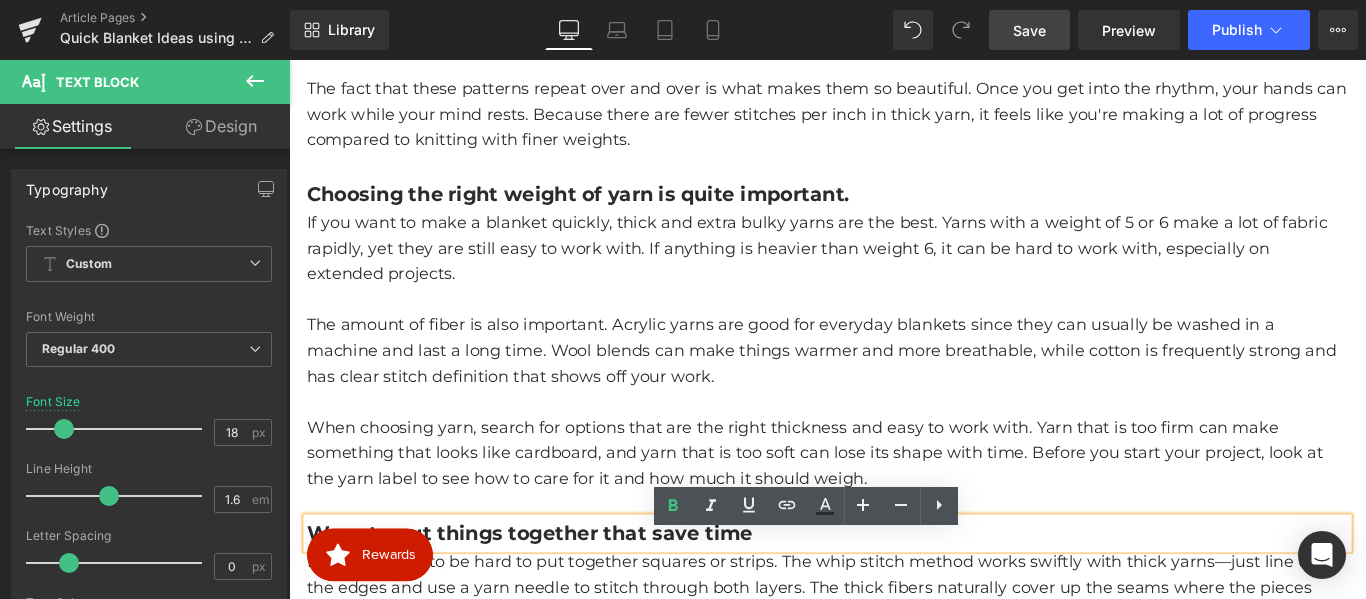 scroll, scrollTop: 1979, scrollLeft: 0, axis: vertical 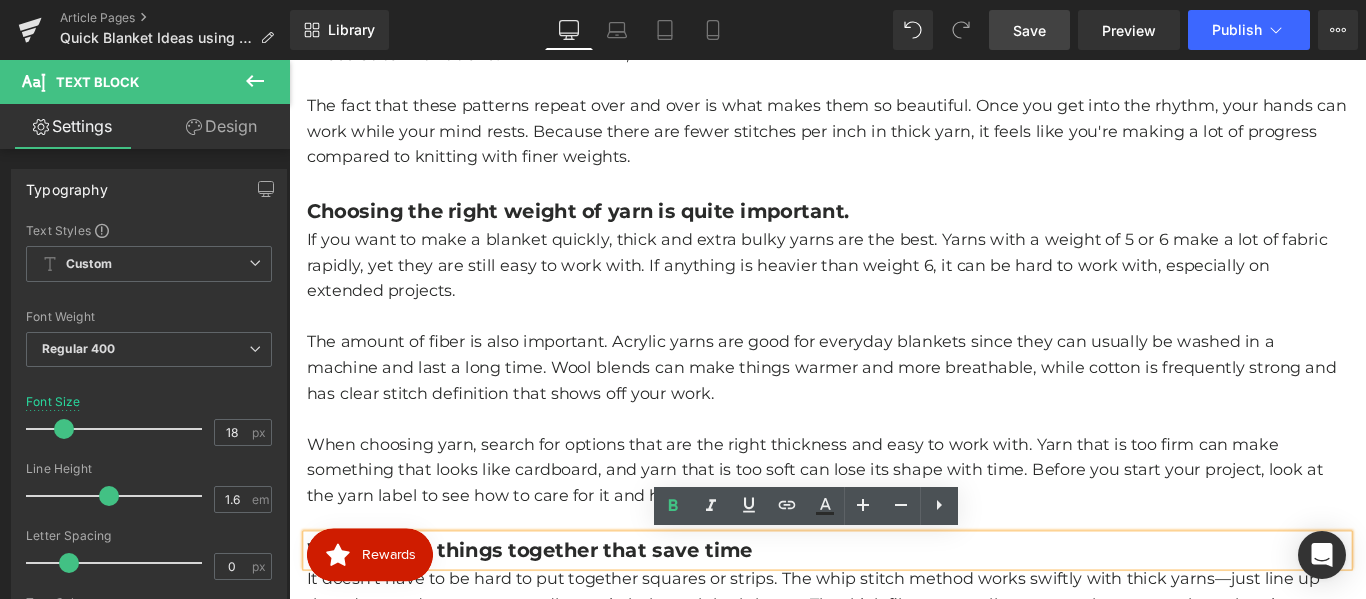 click on "Choosing the right weight of yarn is quite important." at bounding box center [614, 229] 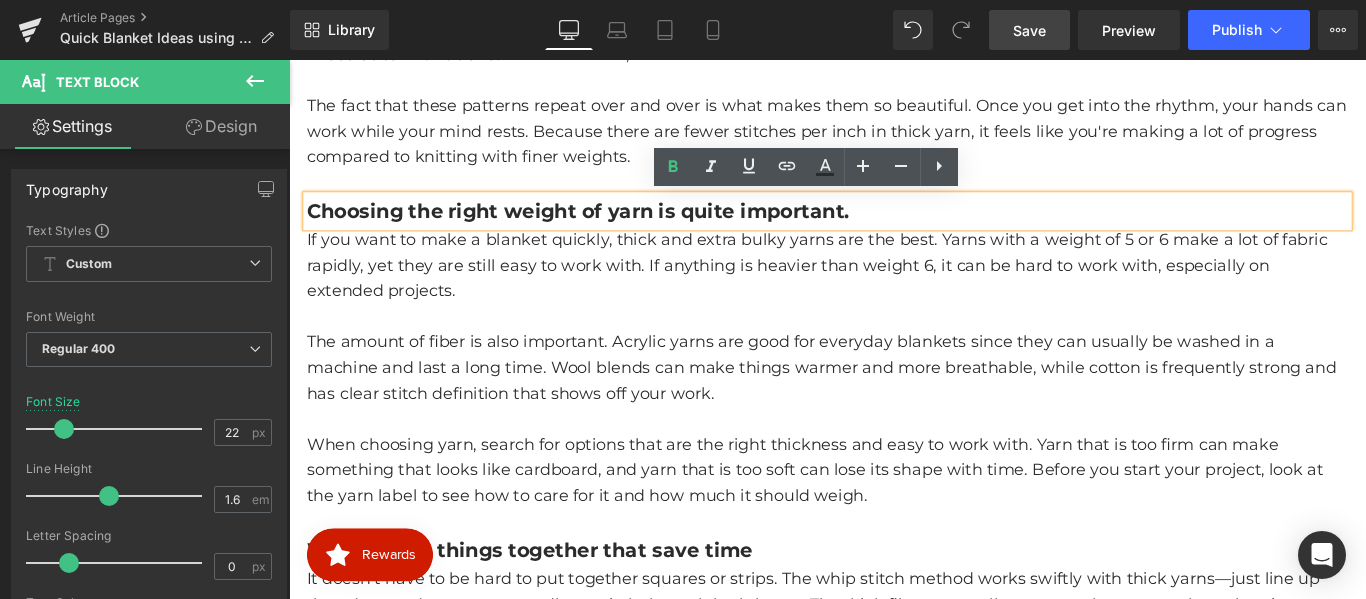click on "Save" at bounding box center (1029, 30) 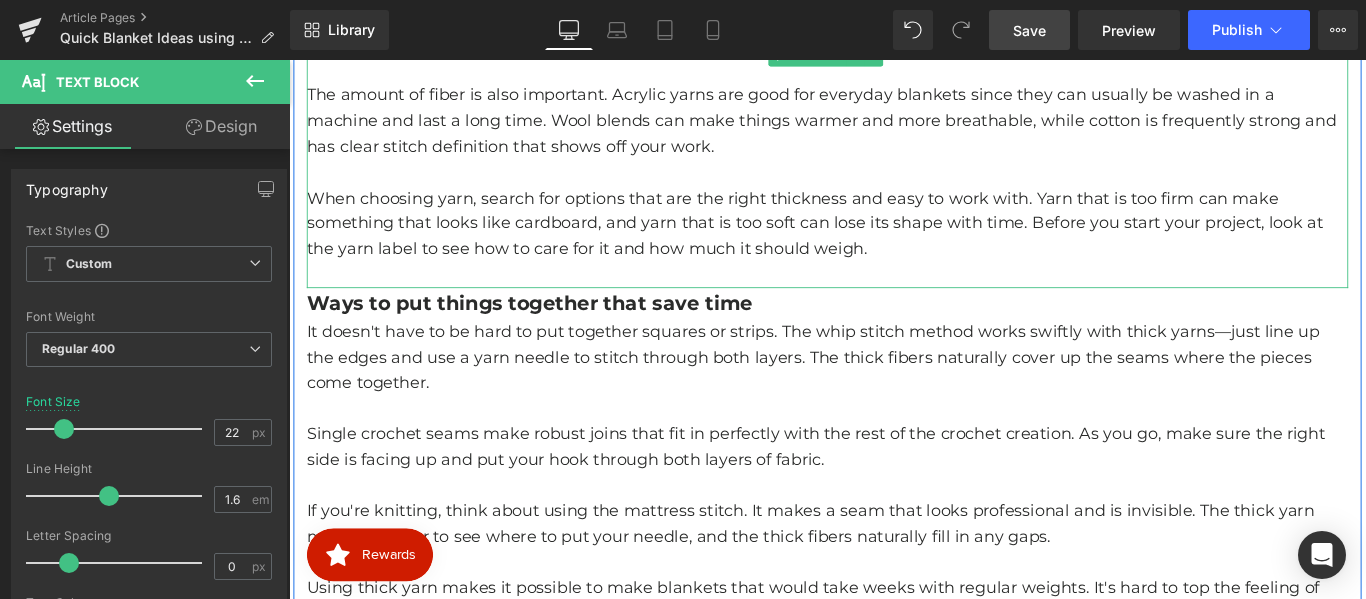scroll, scrollTop: 2295, scrollLeft: 0, axis: vertical 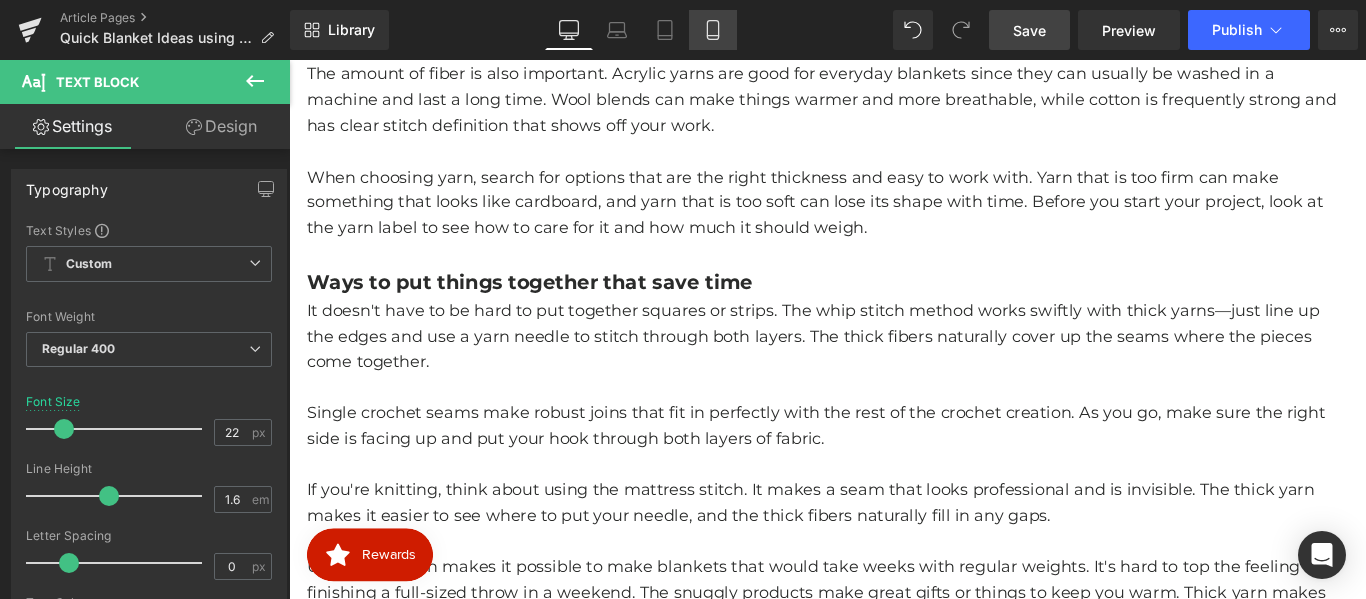 click 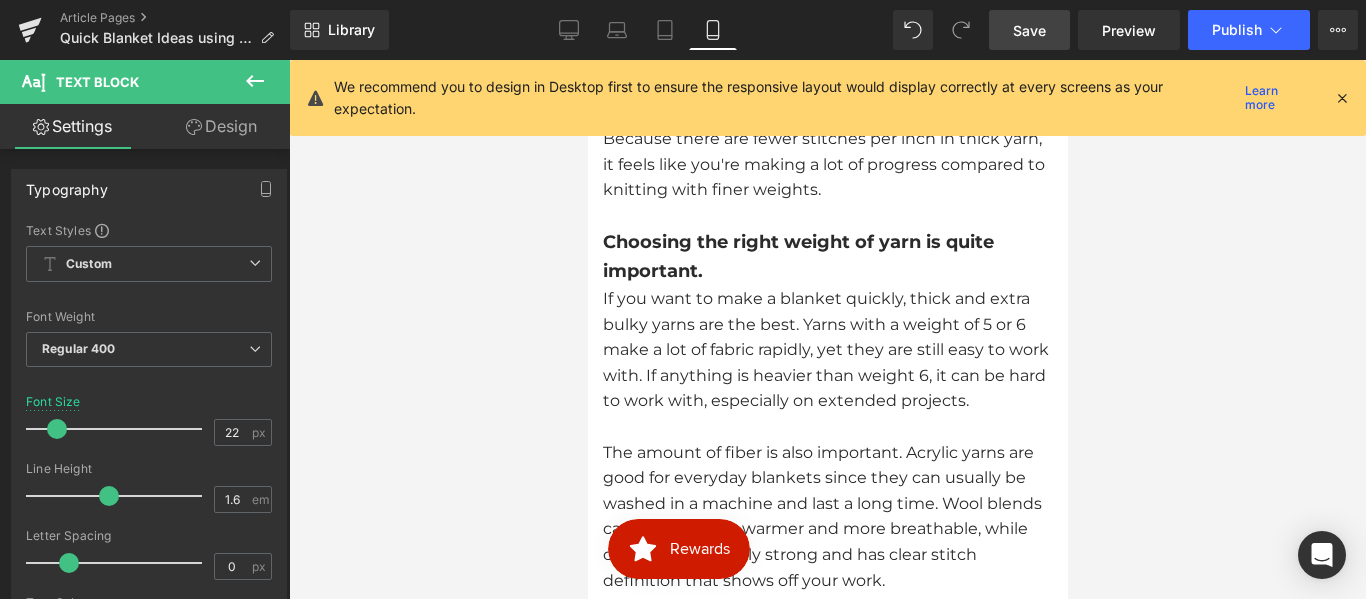 scroll, scrollTop: 3014, scrollLeft: 0, axis: vertical 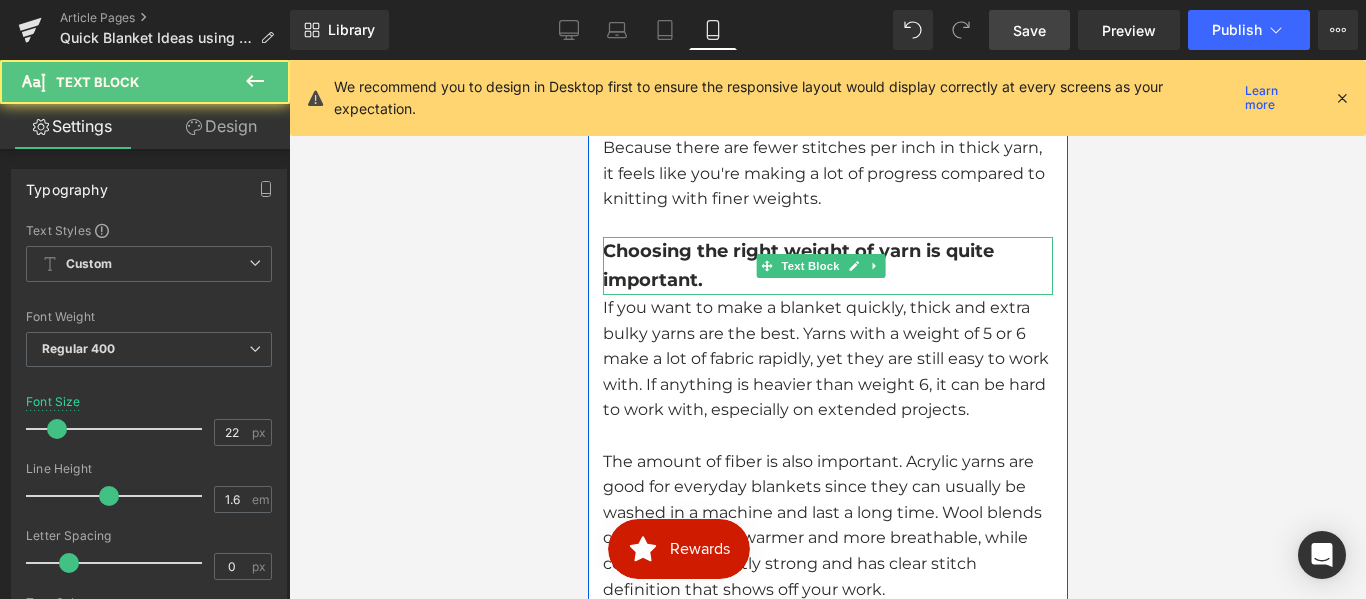 click on "Choosing the right weight of yarn is quite important." at bounding box center [797, 265] 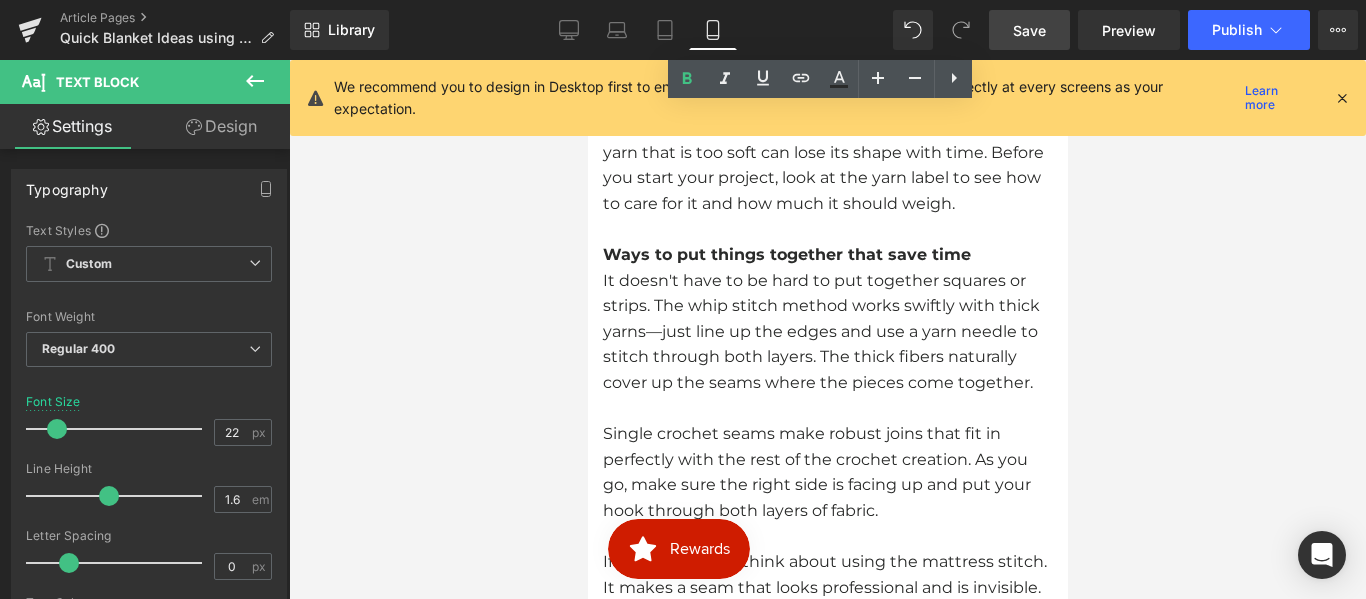 scroll, scrollTop: 3614, scrollLeft: 0, axis: vertical 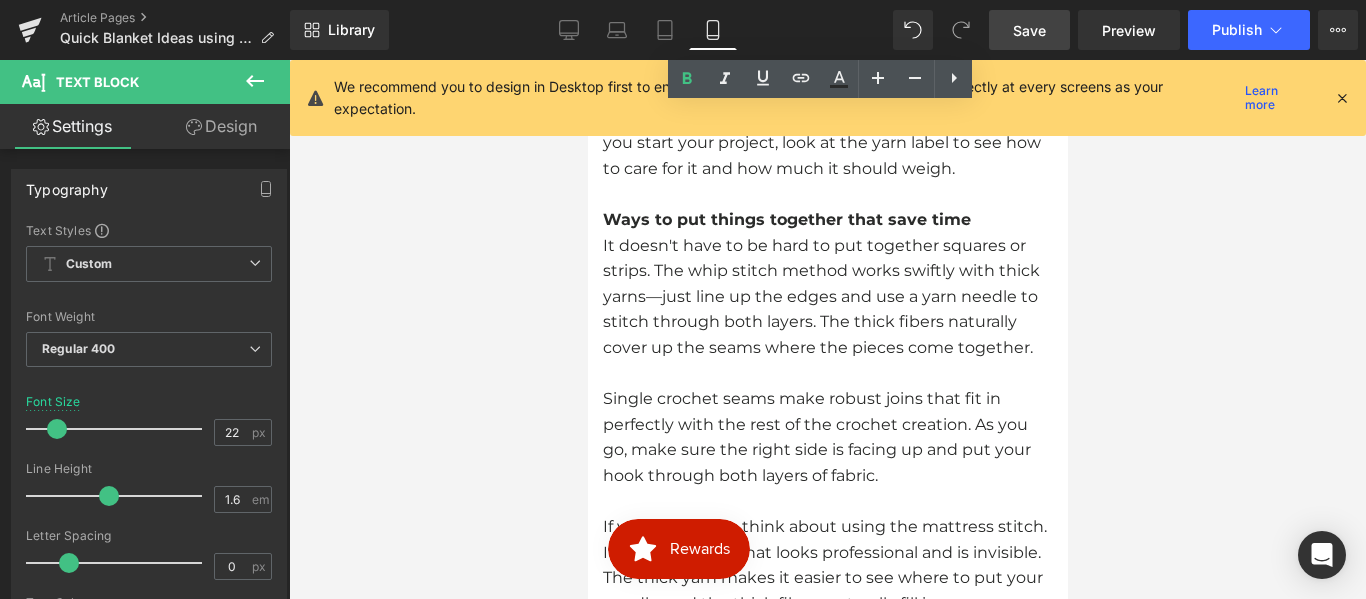 click on "Ways to put things together that save time" at bounding box center (786, 219) 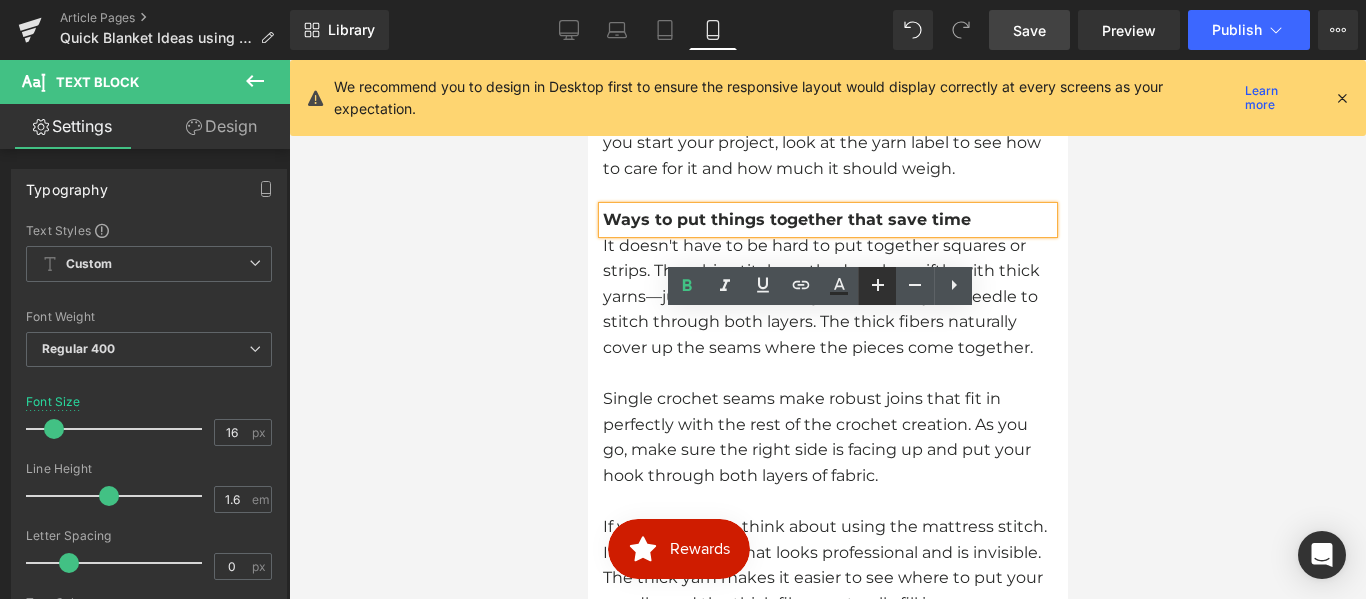 click 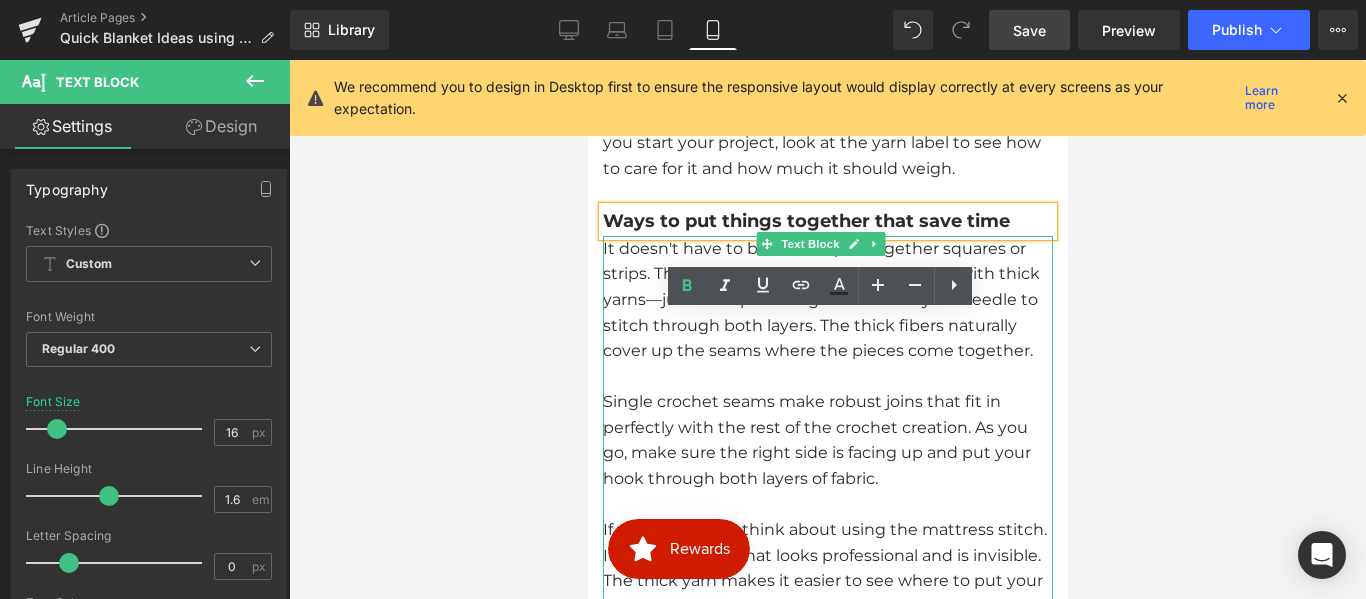 click on "It doesn't have to be hard to put together squares or strips. The whip stitch method works swiftly with thick yarns—just line up the edges and use a yarn needle to stitch through both layers. The thick fibers naturally cover up the seams where the pieces come together." at bounding box center (827, 300) 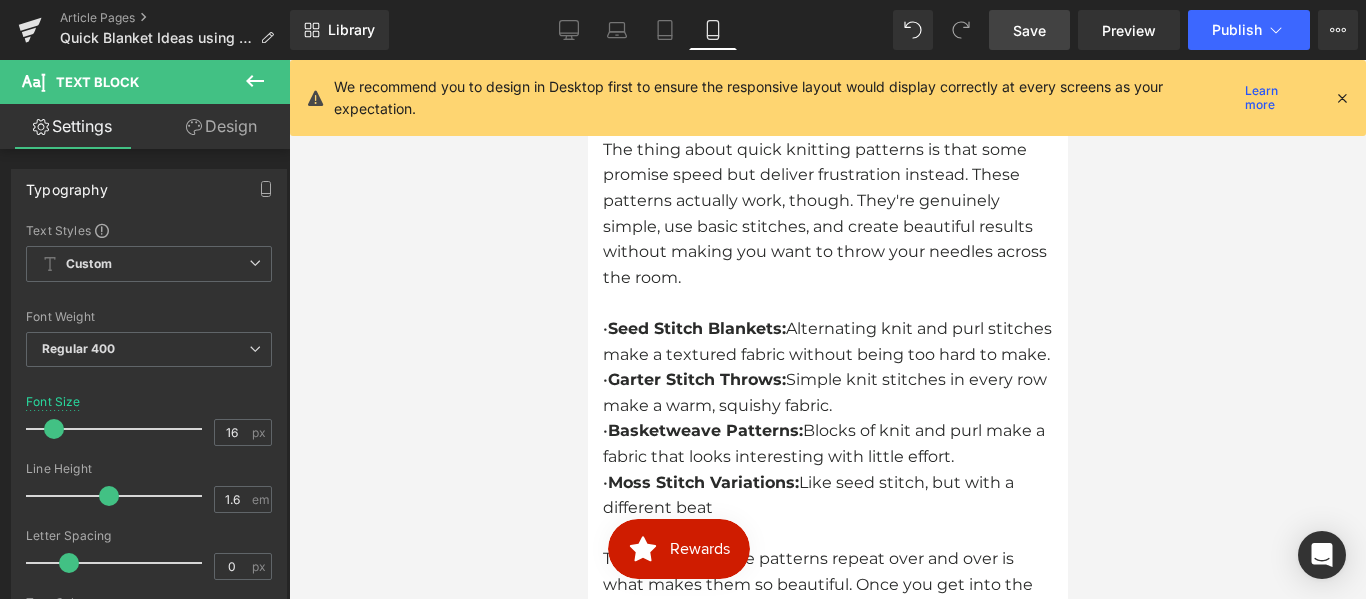 scroll, scrollTop: 2414, scrollLeft: 0, axis: vertical 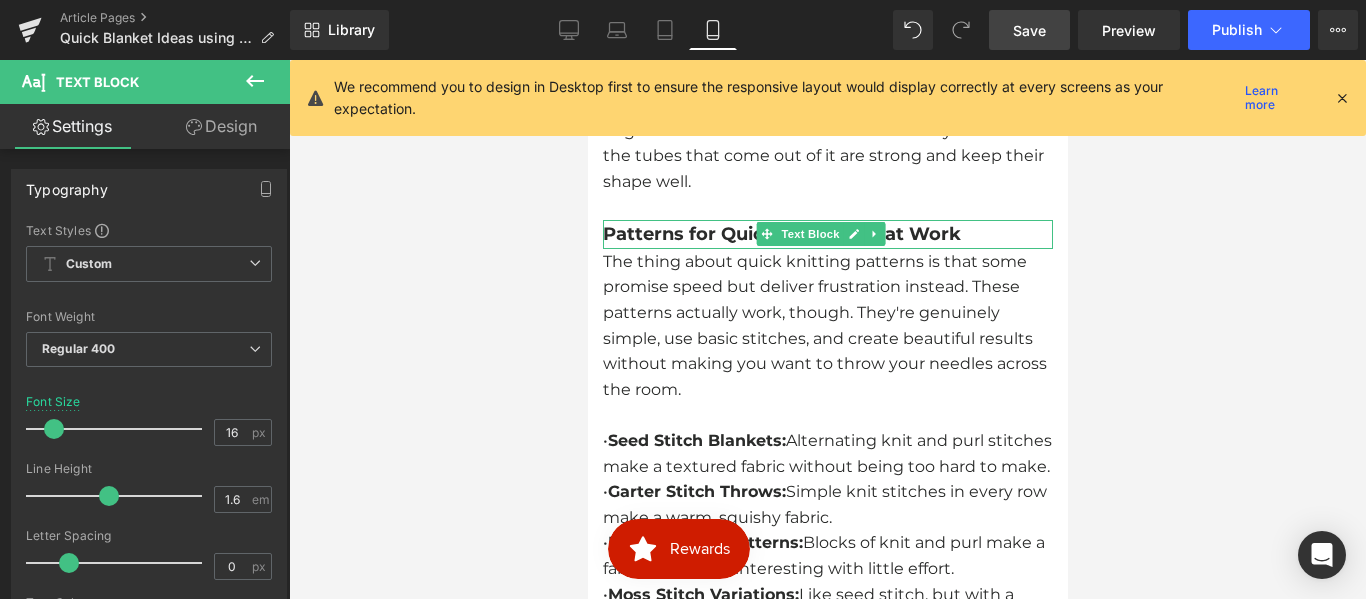 click on "Patterns for Quick Knitting That Work" at bounding box center (781, 234) 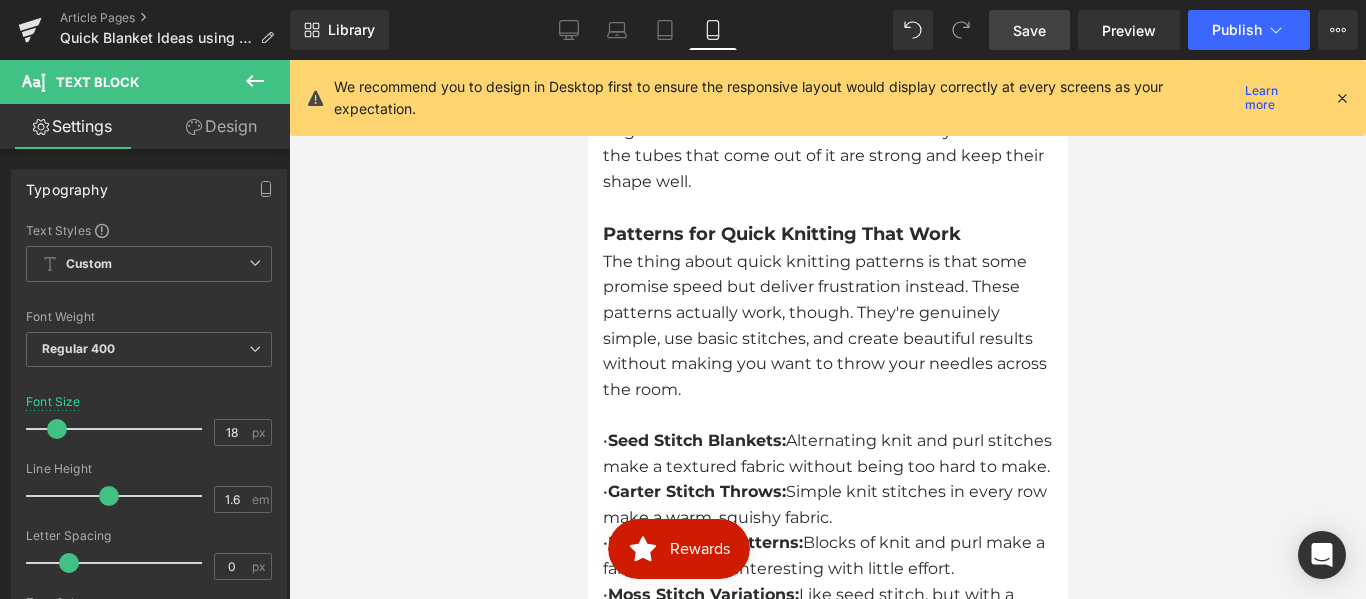 click on "Save" at bounding box center [1029, 30] 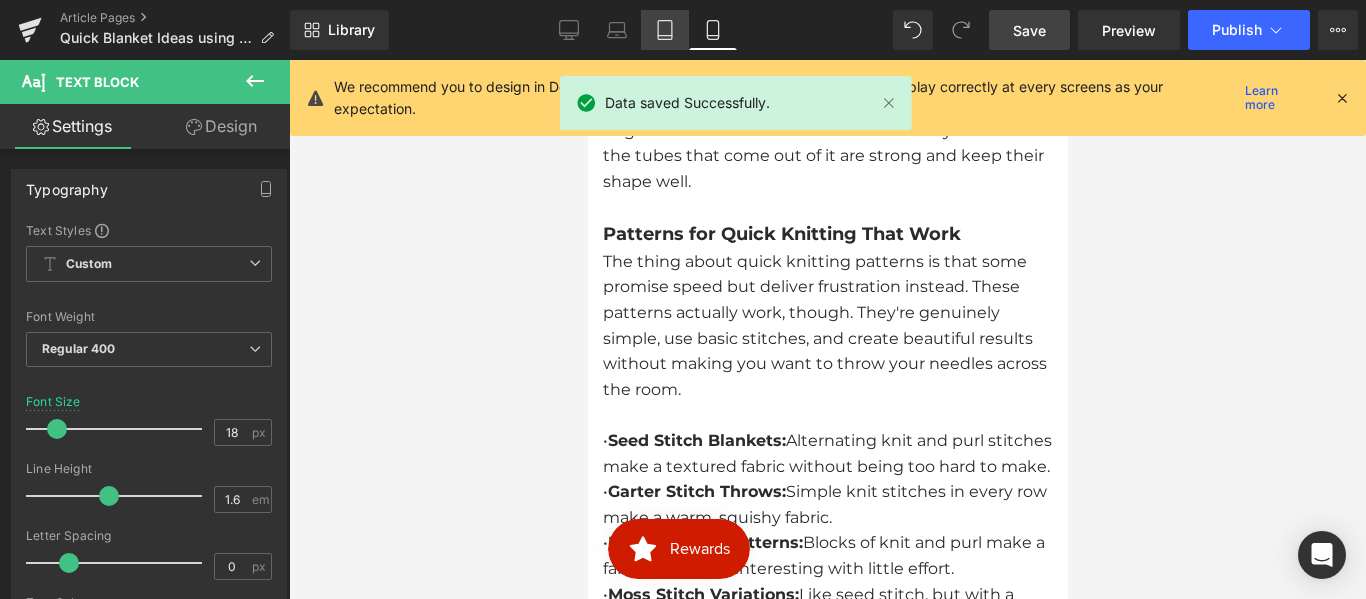 click 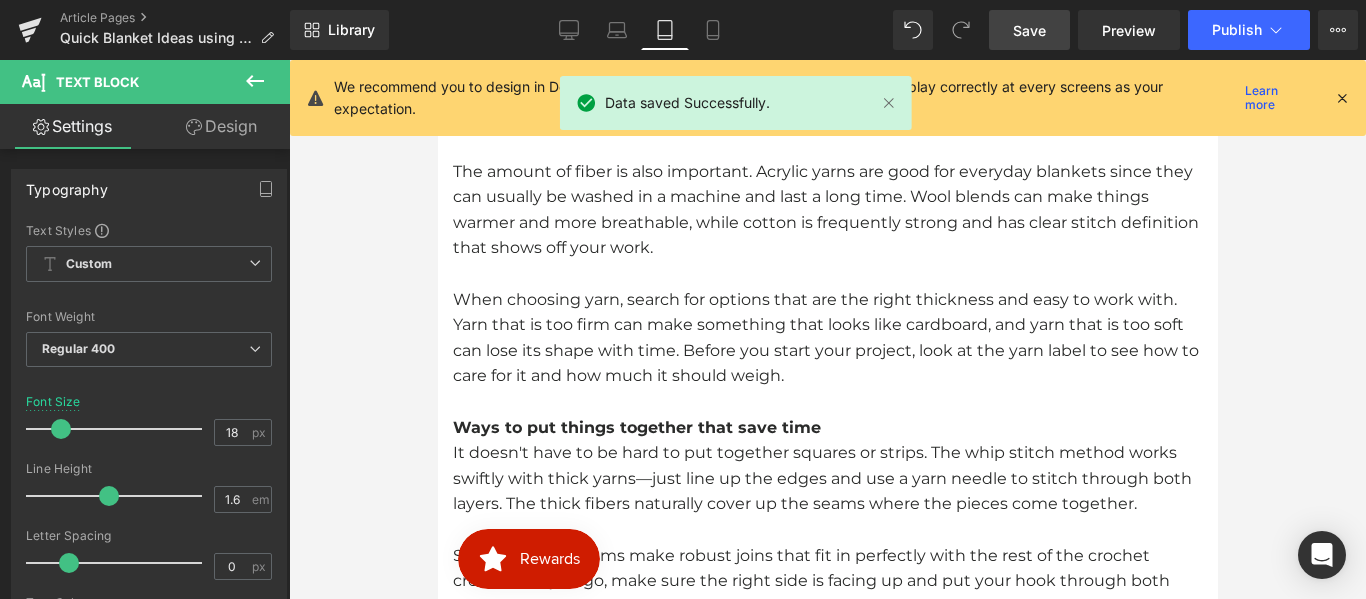 scroll, scrollTop: 1722, scrollLeft: 0, axis: vertical 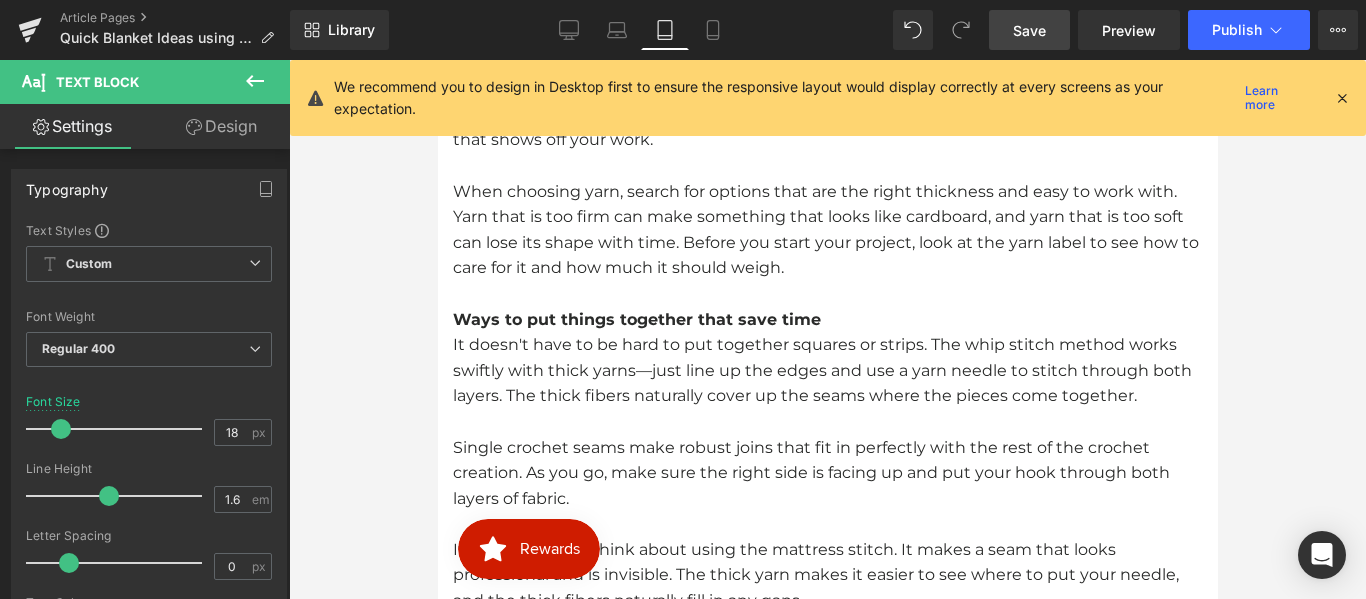 click on "Ways to put things together that save time" at bounding box center [636, 319] 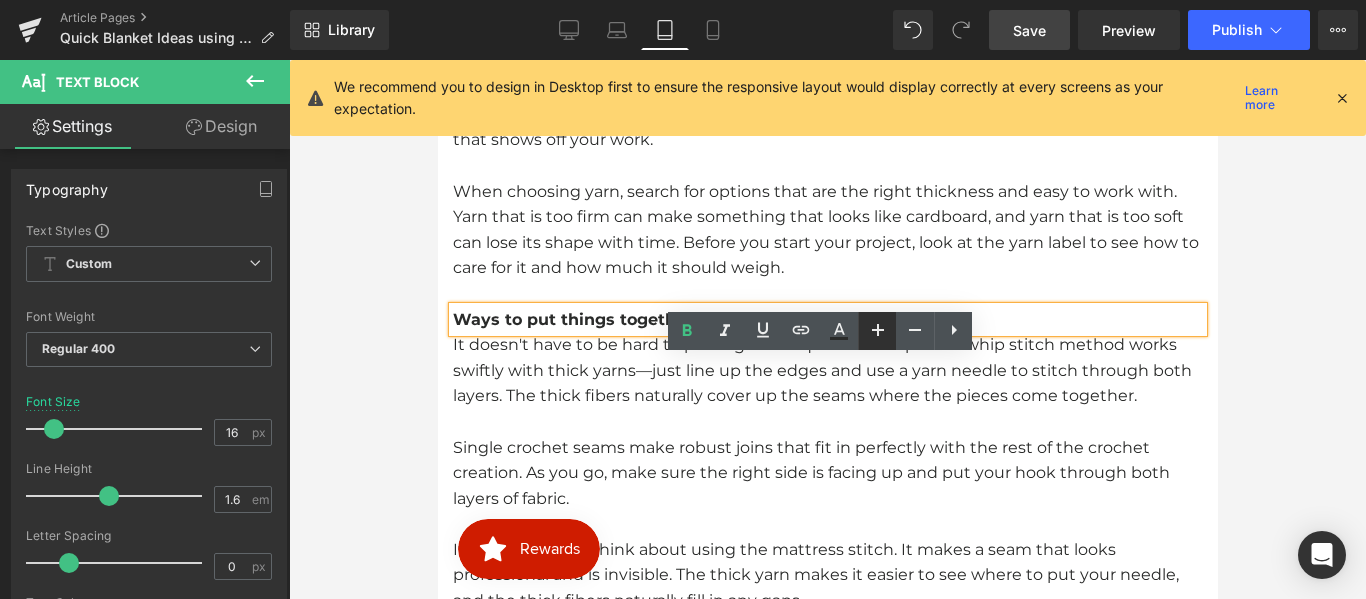 click 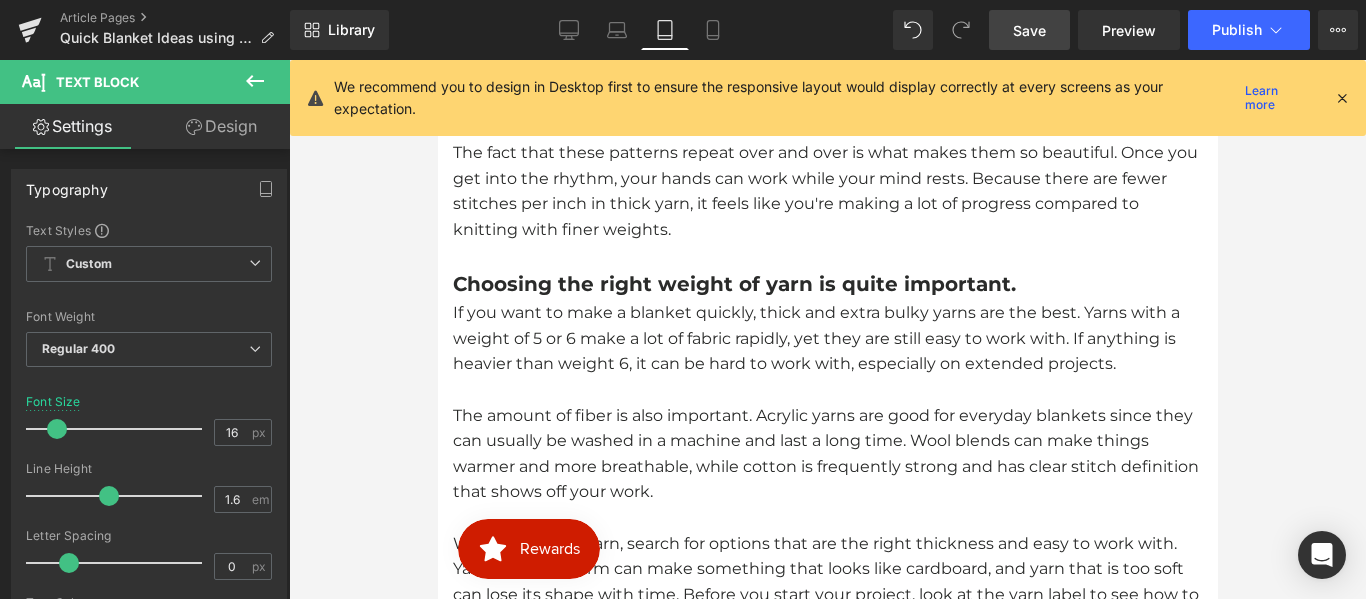 scroll, scrollTop: 2122, scrollLeft: 0, axis: vertical 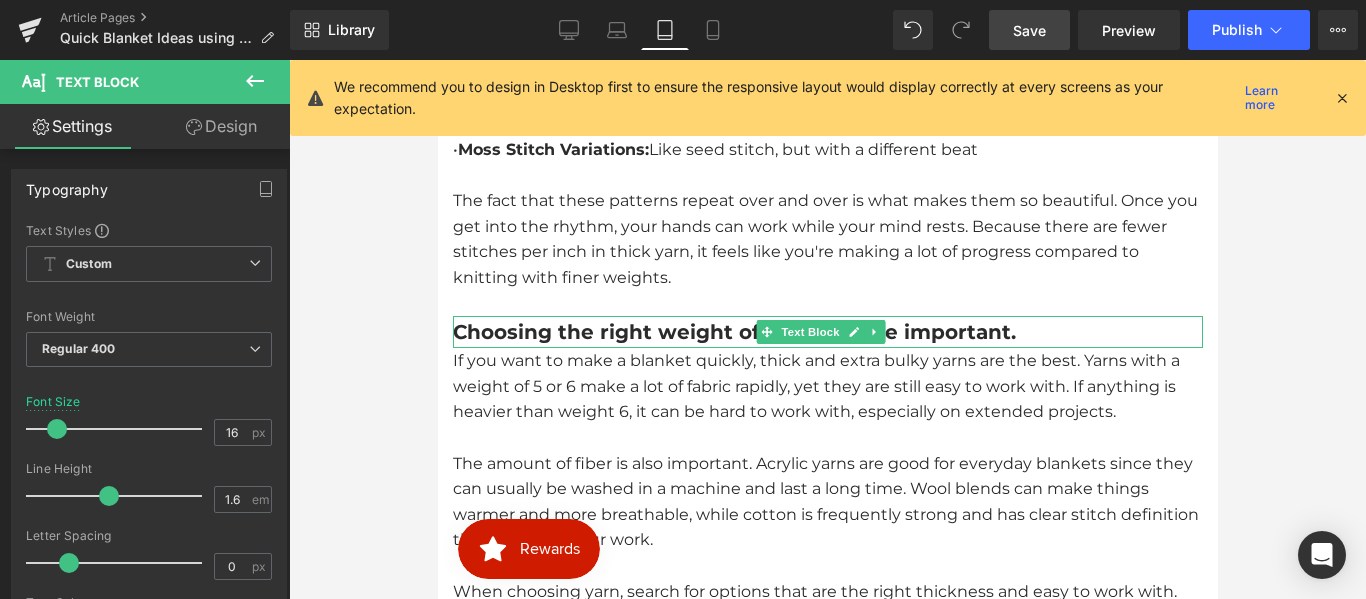 click on "Choosing the right weight of yarn is quite important." at bounding box center [733, 332] 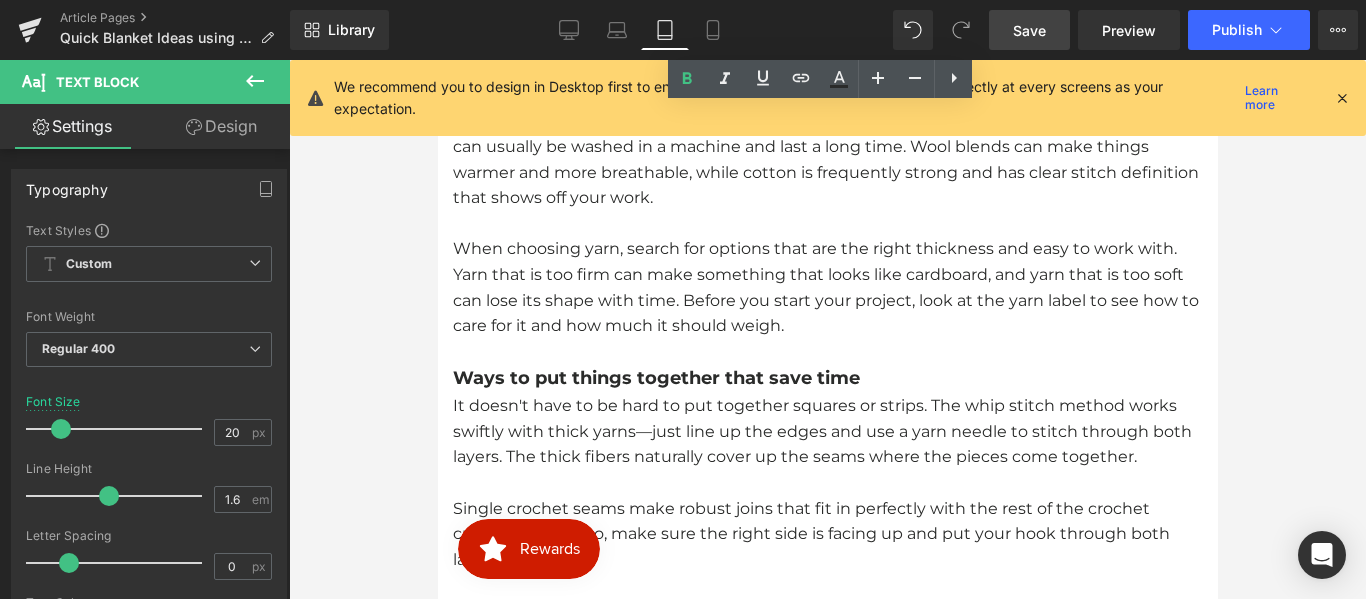 scroll, scrollTop: 2538, scrollLeft: 0, axis: vertical 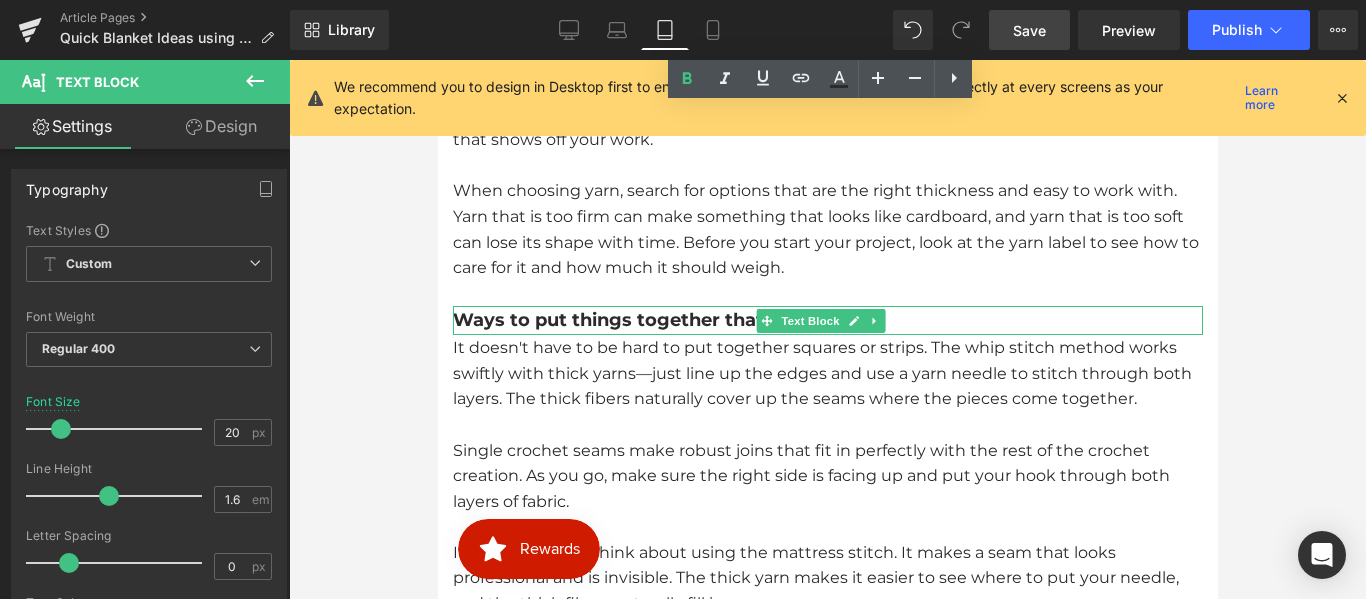 click on "Ways to put things together that save time" at bounding box center [655, 320] 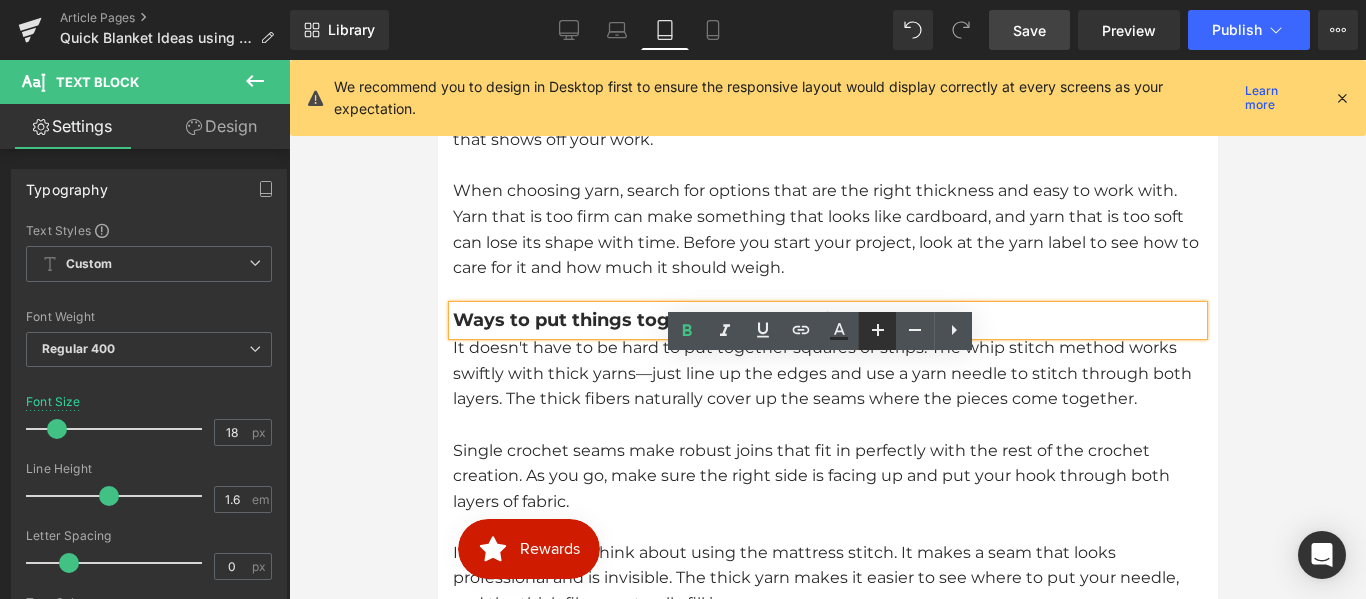 click 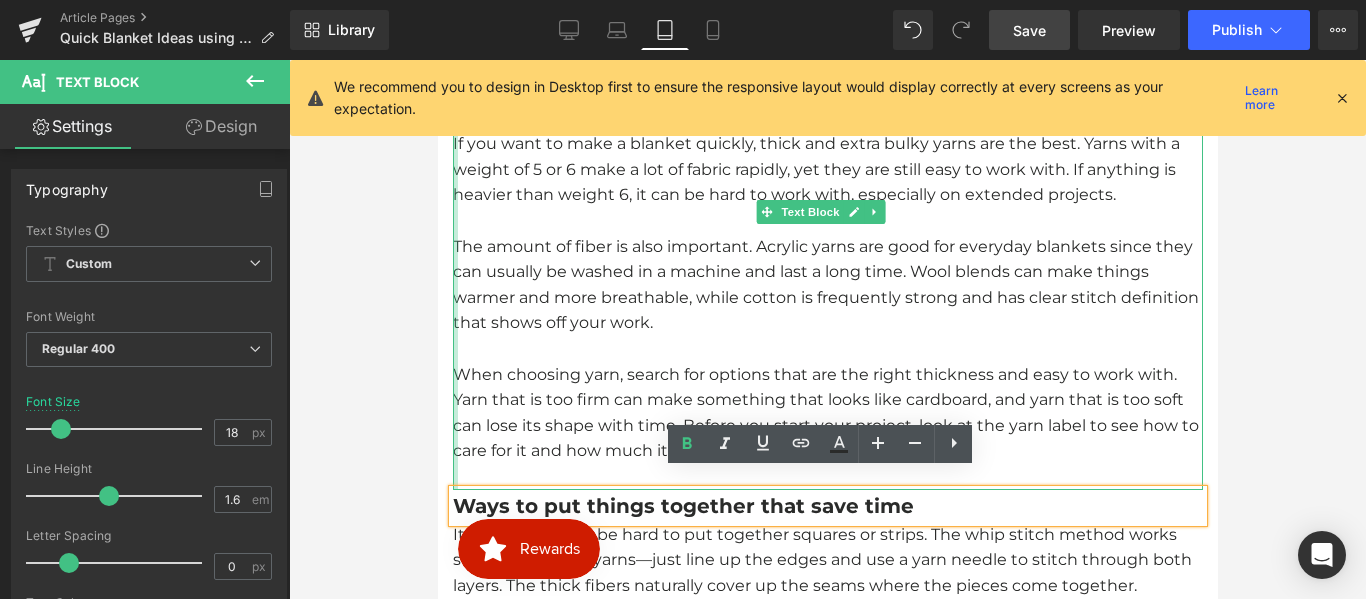 scroll, scrollTop: 2222, scrollLeft: 0, axis: vertical 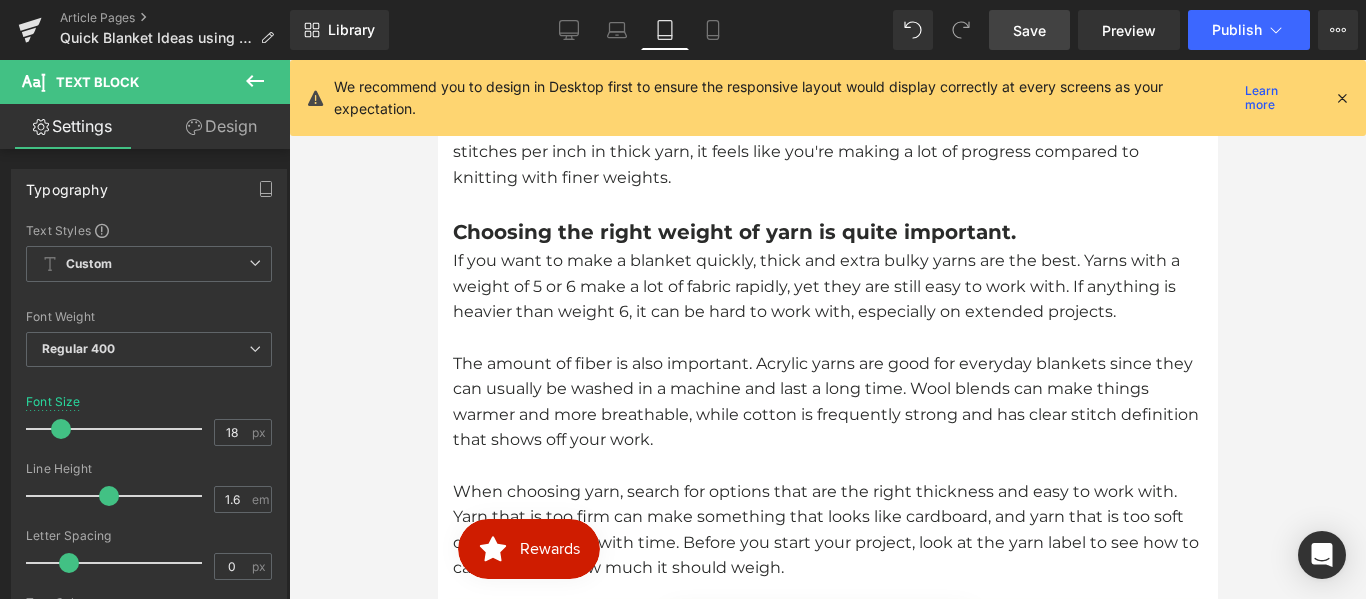 click on "Choosing the right weight of yarn is quite important." at bounding box center [733, 232] 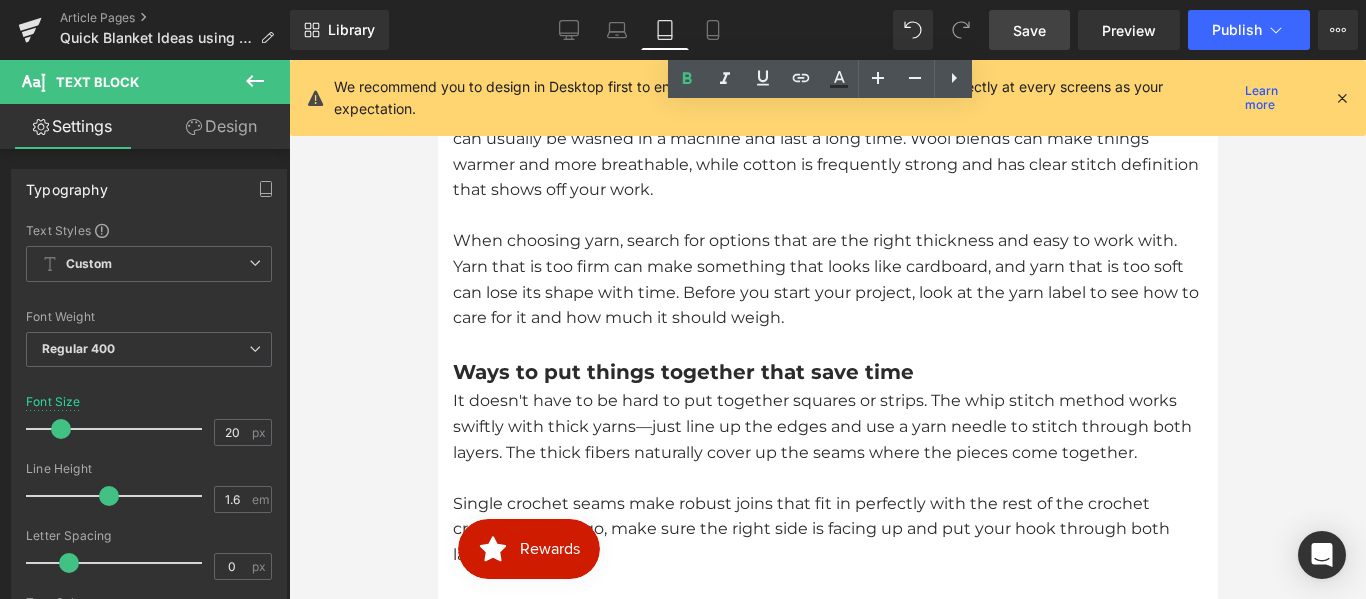 scroll, scrollTop: 2538, scrollLeft: 0, axis: vertical 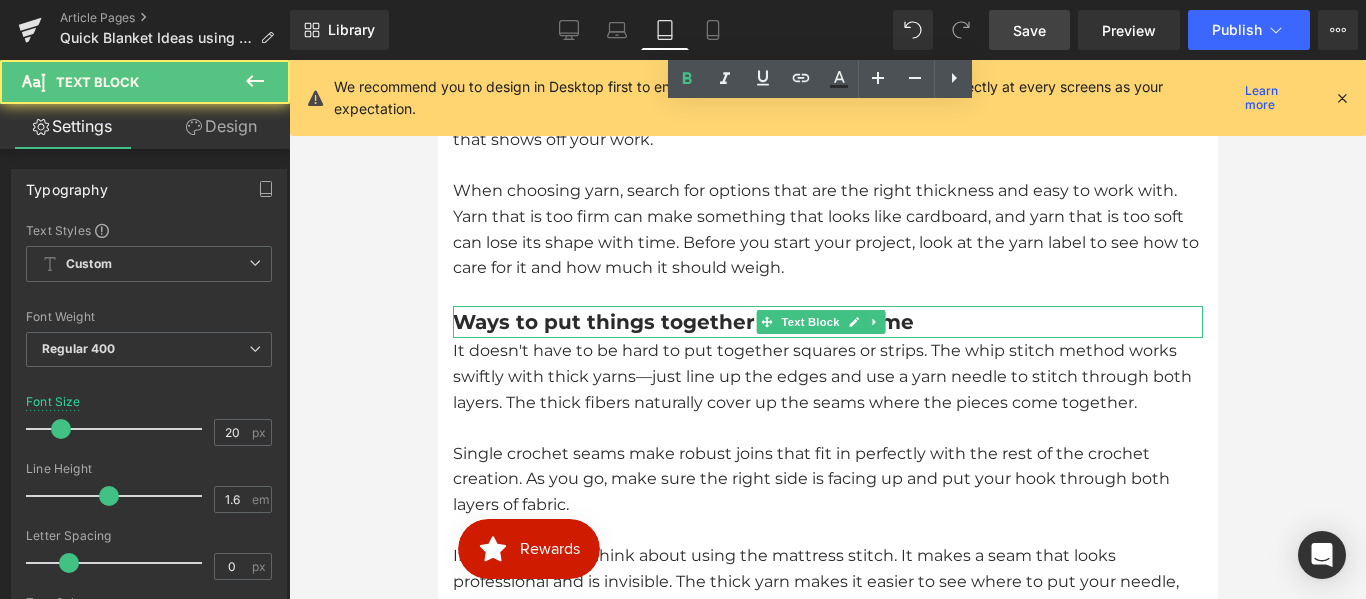 click on "Ways to put things together that save time" at bounding box center (682, 322) 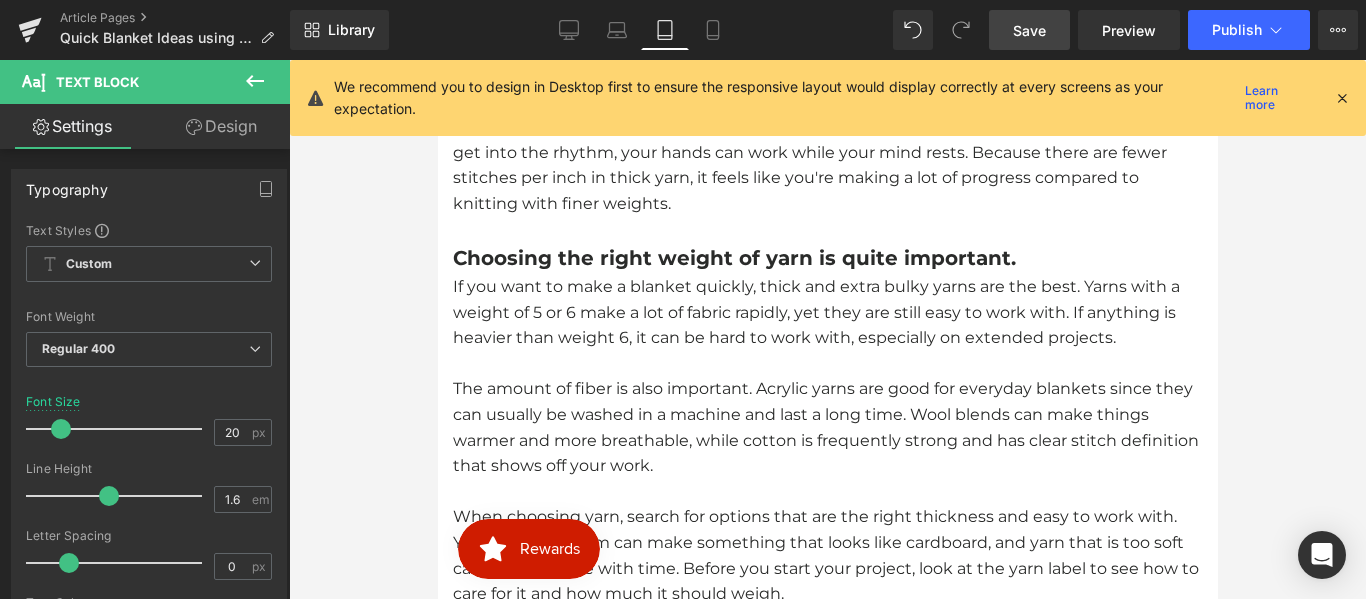 scroll, scrollTop: 2238, scrollLeft: 0, axis: vertical 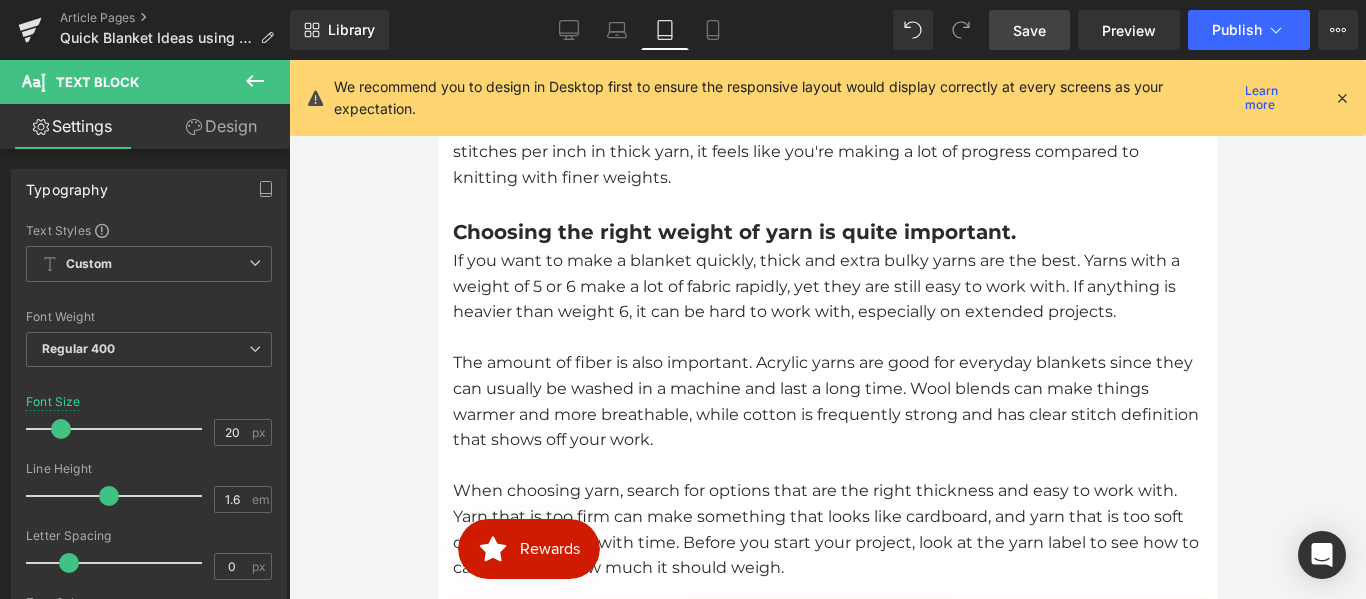 click on "Save" at bounding box center (1029, 30) 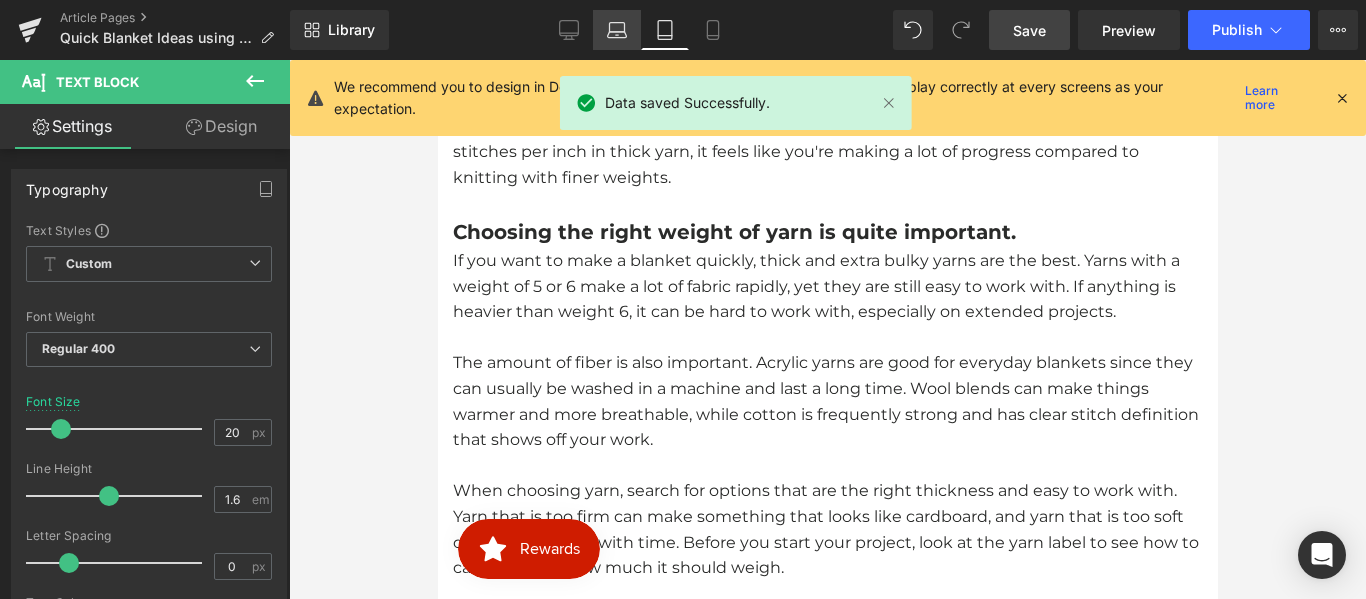 click 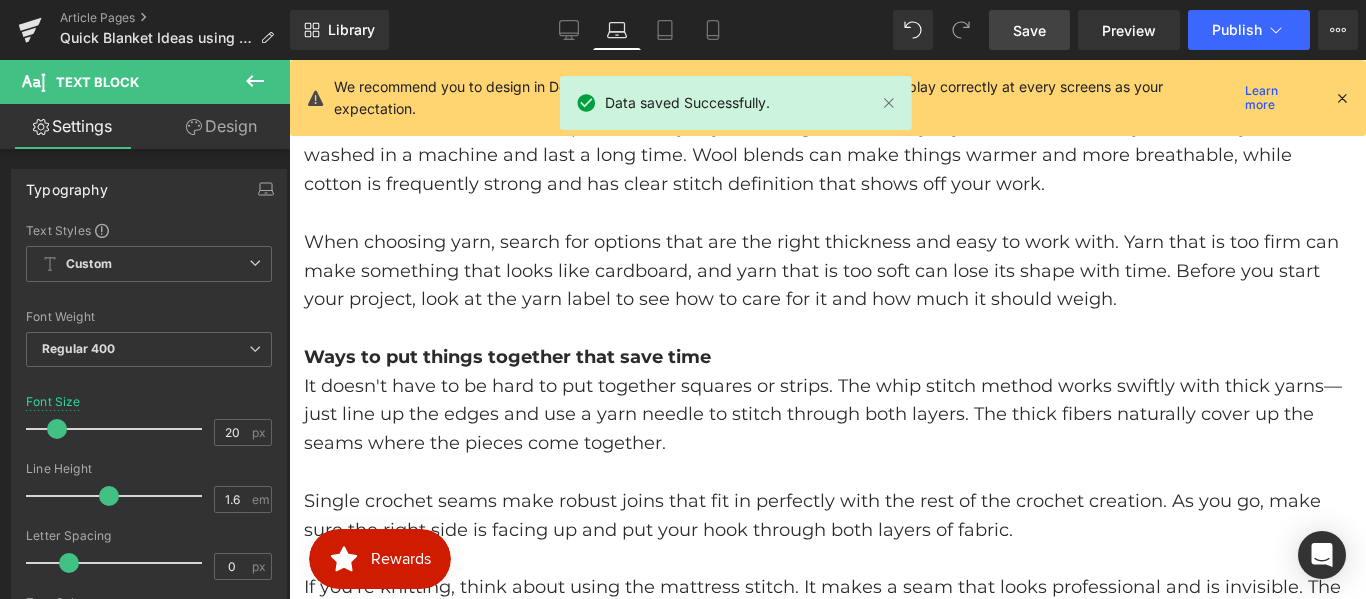 scroll, scrollTop: 1956, scrollLeft: 0, axis: vertical 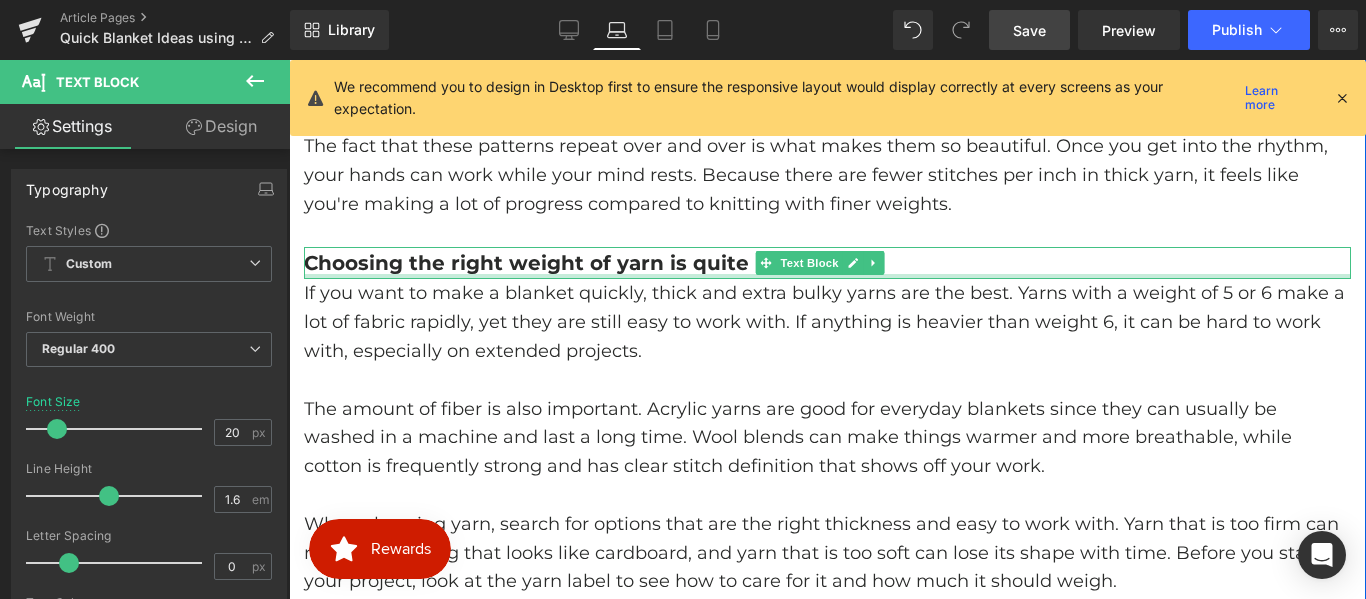 click on "Choosing the right weight of yarn is quite important." at bounding box center [585, 263] 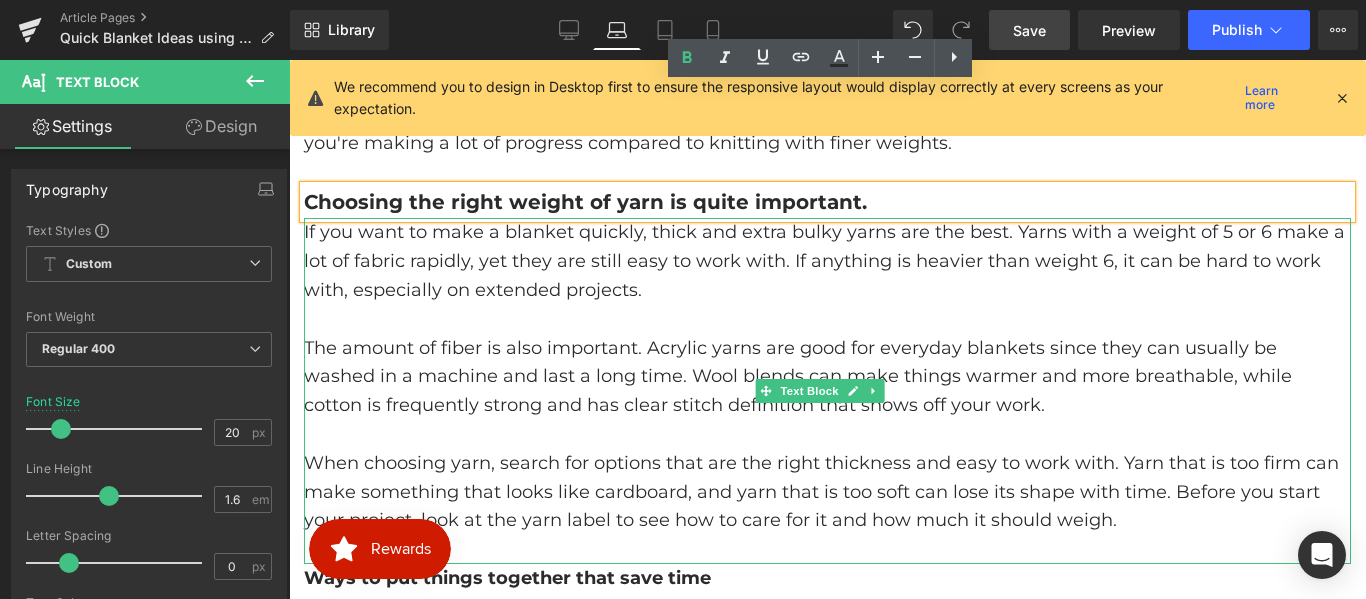 scroll, scrollTop: 2272, scrollLeft: 0, axis: vertical 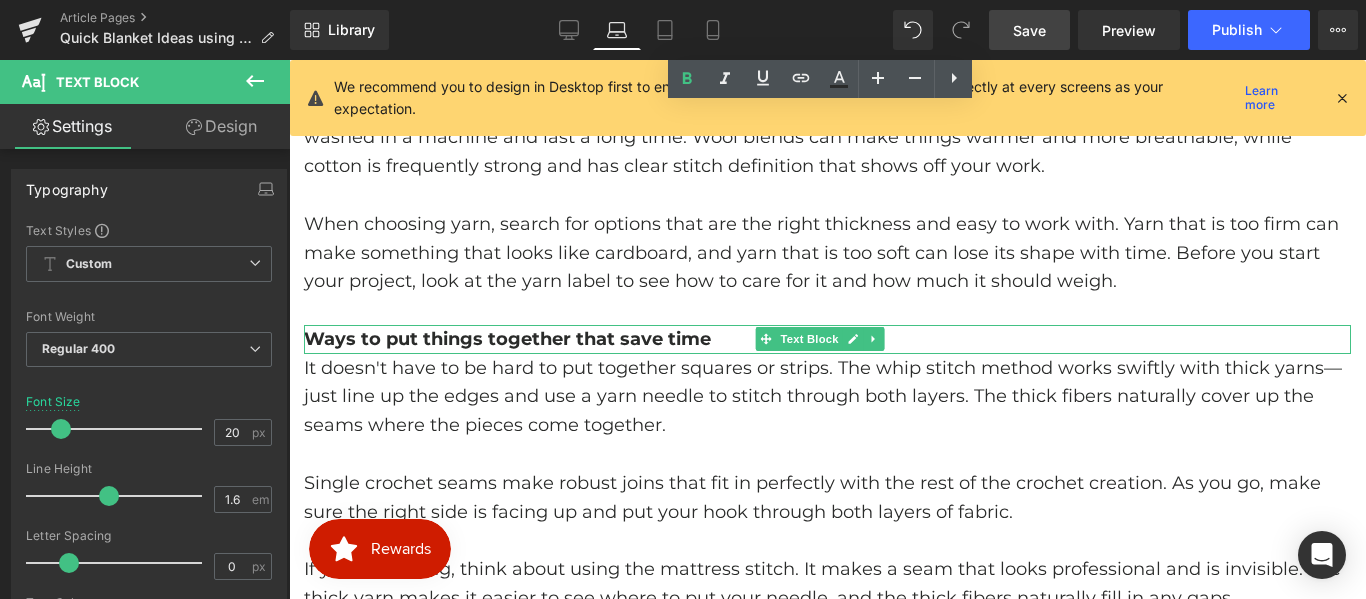 click on "Ways to put things together that save time" at bounding box center [507, 339] 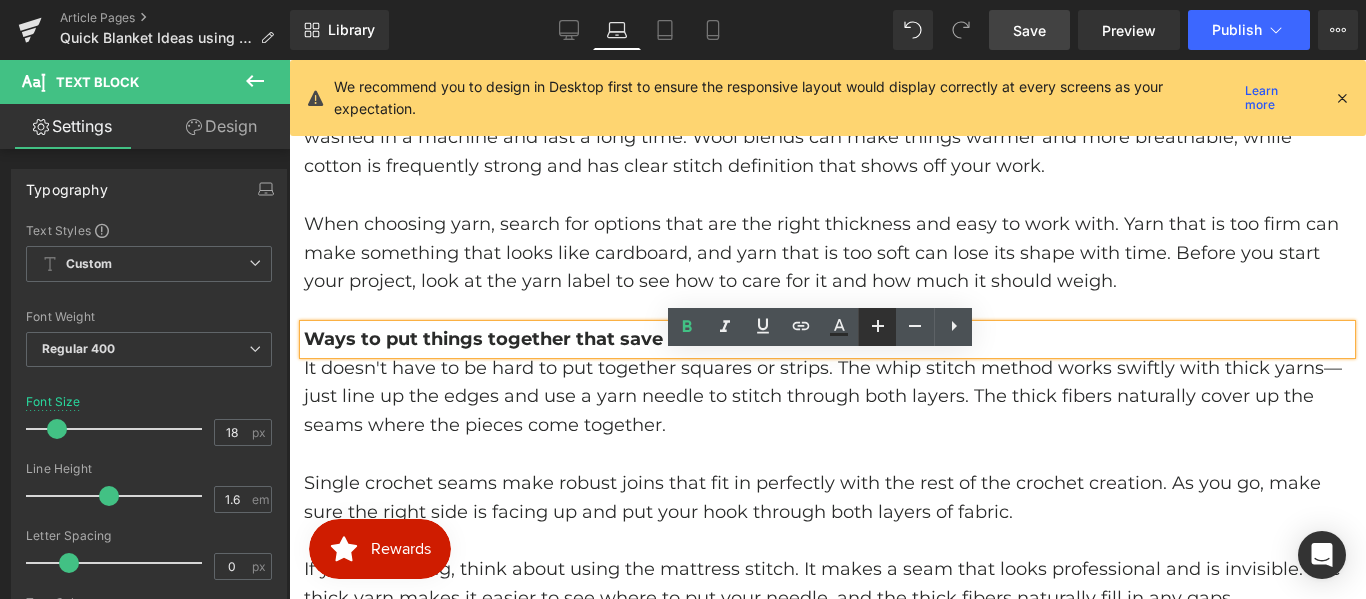 click 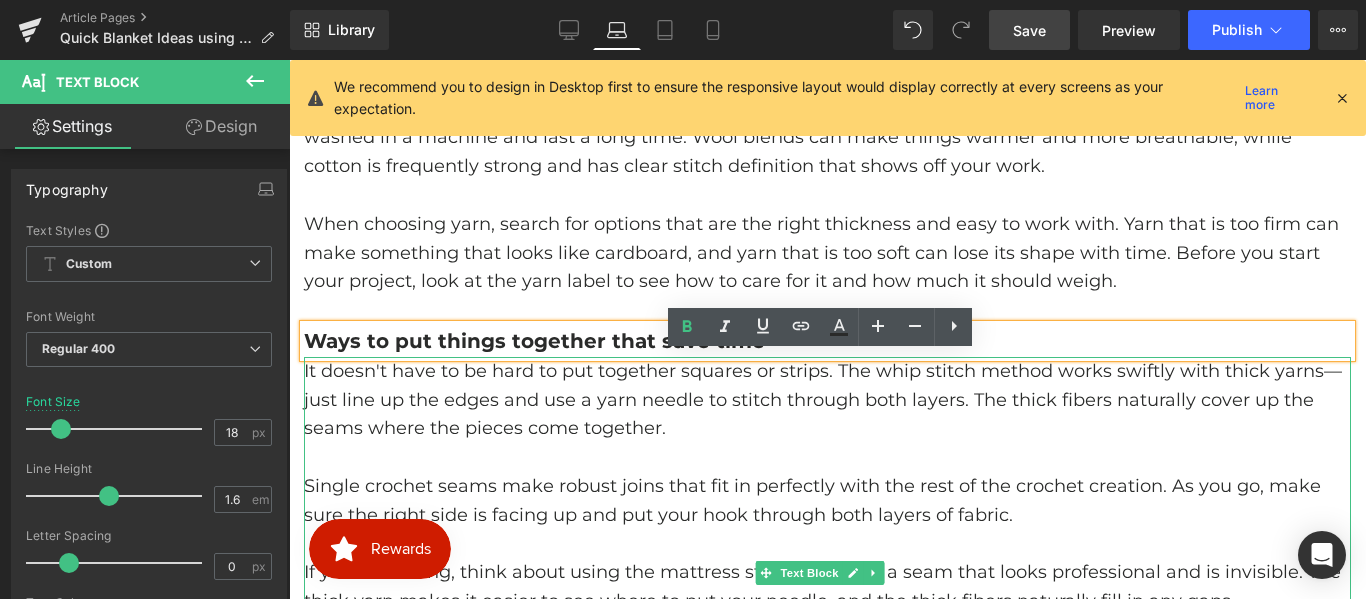 click on "It doesn't have to be hard to put together squares or strips. The whip stitch method works swiftly with thick yarns—just line up the edges and use a yarn needle to stitch through both layers. The thick fibers naturally cover up the seams where the pieces come together." at bounding box center [827, 400] 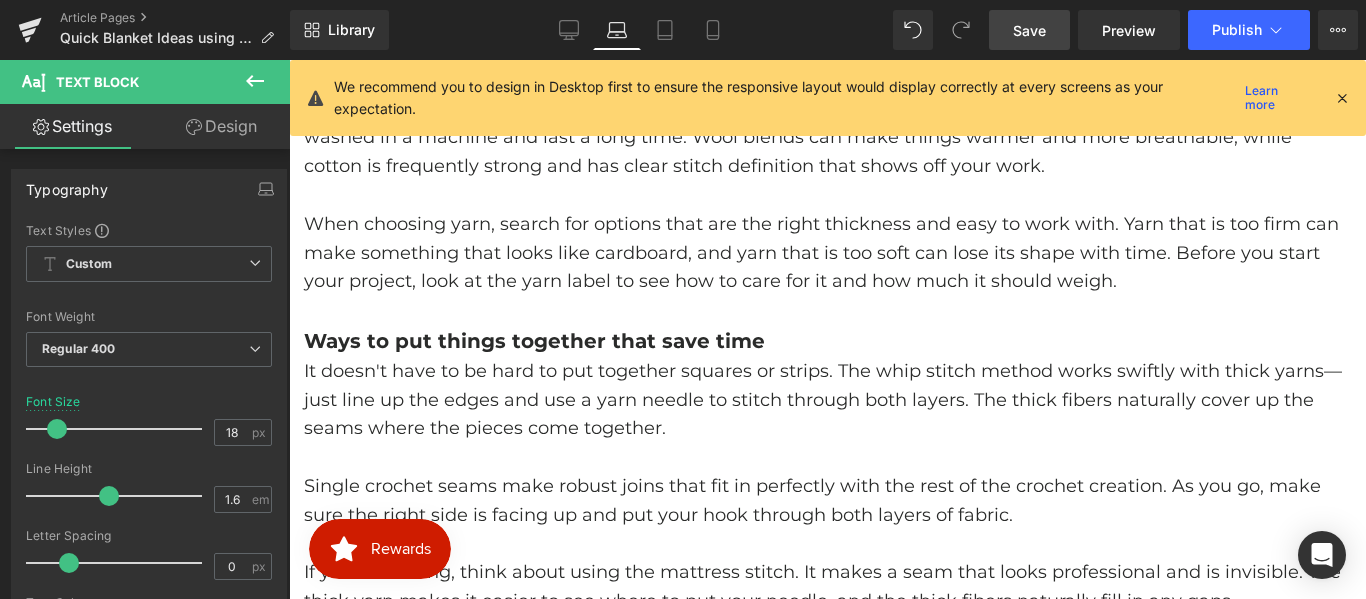 click on "Save" at bounding box center (1029, 30) 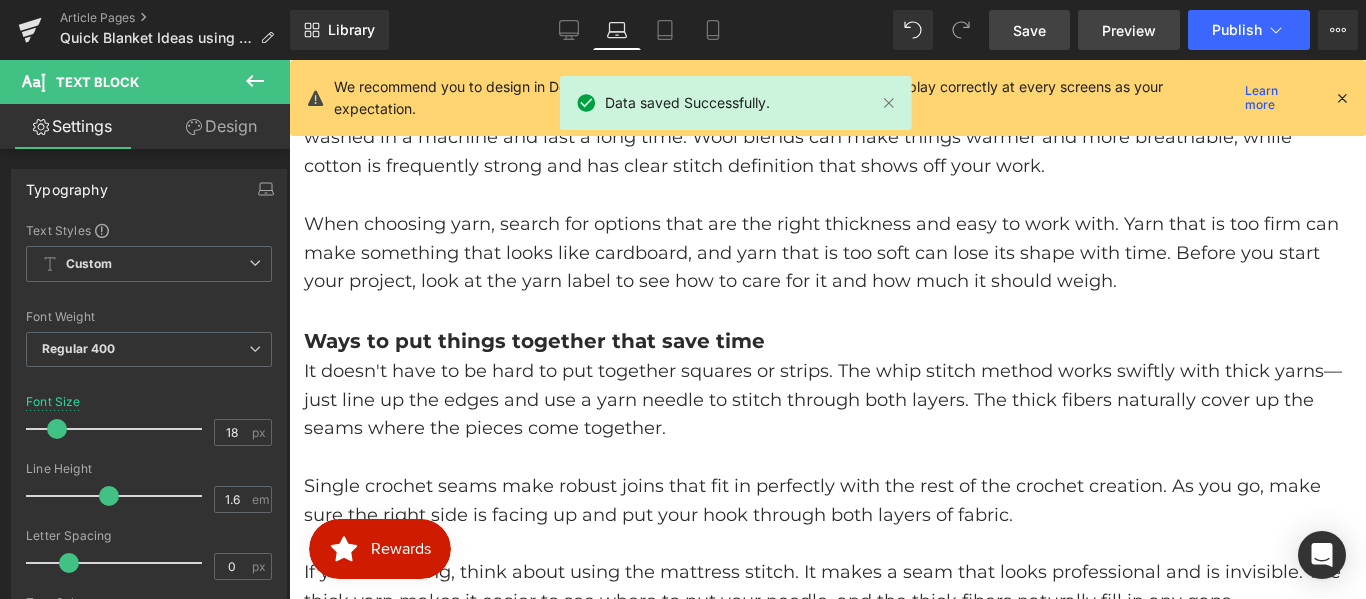 click on "Preview" at bounding box center (1129, 30) 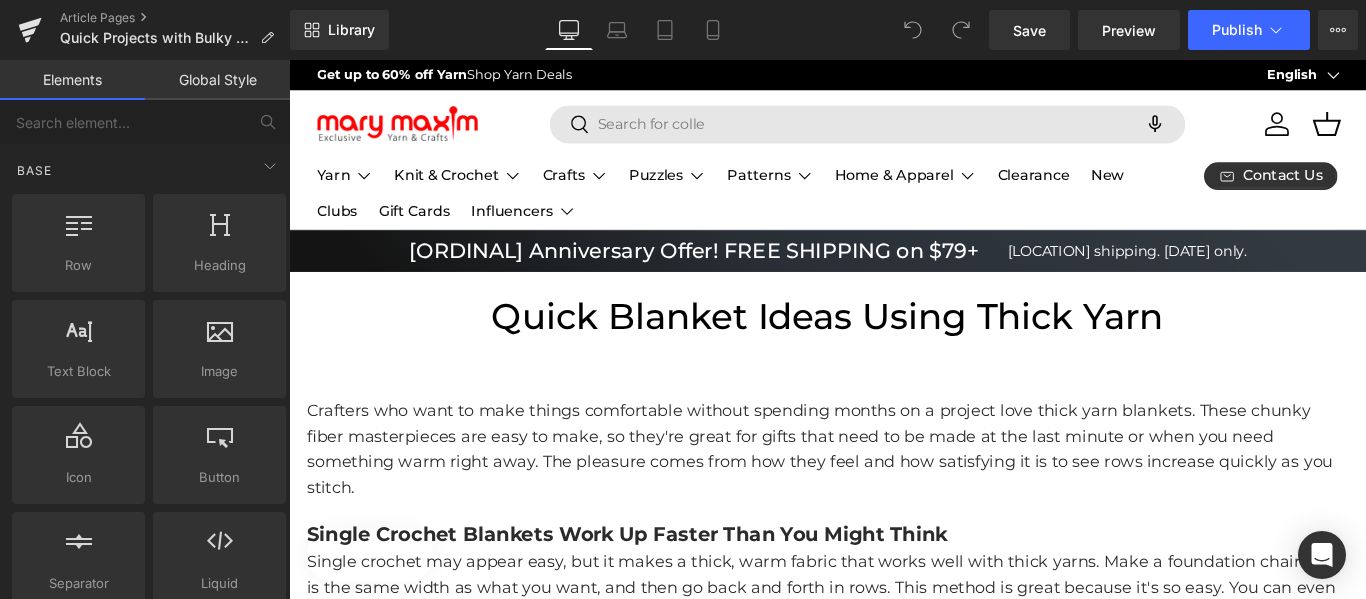 scroll, scrollTop: 0, scrollLeft: 0, axis: both 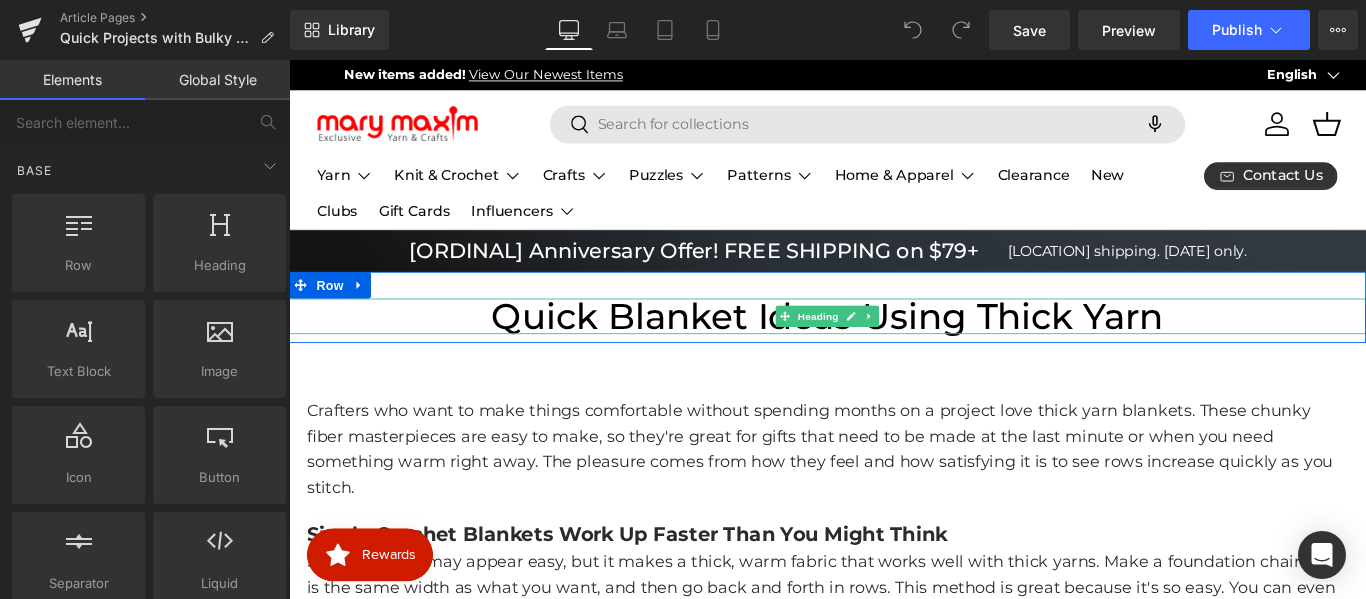click on "Quick Blanket Ideas using Thick Yarn" at bounding box center [894, 348] 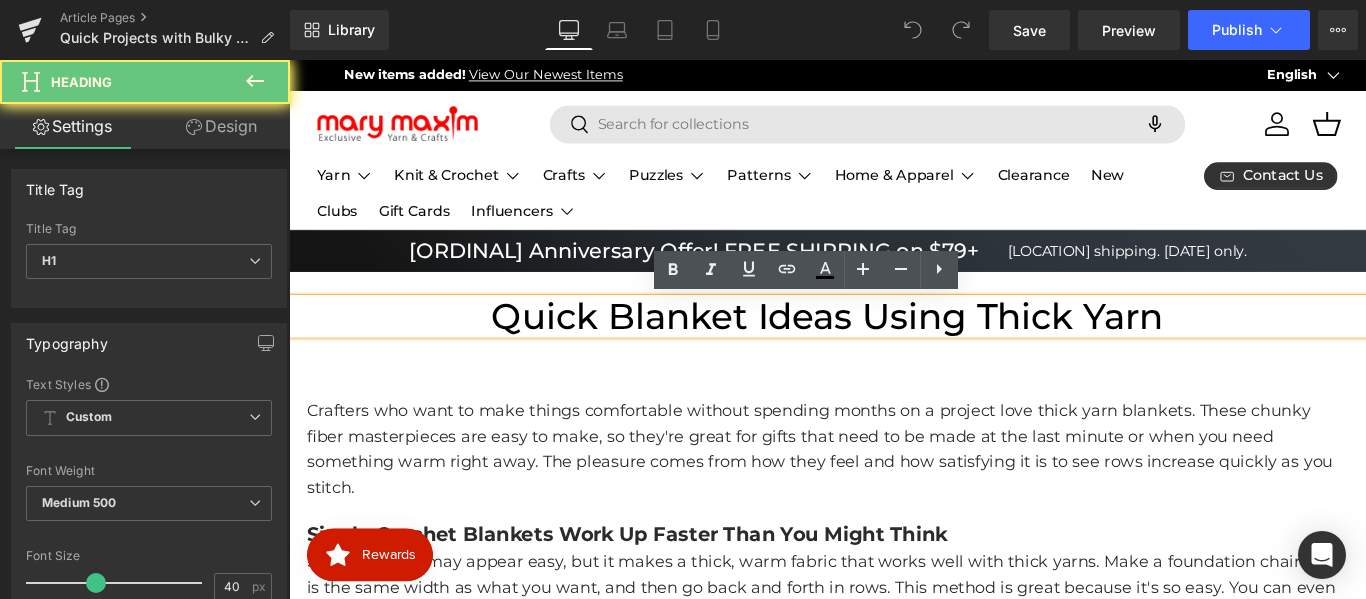 click on "Quick Blanket Ideas using Thick Yarn" at bounding box center [894, 348] 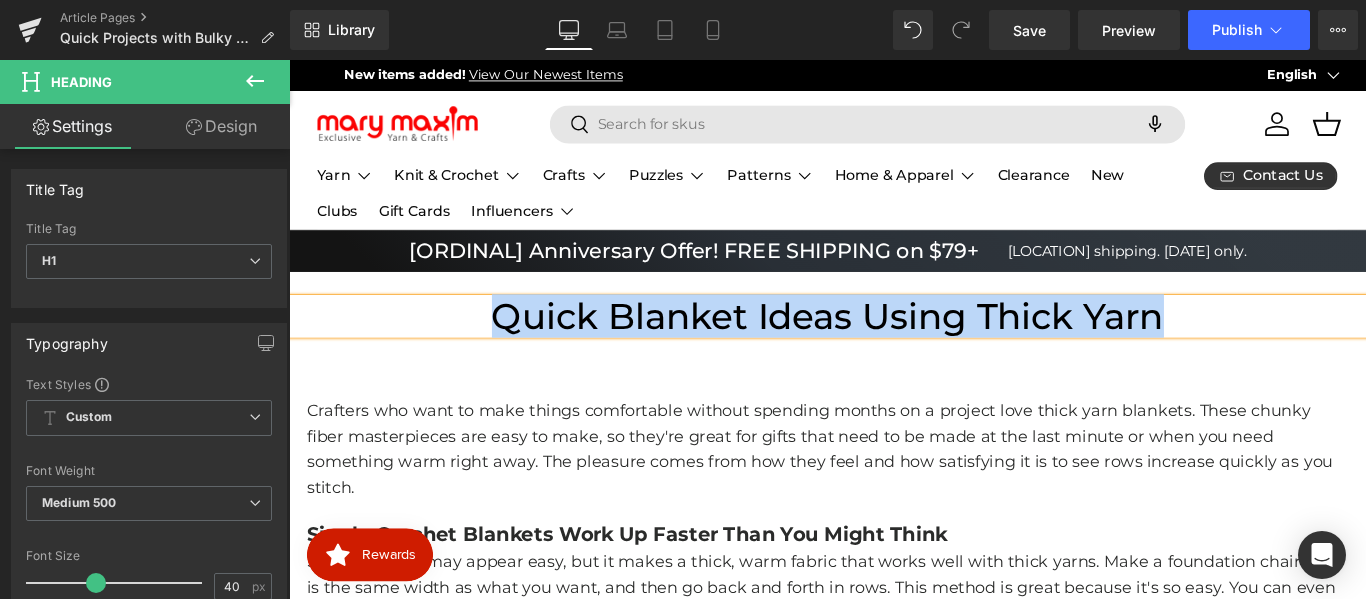 paste 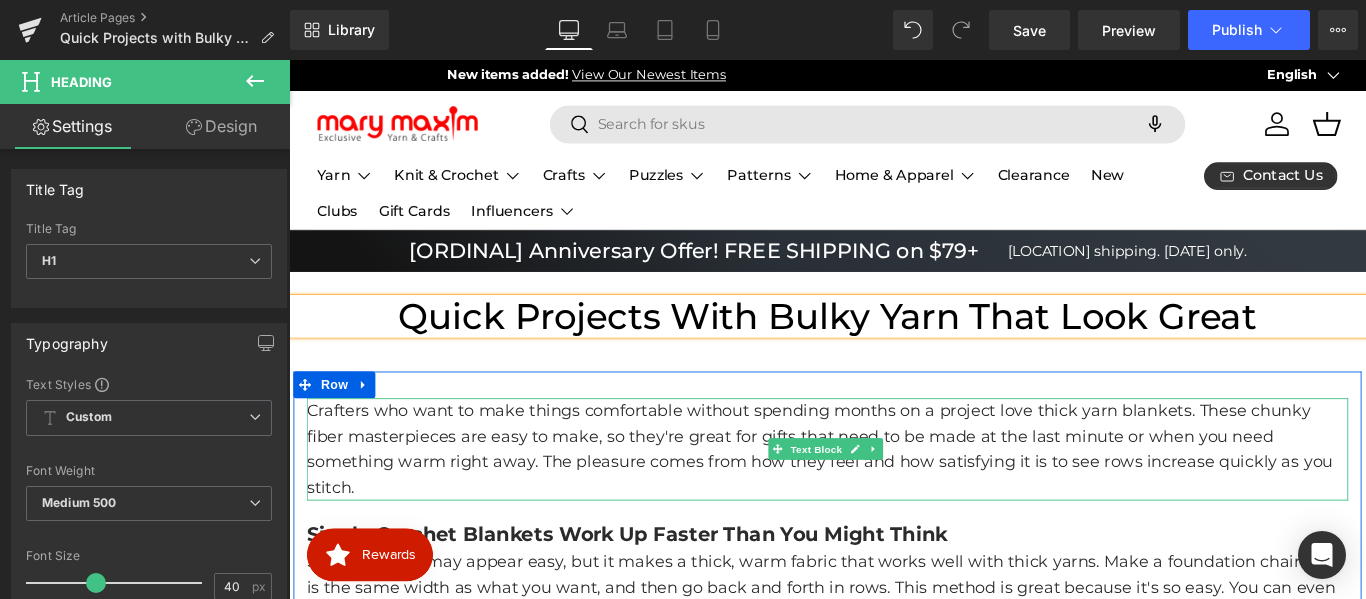 click on "Crafters who want to make things comfortable without spending months on a project love thick yarn blankets. These chunky fiber masterpieces are easy to make, so they're great for gifts that need to be made at the last minute or when you need something warm right away. The pleasure comes from how they feel and how satisfying it is to see rows increase quickly as you stitch." at bounding box center [894, 497] 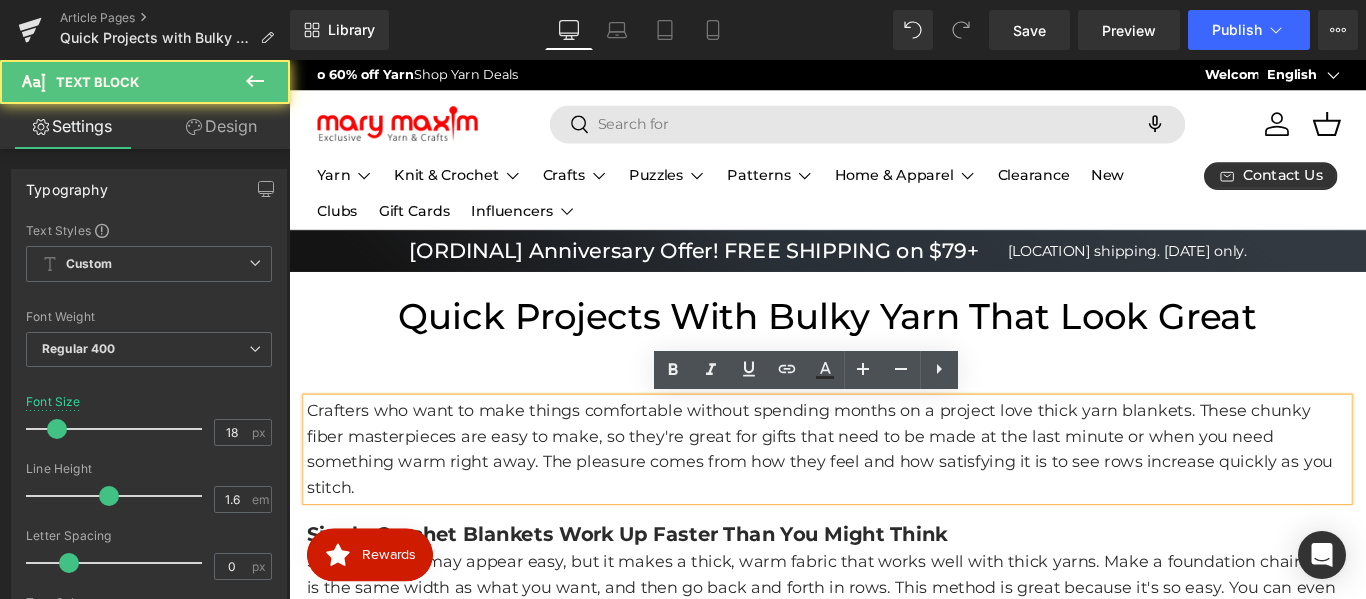 scroll, scrollTop: 0, scrollLeft: 0, axis: both 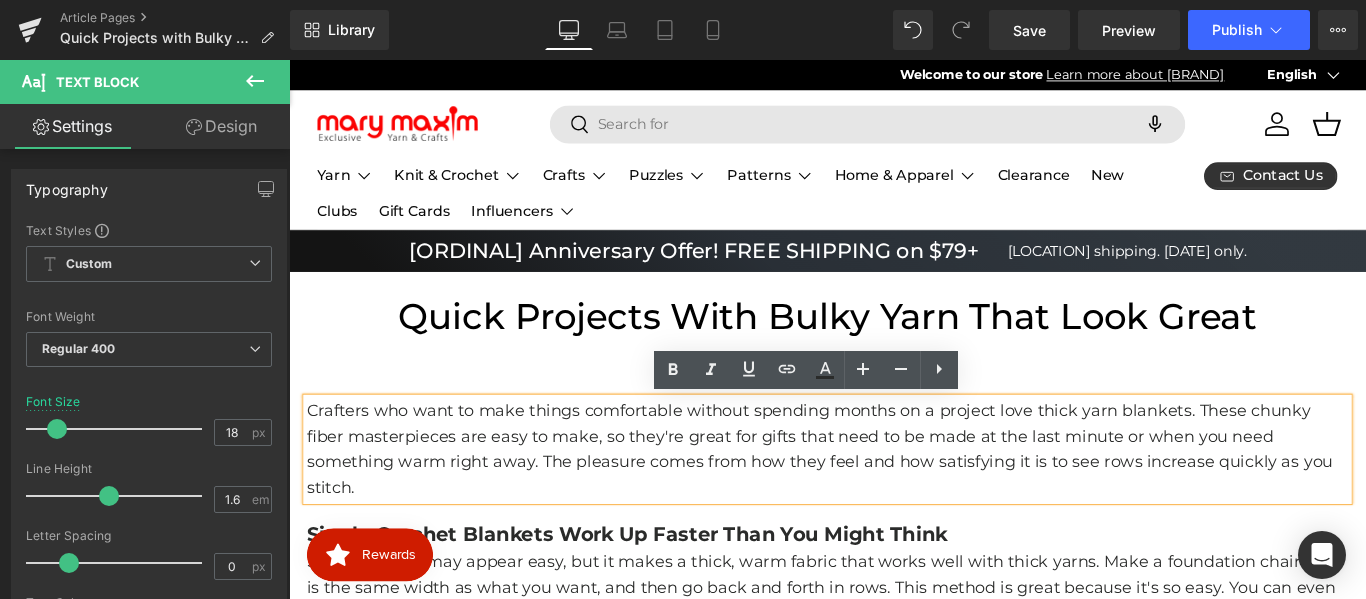 click on "Crafters who want to make things comfortable without spending months on a project love thick yarn blankets. These chunky fiber masterpieces are easy to make, so they're great for gifts that need to be made at the last minute or when you need something warm right away. The pleasure comes from how they feel and how satisfying it is to see rows increase quickly as you stitch." at bounding box center (894, 497) 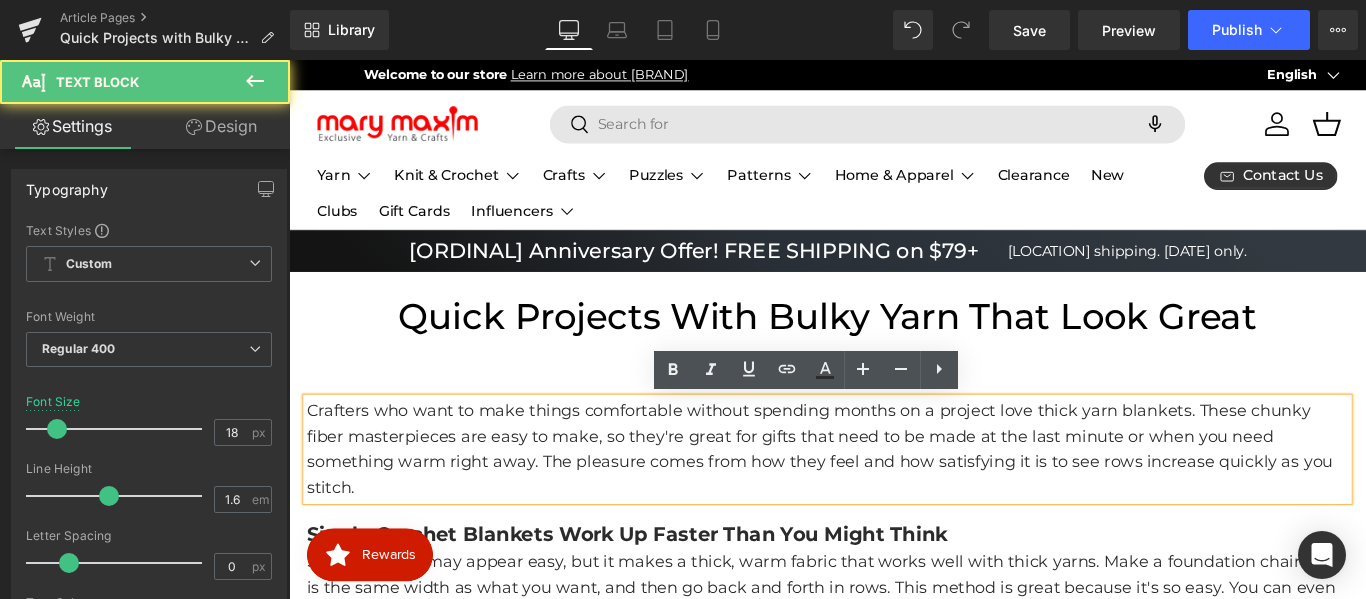 scroll, scrollTop: 0, scrollLeft: 1042, axis: horizontal 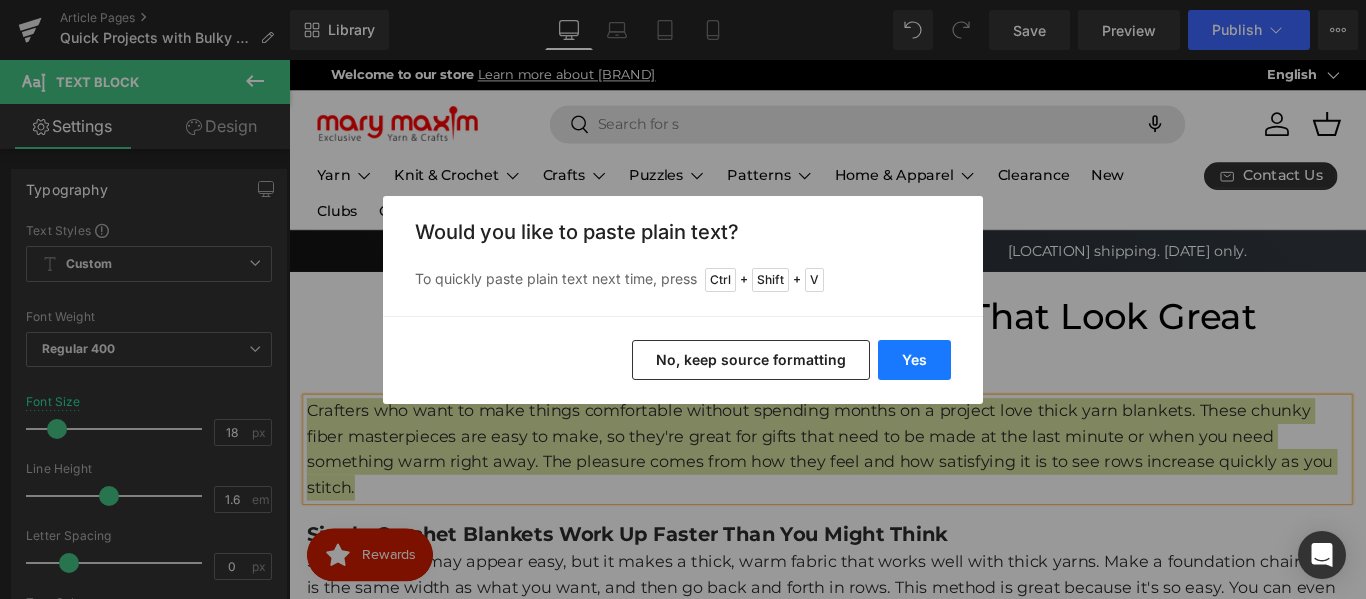 drag, startPoint x: 926, startPoint y: 352, endPoint x: 715, endPoint y: 328, distance: 212.36055 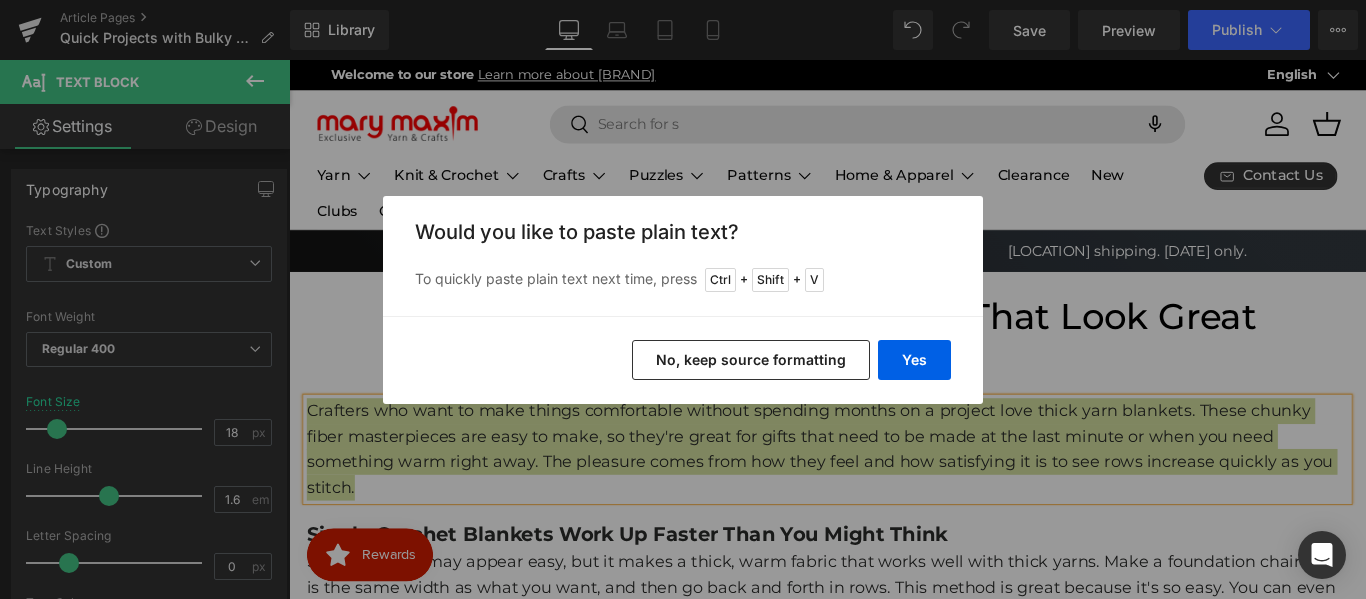 type 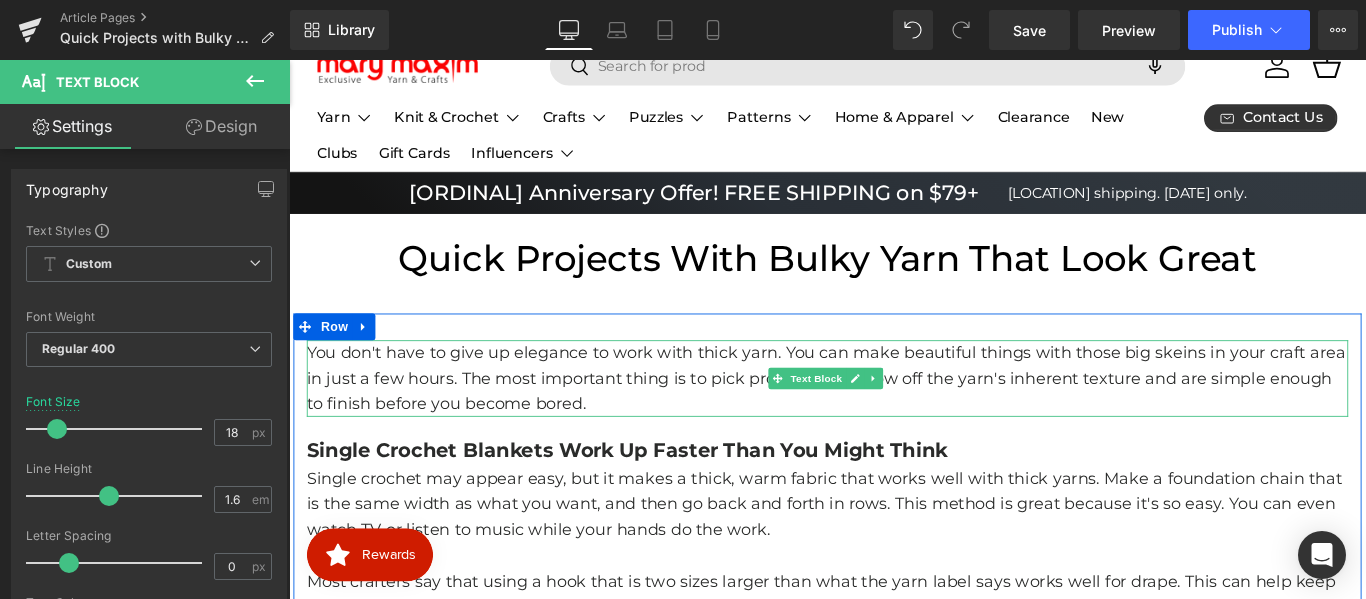 scroll, scrollTop: 100, scrollLeft: 0, axis: vertical 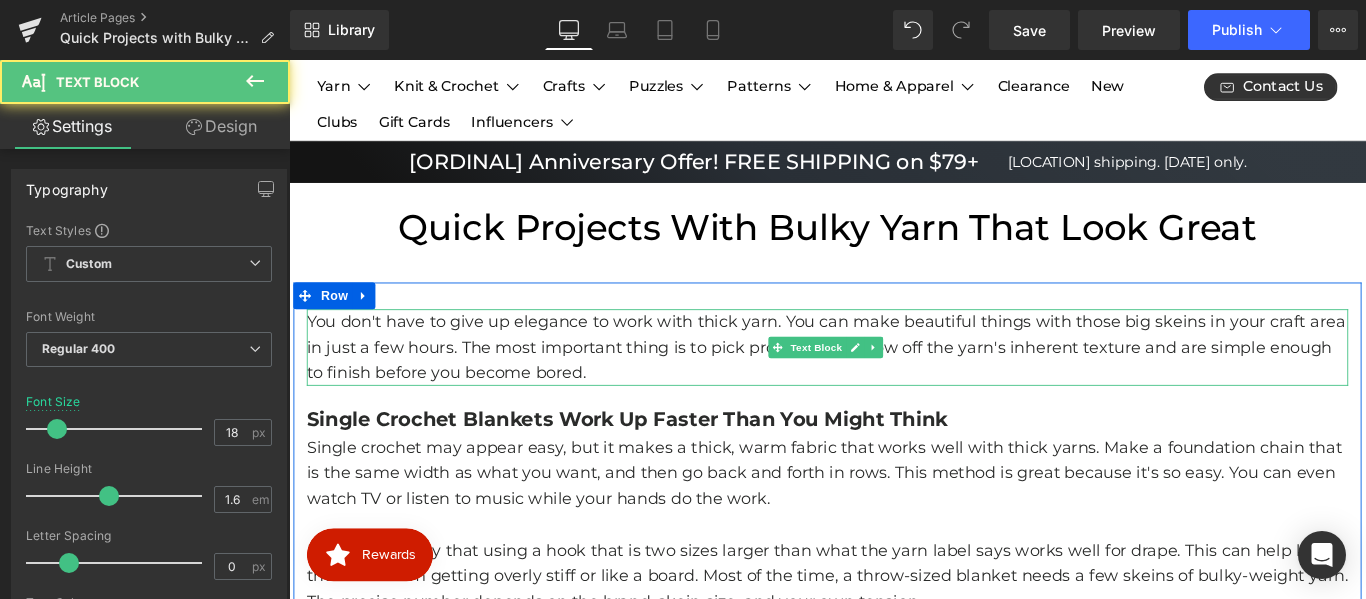click on "You don't have to give up elegance to work with thick yarn. You can make beautiful things with those big skeins in your craft area in just a few hours. The most important thing is to pick projects that show off the yarn's inherent texture and are simple enough to finish before you become bored." at bounding box center [894, 383] 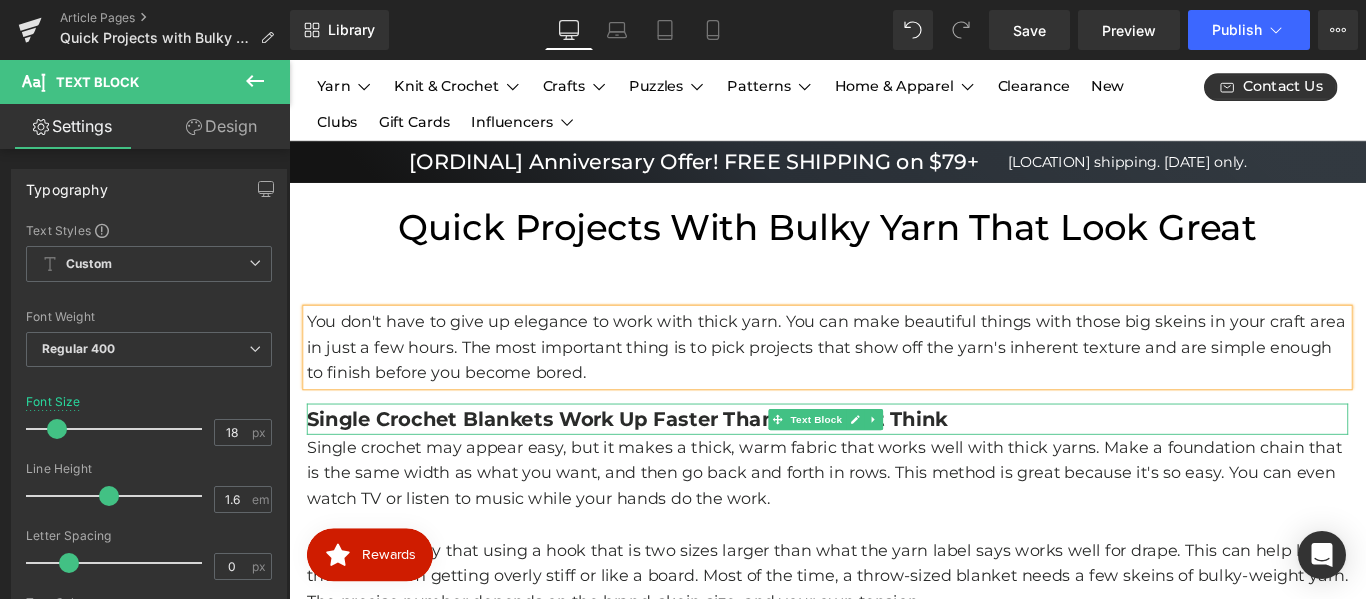 click on "Single Crochet Blankets Work Up Faster Than You Might Think" at bounding box center [669, 463] 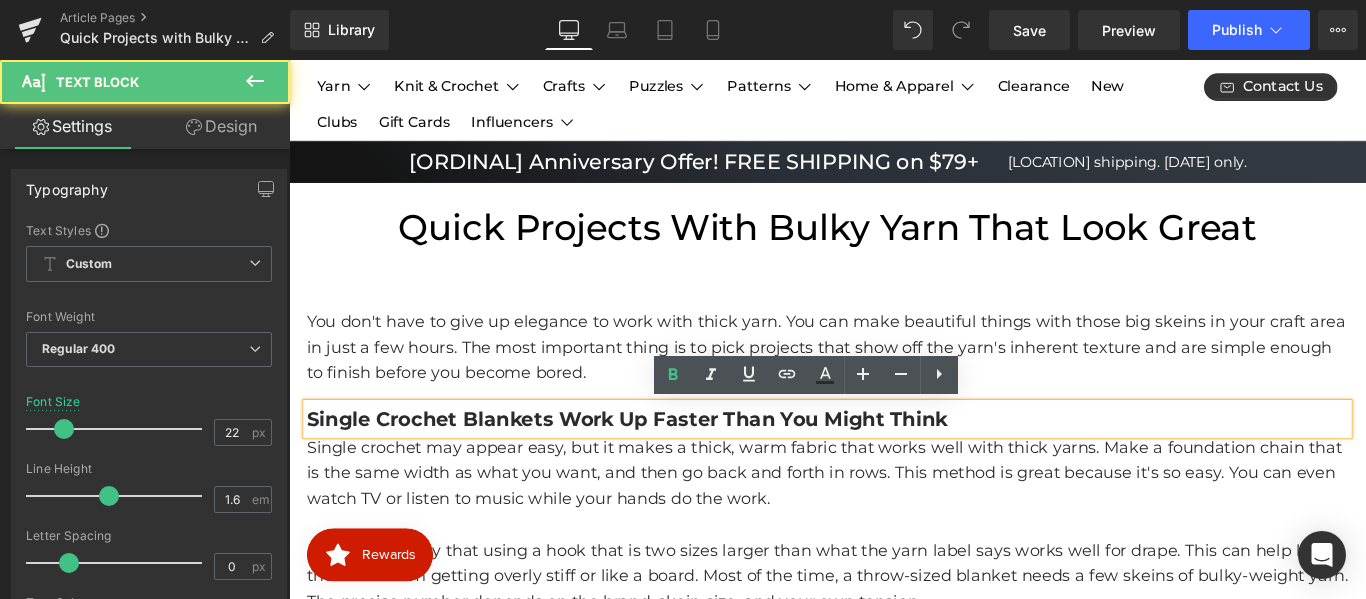 click on "Single Crochet Blankets Work Up Faster Than You Might Think" at bounding box center [669, 463] 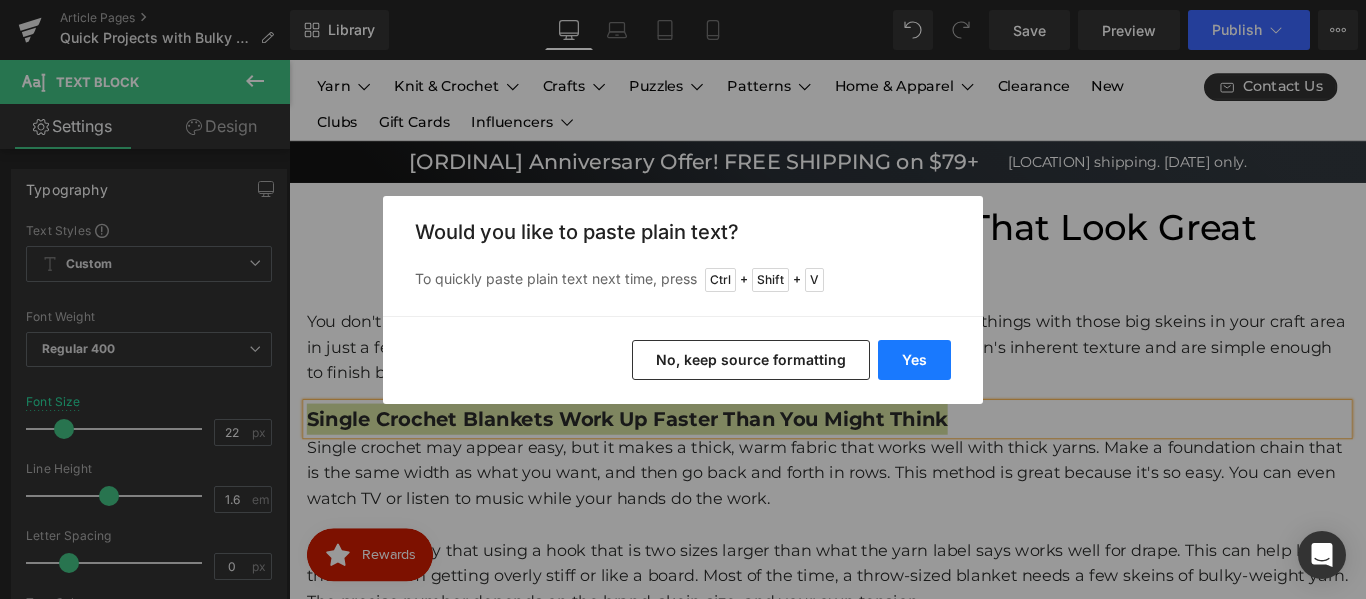 click on "Yes" at bounding box center [914, 360] 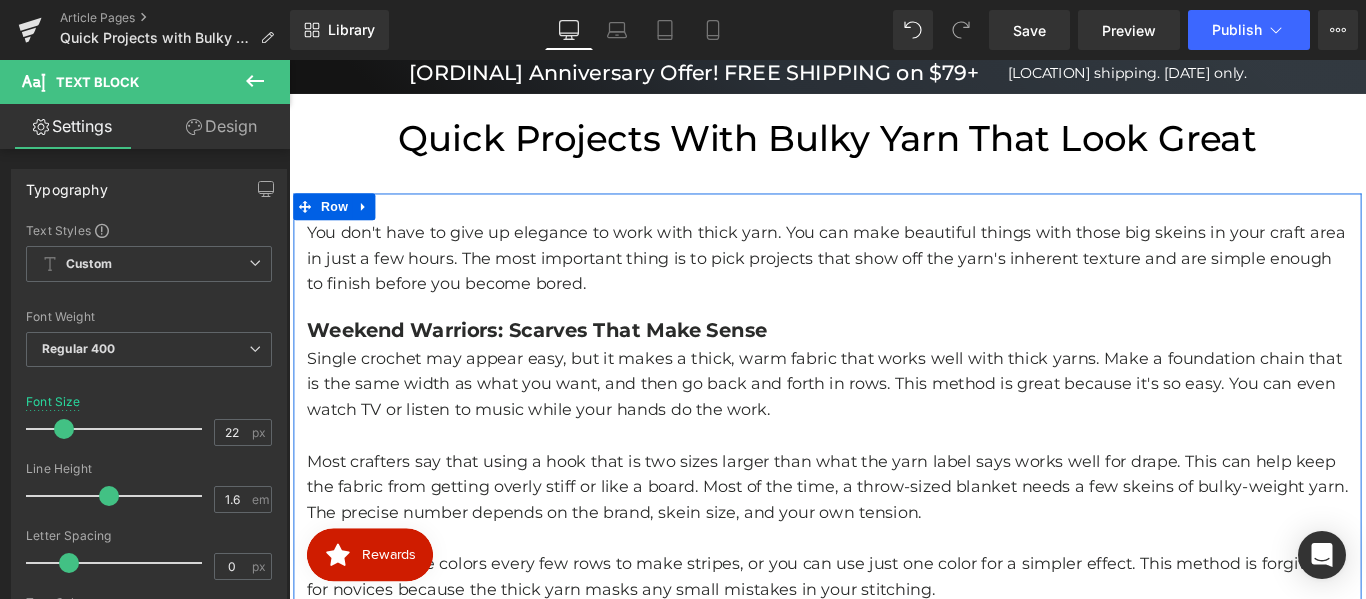click on "Single crochet may appear easy, but it makes a thick, warm fabric that works well with thick yarns. Make a foundation chain that is the same width as what you want, and then go back and forth in rows. This method is great because it's so easy. You can even watch TV or listen to music while your hands do the work." at bounding box center (894, 424) 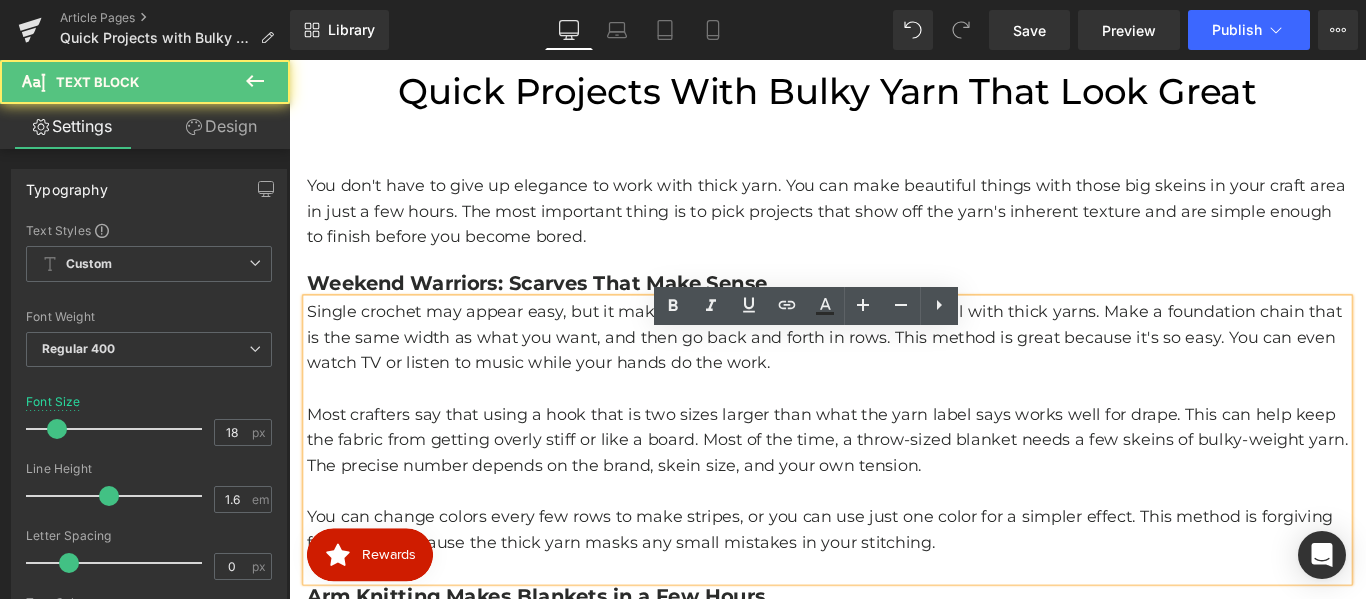 scroll, scrollTop: 316, scrollLeft: 0, axis: vertical 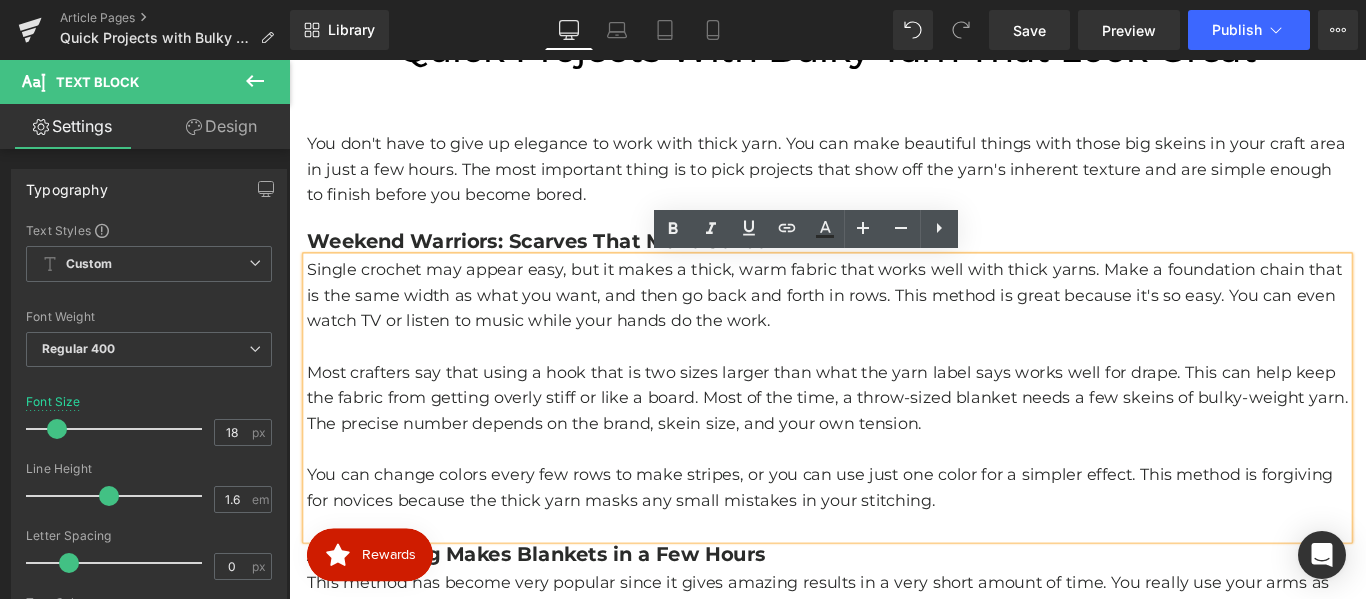 click on "Most crafters say that using a hook that is two sizes larger than what the yarn label says works well for drape. This can help keep the fabric from getting overly stiff or like a board. Most of the time, a throw-sized blanket needs a few skeins of bulky-weight yarn. The precise number depends on the brand, skein size, and your own tension." at bounding box center (894, 440) 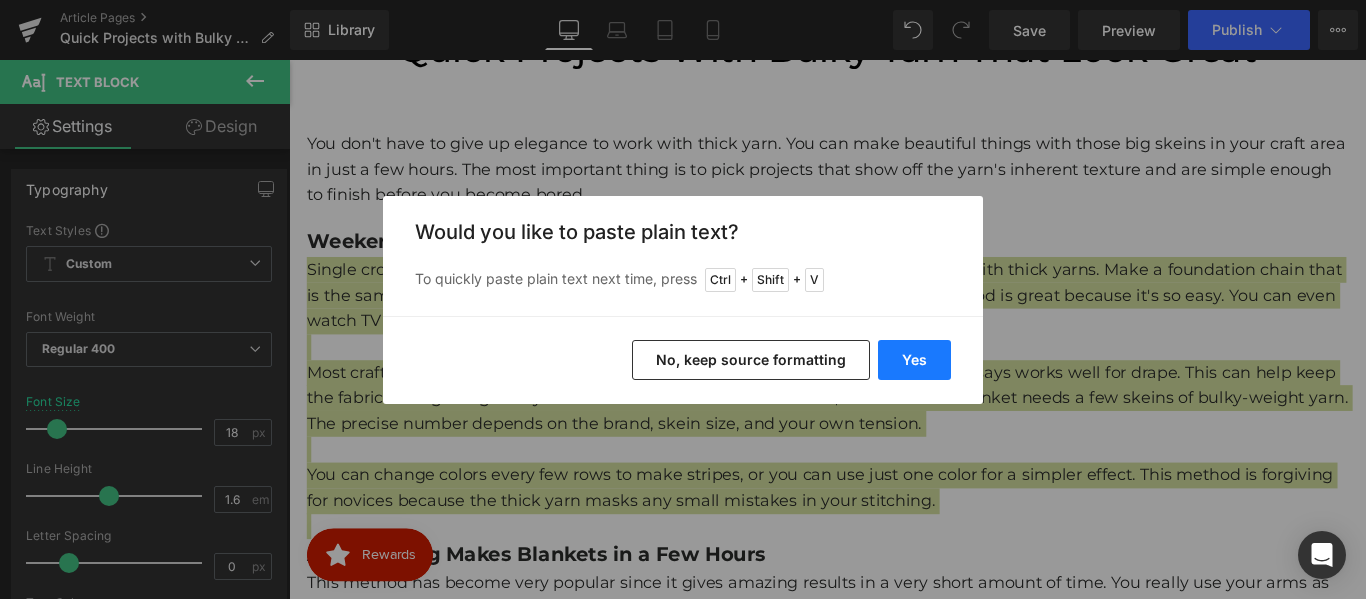 click on "Yes" at bounding box center [914, 360] 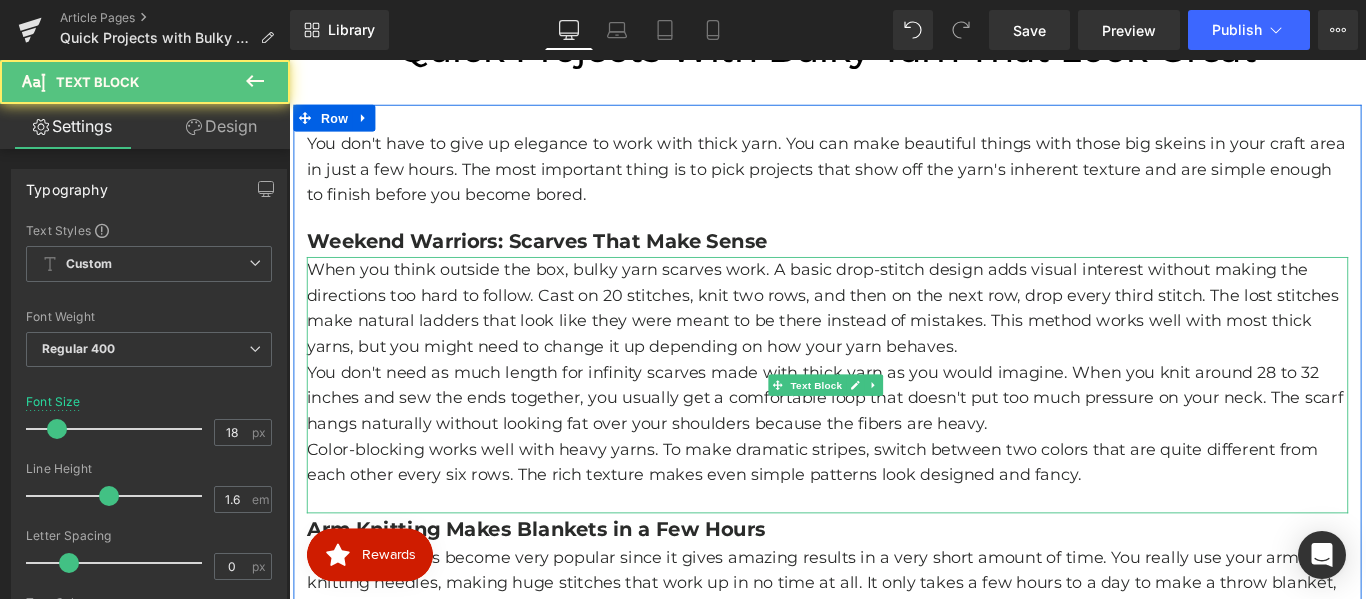 click on "When you think outside the box, bulky yarn scarves work. A basic drop-stitch design adds visual interest without making the directions too hard to follow. Cast on 20 stitches, knit two rows, and then on the next row, drop every third stitch. The lost stitches make natural ladders that look like they were meant to be there instead of mistakes. This method works well with most thick yarns, but you might need to change it up depending on how your yarn behaves." at bounding box center [894, 338] 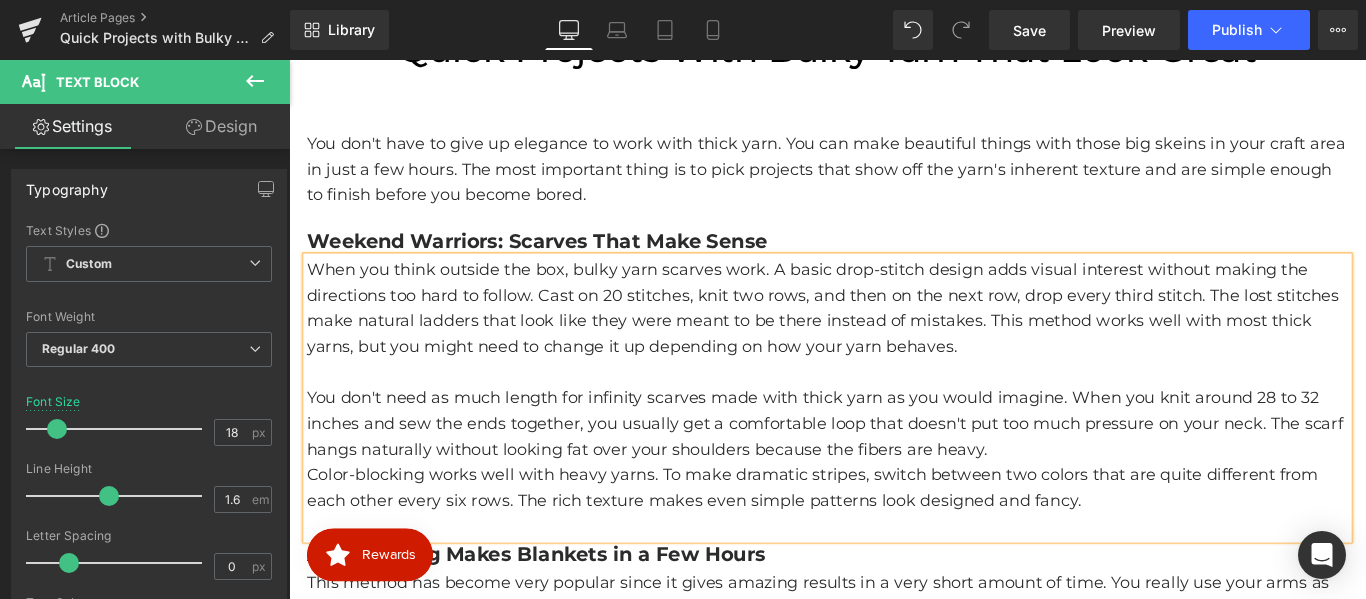 click on "You don't need as much length for infinity scarves made with thick yarn as you would imagine. When you knit around 28 to 32 inches and sew the ends together, you usually get a comfortable loop that doesn't put too much pressure on your neck. The scarf hangs naturally without looking fat over your shoulders because the fibers are heavy." at bounding box center (894, 468) 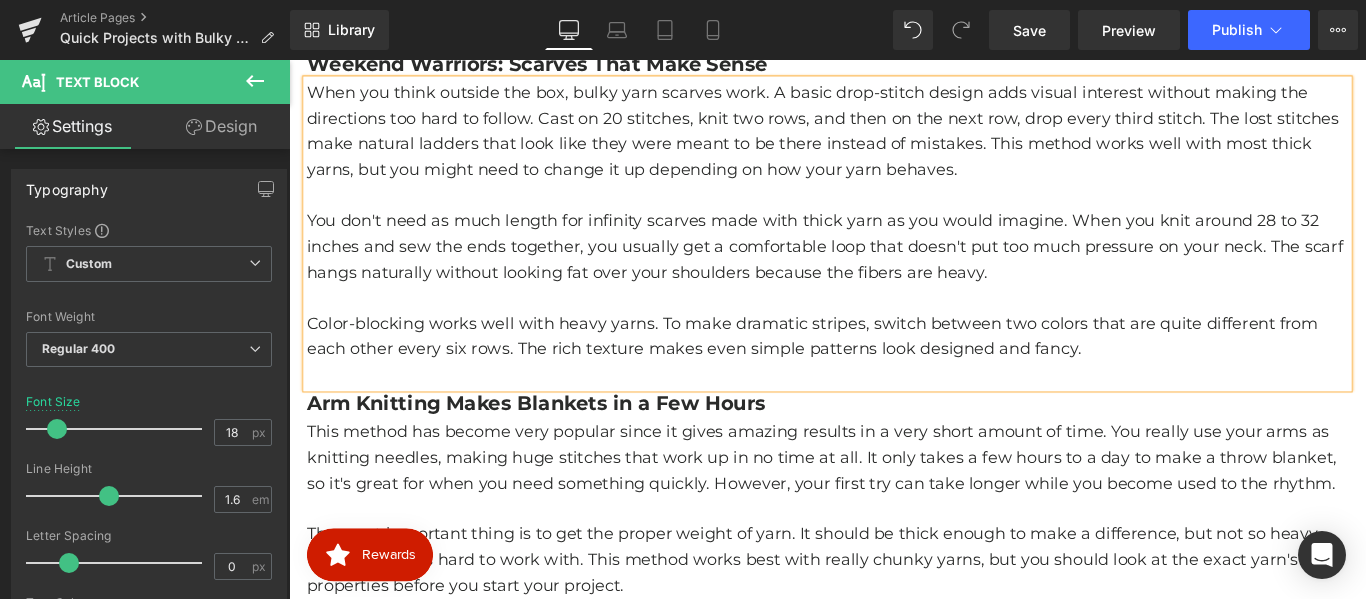 scroll, scrollTop: 516, scrollLeft: 0, axis: vertical 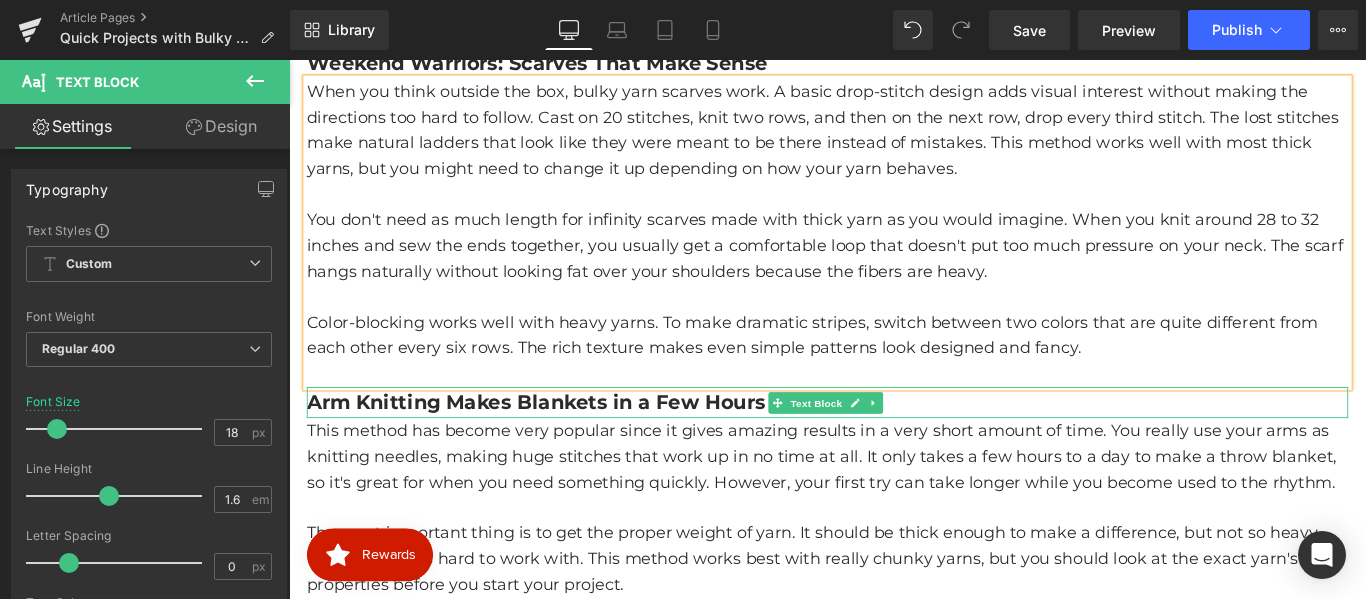 click on "Arm Knitting Makes Blankets in a Few Hours" at bounding box center (566, 444) 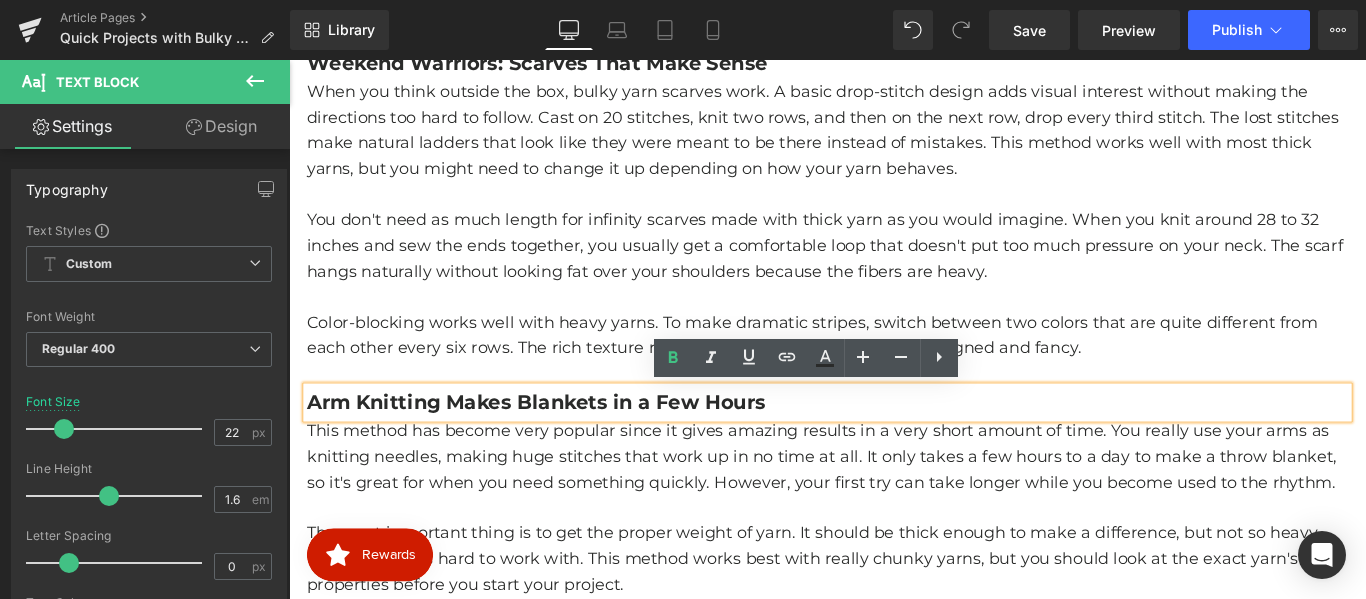 click on "Arm Knitting Makes Blankets in a Few Hours" at bounding box center (566, 444) 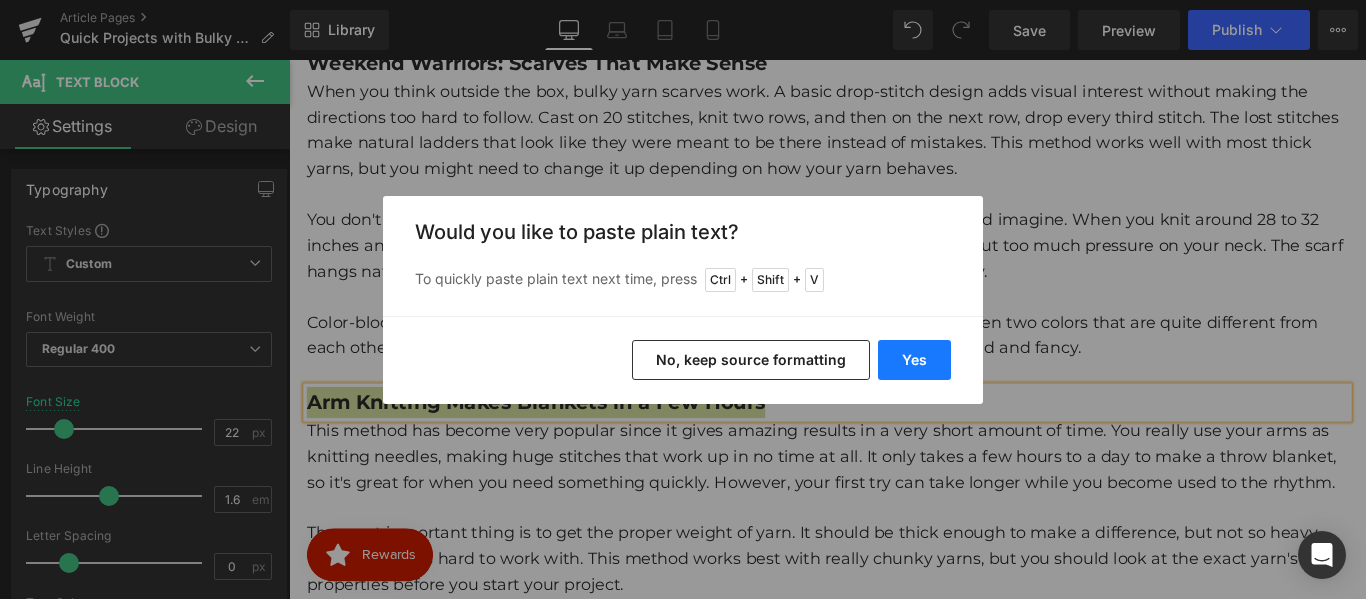 drag, startPoint x: 909, startPoint y: 359, endPoint x: 696, endPoint y: 335, distance: 214.34785 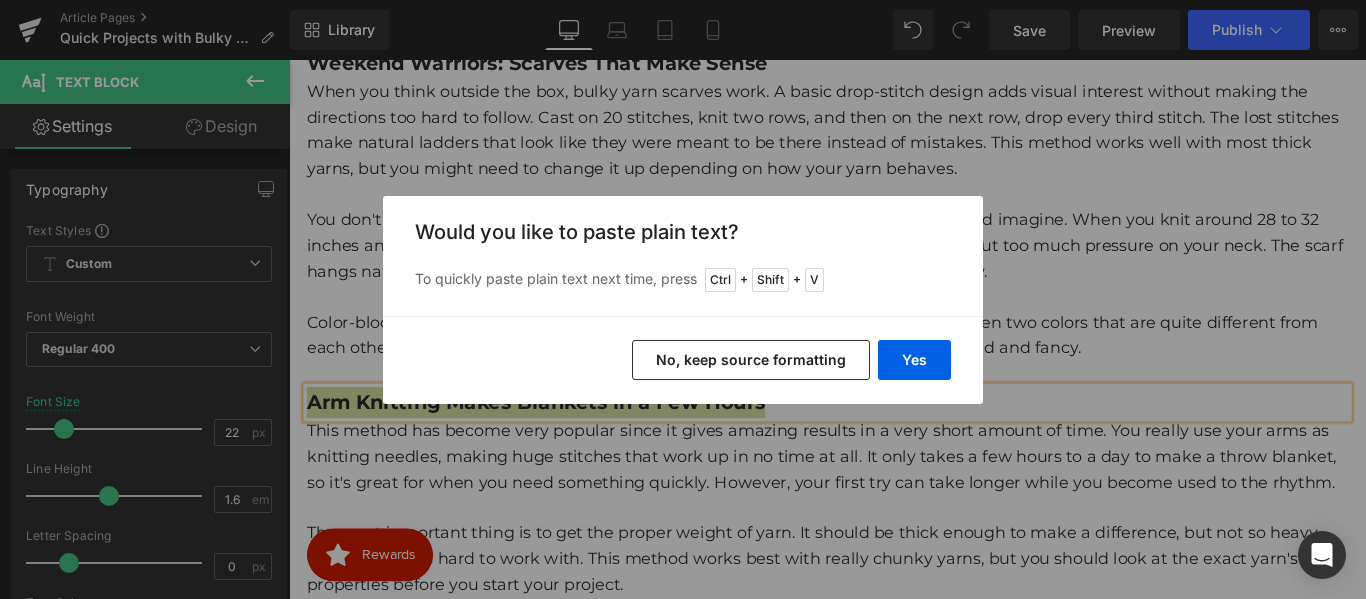 type 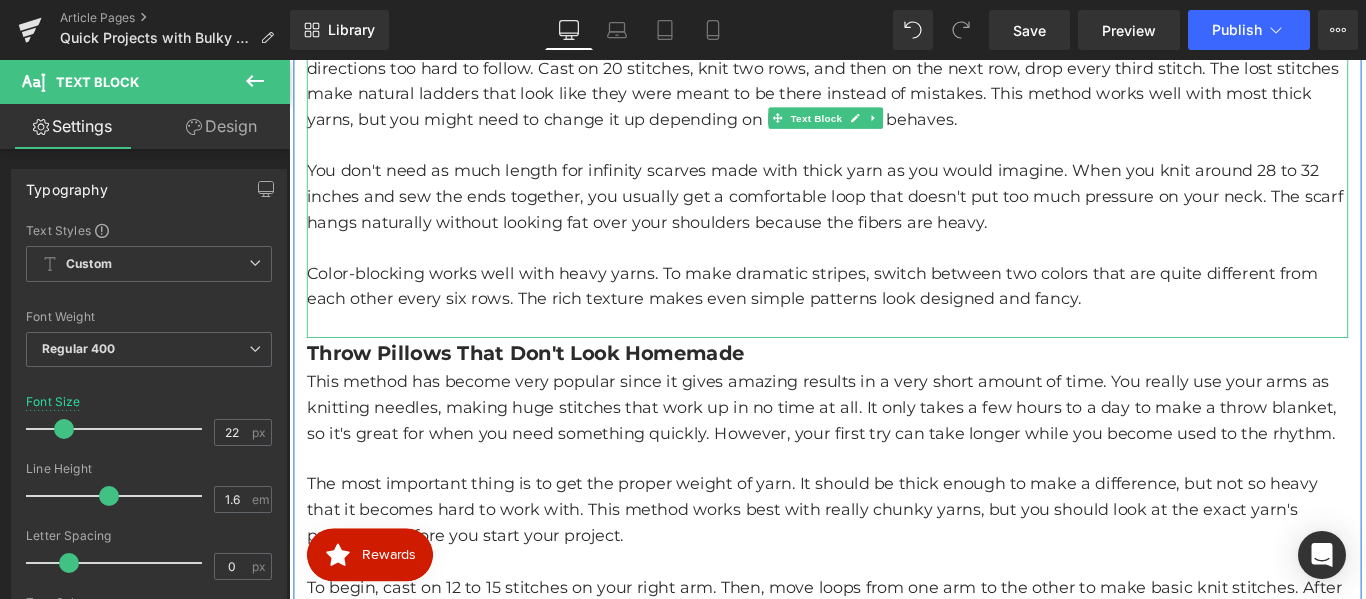 scroll, scrollTop: 616, scrollLeft: 0, axis: vertical 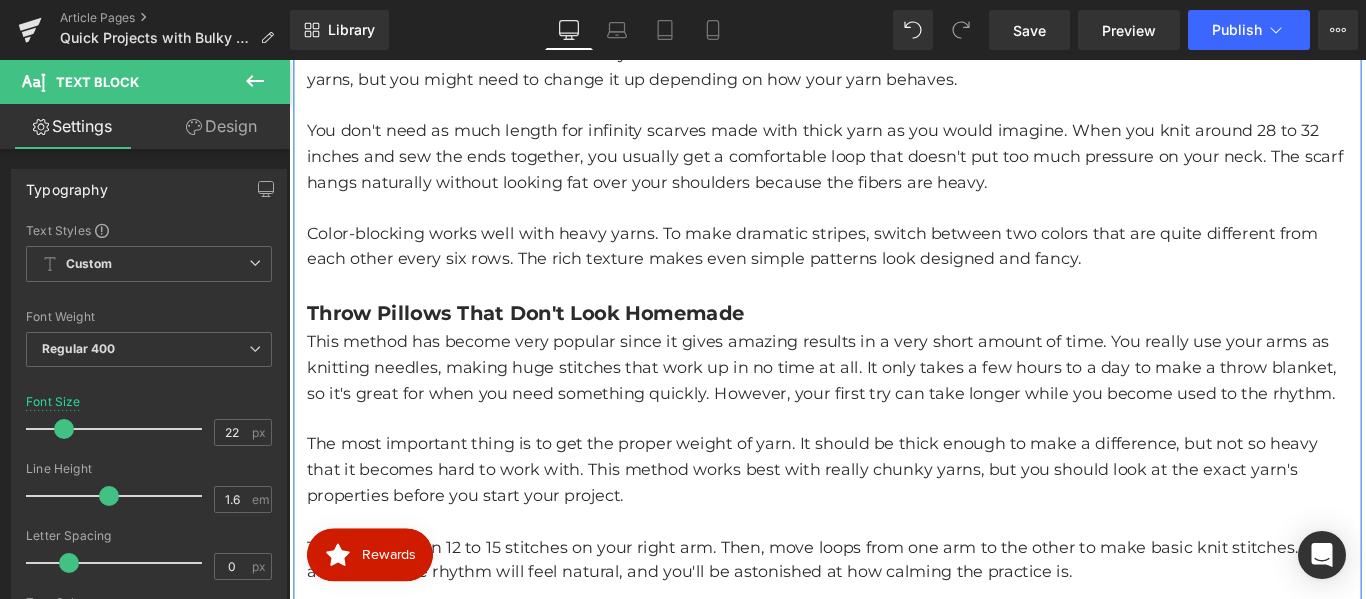 click on "This method has become very popular since it gives amazing results in a very short amount of time. You really use your arms as knitting needles, making huge stitches that work up in no time at all. It only takes a few hours to a day to make a throw blanket, so it's great for when you need something quickly. However, your first try can take longer while you become used to the rhythm." at bounding box center [894, 405] 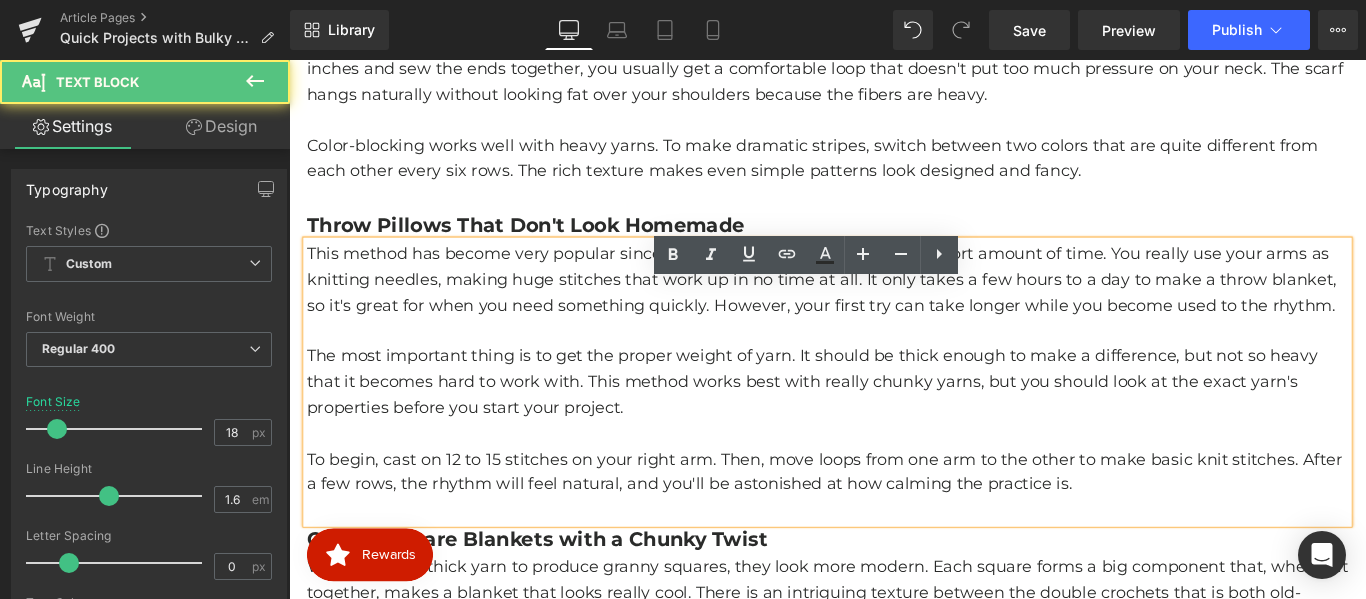 scroll, scrollTop: 716, scrollLeft: 0, axis: vertical 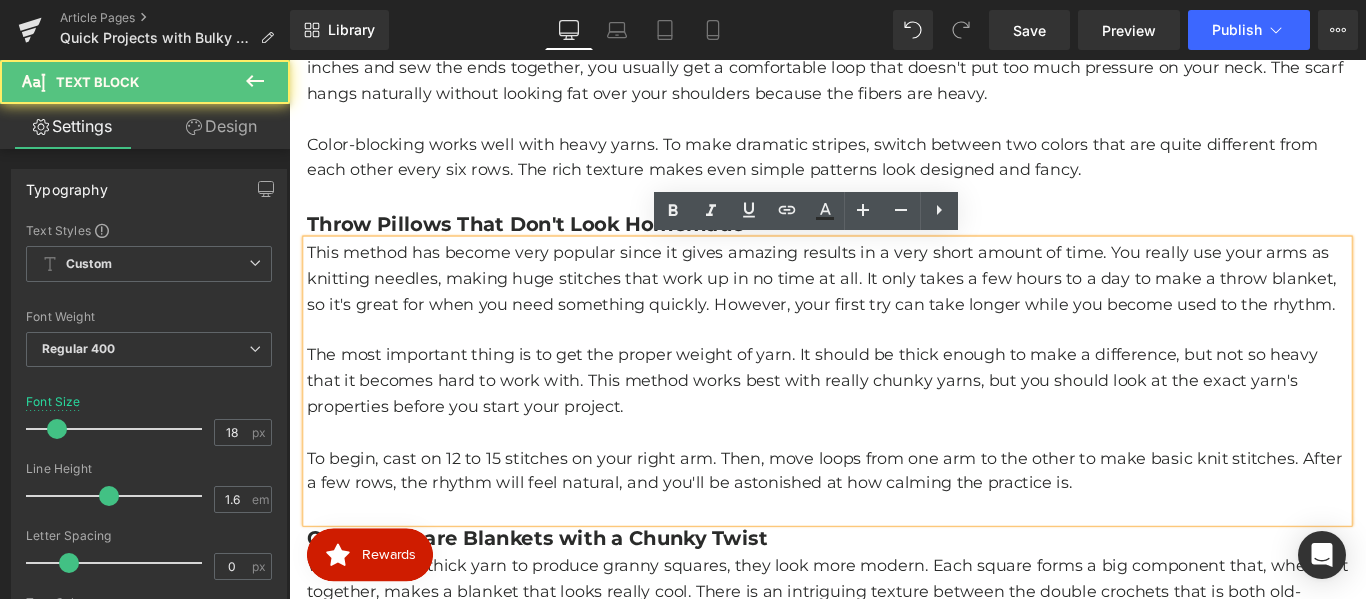click on "The most important thing is to get the proper weight of yarn. It should be thick enough to make a difference, but not so heavy that it becomes hard to work with. This method works best with really chunky yarns, but you should look at the exact yarn's properties before you start your project." at bounding box center [894, 420] 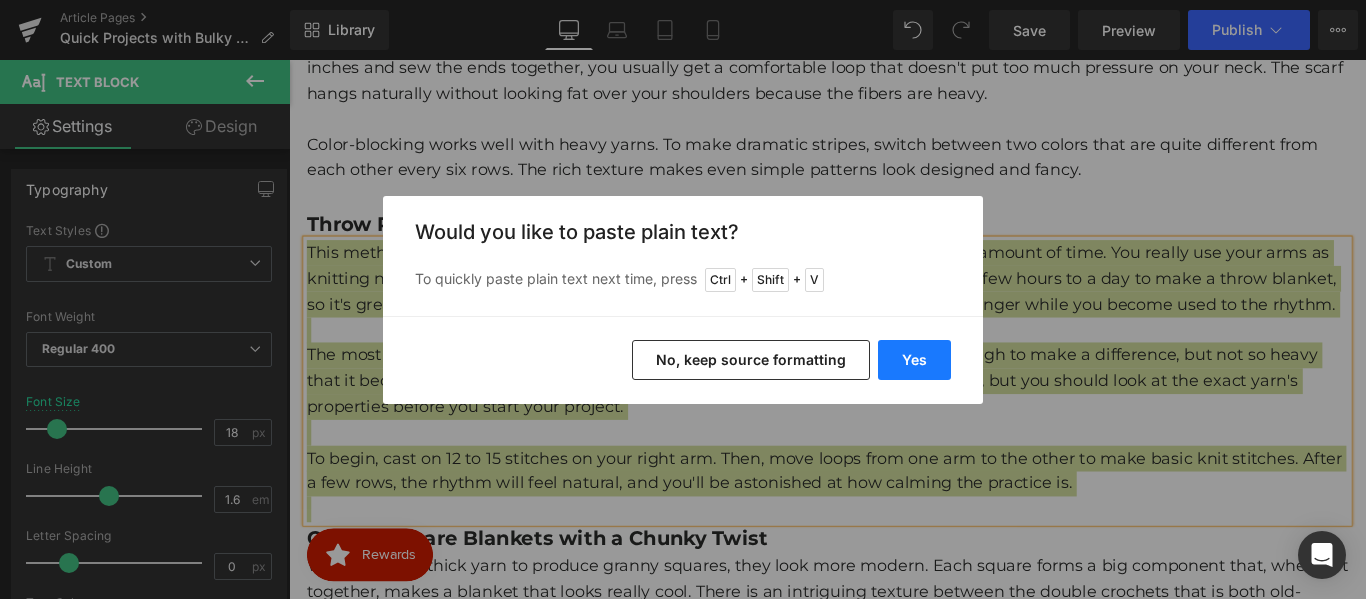 click on "Yes" at bounding box center [914, 360] 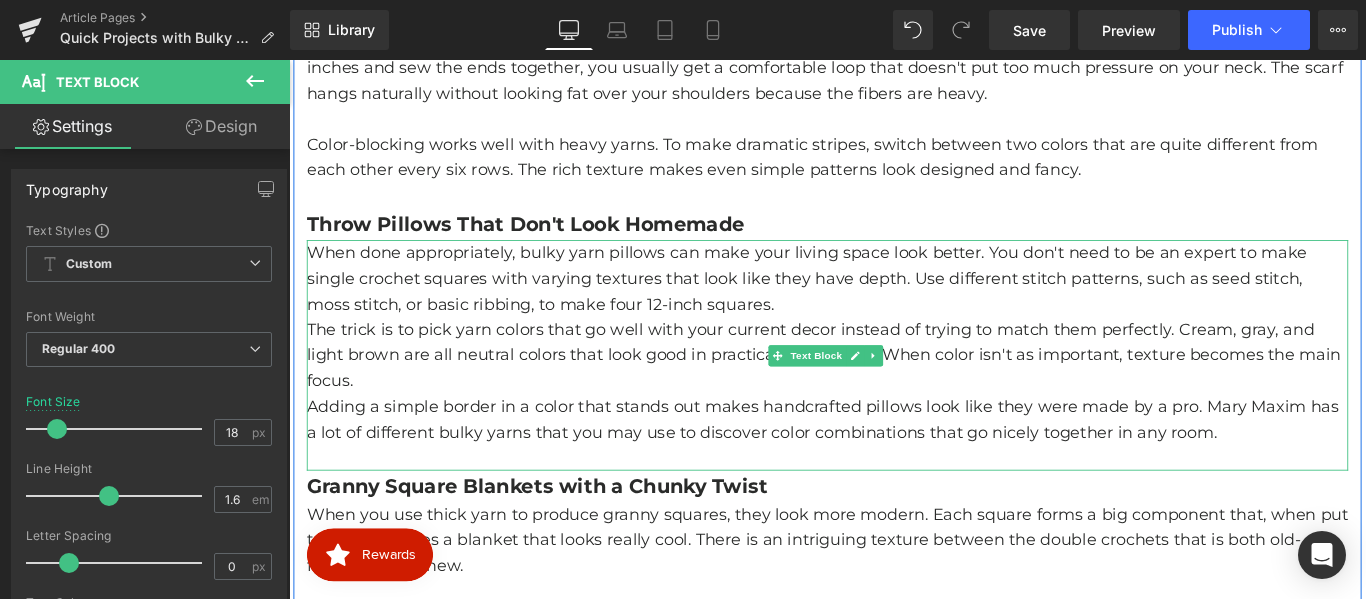 click on "The trick is to pick yarn colors that go well with your current decor instead of trying to match them perfectly. Cream, gray, and light brown are all neutral colors that look good in practically any room. When color isn't as important, texture becomes the main focus." at bounding box center (894, 392) 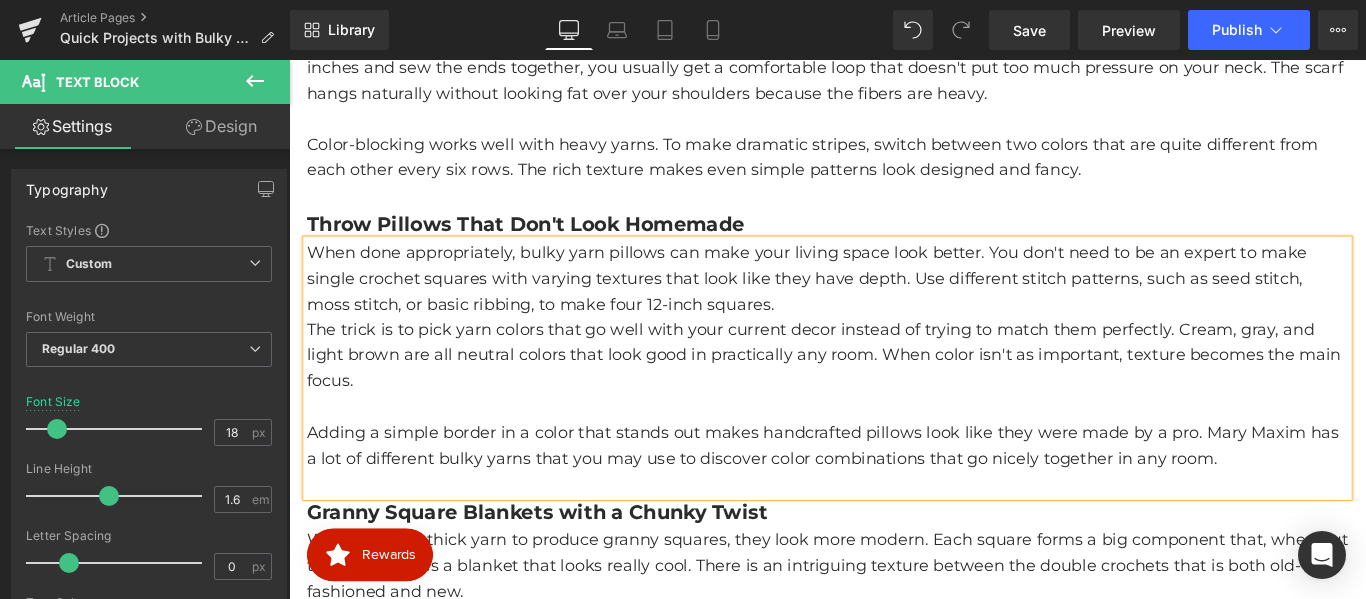 click on "When done appropriately, bulky yarn pillows can make your living space look better. You don't need to be an expert to make single crochet squares with varying textures that look like they have depth. Use different stitch patterns, such as seed stitch, moss stitch, or basic ribbing, to make four 12-inch squares." at bounding box center (894, 305) 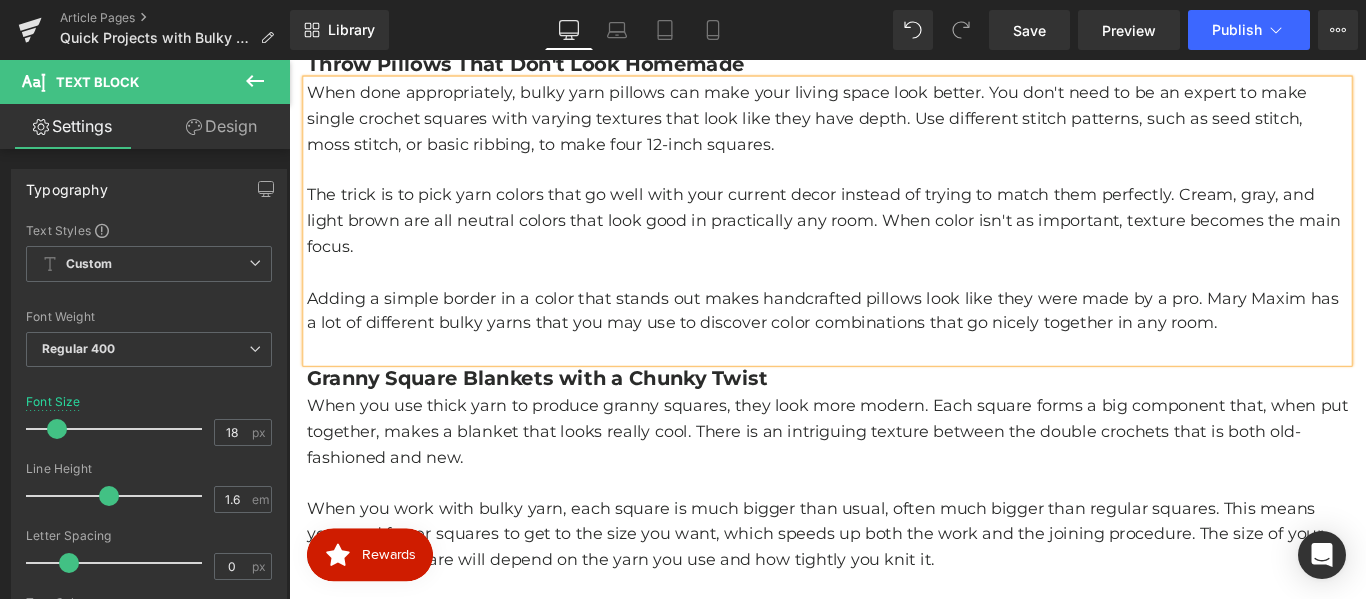 scroll, scrollTop: 916, scrollLeft: 0, axis: vertical 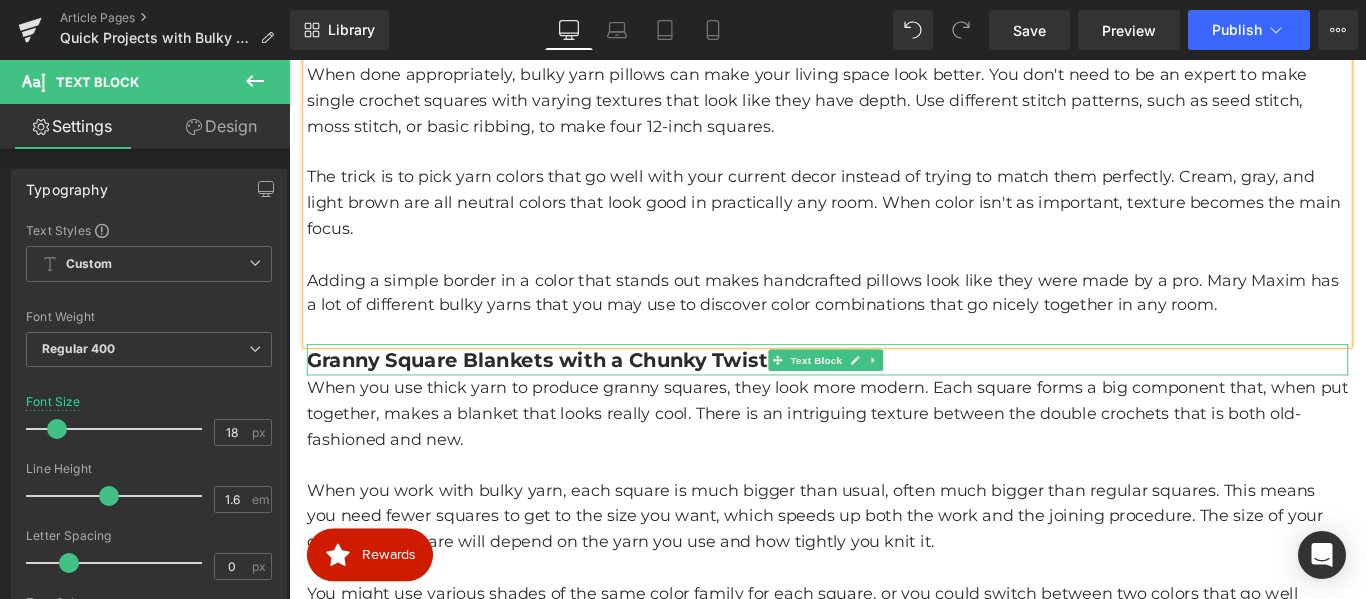 click on "Granny Square Blankets with a Chunky Twist" at bounding box center [568, 396] 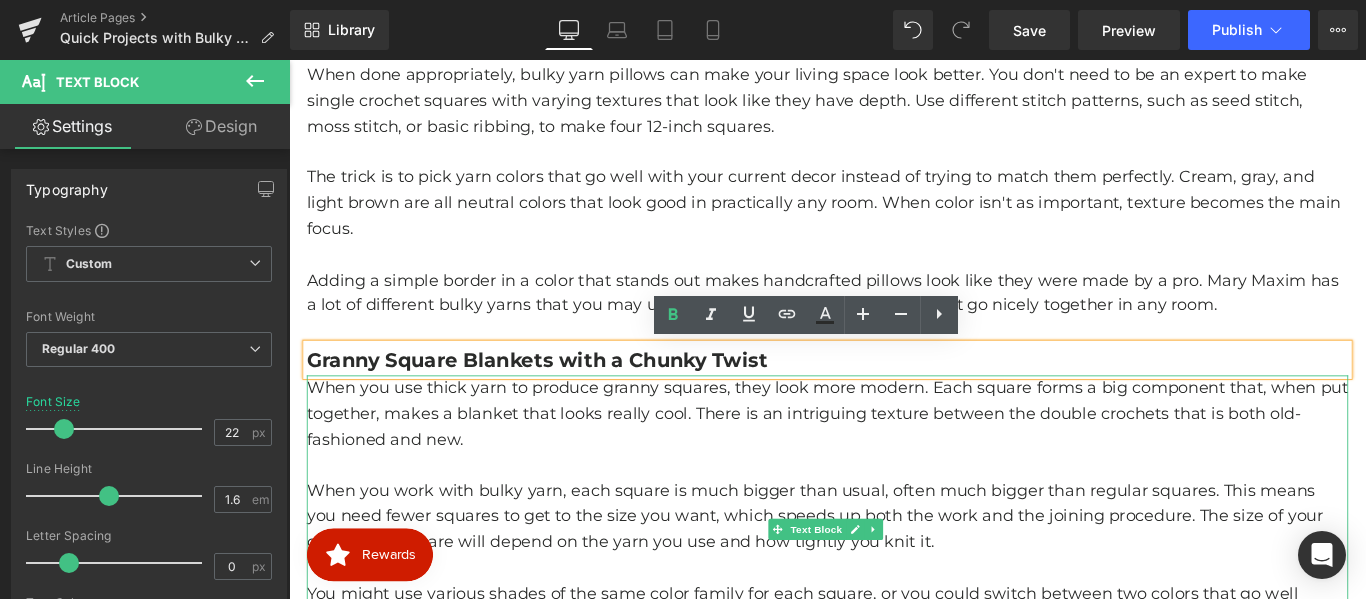 click on "When you use thick yarn to produce granny squares, they look more modern. Each square forms a big component that, when put together, makes a blanket that looks really cool. There is an intriguing texture between the double crochets that is both old-fashioned and new." at bounding box center [894, 457] 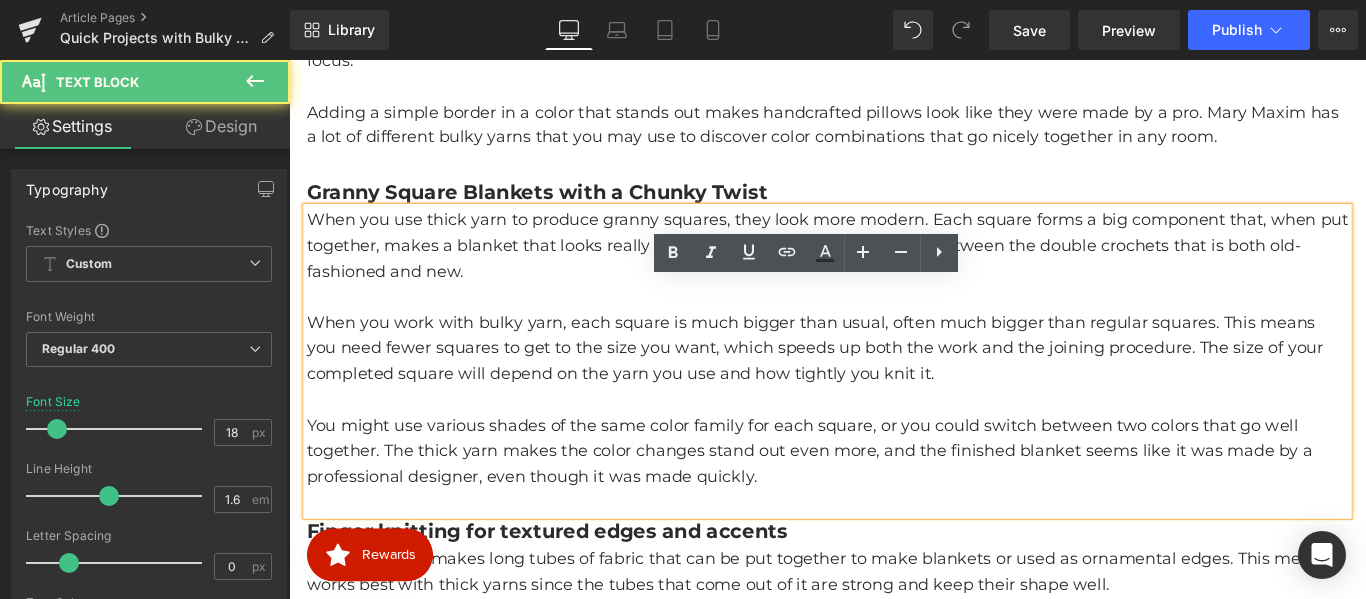 scroll, scrollTop: 1116, scrollLeft: 0, axis: vertical 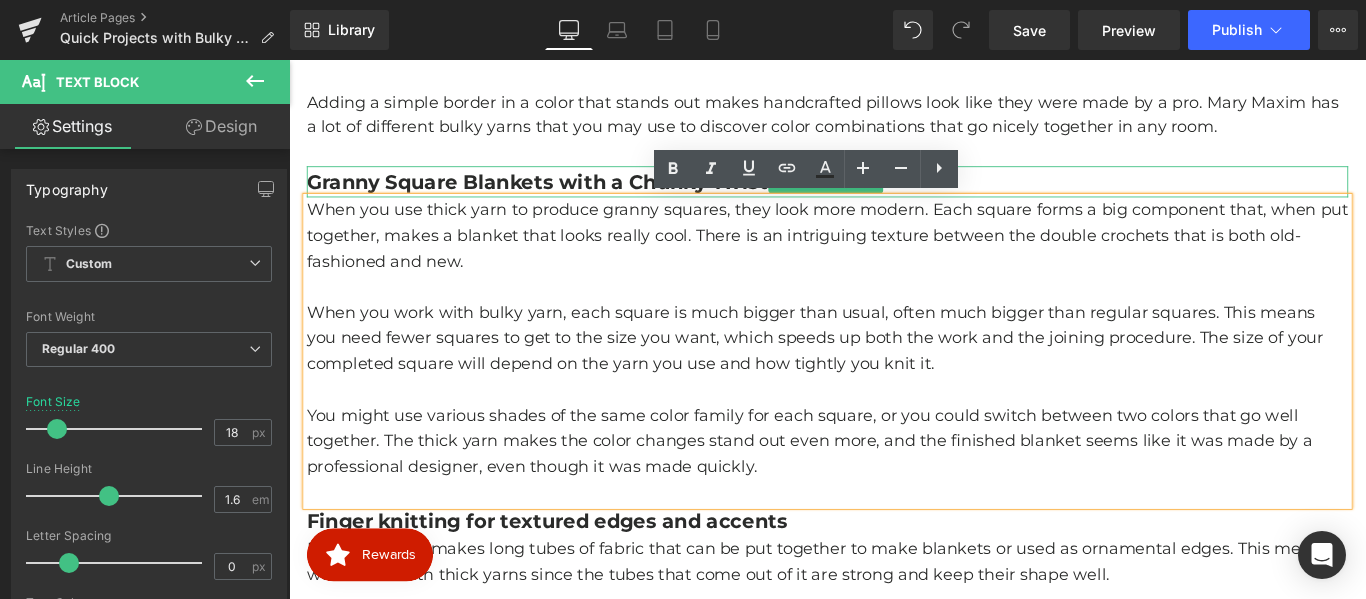 click on "Granny Square Blankets with a Chunky Twist" at bounding box center (568, 196) 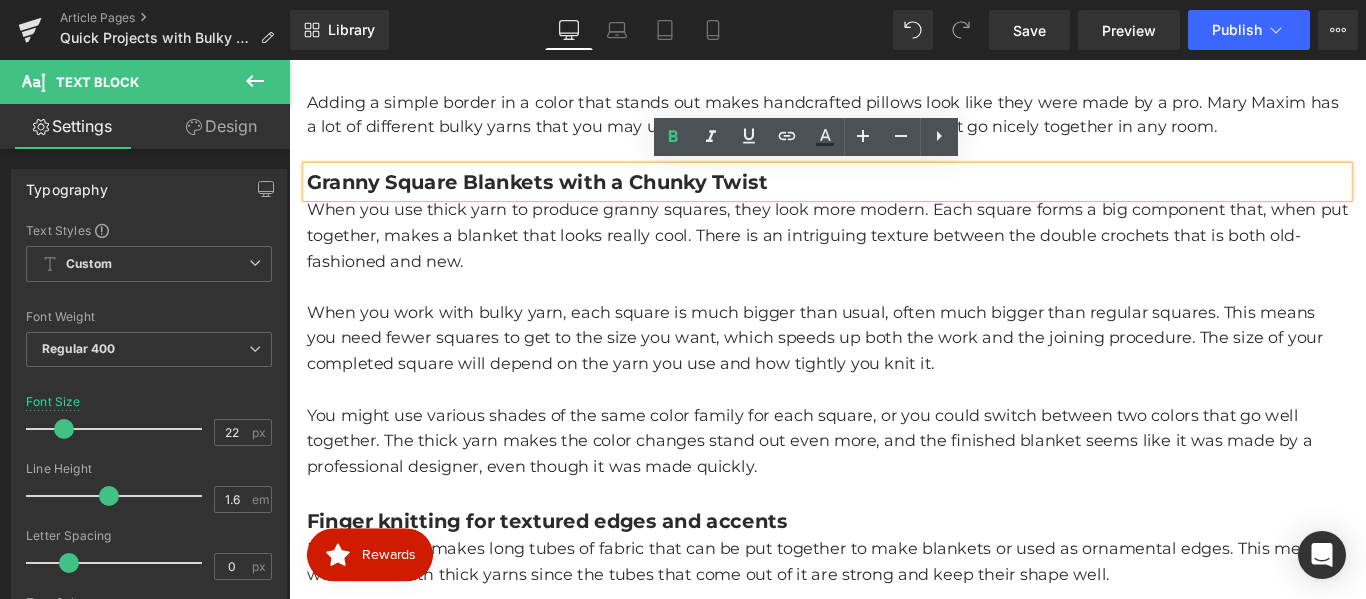 click on "Granny Square Blankets with a Chunky Twist" at bounding box center (568, 196) 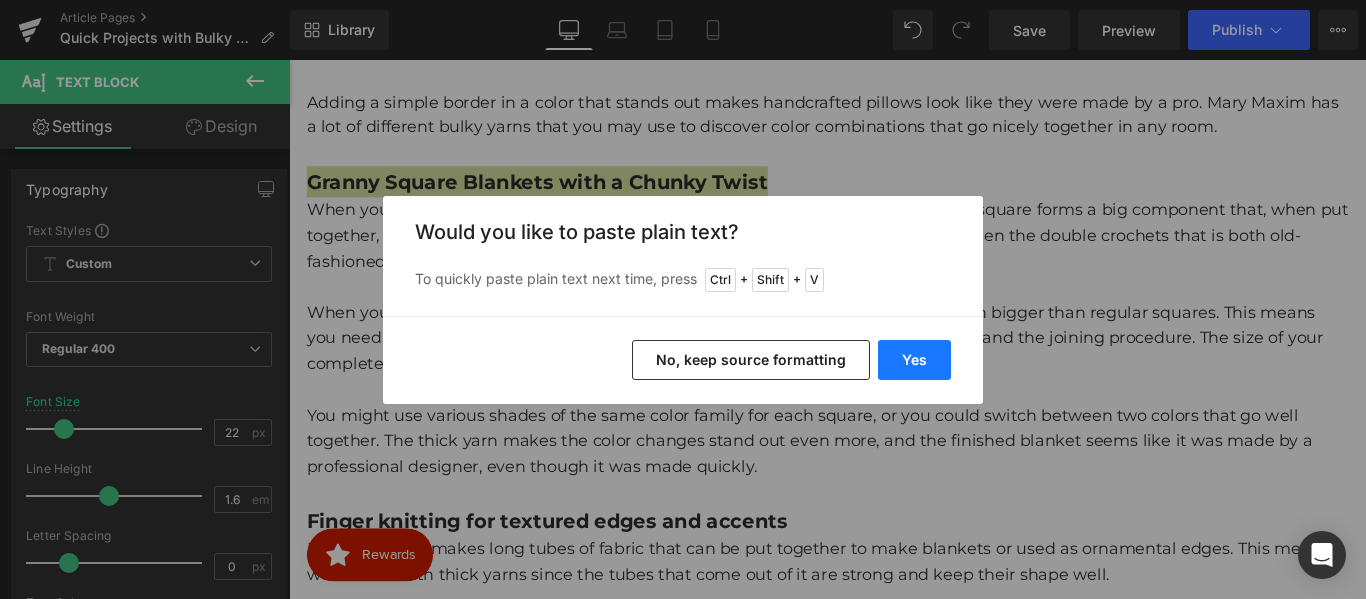 drag, startPoint x: 919, startPoint y: 365, endPoint x: 707, endPoint y: 347, distance: 212.76277 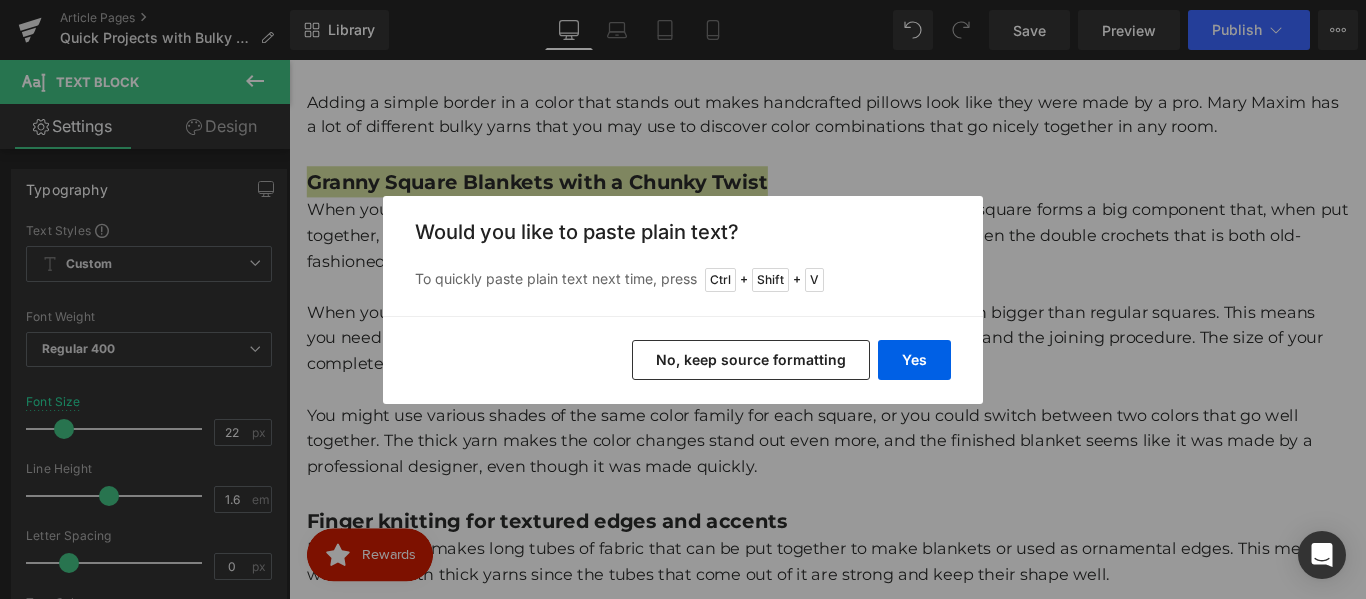 type 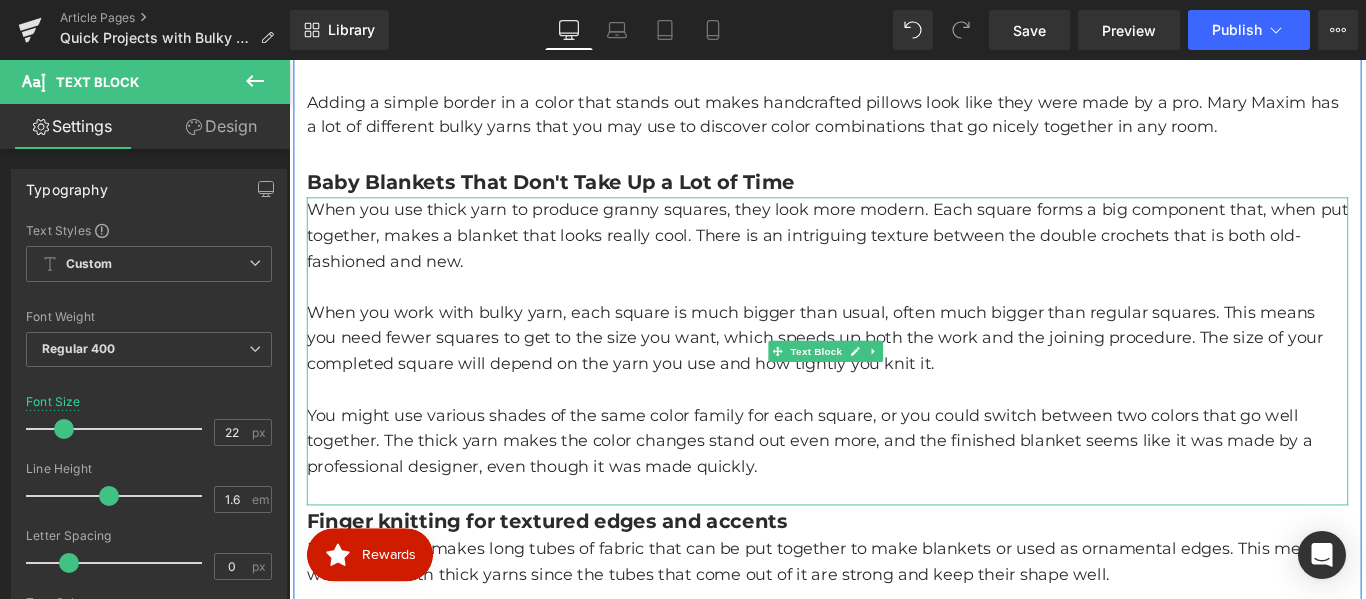 click on "When you work with bulky yarn, each square is much bigger than usual, often much bigger than regular squares. This means you need fewer squares to get to the size you want, which speeds up both the work and the joining procedure. The size of your completed square will depend on the yarn you use and how tightly you knit it." at bounding box center [894, 372] 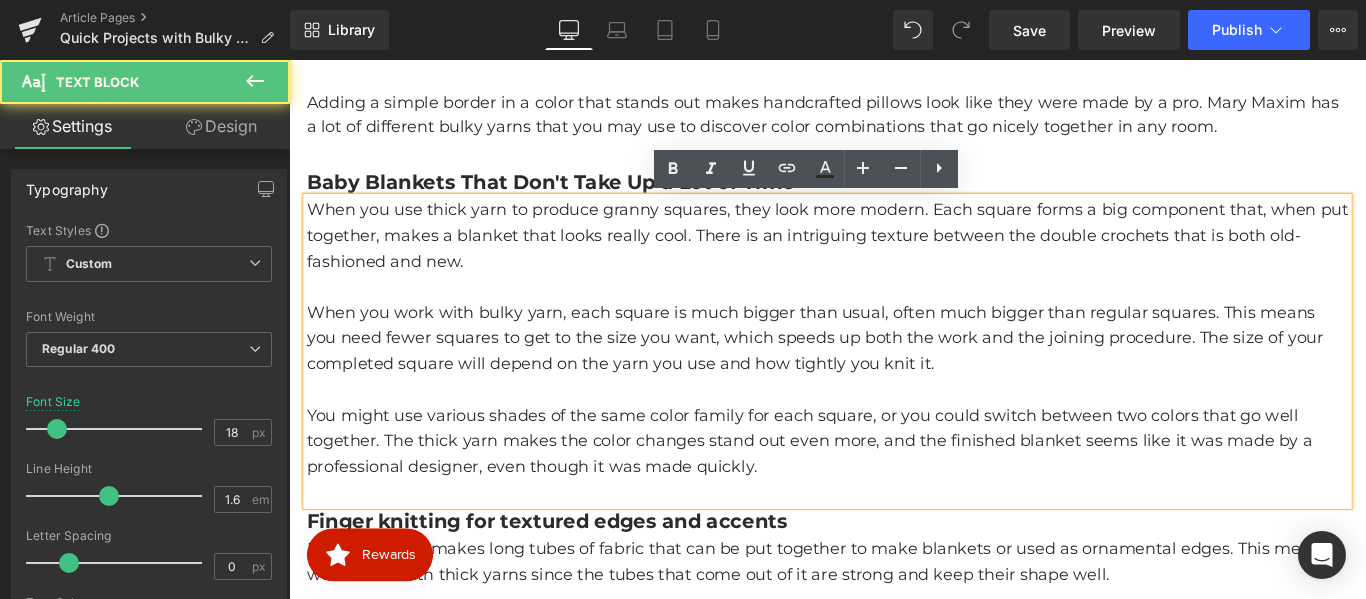 click on "When you work with bulky yarn, each square is much bigger than usual, often much bigger than regular squares. This means you need fewer squares to get to the size you want, which speeds up both the work and the joining procedure. The size of your completed square will depend on the yarn you use and how tightly you knit it." at bounding box center (894, 372) 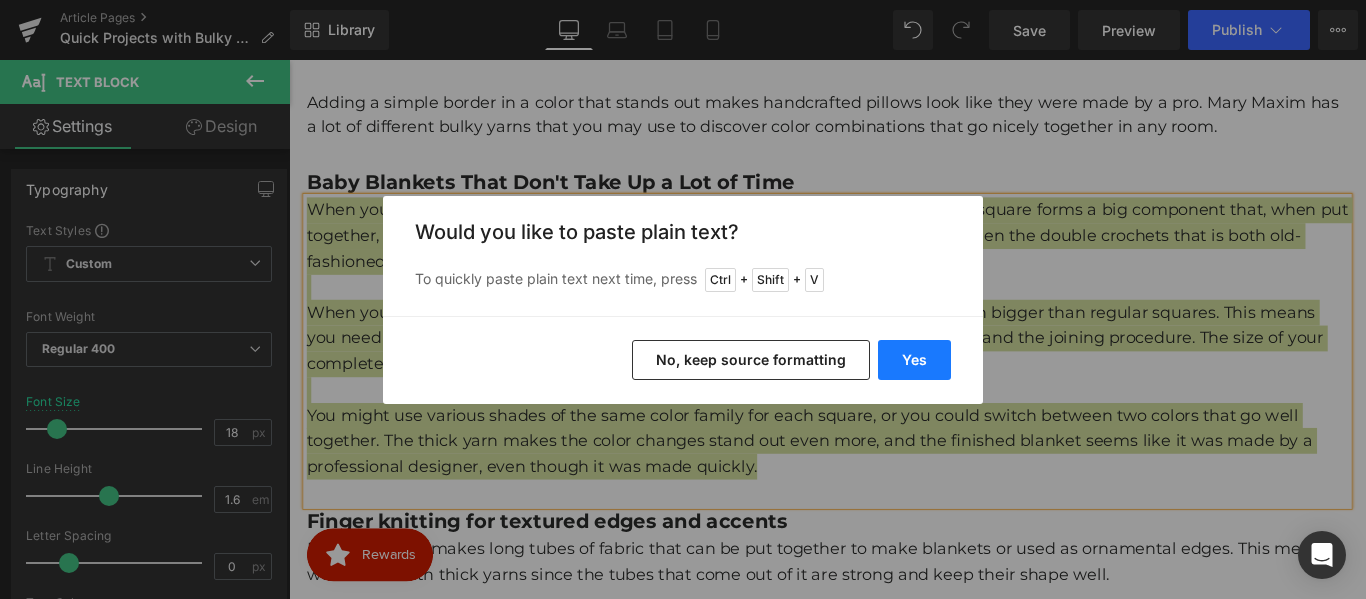 click on "Yes" at bounding box center [914, 360] 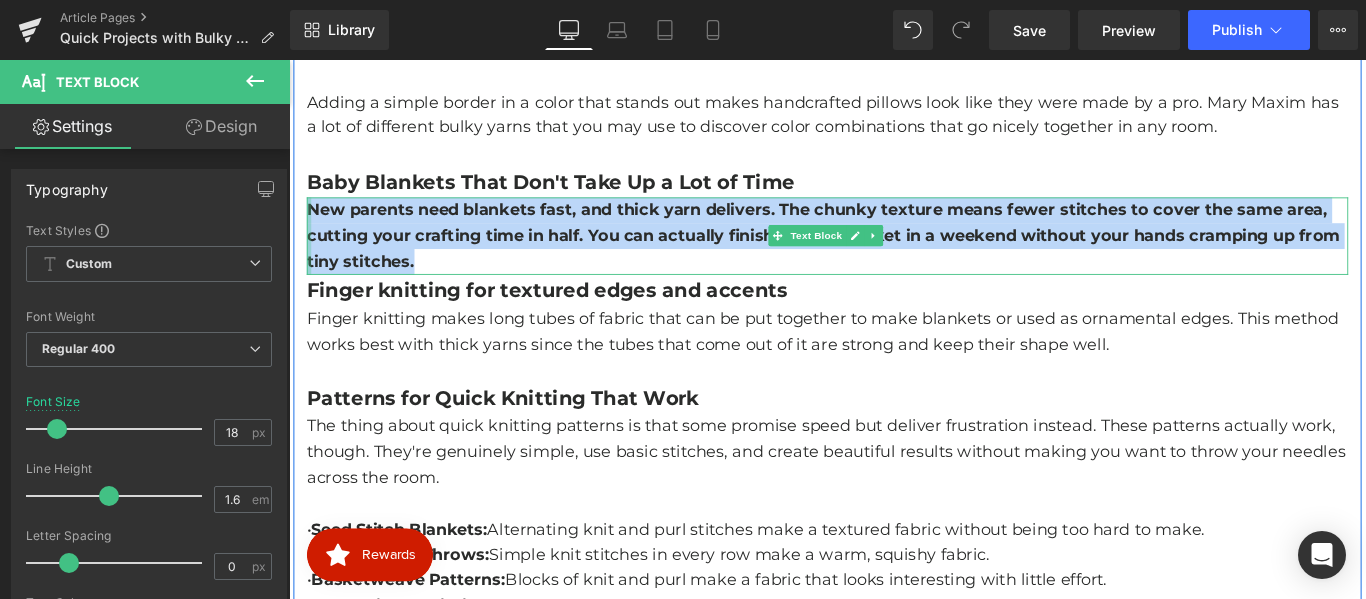 drag, startPoint x: 515, startPoint y: 283, endPoint x: 305, endPoint y: 228, distance: 217.08293 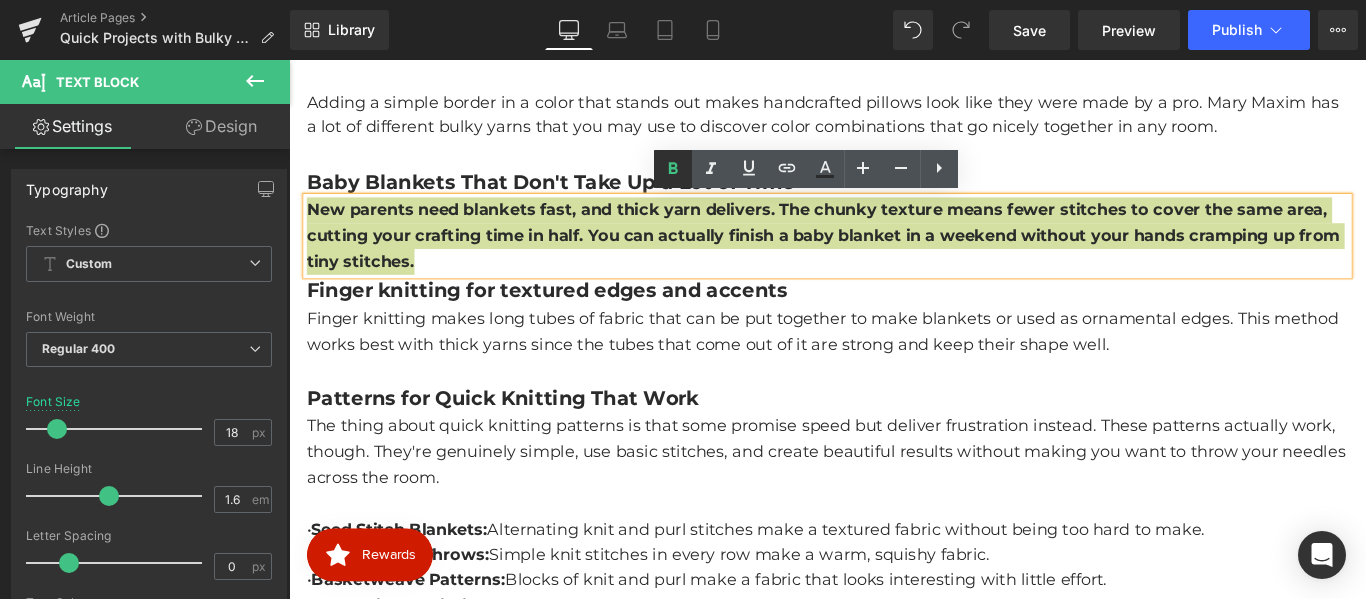 click 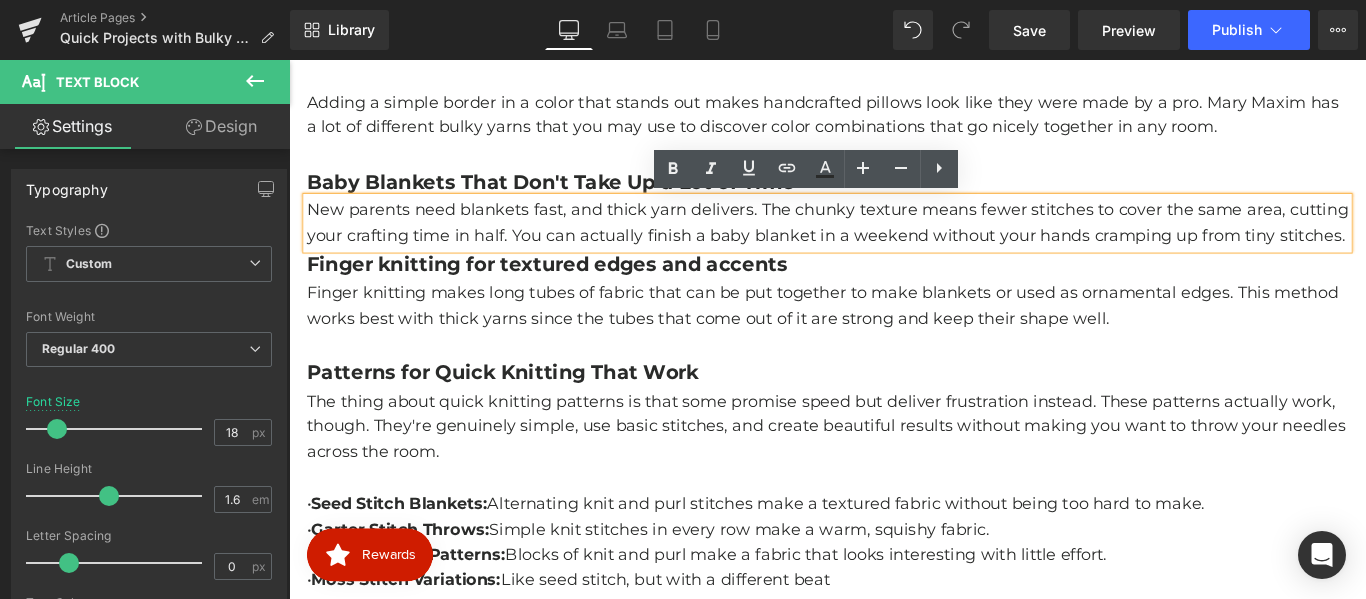 click on "New parents need blankets fast, and thick yarn delivers. The chunky texture means fewer stitches to cover the same area, cutting your crafting time in half. You can actually finish a baby blanket in a weekend without your hands cramping up from tiny stitches." at bounding box center [894, 243] 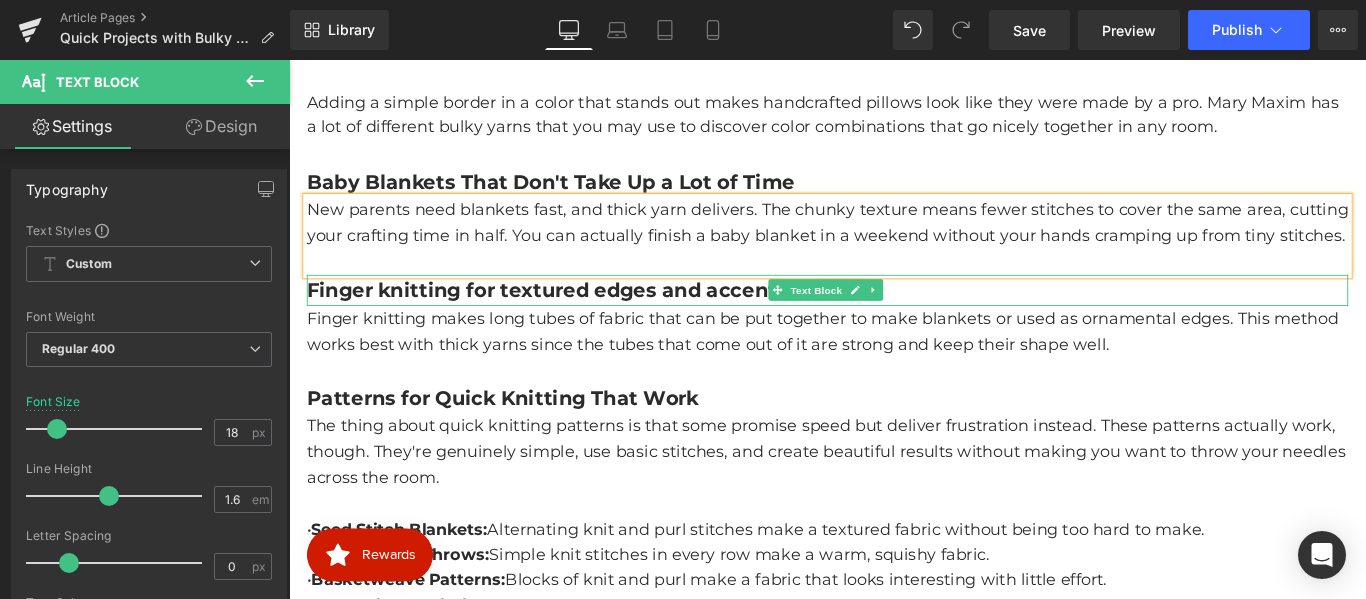 click on "Finger knitting for textured edges and accents" at bounding box center [579, 318] 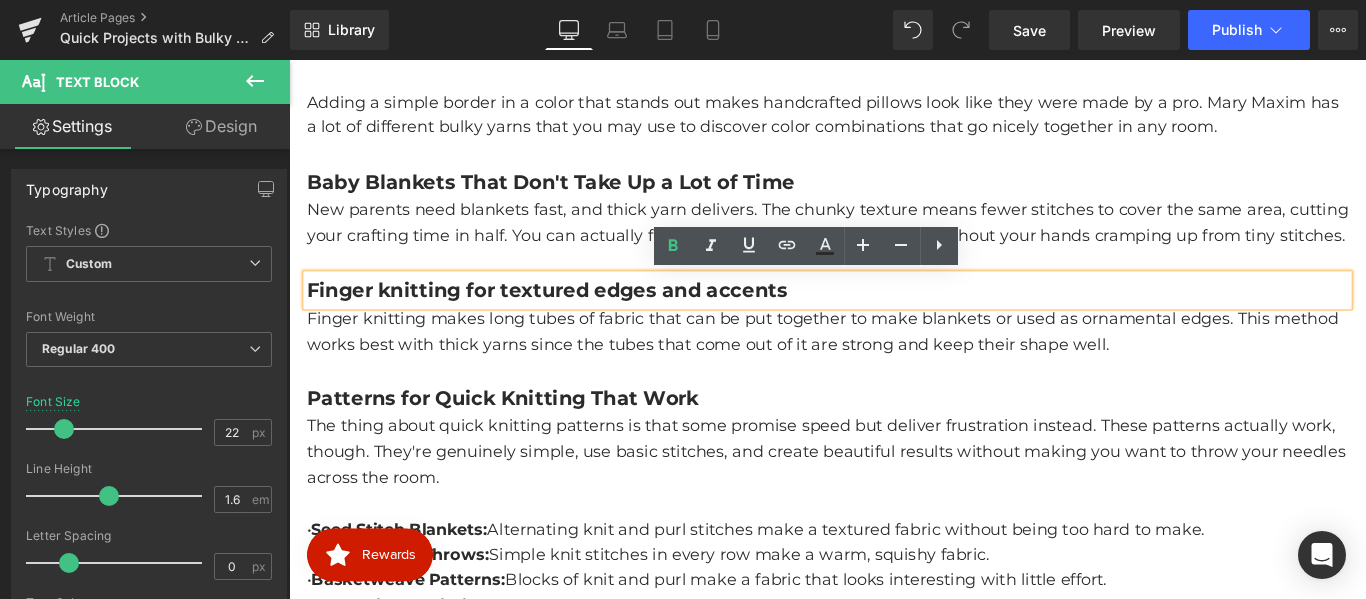 click on "Finger knitting for textured edges and accents" at bounding box center (579, 318) 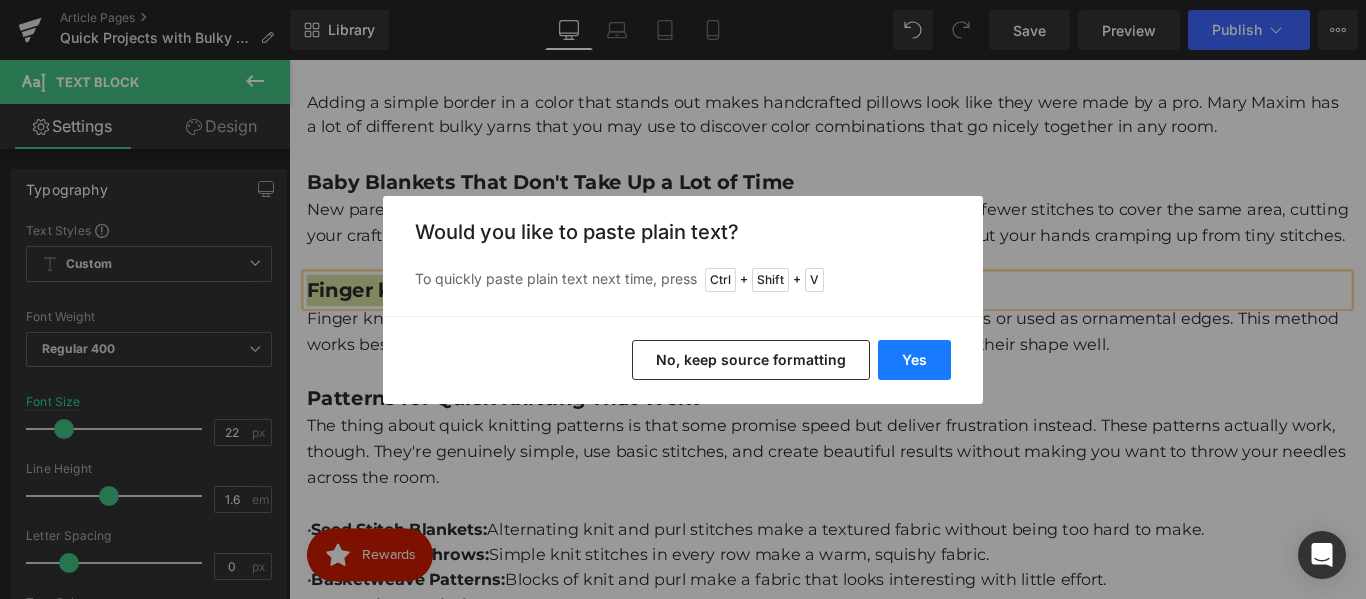 drag, startPoint x: 922, startPoint y: 359, endPoint x: 713, endPoint y: 339, distance: 209.95476 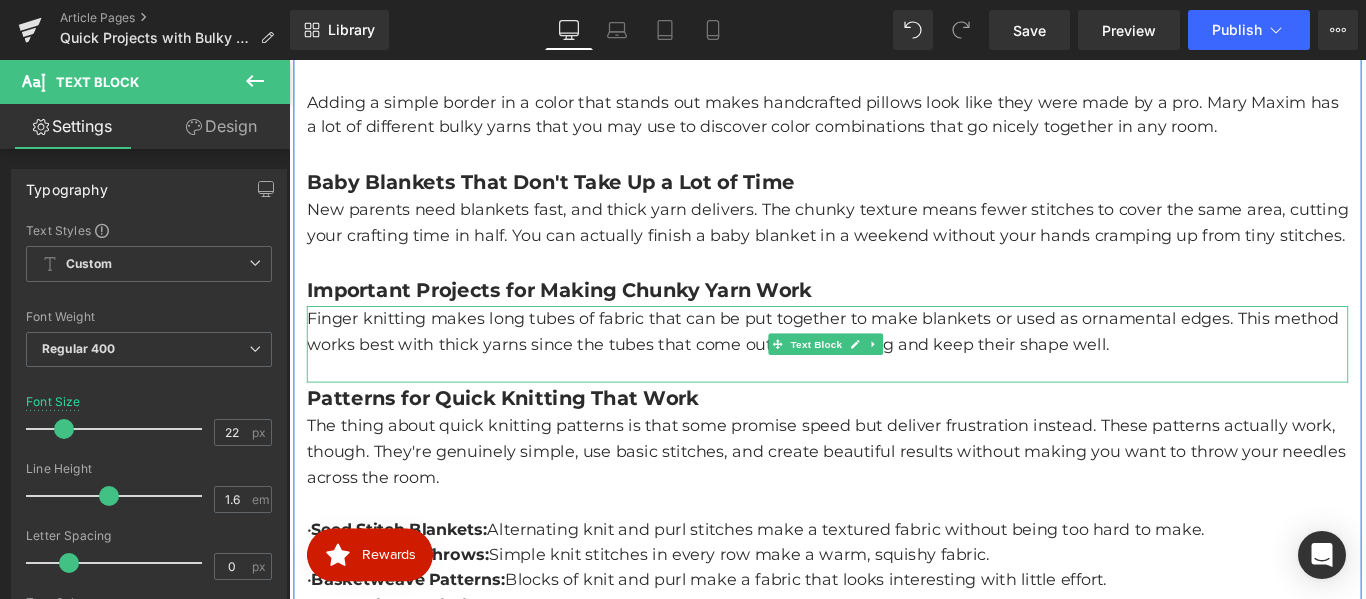 click on "Finger knitting makes long tubes of fabric that can be put together to make blankets or used as ornamental edges. This method works best with thick yarns since the tubes that come out of it are strong and keep their shape well." at bounding box center [894, 365] 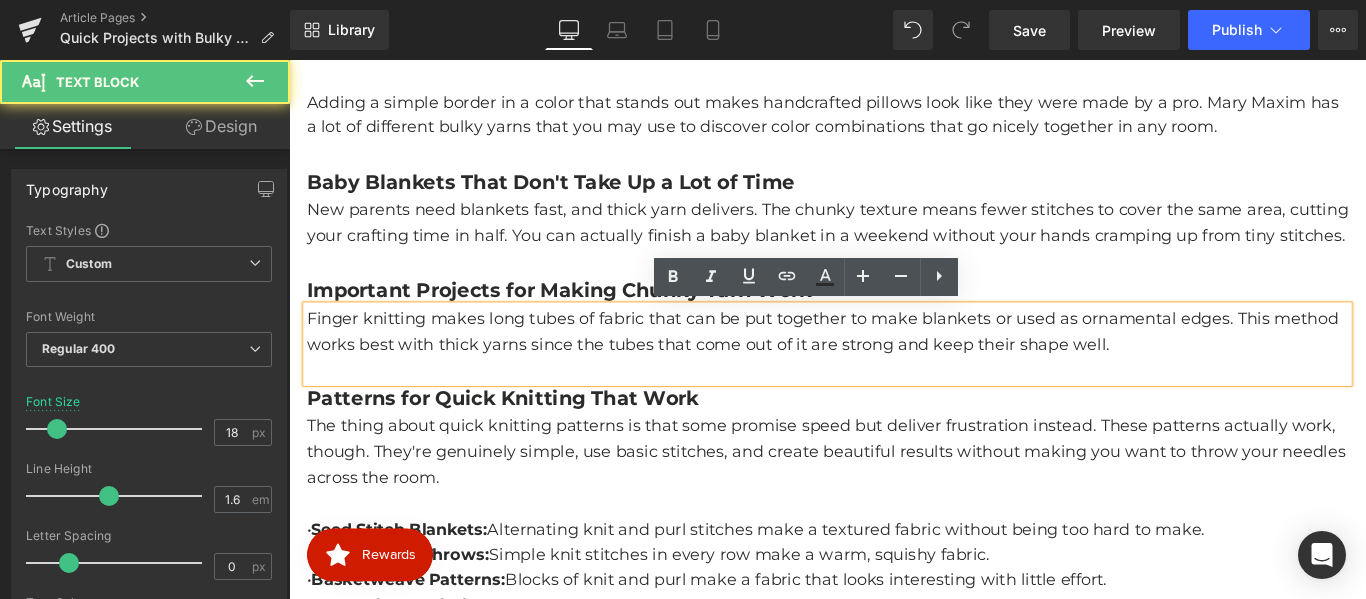 click on "Finger knitting makes long tubes of fabric that can be put together to make blankets or used as ornamental edges. This method works best with thick yarns since the tubes that come out of it are strong and keep their shape well." at bounding box center [894, 365] 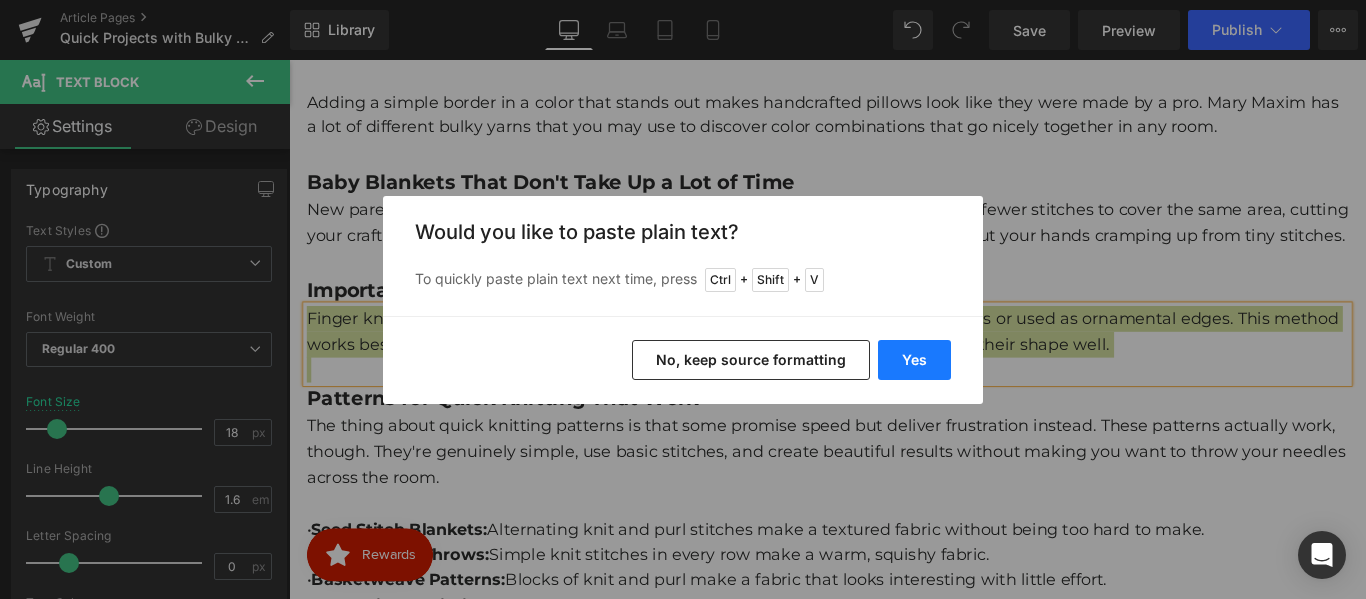click on "Yes" at bounding box center [914, 360] 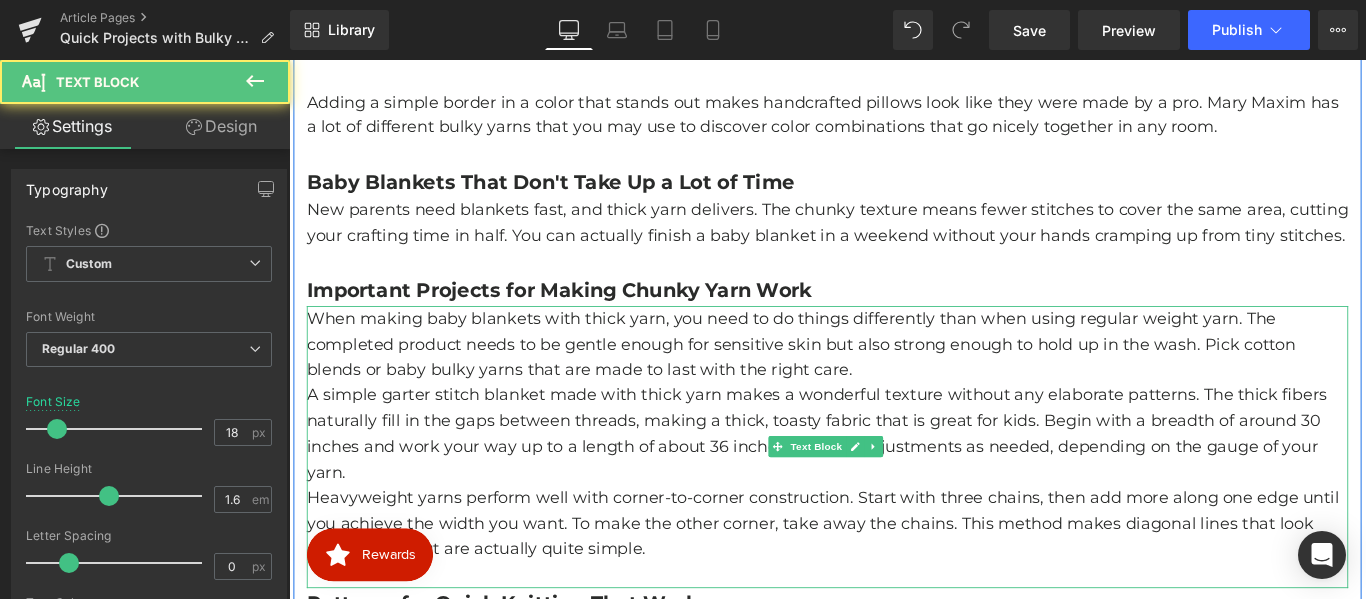 click on "When making baby blankets with thick yarn, you need to do things differently than when using regular weight yarn. The completed product needs to be gentle enough for sensitive skin but also strong enough to hold up in the wash. Pick cotton blends or baby bulky yarns that are made to last with the right care." at bounding box center (894, 379) 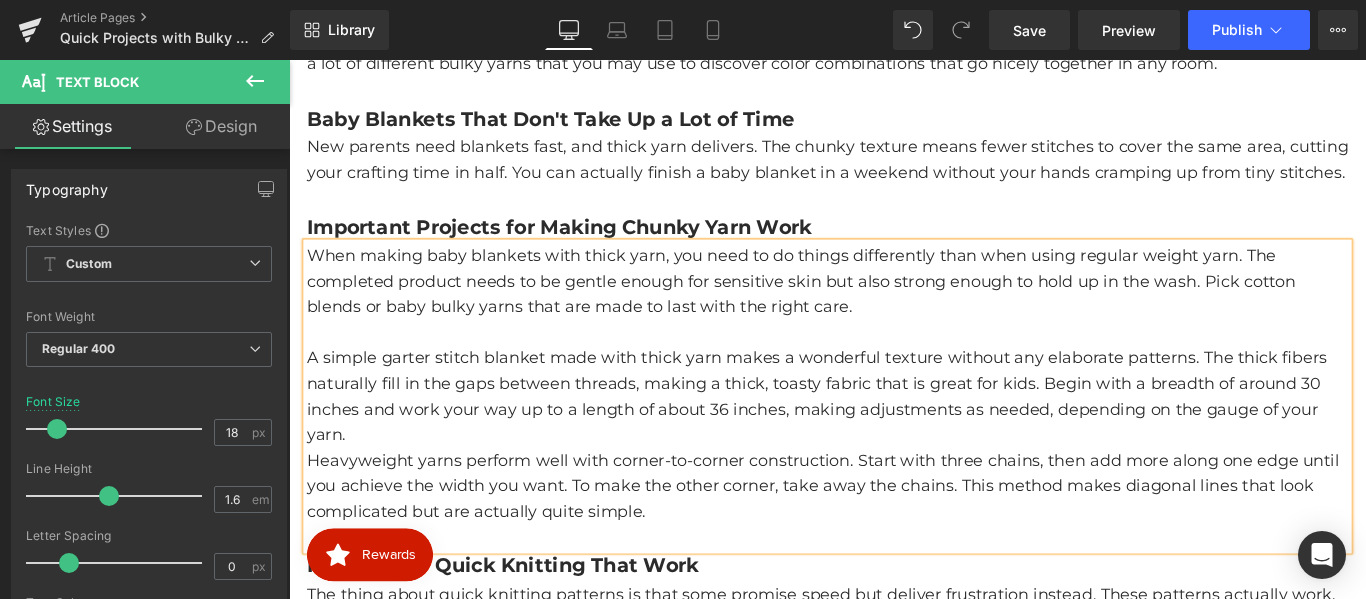 scroll, scrollTop: 1216, scrollLeft: 0, axis: vertical 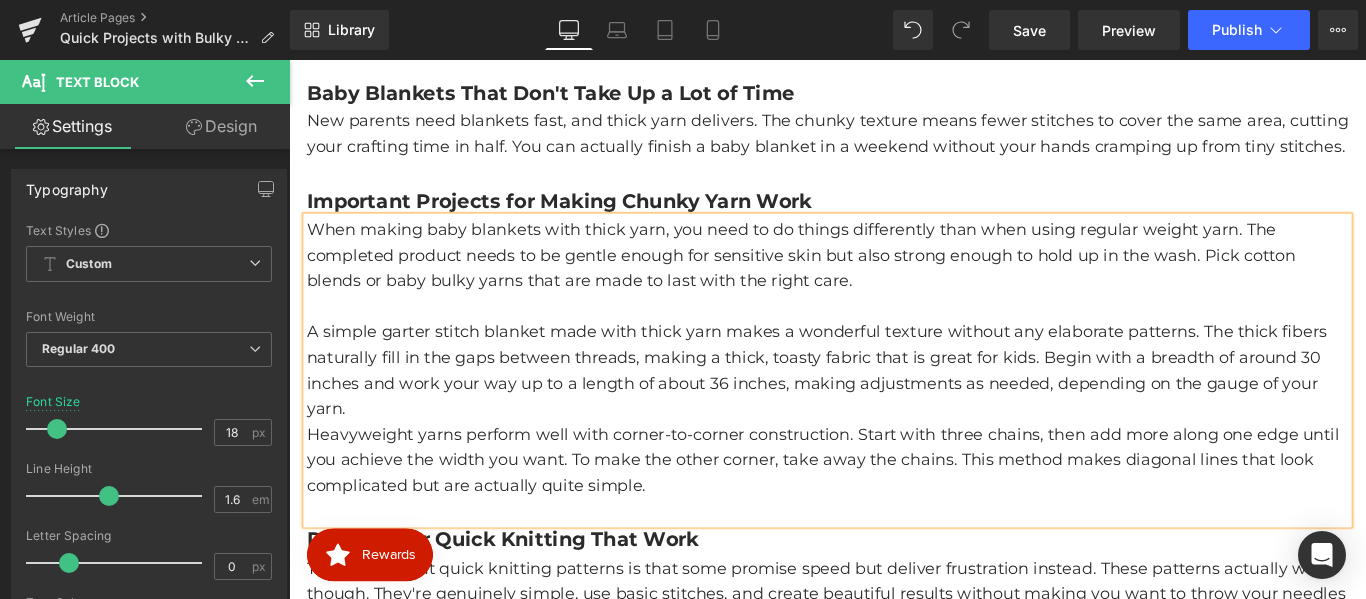 click on "A simple garter stitch blanket made with thick yarn makes a wonderful texture without any elaborate patterns. The thick fibers naturally fill in the gaps between threads, making a thick, toasty fabric that is great for kids. Begin with a breadth of around 30 inches and work your way up to a length of about 36 inches, making adjustments as needed, depending on the gauge of your yarn." at bounding box center [894, 408] 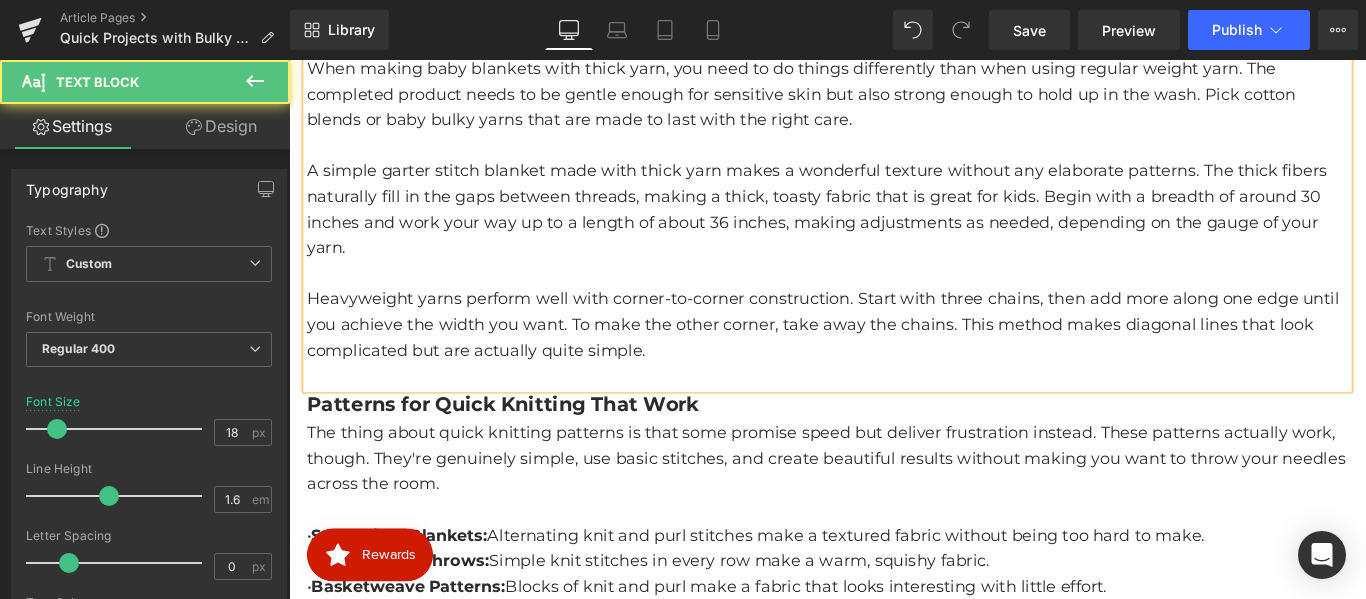 scroll, scrollTop: 1416, scrollLeft: 0, axis: vertical 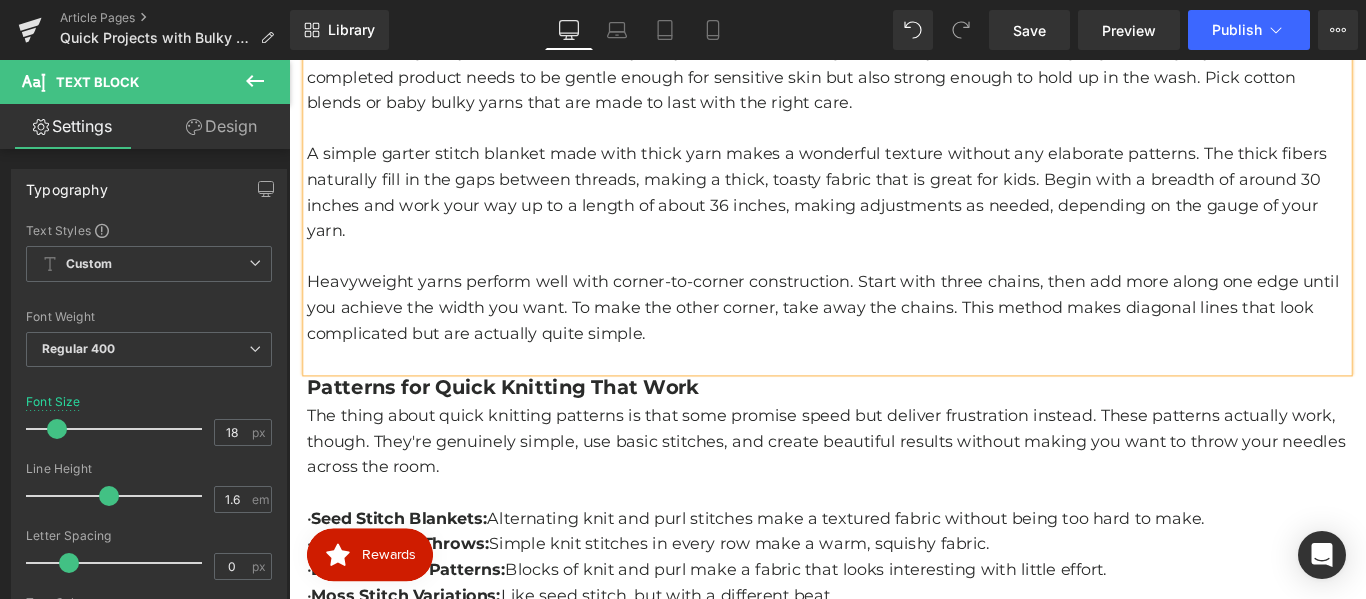 click on "Patterns for Quick Knitting That Work" at bounding box center (529, 427) 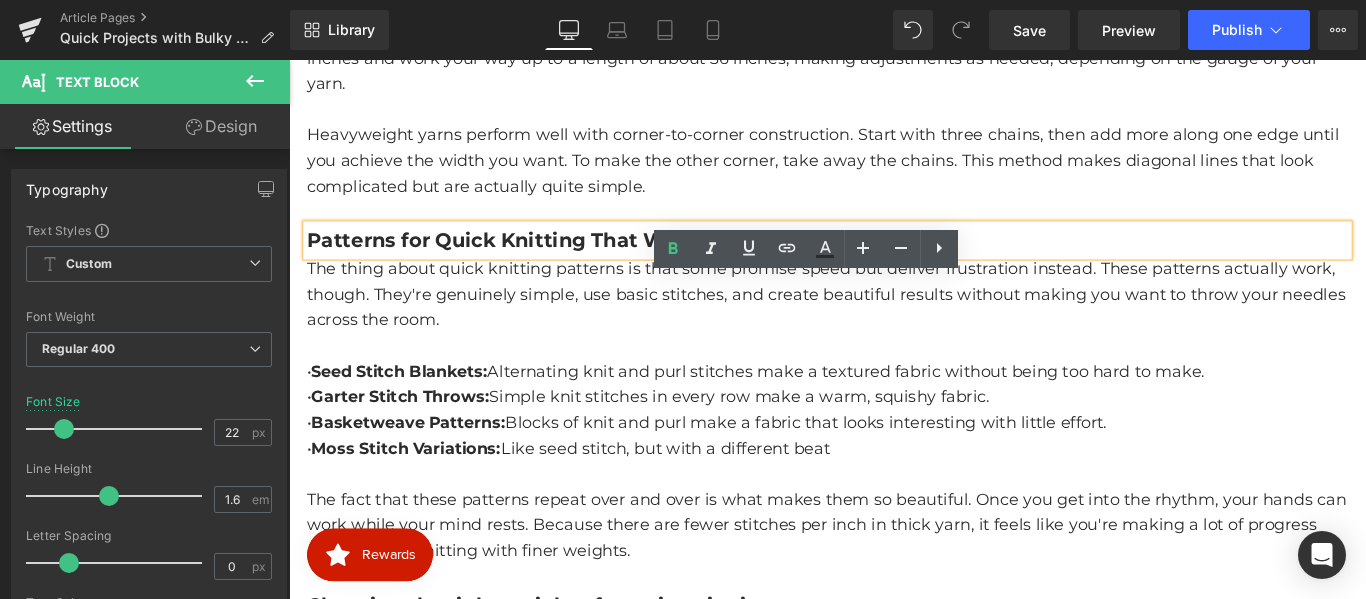scroll, scrollTop: 1616, scrollLeft: 0, axis: vertical 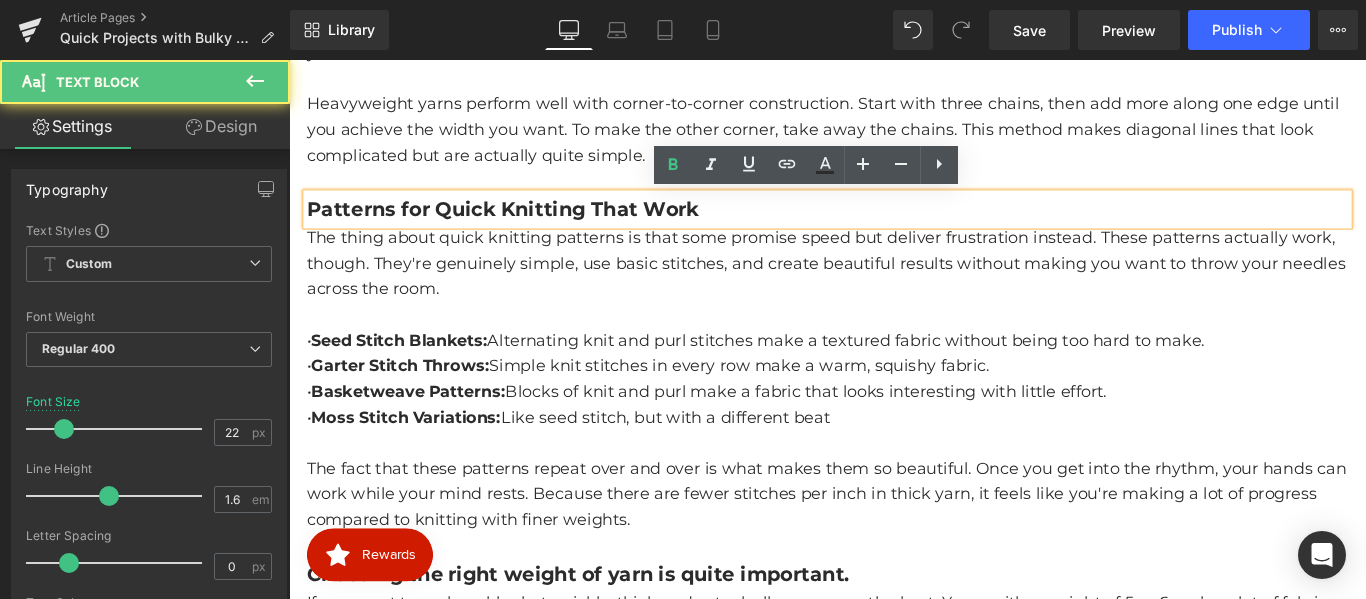 click on "Patterns for Quick Knitting That Work" at bounding box center (529, 227) 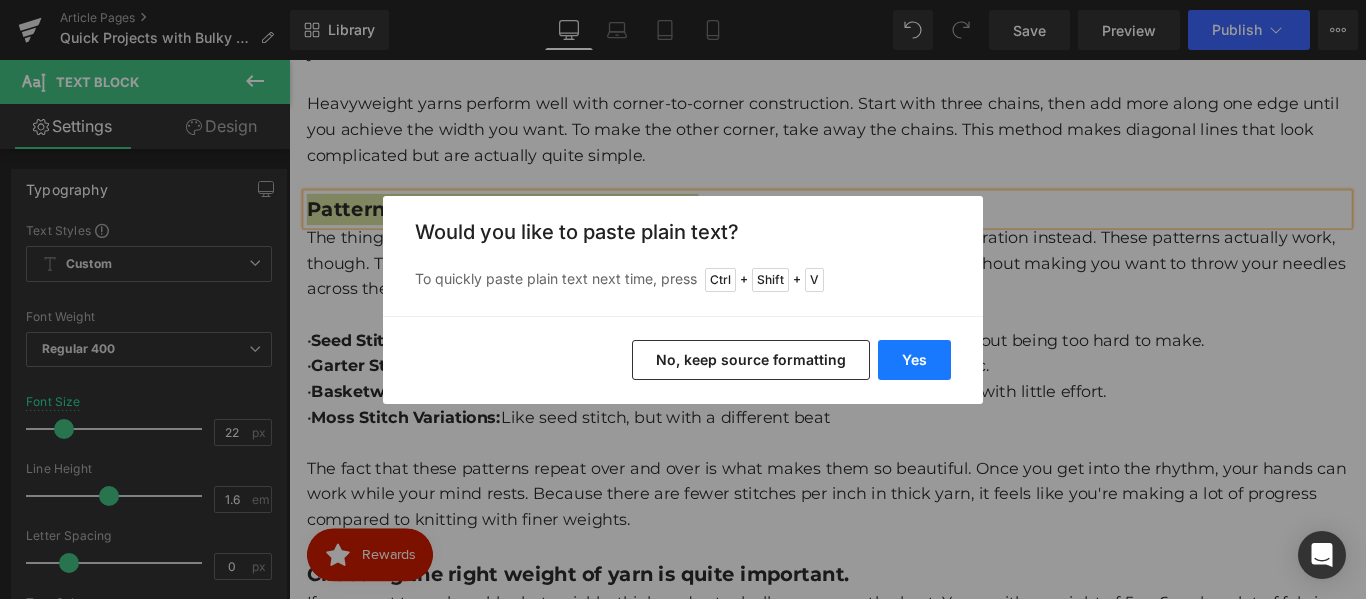 click on "Yes" at bounding box center (914, 360) 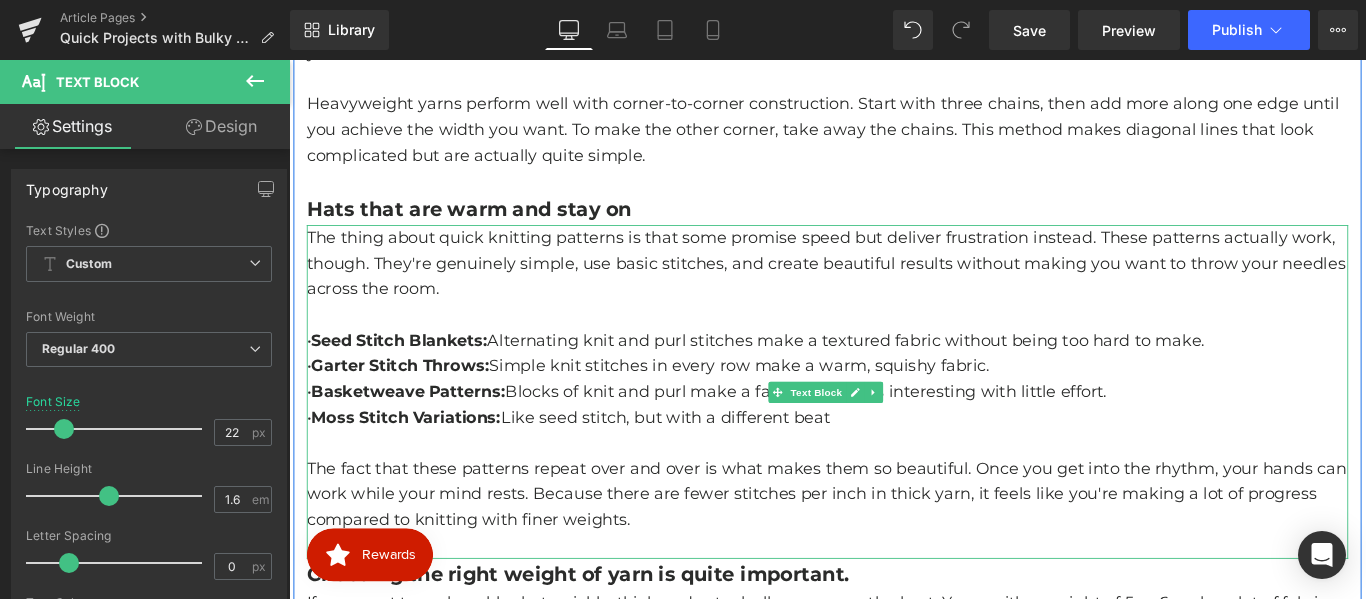 click on "The thing about quick knitting patterns is that some promise speed but deliver frustration instead. These patterns actually work, though. They're genuinely simple, use basic stitches, and create beautiful results without making you want to throw your needles across the room." at bounding box center [894, 288] 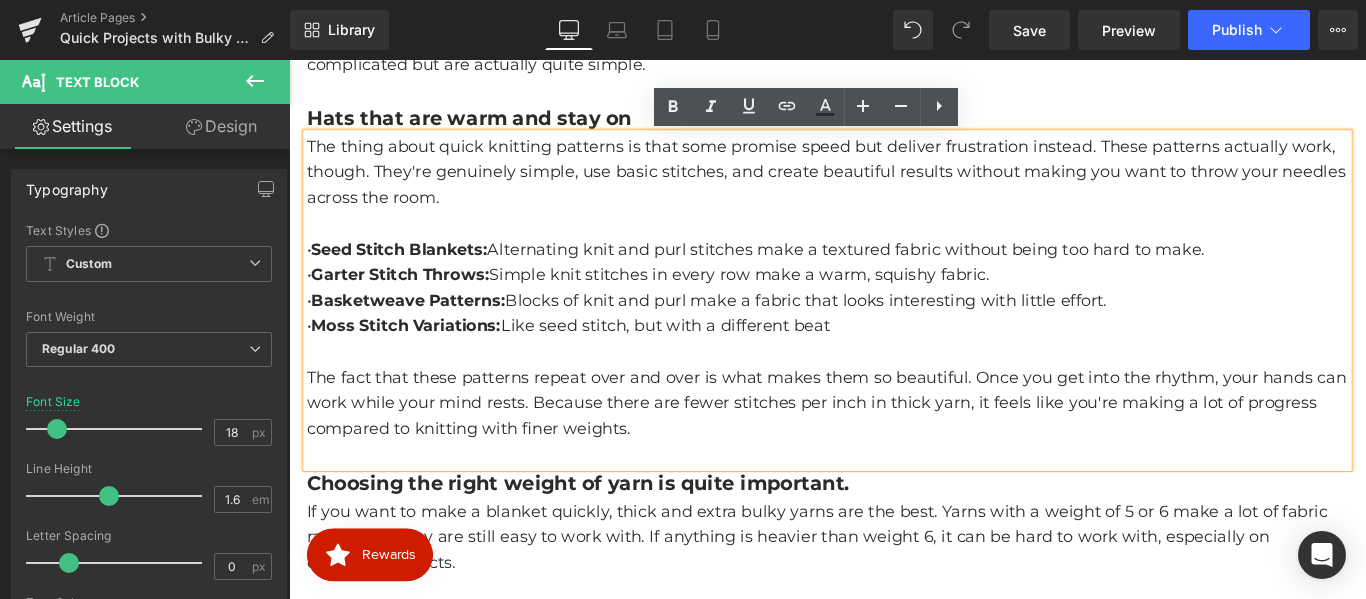 scroll, scrollTop: 1700, scrollLeft: 0, axis: vertical 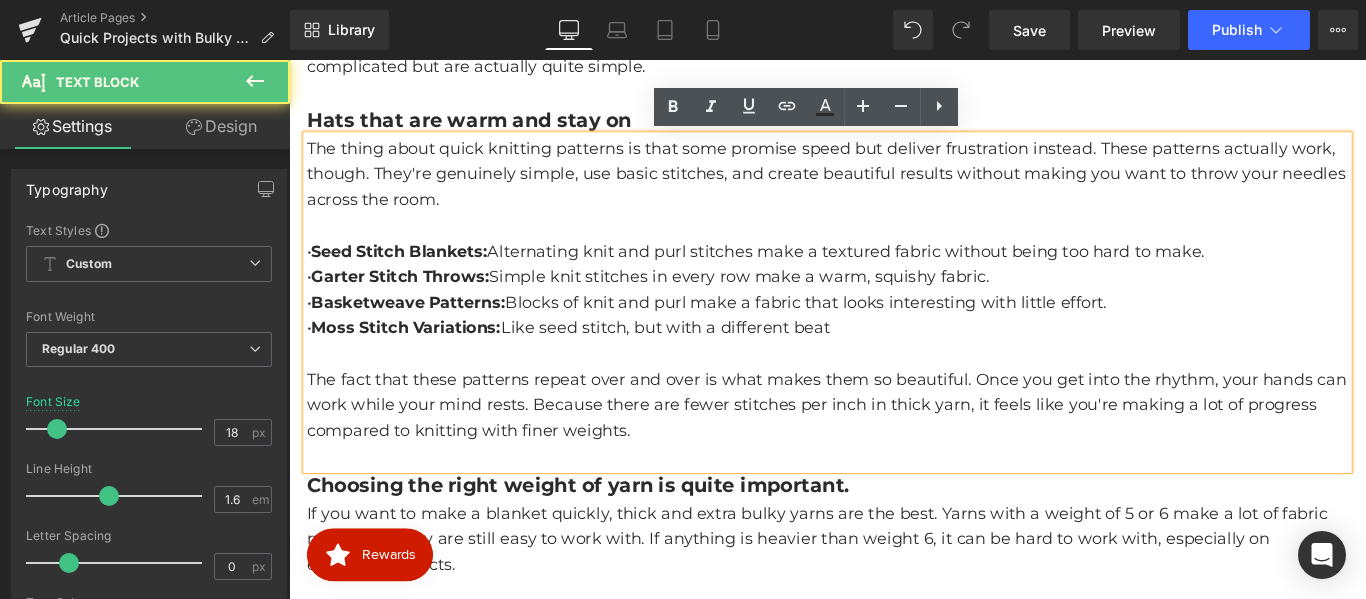 click on "•  Basketweave Patterns:  Blocks of knit and purl make a fabric that looks interesting with little effort." at bounding box center [894, 332] 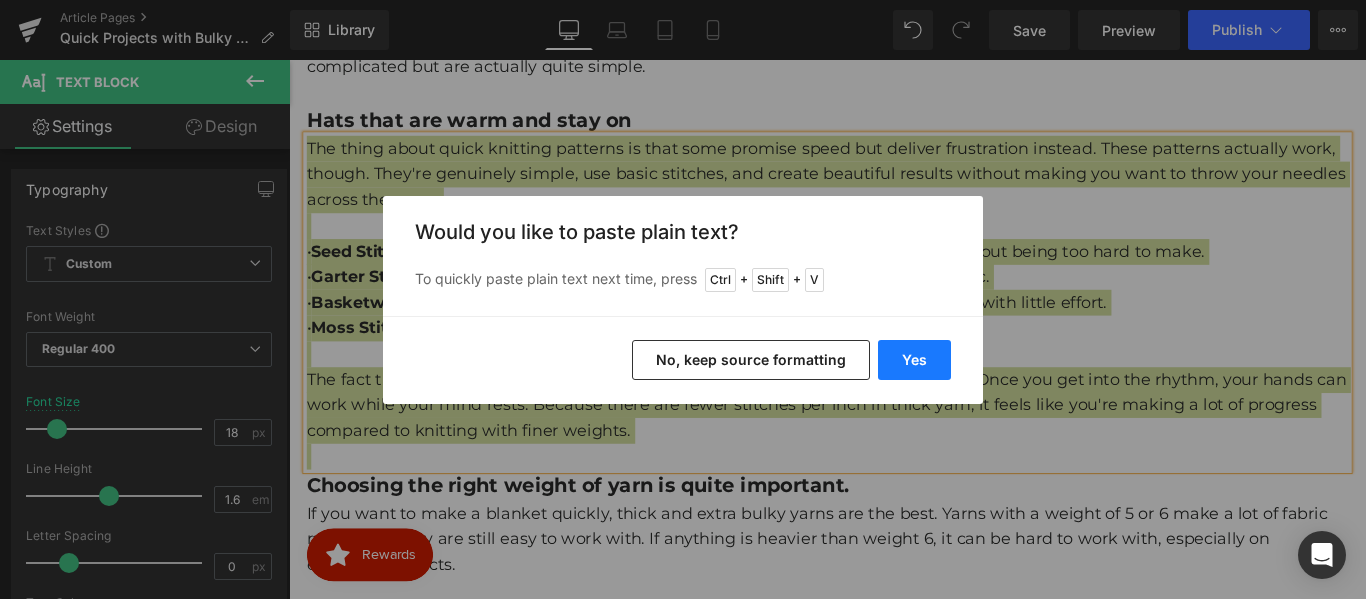 click on "Yes" at bounding box center (914, 360) 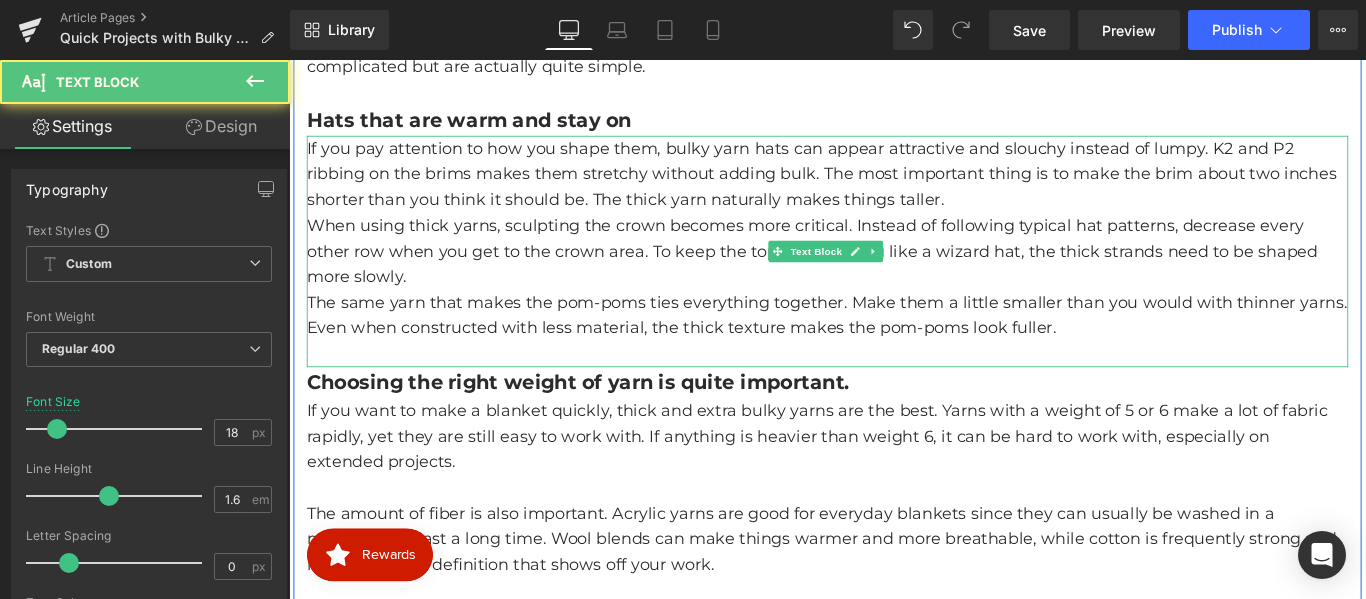 click on "If you pay attention to how you shape them, bulky yarn hats can appear attractive and slouchy instead of lumpy. K2 and P2 ribbing on the brims makes them stretchy without adding bulk. The most important thing is to make the brim about two inches shorter than you think it should be. The thick yarn naturally makes things taller." at bounding box center (894, 188) 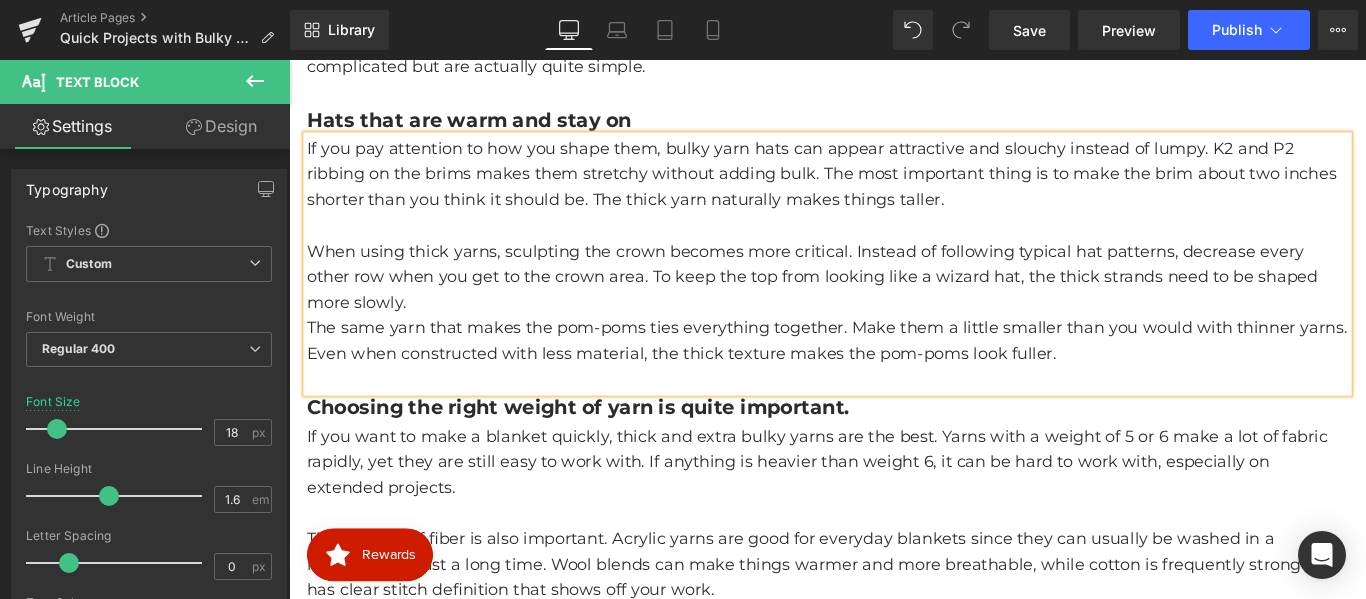 click on "When using thick yarns, sculpting the crown becomes more critical. Instead of following typical hat patterns, decrease every other row when you get to the crown area. To keep the top from looking like a wizard hat, the thick strands need to be shaped more slowly." at bounding box center (894, 304) 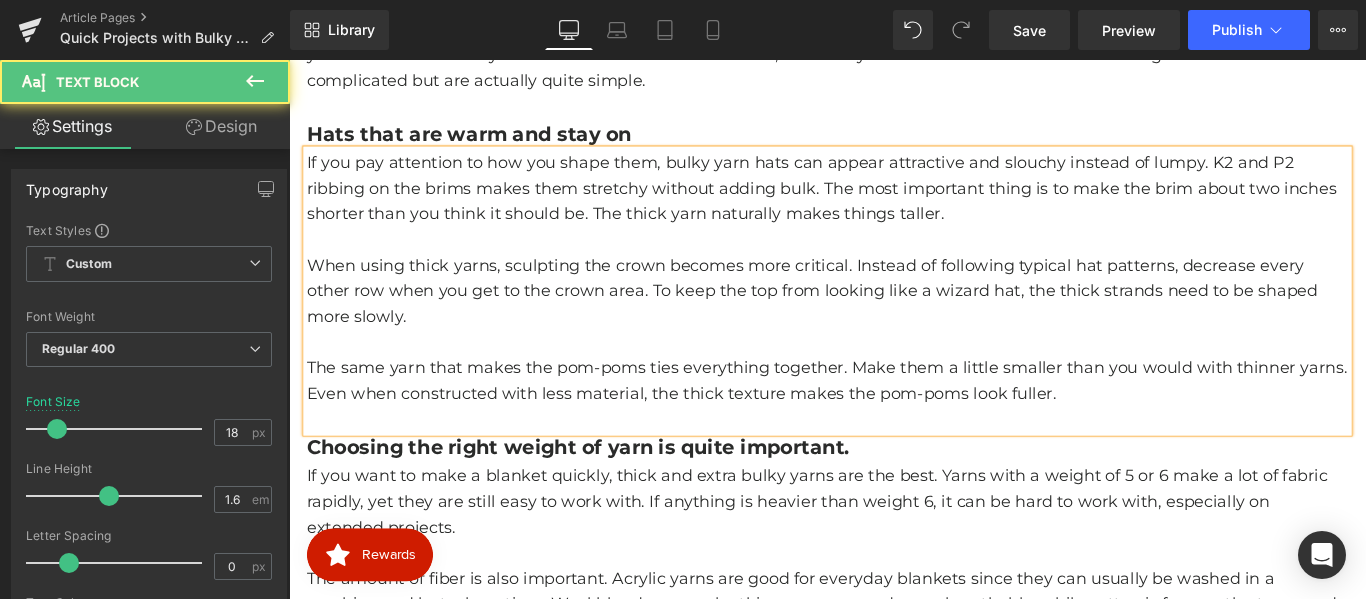 scroll, scrollTop: 1816, scrollLeft: 0, axis: vertical 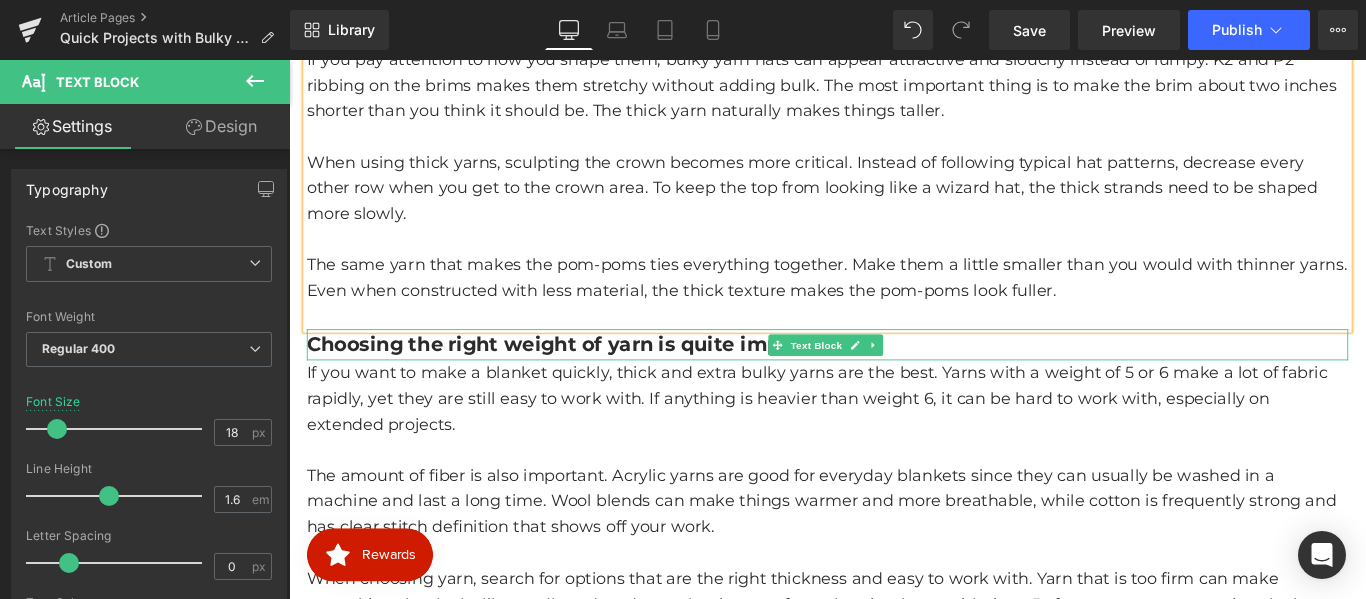 click on "Choosing the right weight of yarn is quite important." at bounding box center [614, 379] 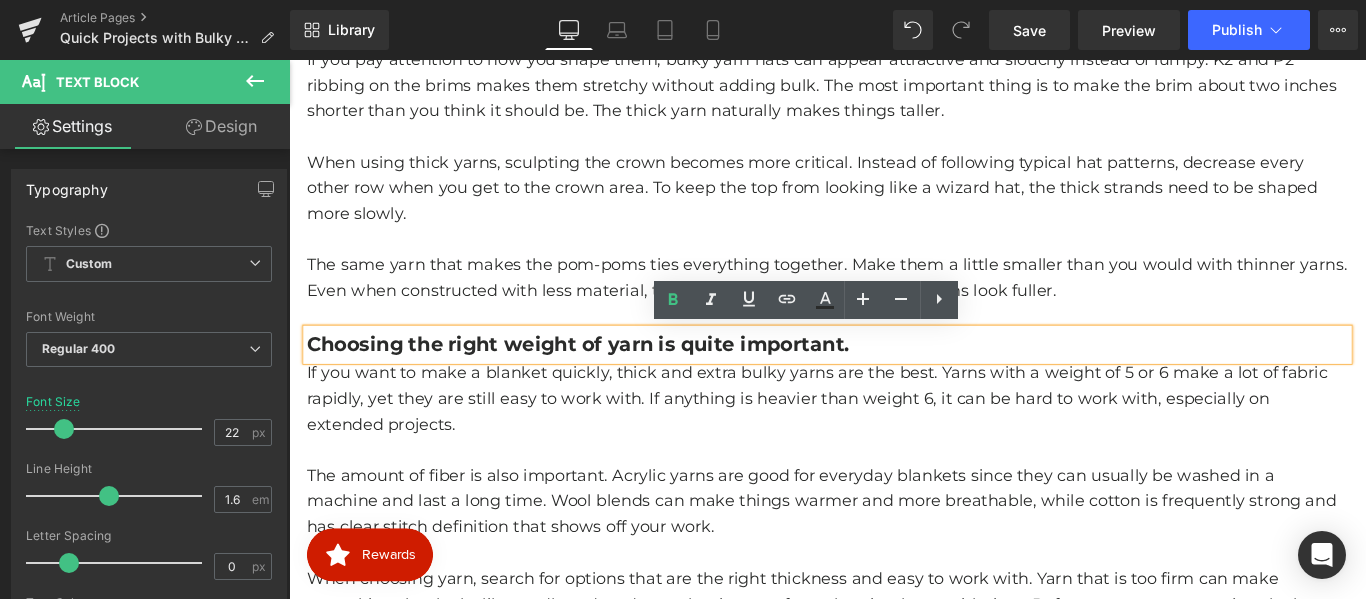 click on "Choosing the right weight of yarn is quite important." at bounding box center (614, 379) 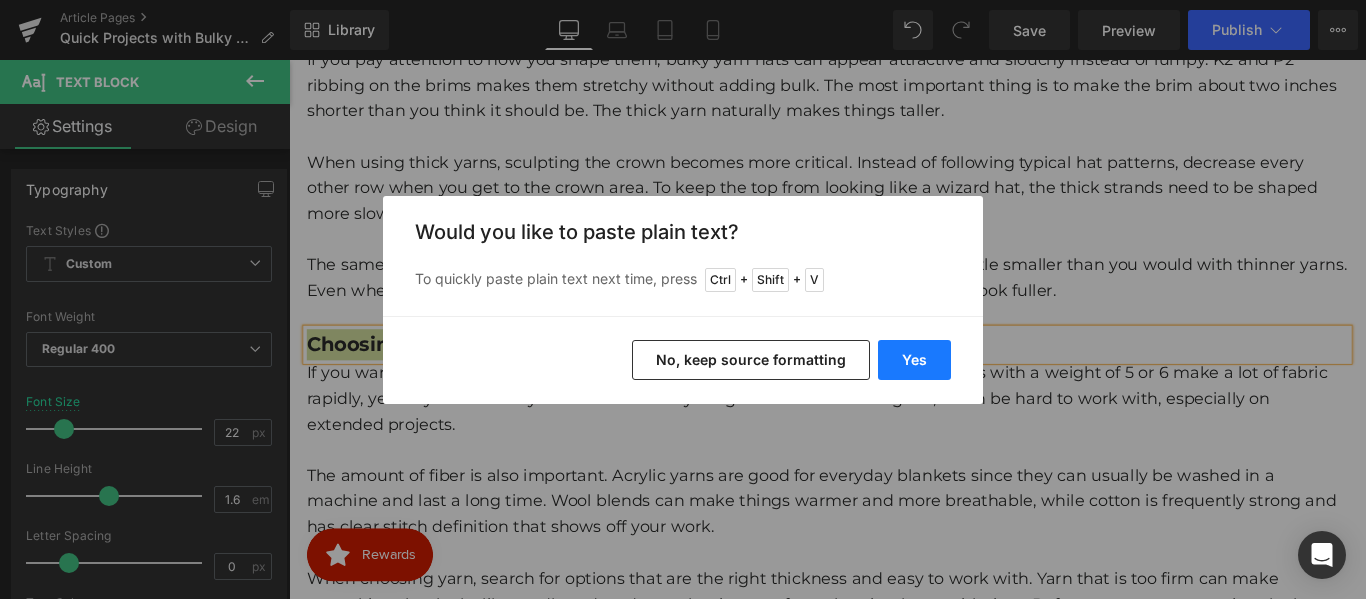 click on "Yes" at bounding box center [914, 360] 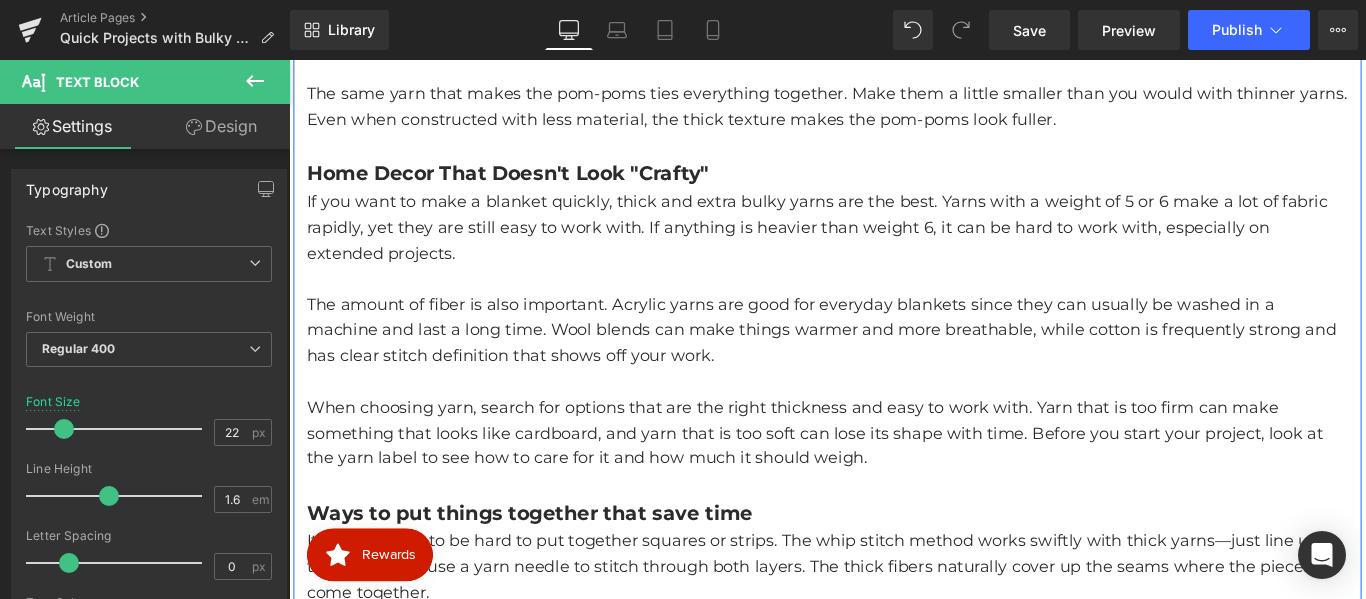 scroll, scrollTop: 2016, scrollLeft: 0, axis: vertical 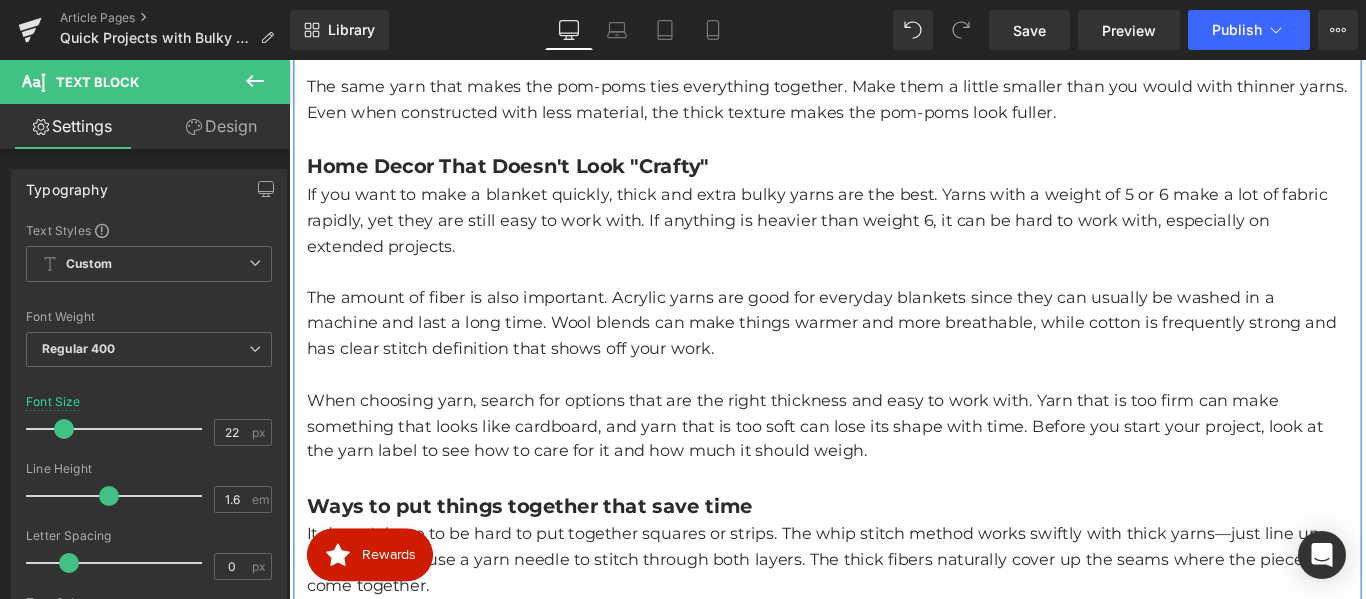 click on "The amount of fiber is also important. Acrylic yarns are good for everyday blankets since they can usually be washed in a machine and last a long time. Wool blends can make things warmer and more breathable, while cotton is frequently strong and has clear stitch definition that shows off your work." at bounding box center [894, 356] 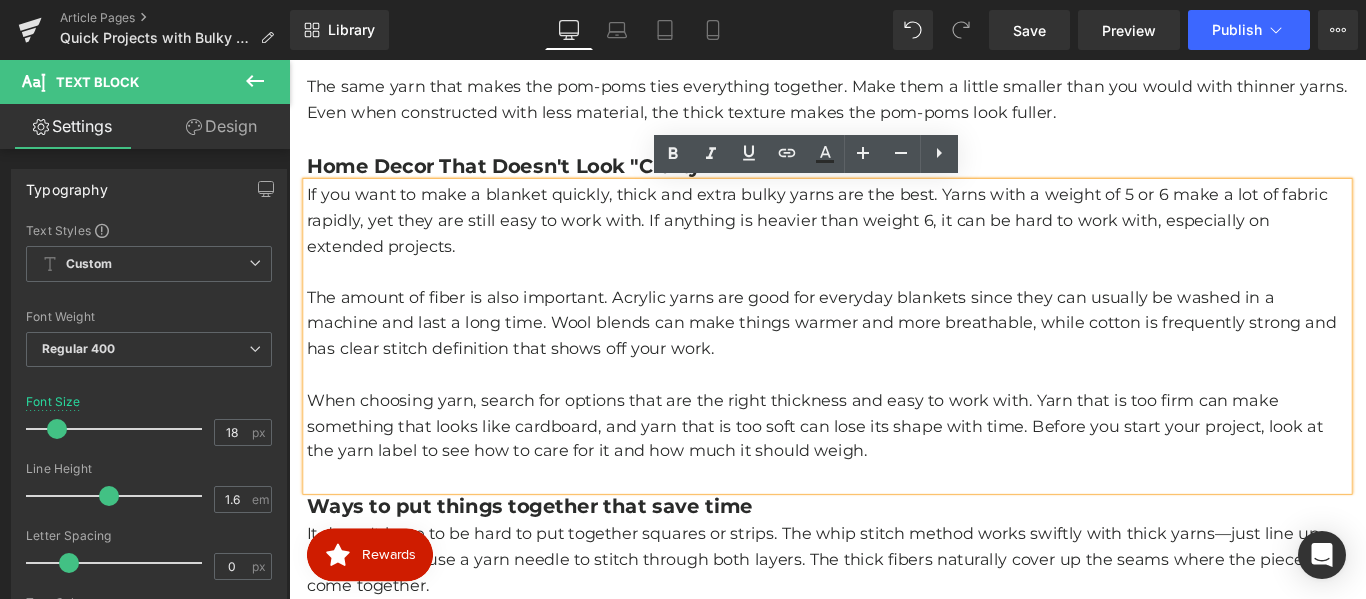 click on "The amount of fiber is also important. Acrylic yarns are good for everyday blankets since they can usually be washed in a machine and last a long time. Wool blends can make things warmer and more breathable, while cotton is frequently strong and has clear stitch definition that shows off your work." at bounding box center (894, 356) 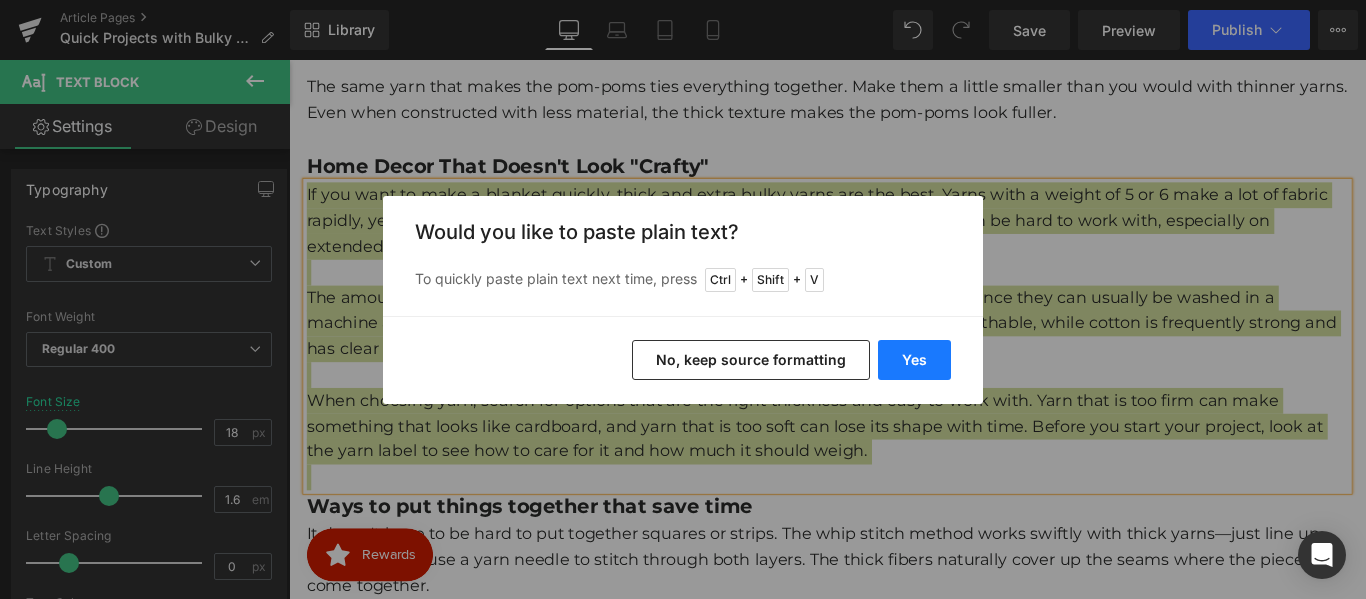click on "Yes" at bounding box center (914, 360) 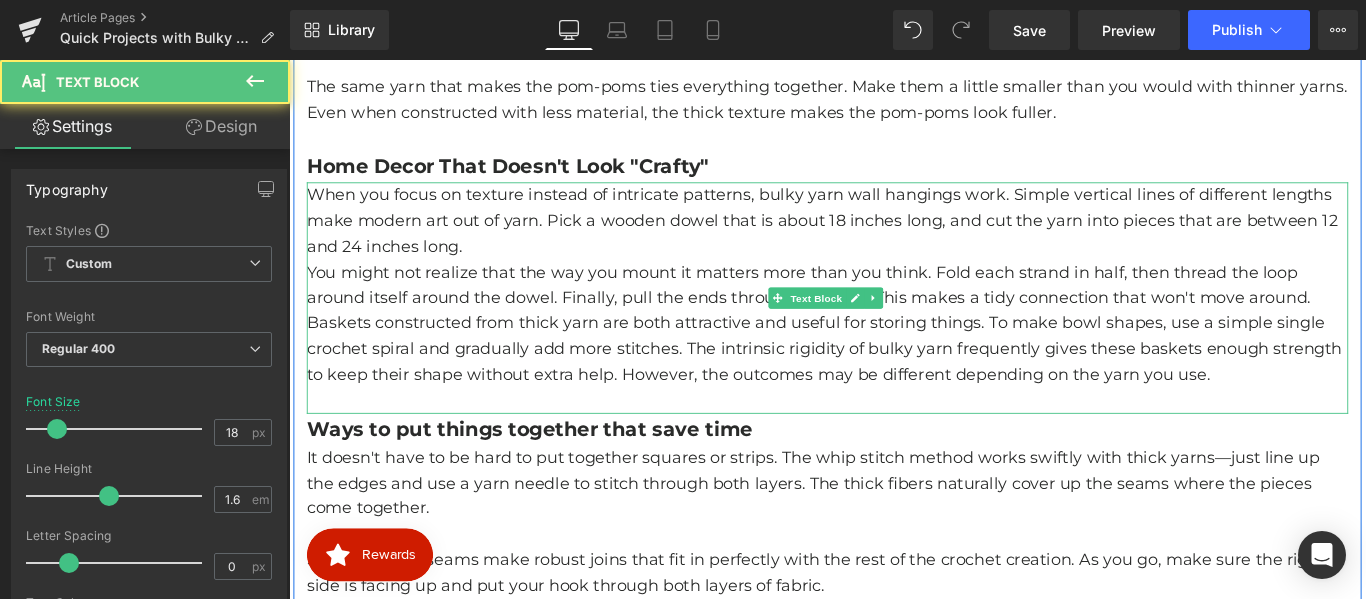 click on "When you focus on texture instead of intricate patterns, bulky yarn wall hangings work. Simple vertical lines of different lengths make modern art out of yarn. Pick a wooden dowel that is about 18 inches long, and cut the yarn into pieces that are between 12 and 24 inches long." at bounding box center [894, 240] 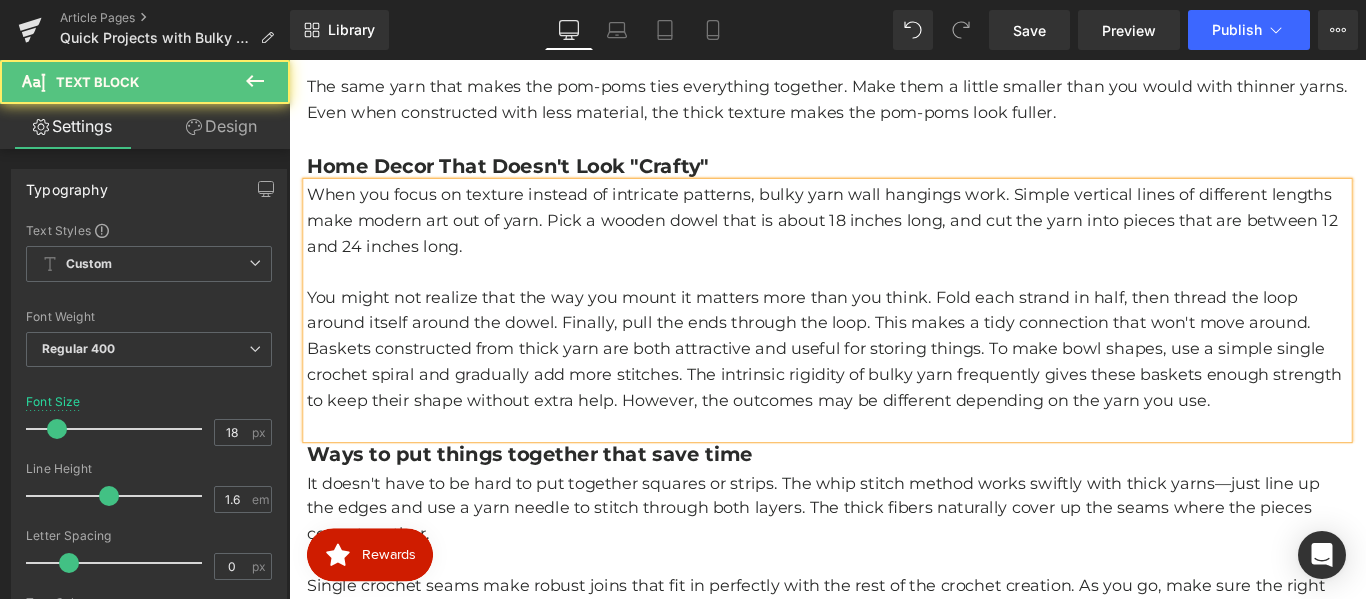 click on "You might not realize that the way you mount it matters more than you think. Fold each strand in half, then thread the loop around itself around the dowel. Finally, pull the ends through the loop. This makes a tidy connection that won't move around." at bounding box center (894, 342) 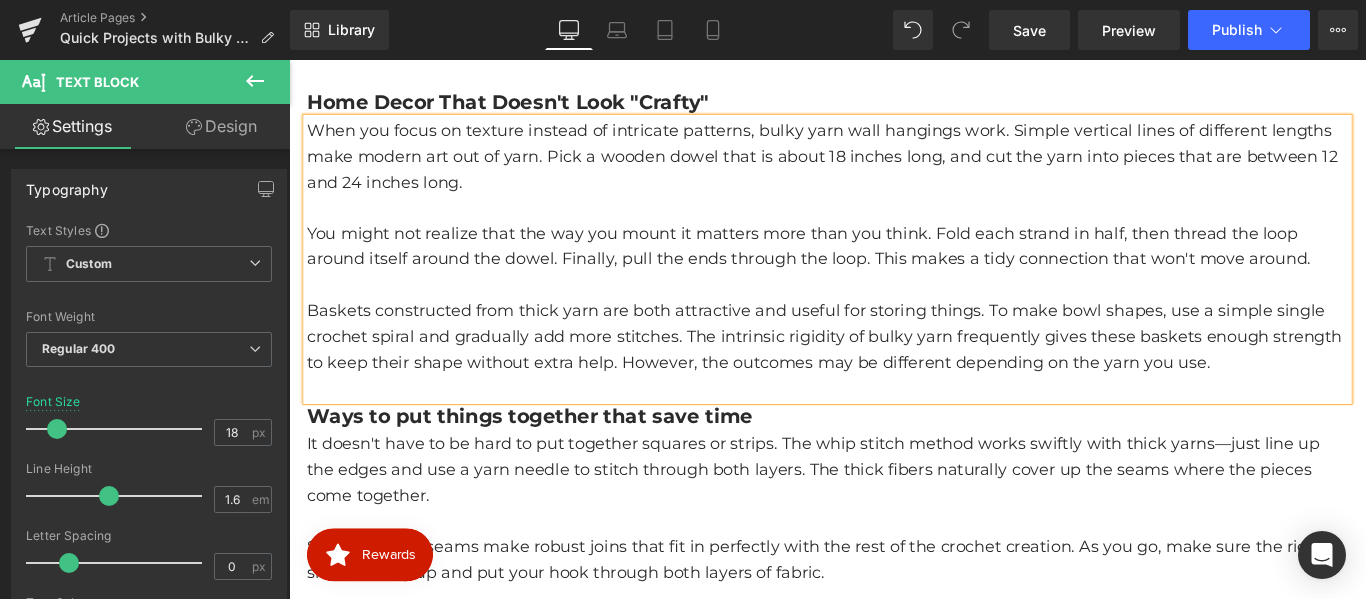 scroll, scrollTop: 2116, scrollLeft: 0, axis: vertical 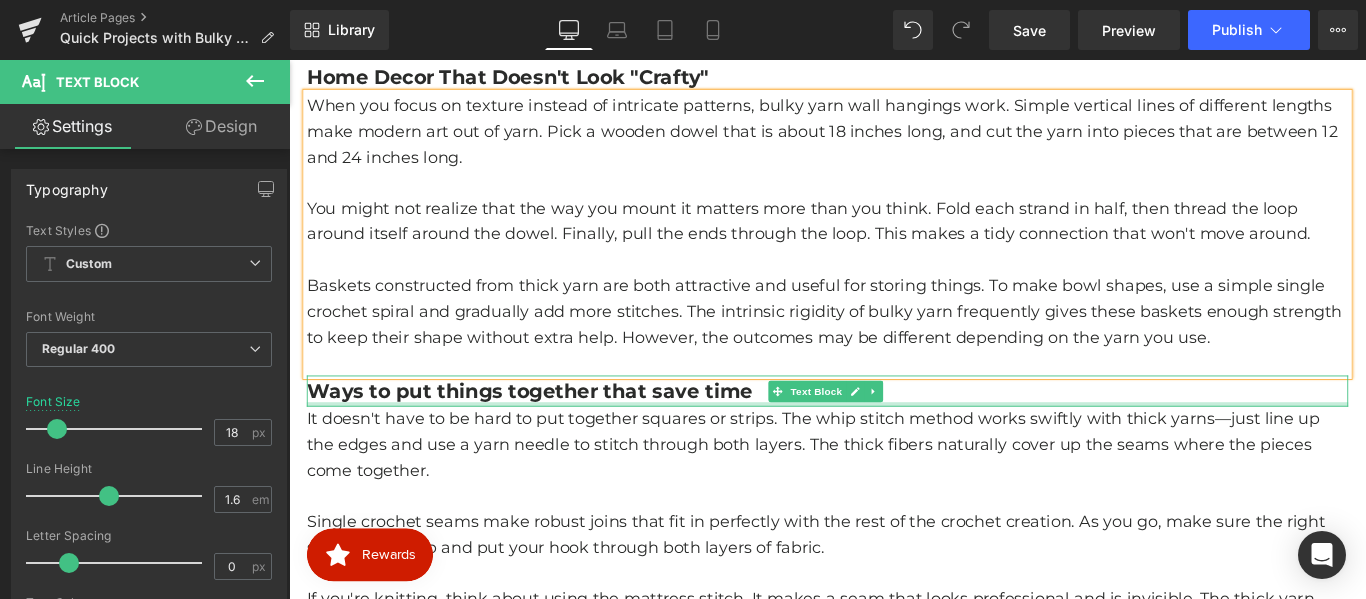 click on "Ways to put things together that save time Text Block" at bounding box center (894, 431) 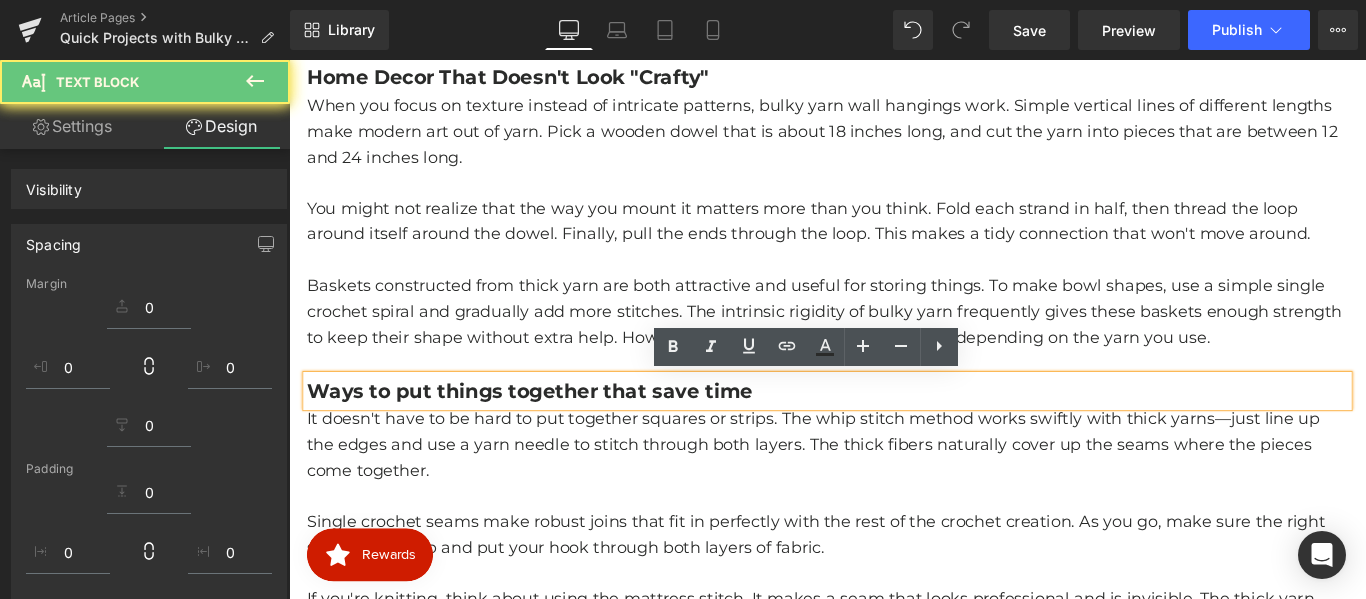 click on "Ways to put things together that save time" at bounding box center [559, 431] 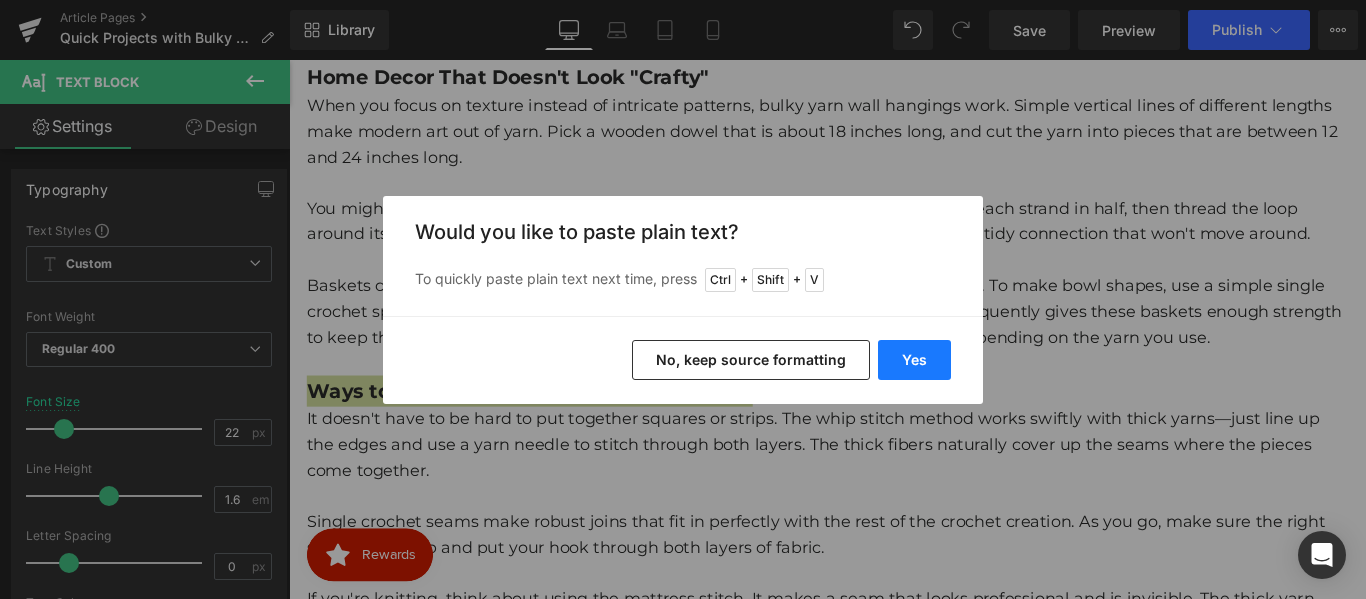 drag, startPoint x: 905, startPoint y: 357, endPoint x: 686, endPoint y: 323, distance: 221.62355 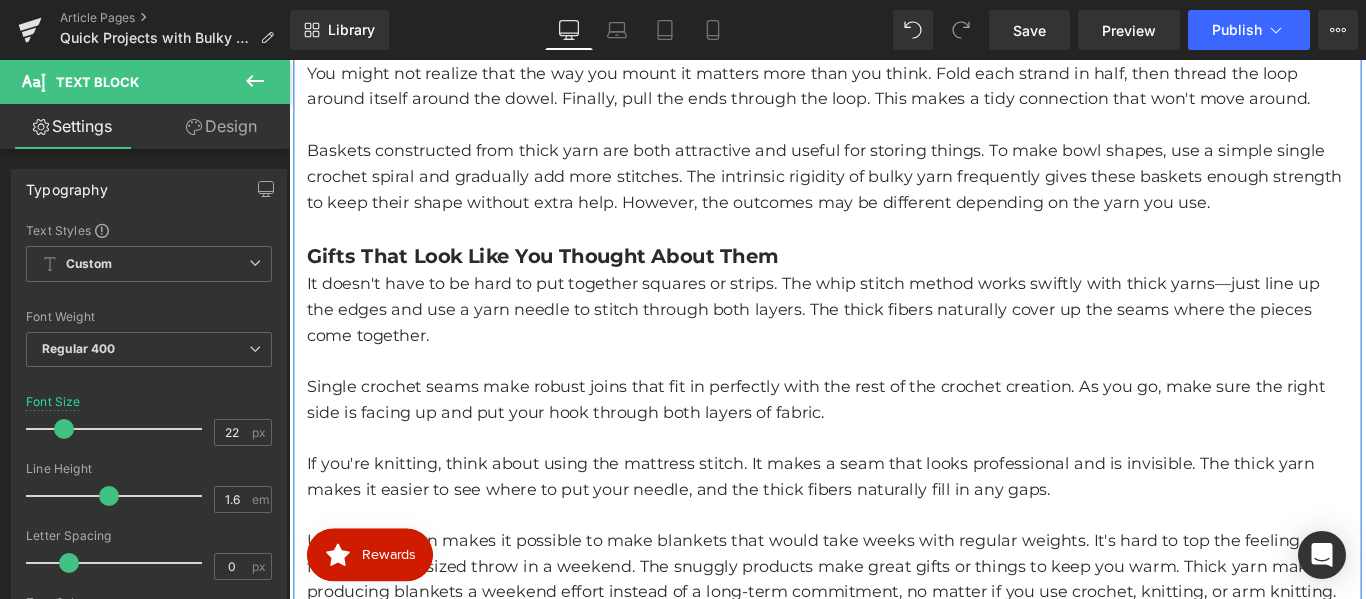 scroll, scrollTop: 2316, scrollLeft: 0, axis: vertical 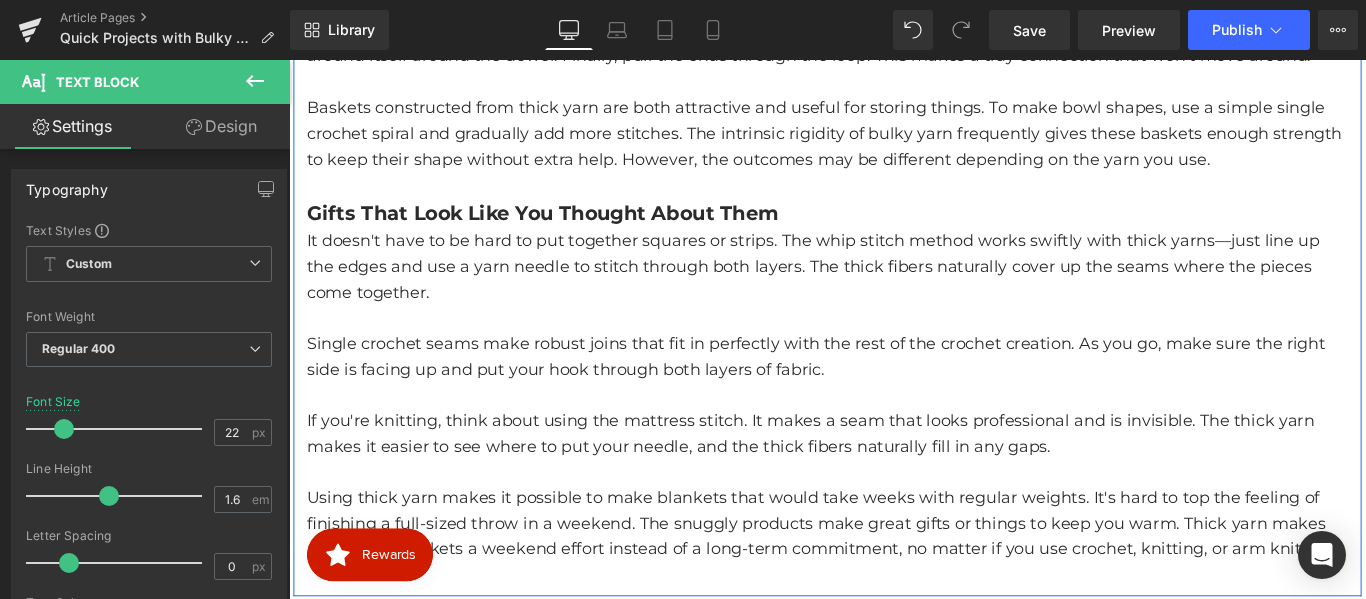 click at bounding box center (894, 350) 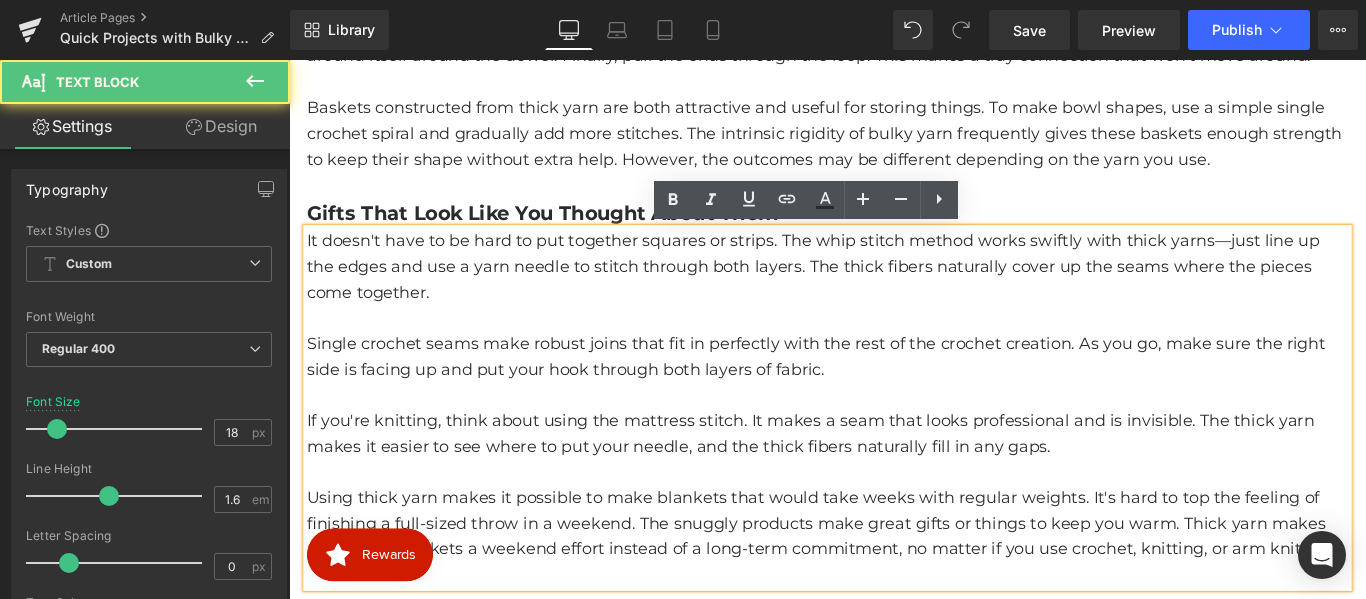 click at bounding box center [894, 350] 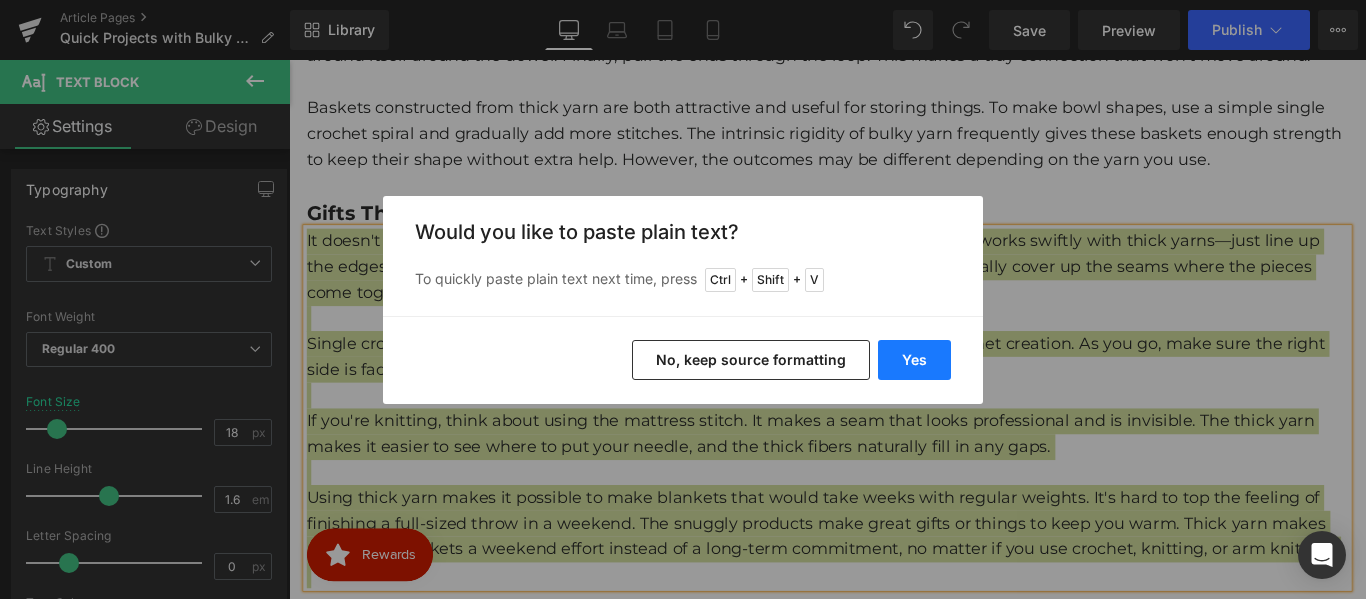 click on "Yes" at bounding box center [914, 360] 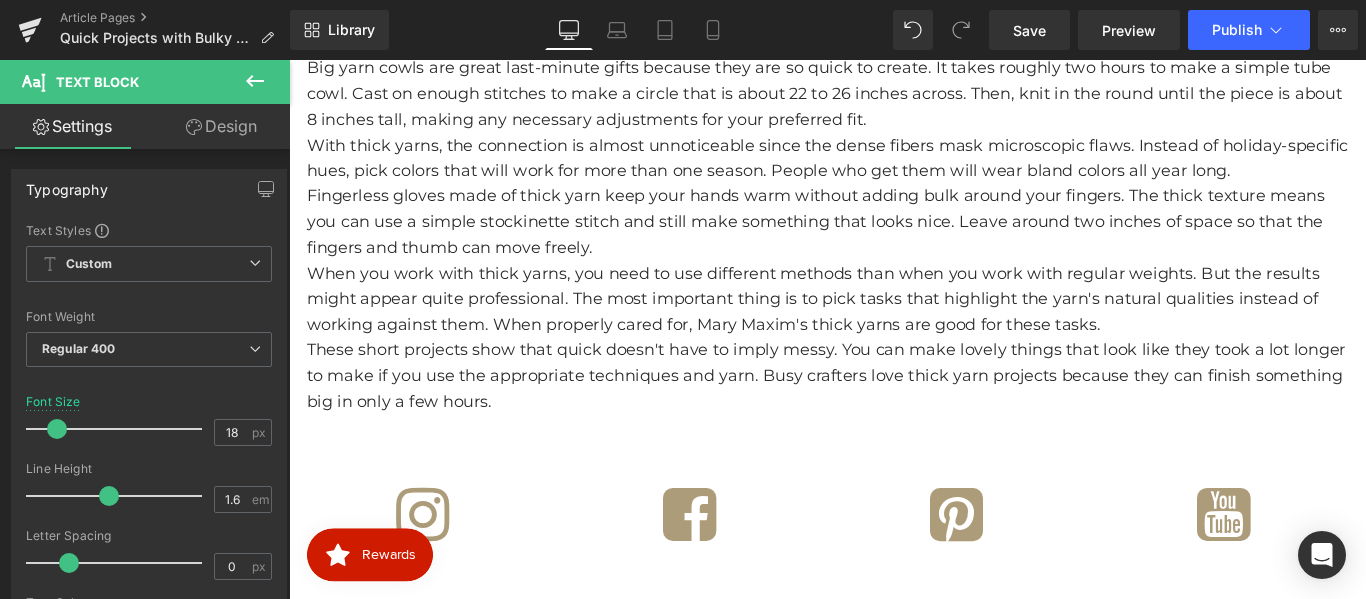 scroll, scrollTop: 2401, scrollLeft: 0, axis: vertical 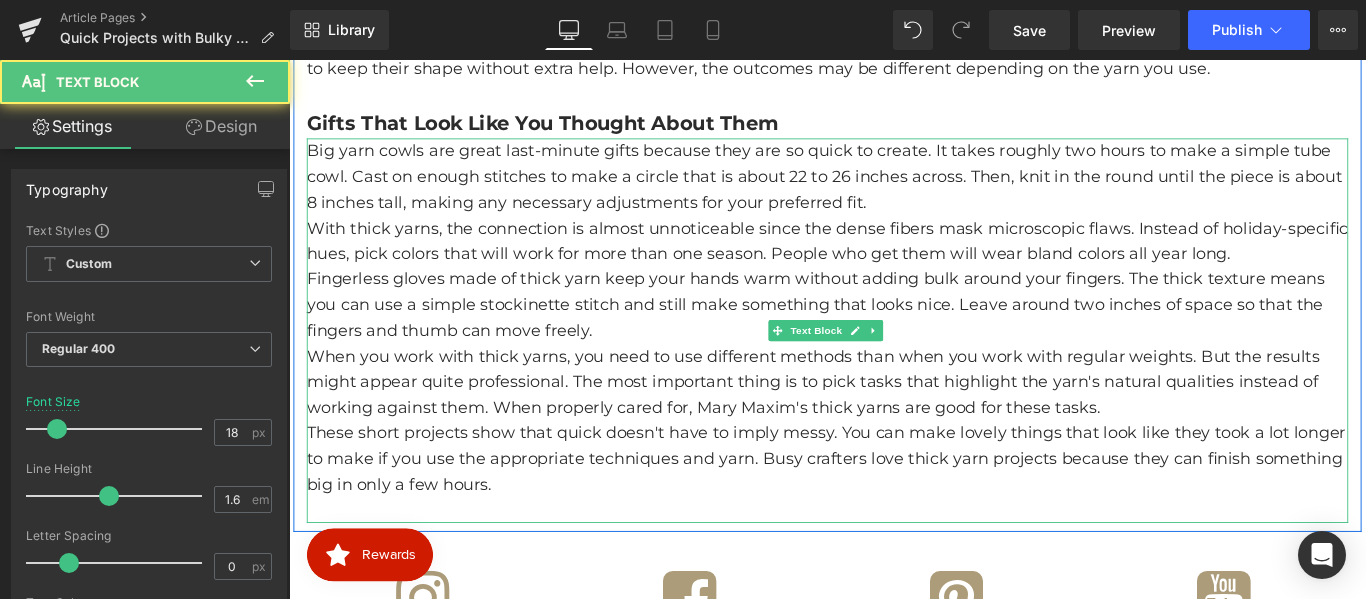 click on "Big yarn cowls are great last-minute gifts because they are so quick to create. It takes roughly two hours to make a simple tube cowl. Cast on enough stitches to make a circle that is about 22 to 26 inches across. Then, knit in the round until the piece is about 8 inches tall, making any necessary adjustments for your preferred fit." at bounding box center [894, 191] 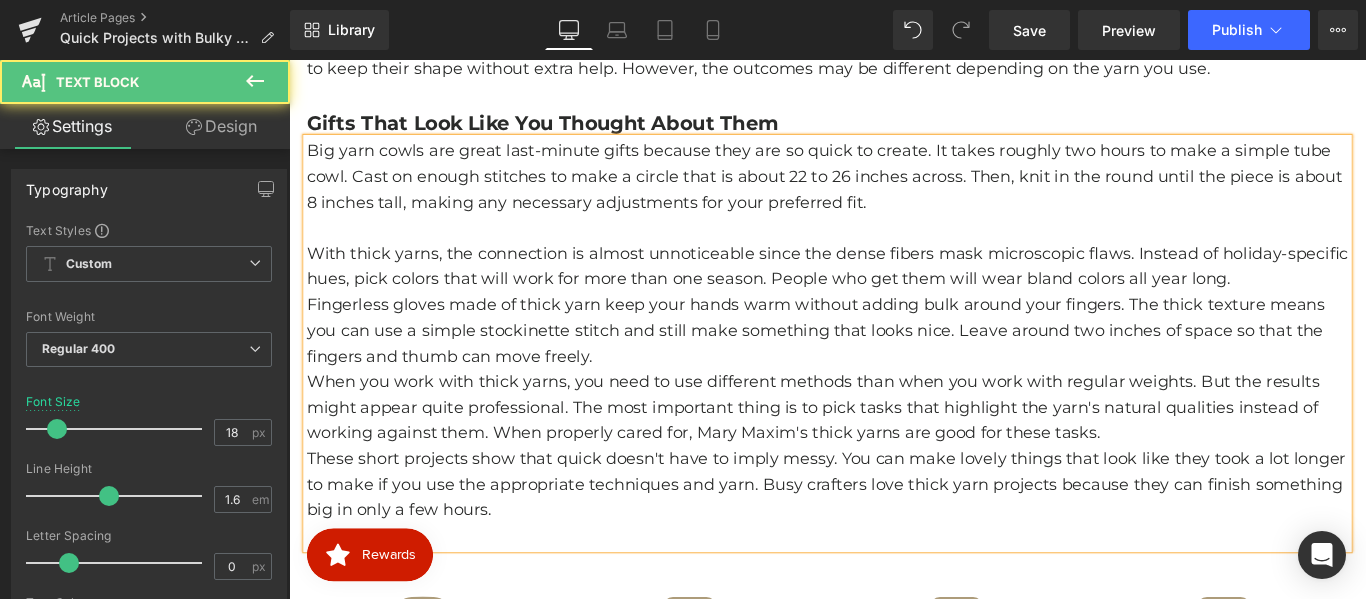 click on "Fingerless gloves made of thick yarn keep your hands warm without adding bulk around your fingers. The thick texture means you can use a simple stockinette stitch and still make something that looks nice. Leave around two inches of space so that the fingers and thumb can move freely." at bounding box center (894, 364) 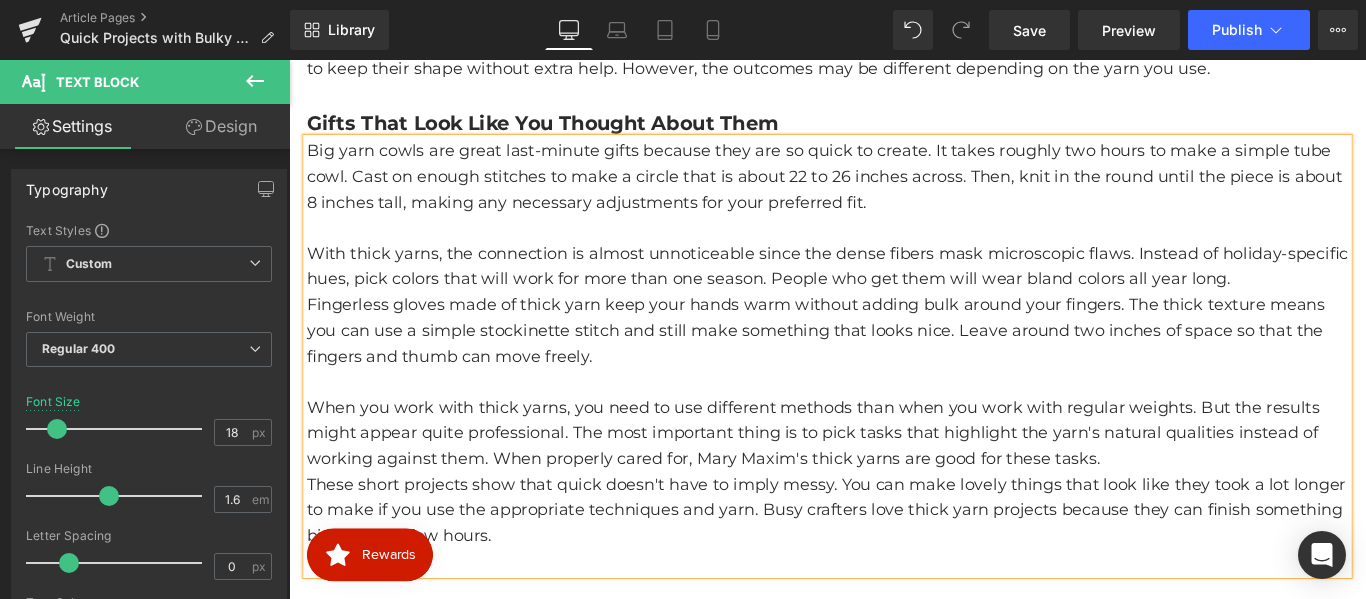 click on "When you work with thick yarns, you need to use different methods than when you work with regular weights. But the results might appear quite professional. The most important thing is to pick tasks that highlight the yarn's natural qualities instead of working against them. When properly cared for, Mary Maxim's thick yarns are good for these tasks." at bounding box center (894, 479) 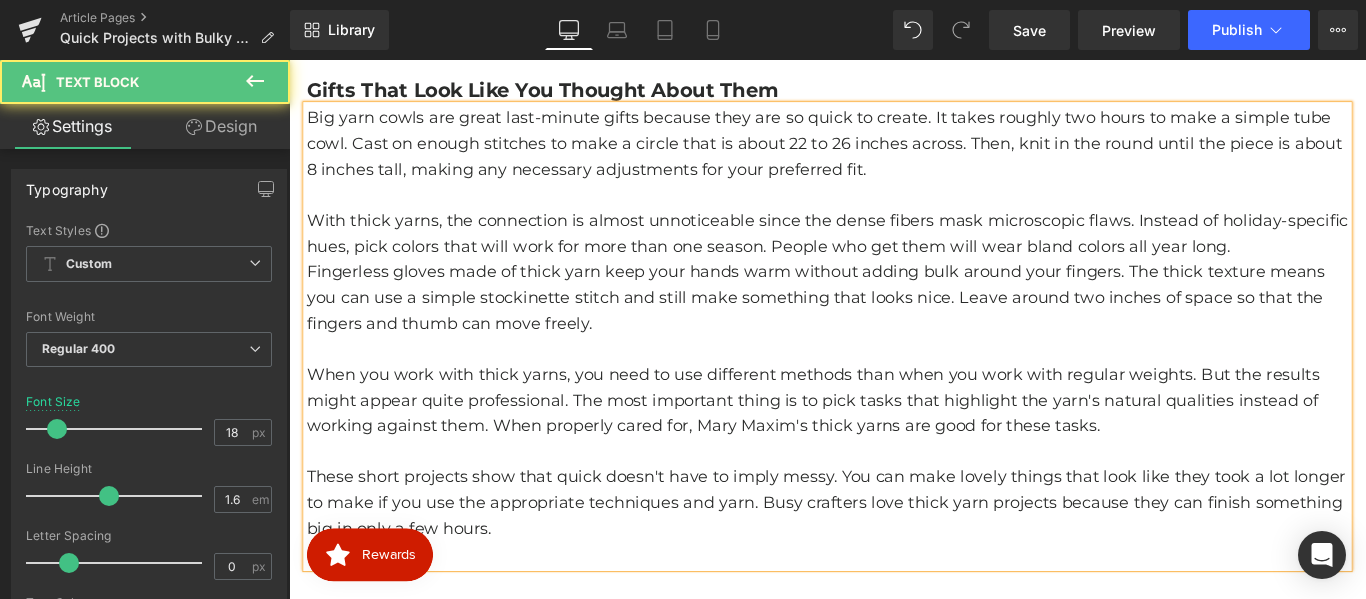 scroll, scrollTop: 2517, scrollLeft: 0, axis: vertical 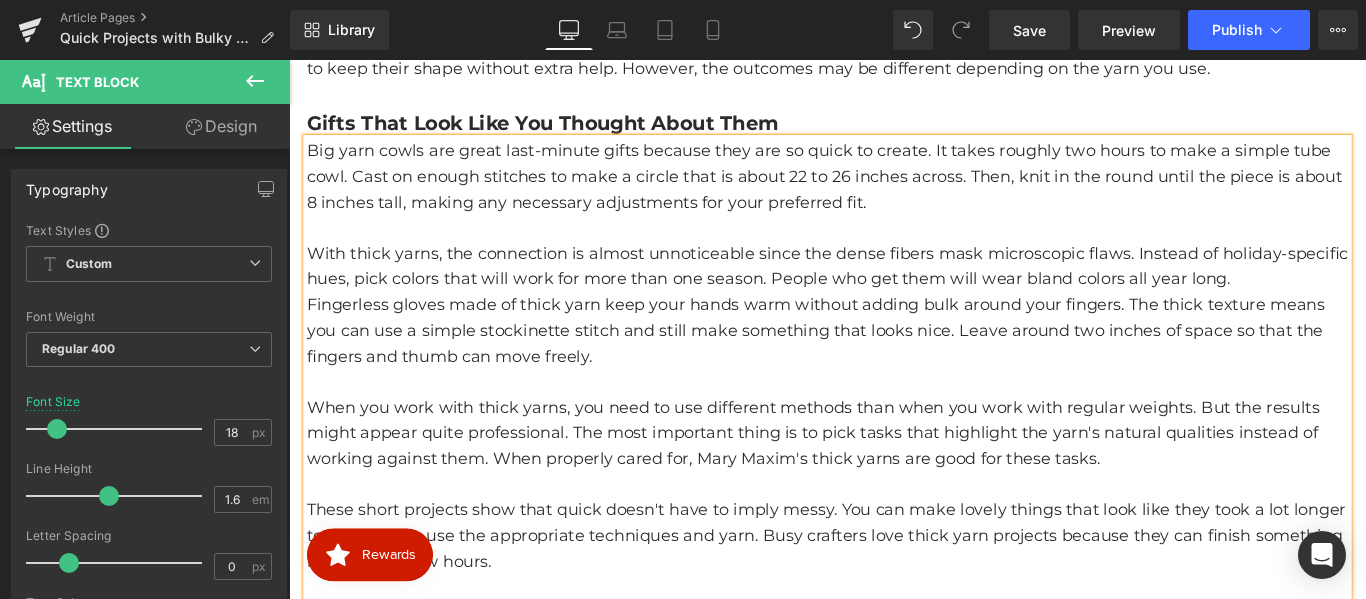 click on "With thick yarns, the connection is almost unnoticeable since the dense fibers mask microscopic flaws. Instead of holiday-specific hues, pick colors that will work for more than one season. People who get them will wear bland colors all year long." at bounding box center (894, 292) 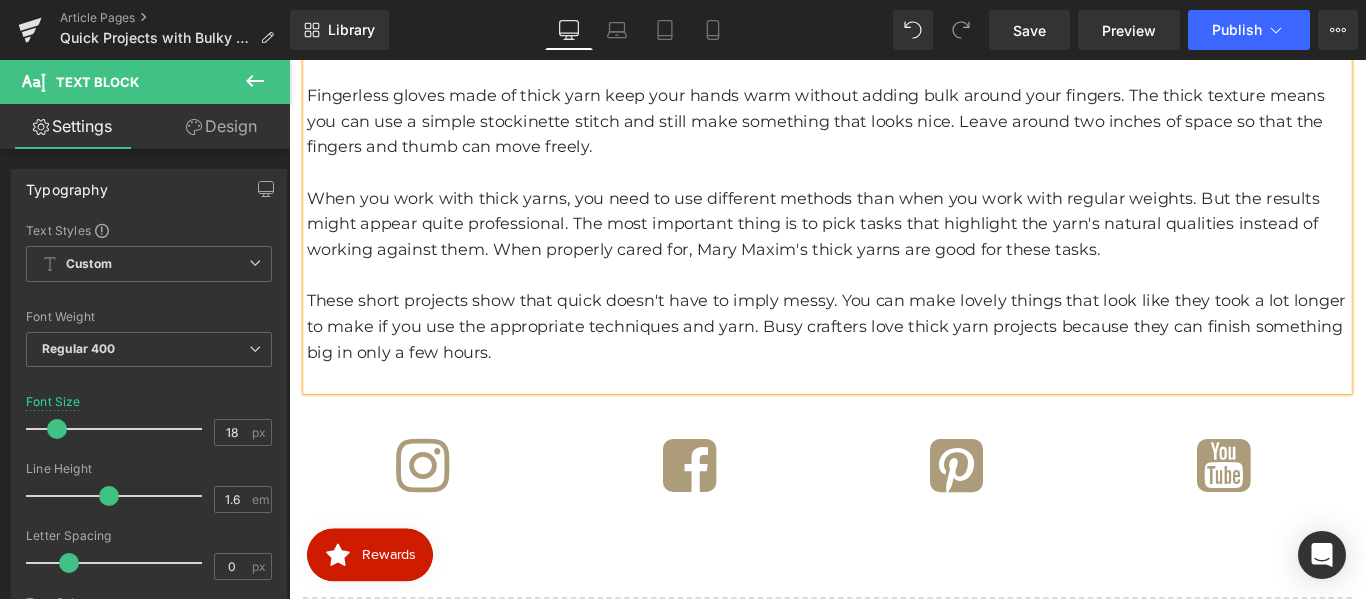 scroll, scrollTop: 2717, scrollLeft: 0, axis: vertical 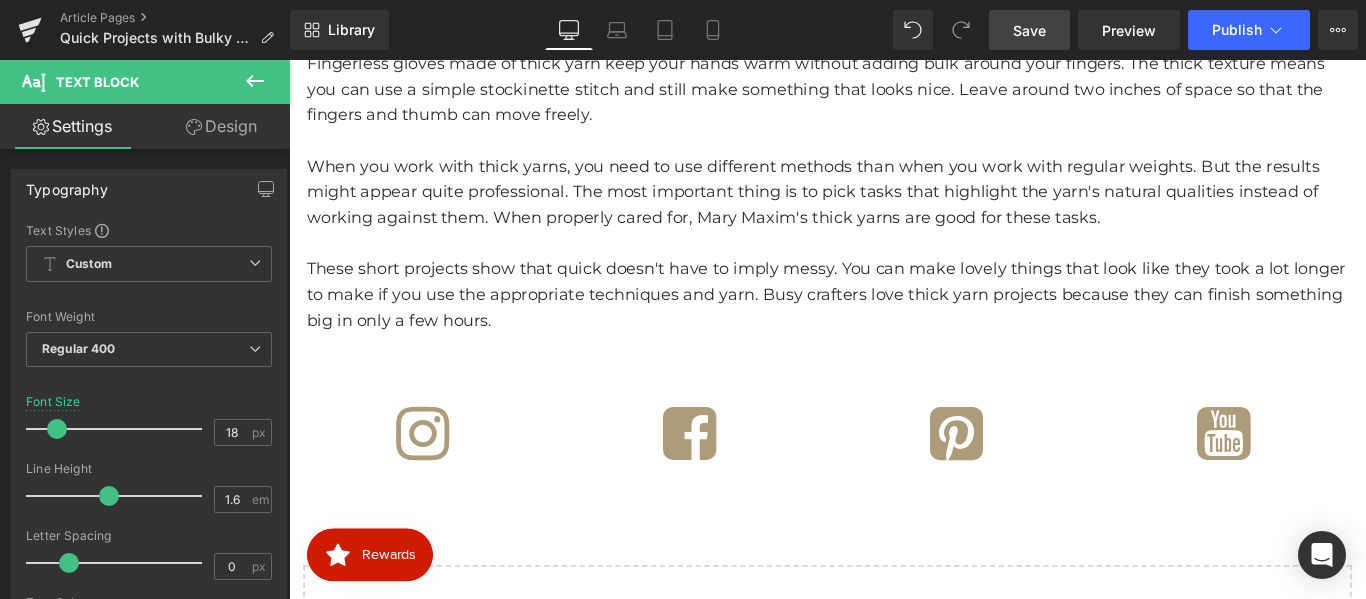 click on "Save" at bounding box center [1029, 30] 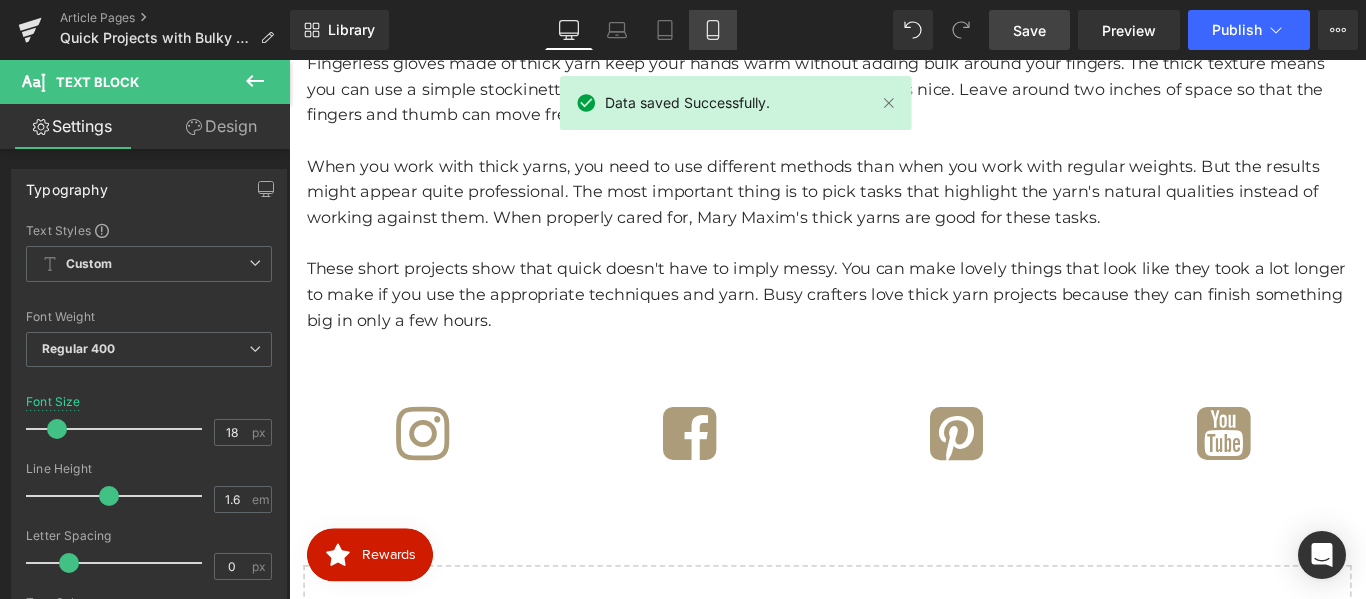 click 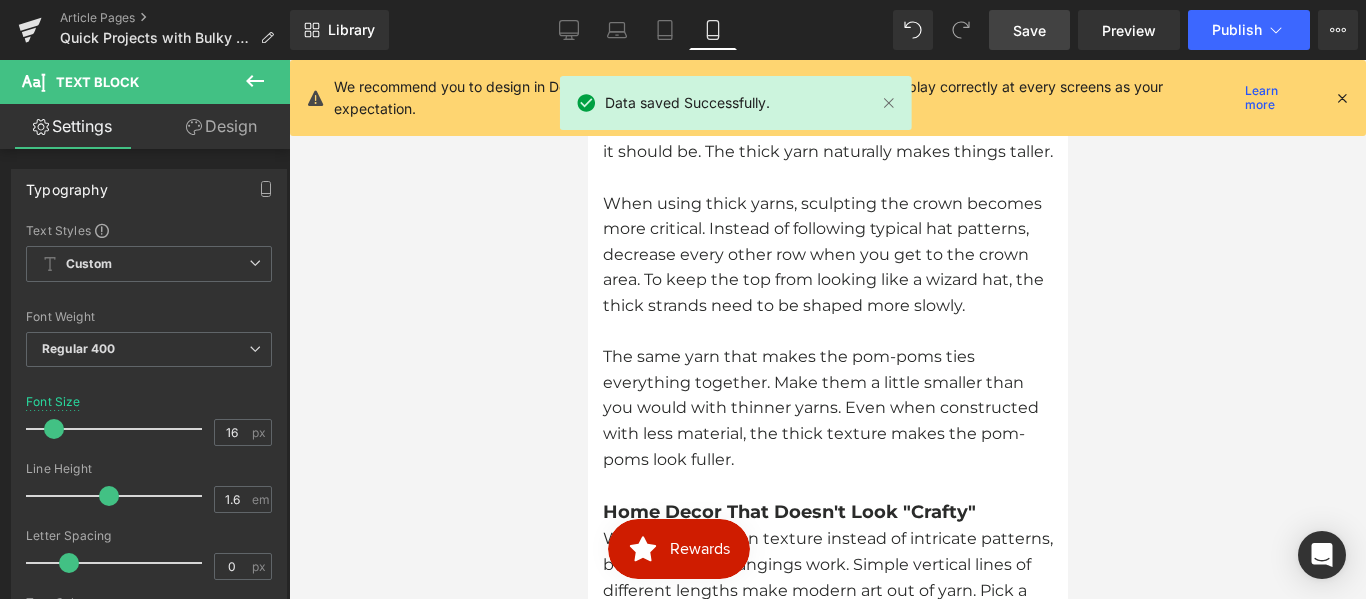 scroll, scrollTop: 3698, scrollLeft: 0, axis: vertical 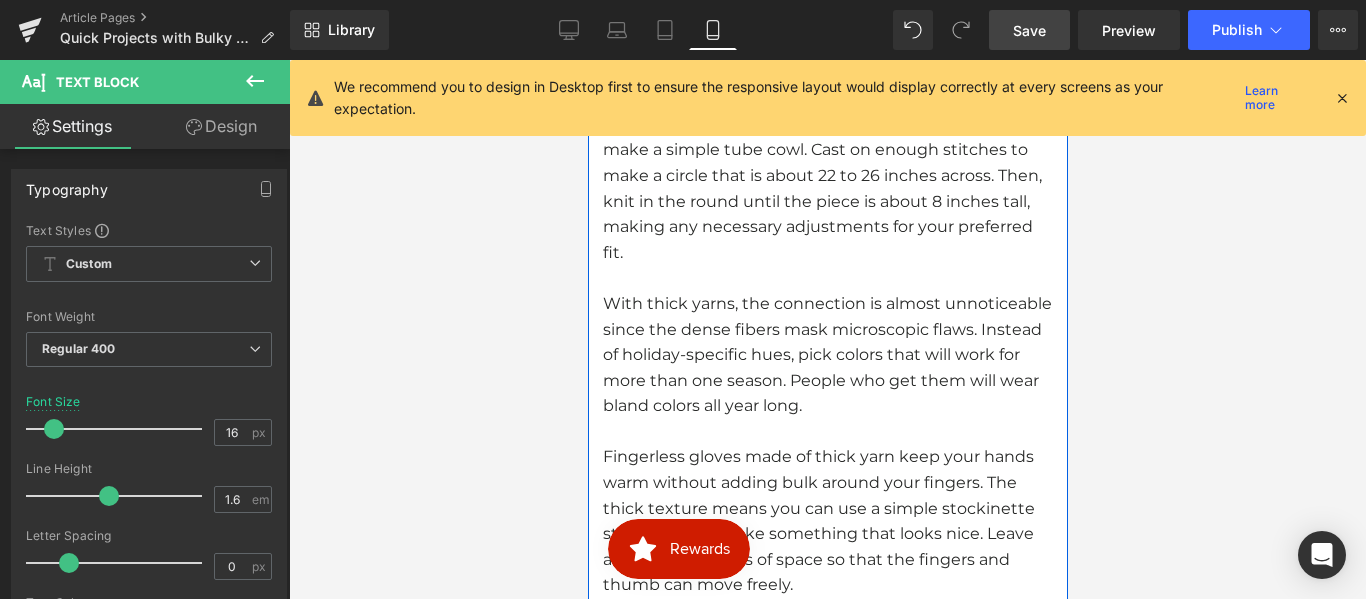 click on "Gifts That Look Like You Thought About Them" at bounding box center [818, 71] 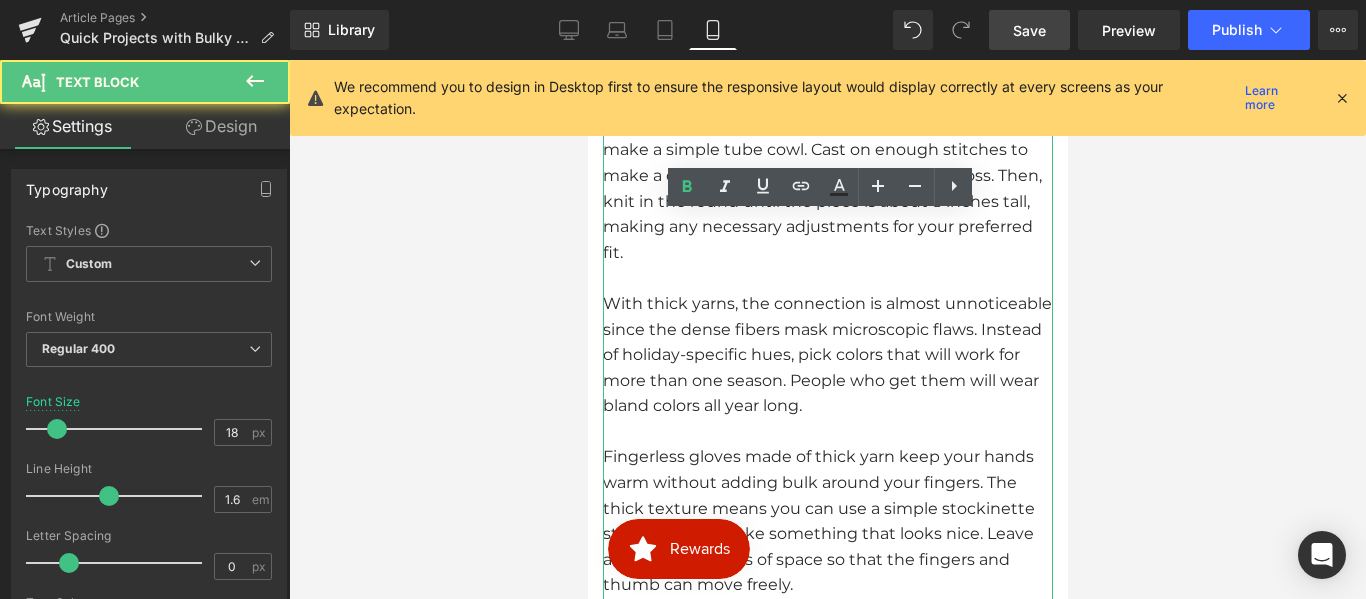 click on "Big yarn cowls are great last-minute gifts because they are so quick to create. It takes roughly two hours to make a simple tube cowl. Cast on enough stitches to make a circle that is about 22 to 26 inches across. Then, knit in the round until the piece is about 8 inches tall, making any necessary adjustments for your preferred fit." at bounding box center [827, 175] 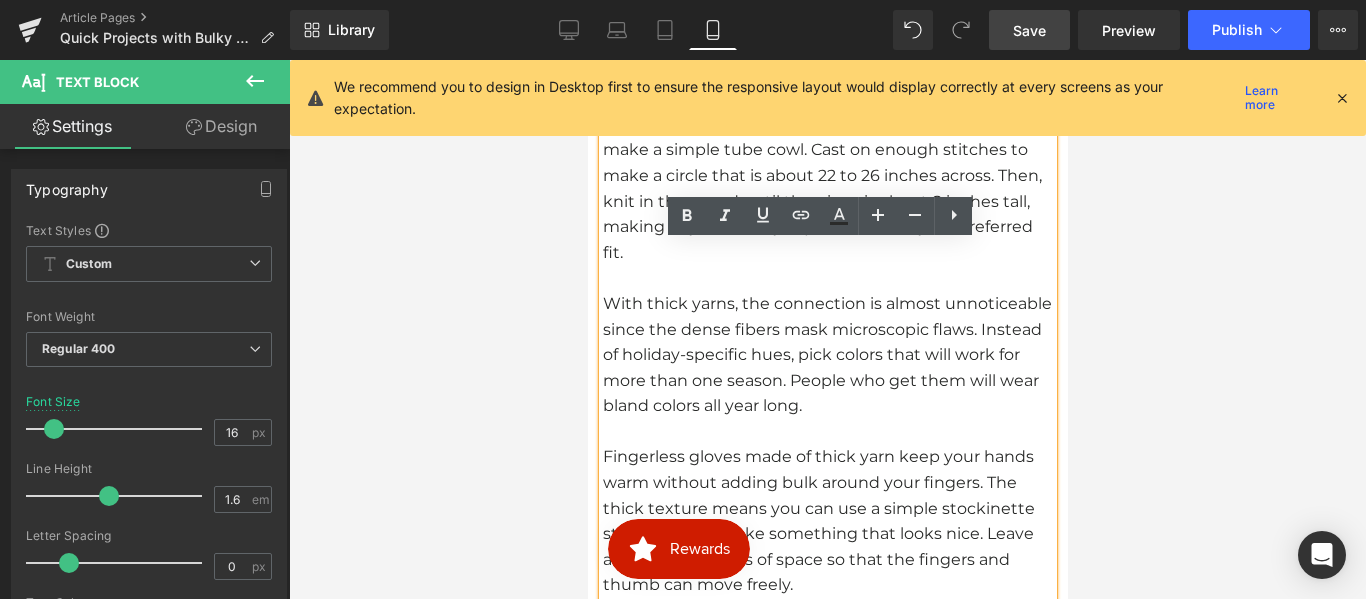 click at bounding box center (827, 59) 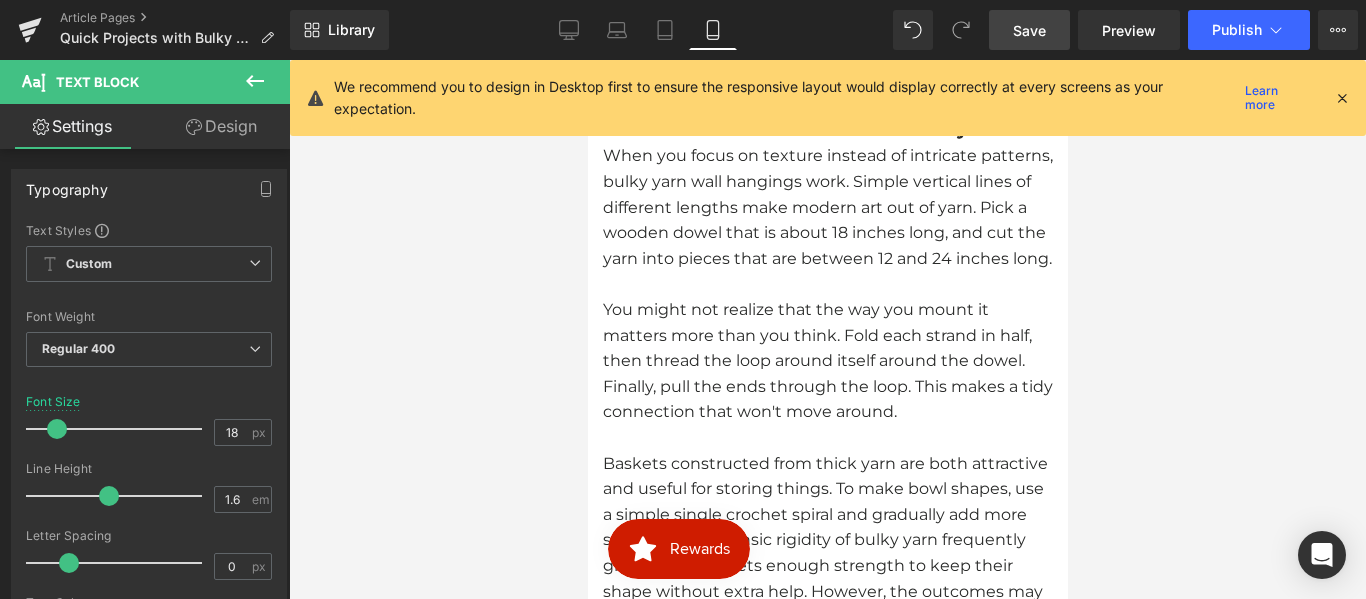 scroll, scrollTop: 3098, scrollLeft: 0, axis: vertical 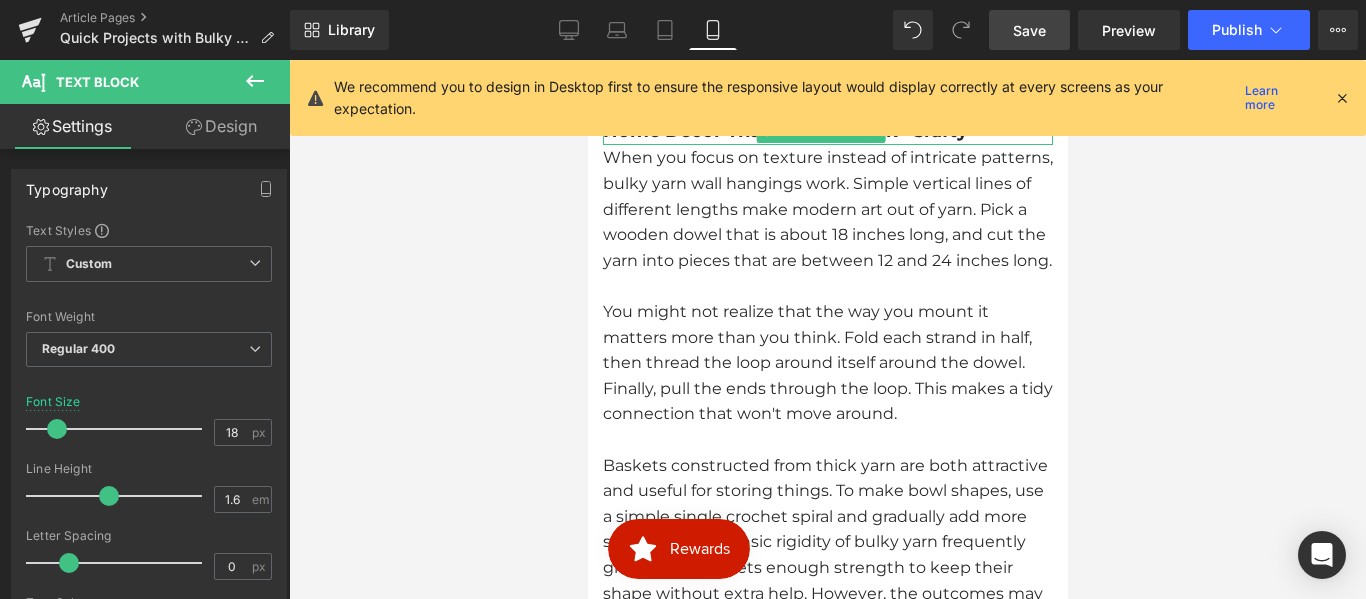 click on "Home Decor That Doesn't Look "Crafty"" at bounding box center (788, 131) 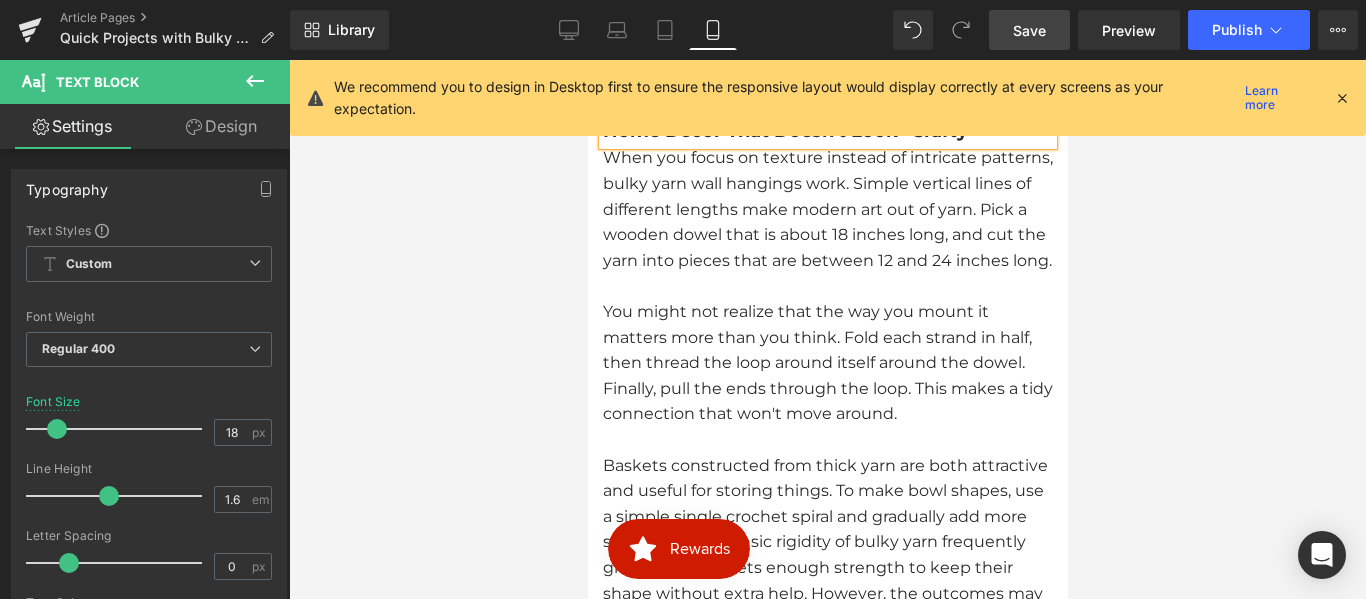 click on "Save" at bounding box center (1029, 30) 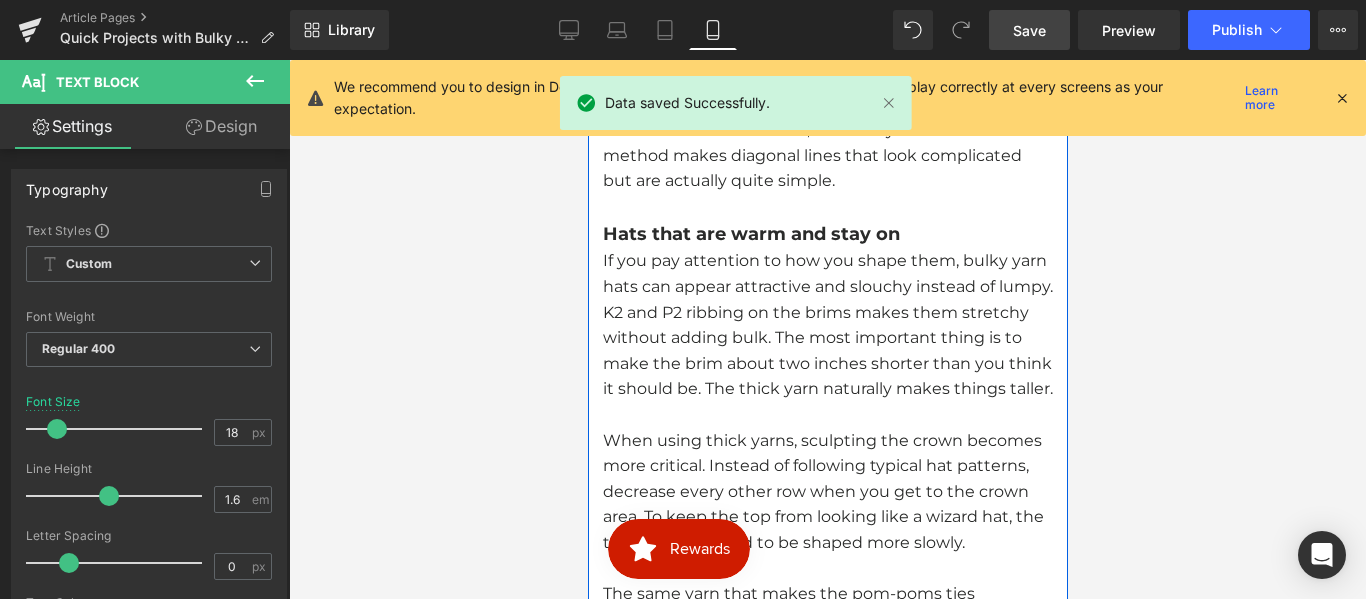 scroll, scrollTop: 2498, scrollLeft: 0, axis: vertical 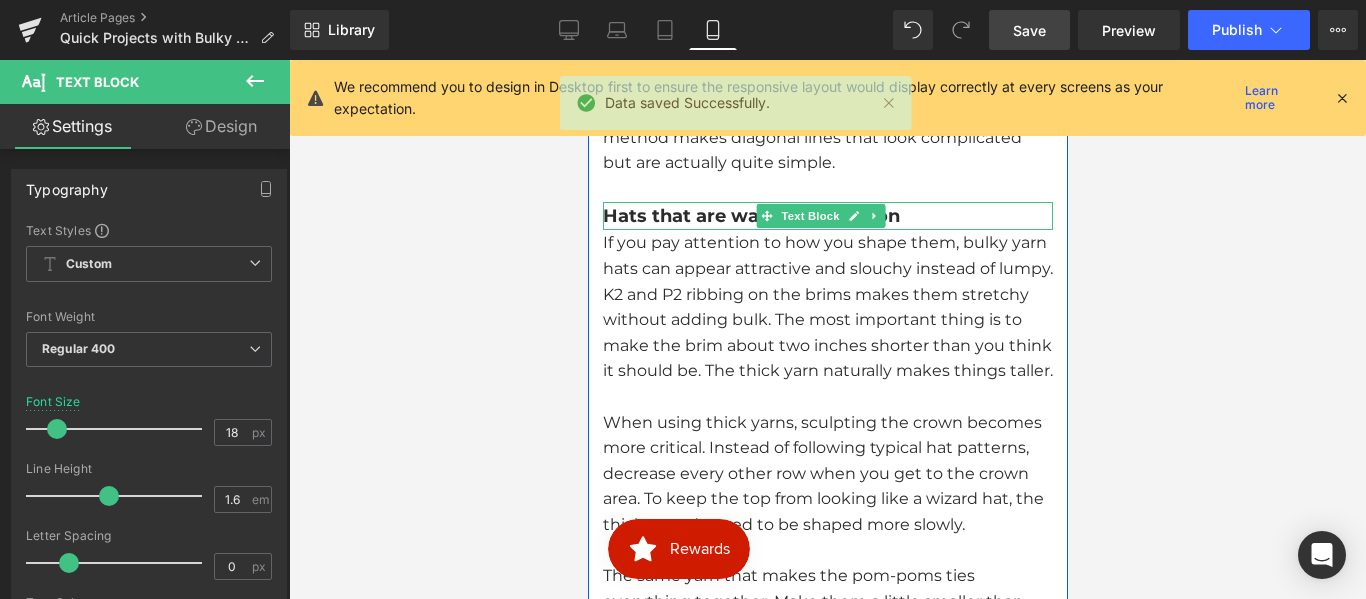 click on "Hats that are warm and stay on" at bounding box center (750, 216) 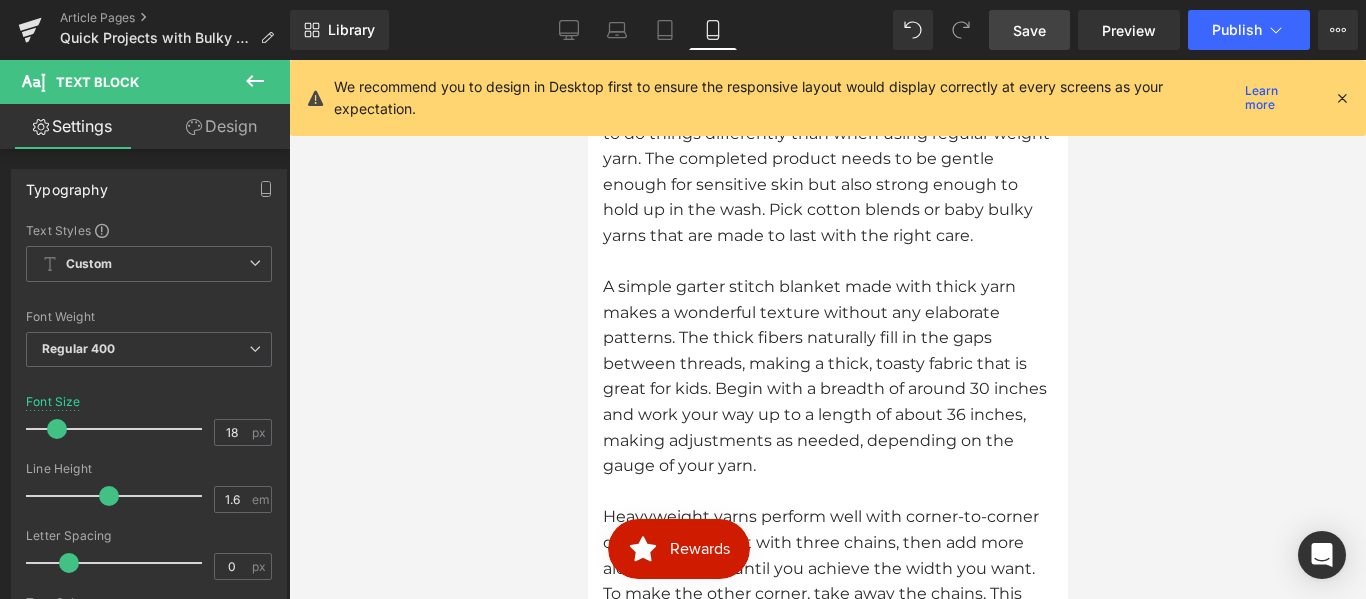 scroll, scrollTop: 1998, scrollLeft: 0, axis: vertical 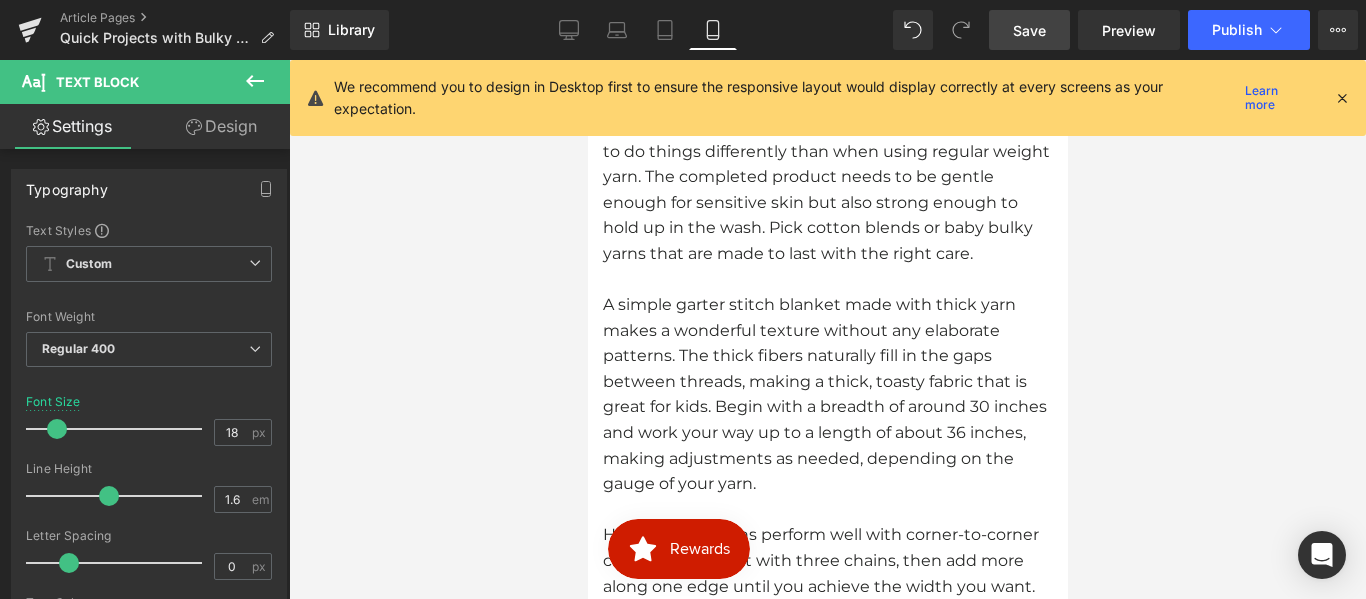 click on "When making baby blankets with thick yarn, you need to do things differently than when using regular weight yarn. The completed product needs to be gentle enough for sensitive skin but also strong enough to hold up in the wash. Pick cotton blends or baby bulky yarns that are made to last with the right care." at bounding box center [827, 190] 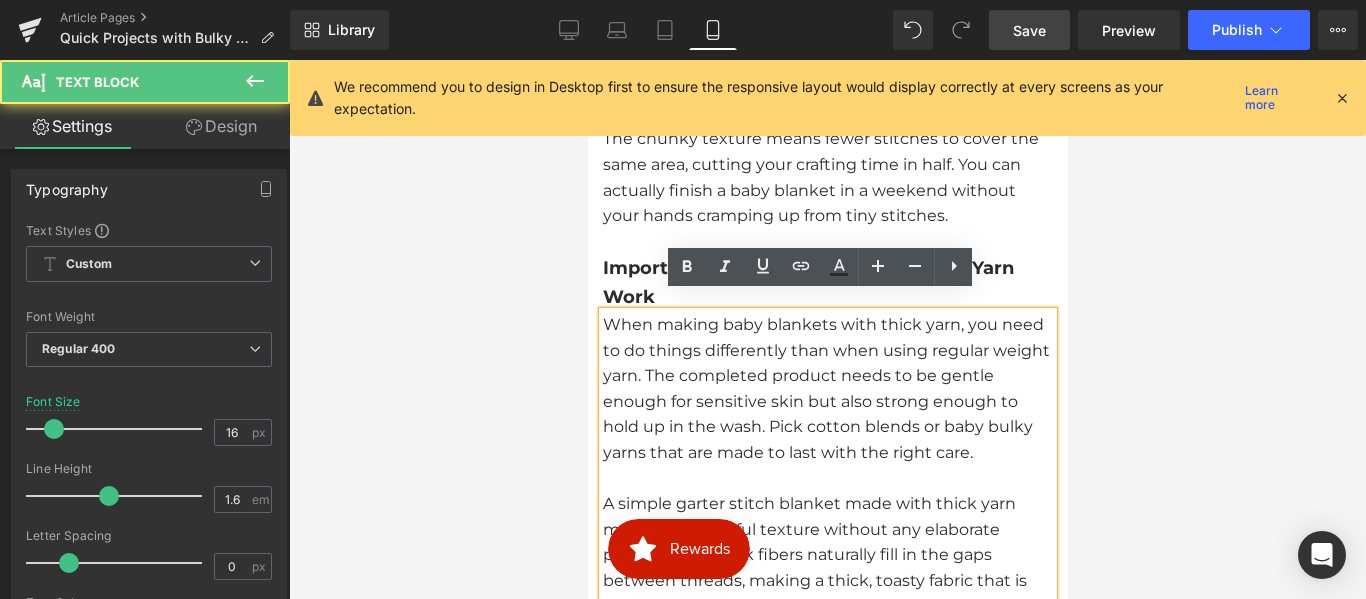 scroll, scrollTop: 1798, scrollLeft: 0, axis: vertical 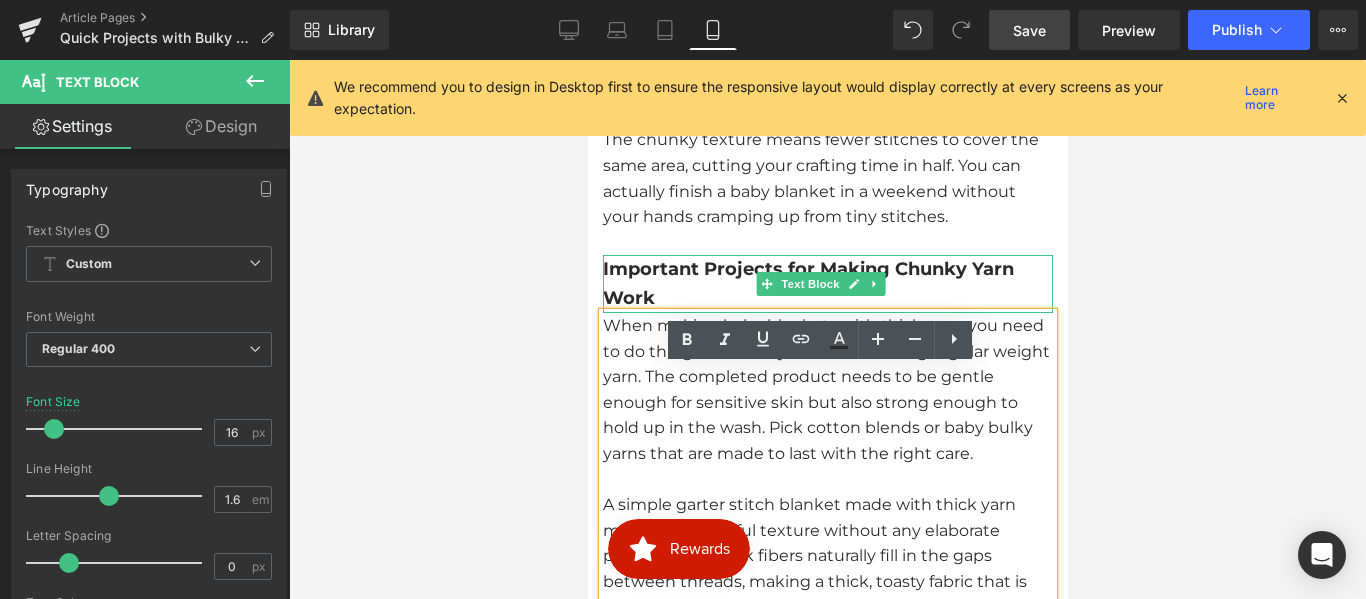 click on "Important Projects for Making Chunky Yarn Work" at bounding box center (807, 283) 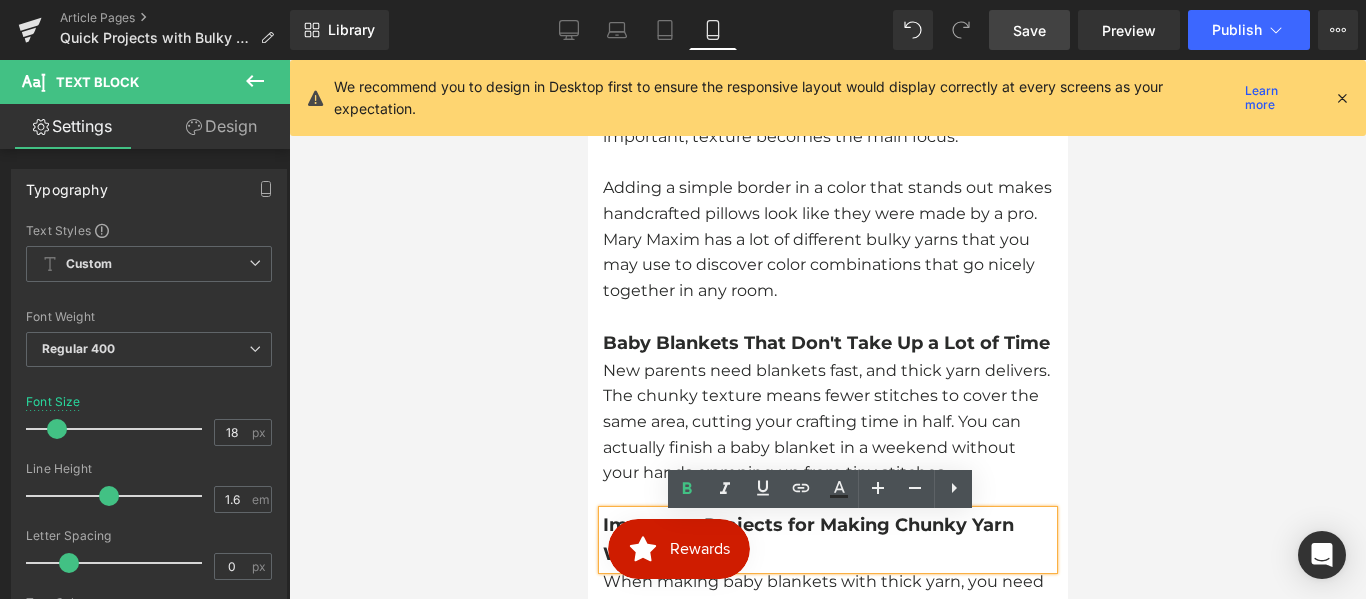 scroll, scrollTop: 1498, scrollLeft: 0, axis: vertical 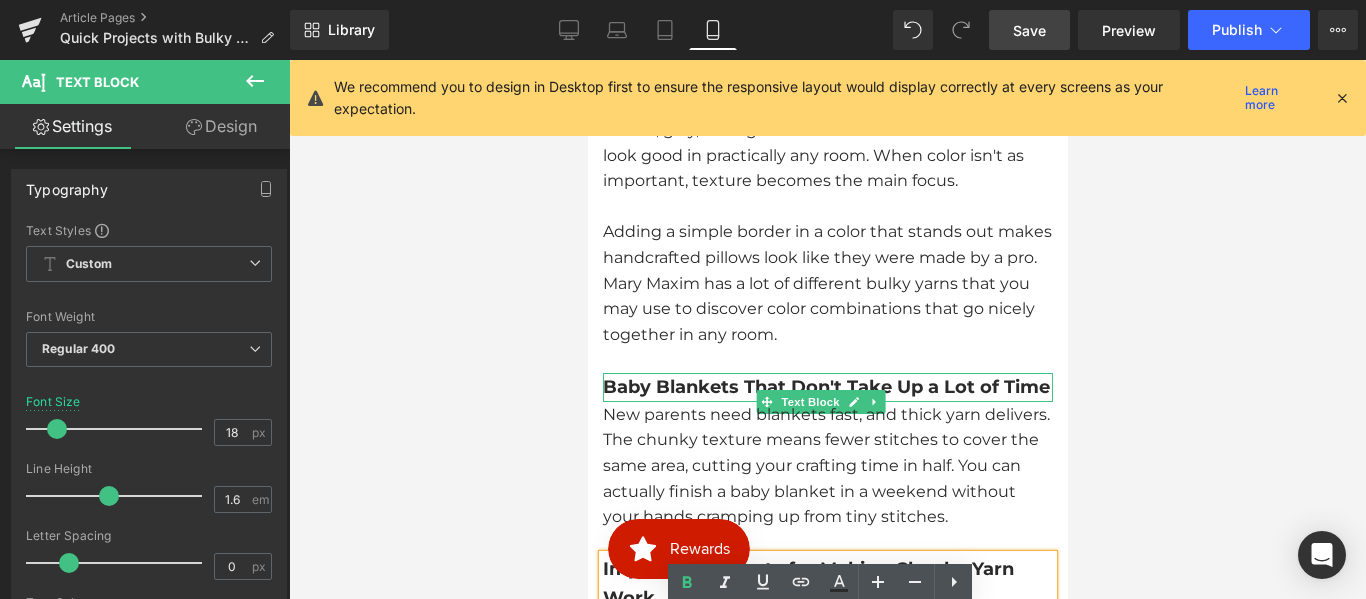 click on "Baby Blankets That Don't Take Up a Lot of Time" at bounding box center (827, 387) 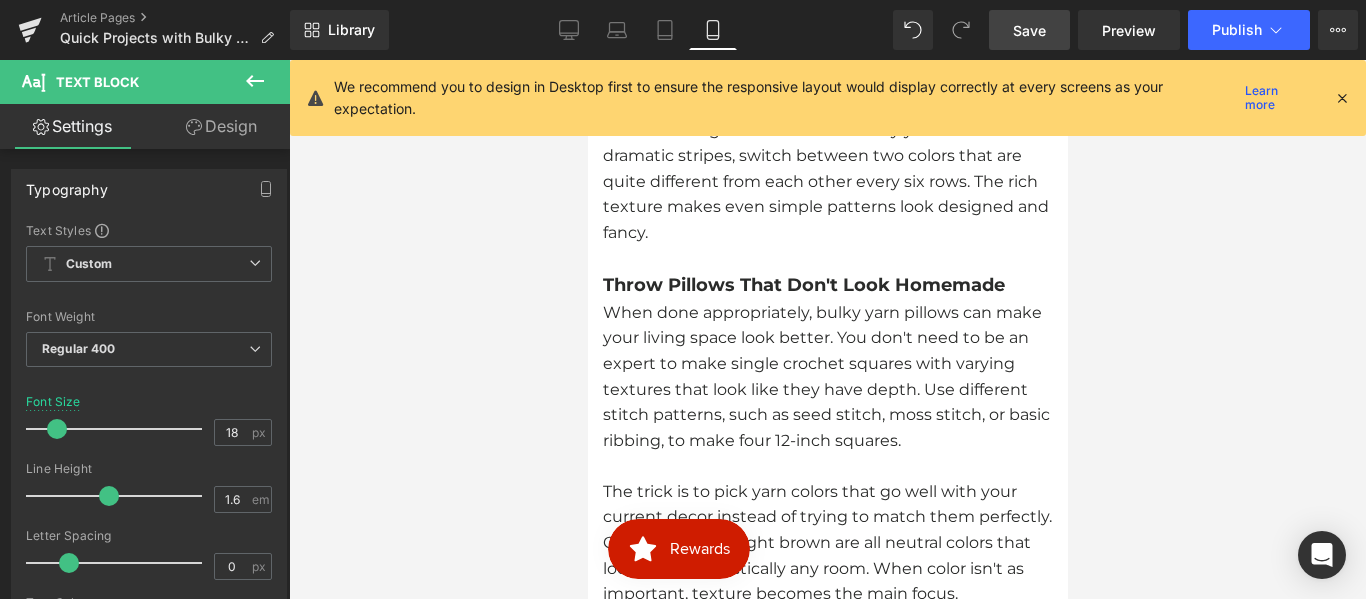 scroll, scrollTop: 898, scrollLeft: 0, axis: vertical 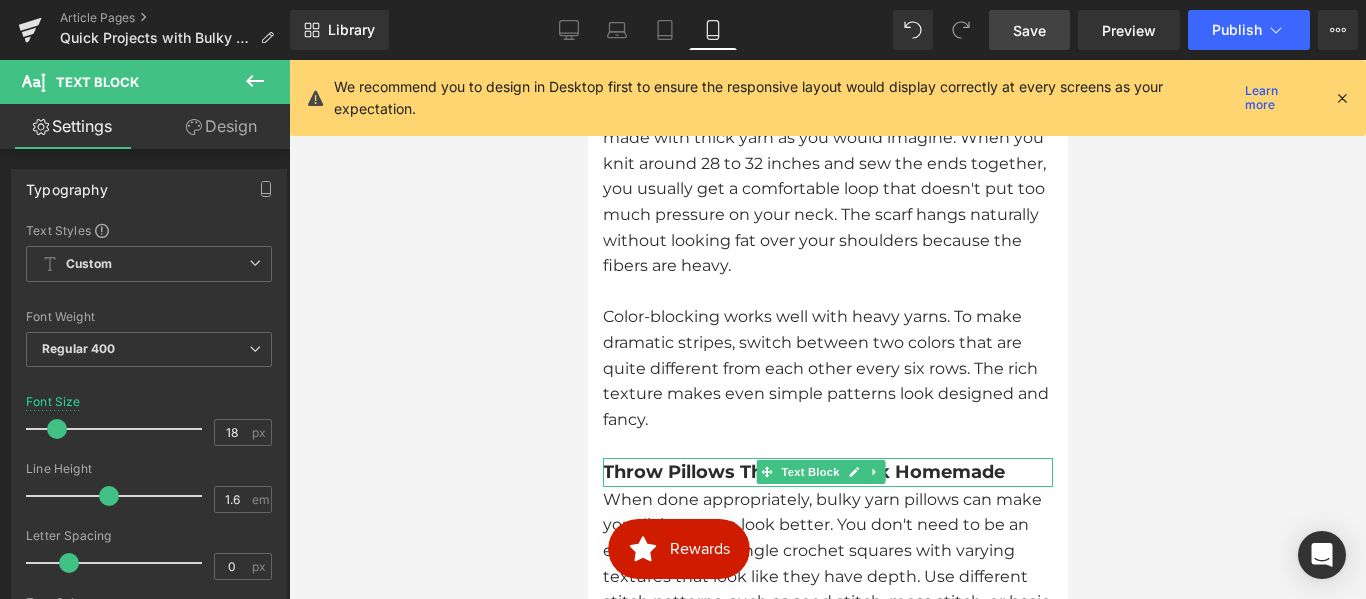 drag, startPoint x: 695, startPoint y: 471, endPoint x: 688, endPoint y: 452, distance: 20.248457 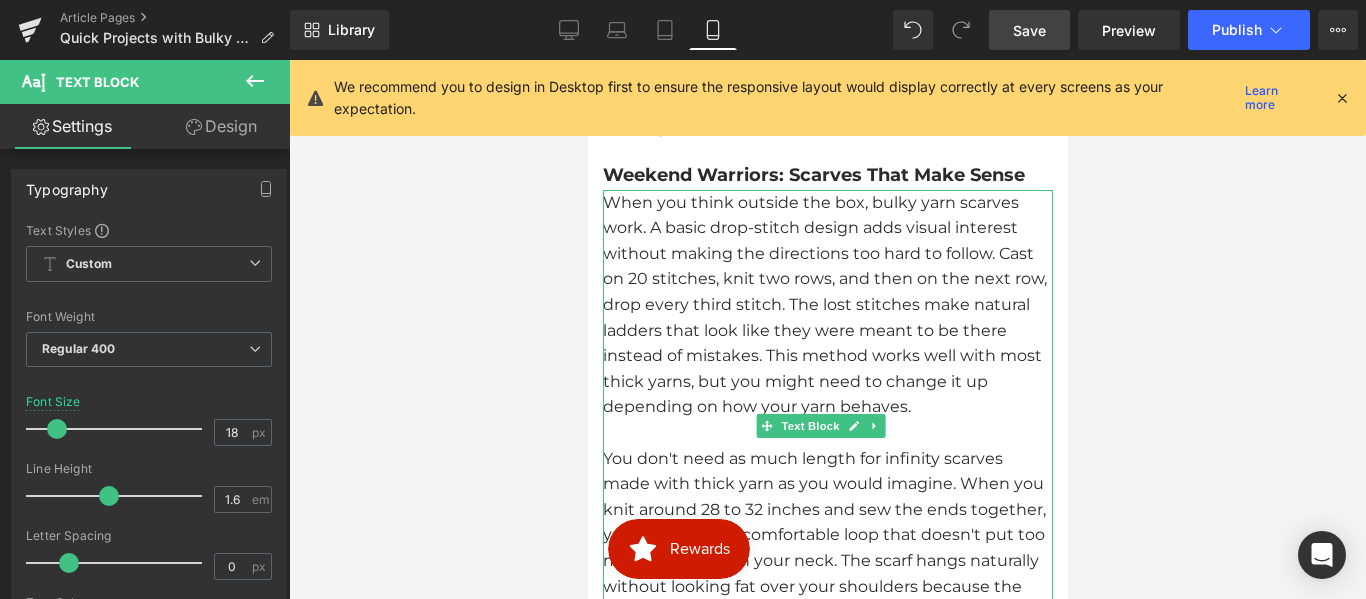 scroll, scrollTop: 498, scrollLeft: 0, axis: vertical 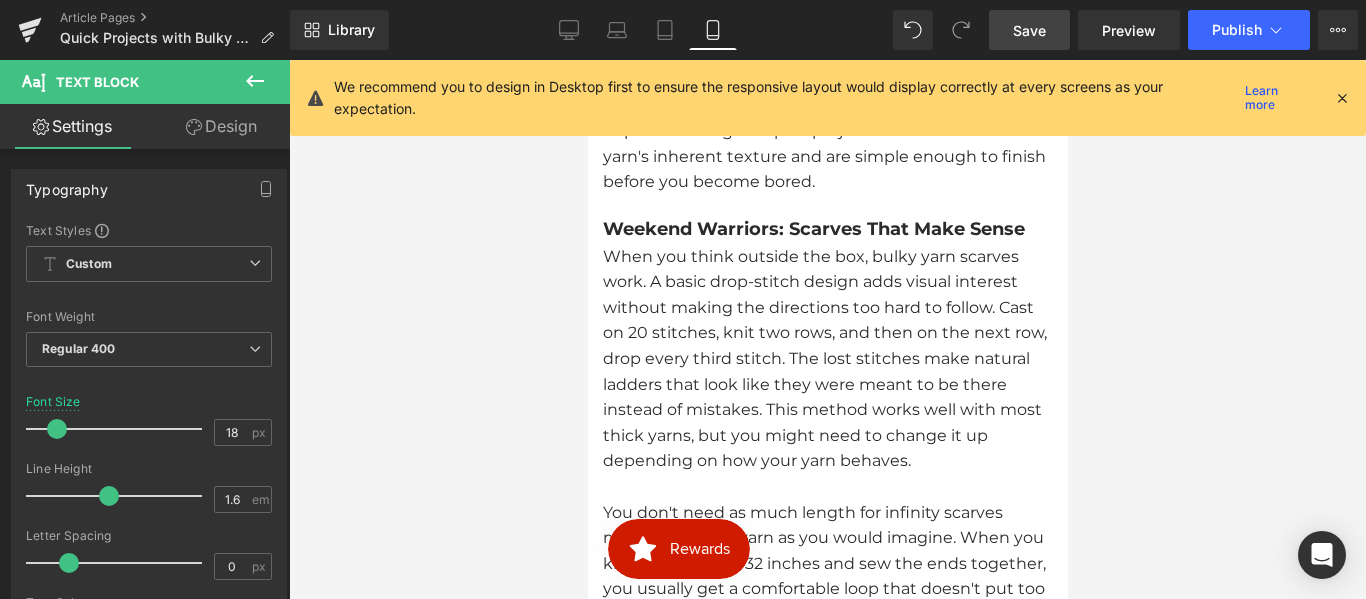 click on "Save" at bounding box center (1029, 30) 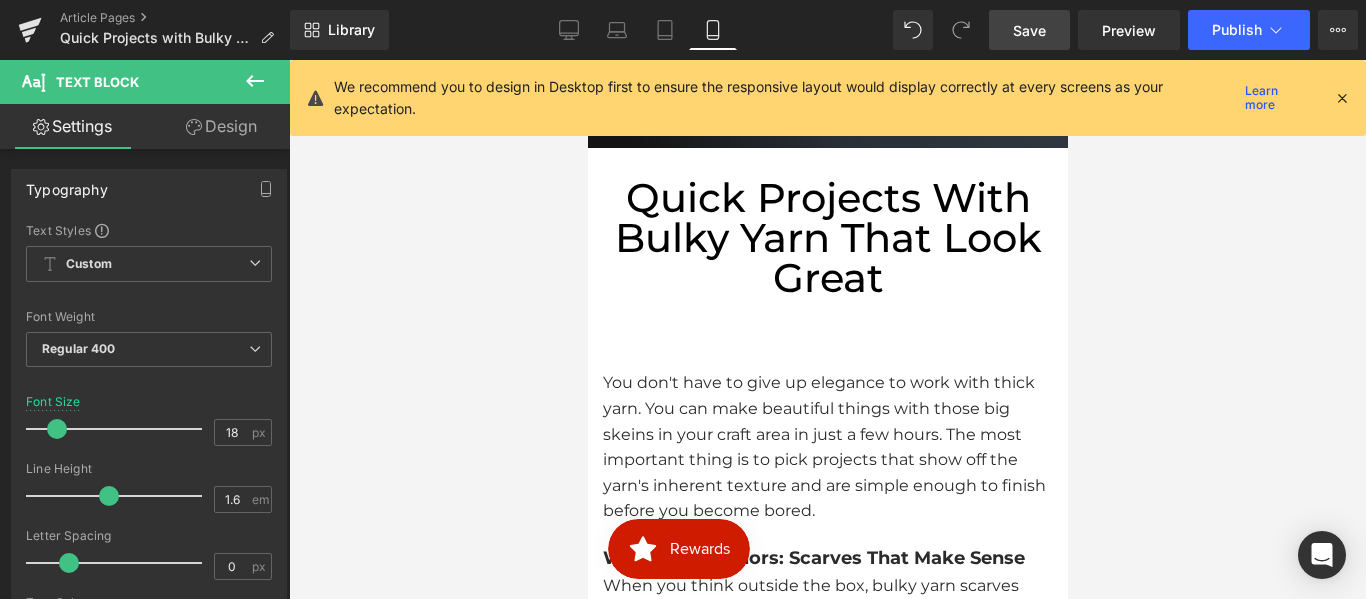 scroll, scrollTop: 200, scrollLeft: 0, axis: vertical 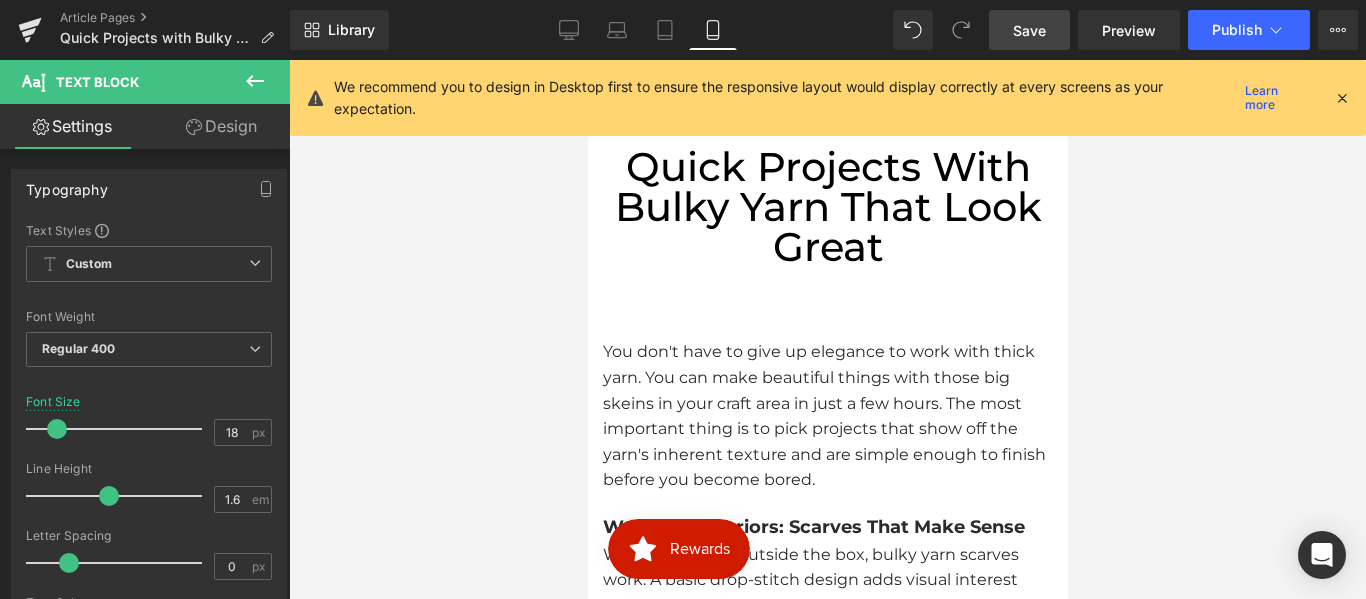 click on "Save" at bounding box center (1029, 30) 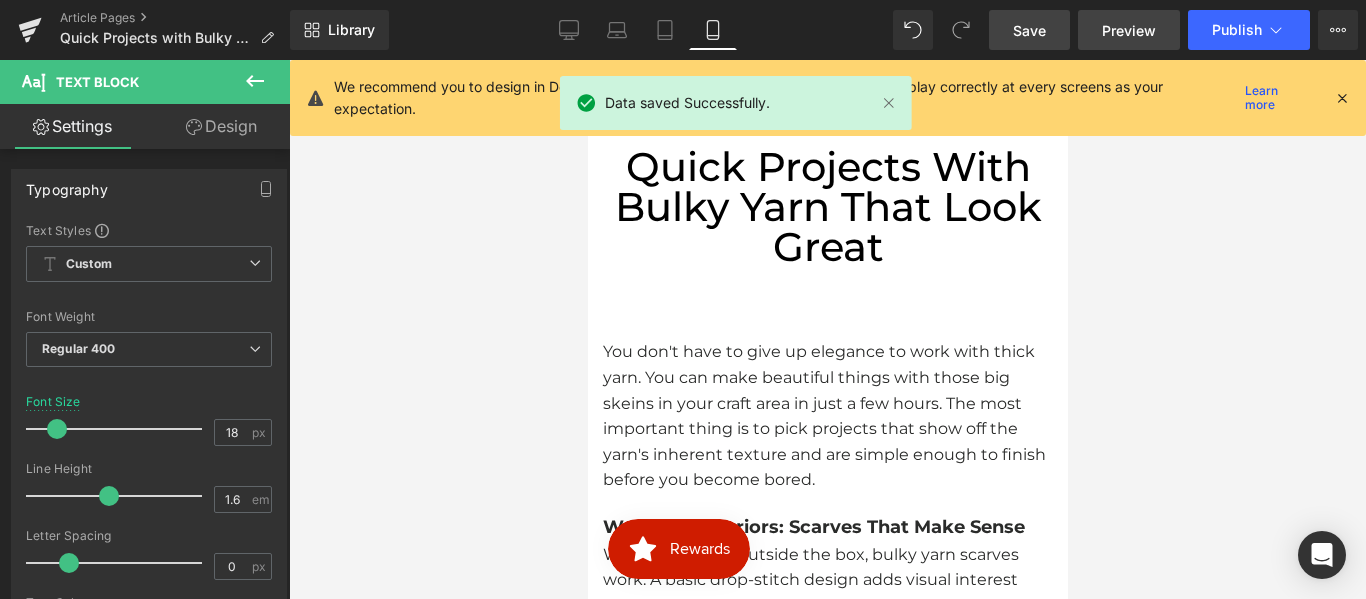 click on "Preview" at bounding box center [1129, 30] 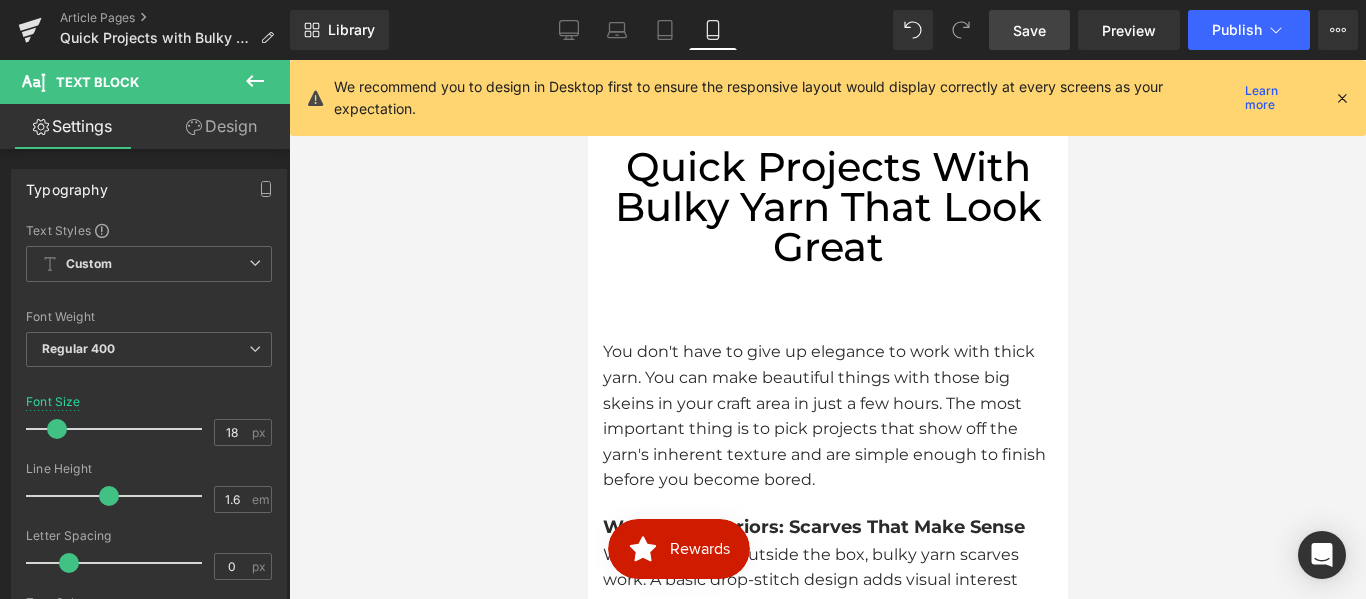 click on "Save" at bounding box center [1029, 30] 